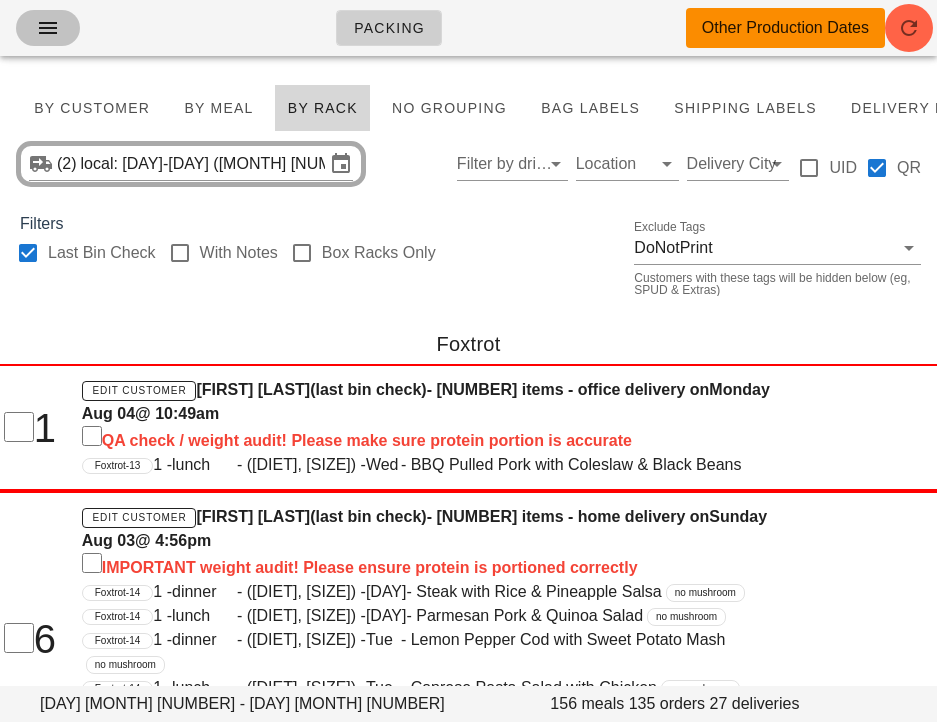 click at bounding box center [48, 28] 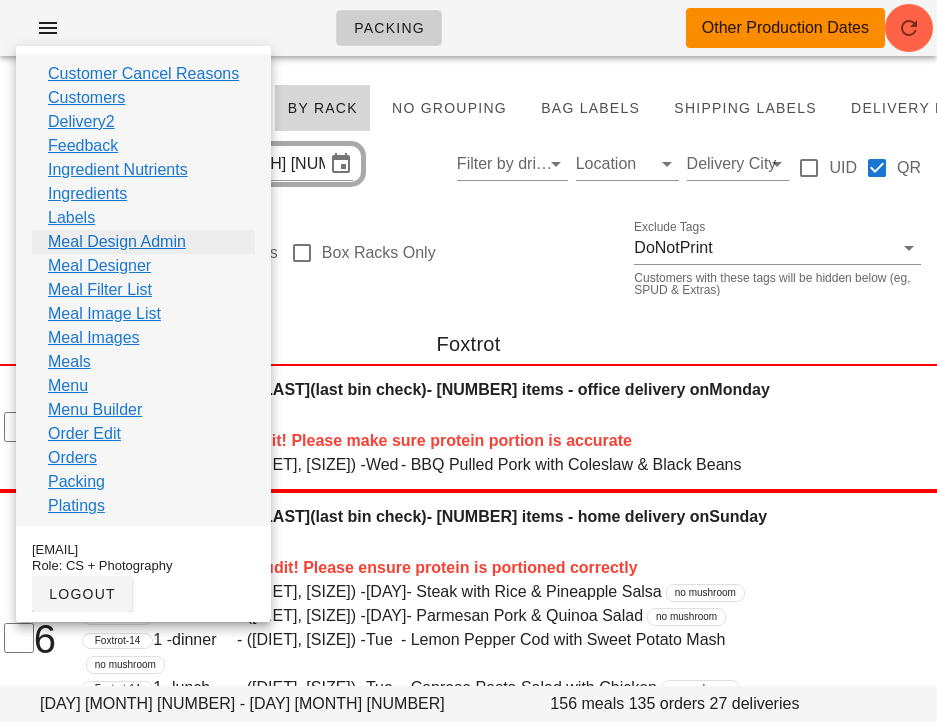 click on "Meal Design Admin" at bounding box center [117, 242] 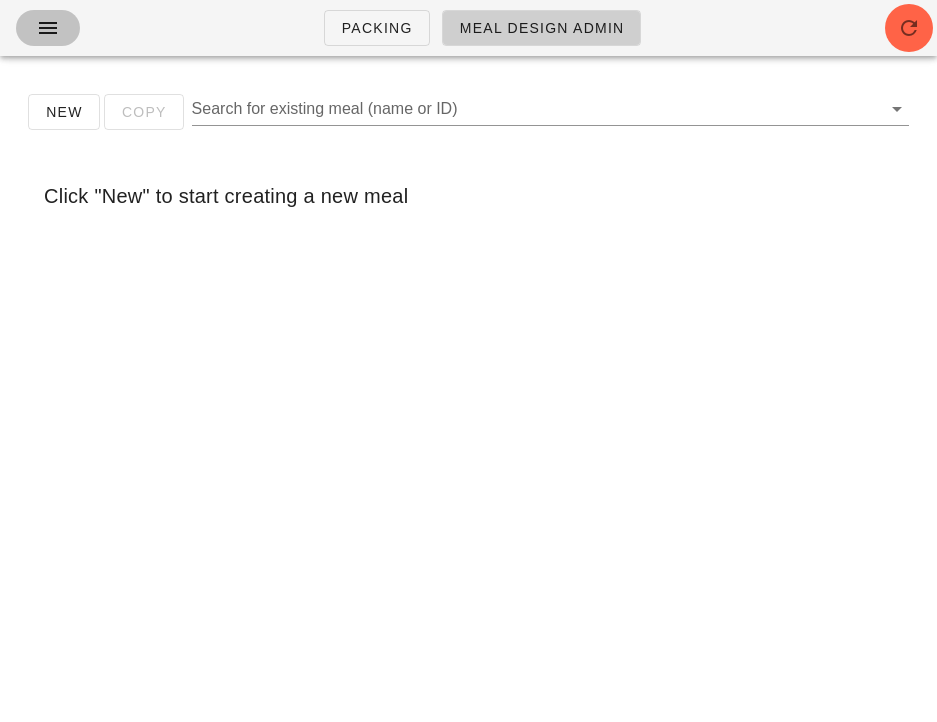 click at bounding box center [48, 28] 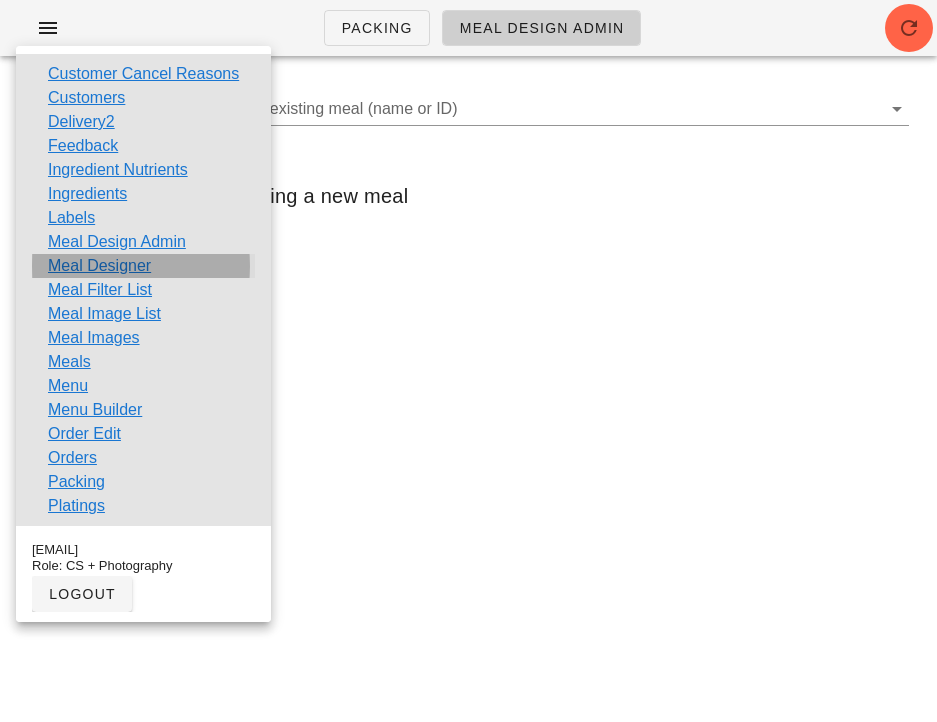 click on "Meal Designer" at bounding box center (99, 266) 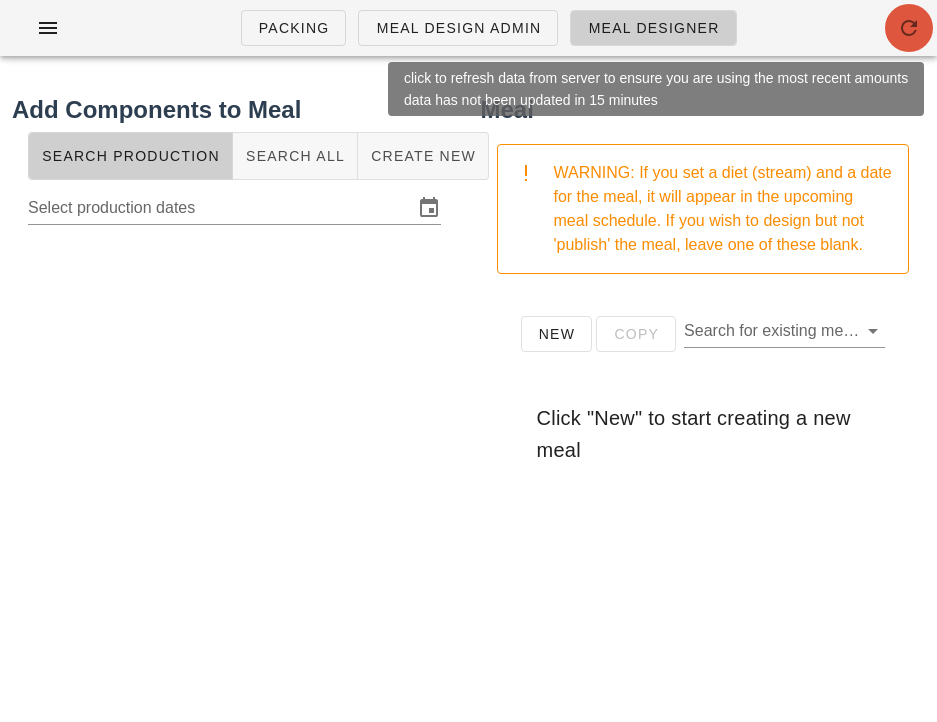 click at bounding box center [909, 28] 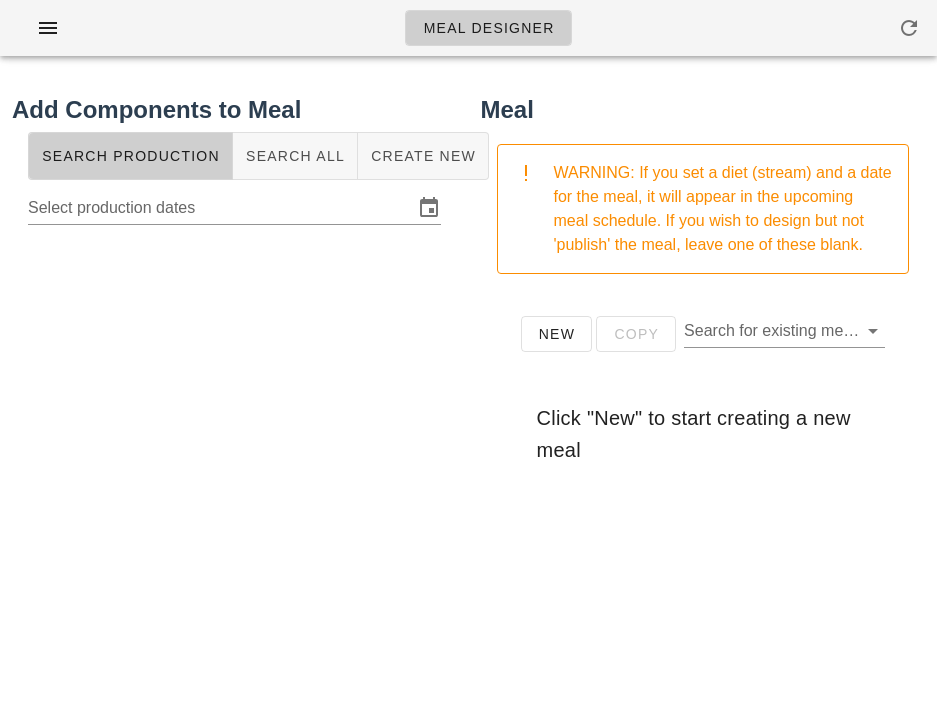 scroll, scrollTop: 0, scrollLeft: 0, axis: both 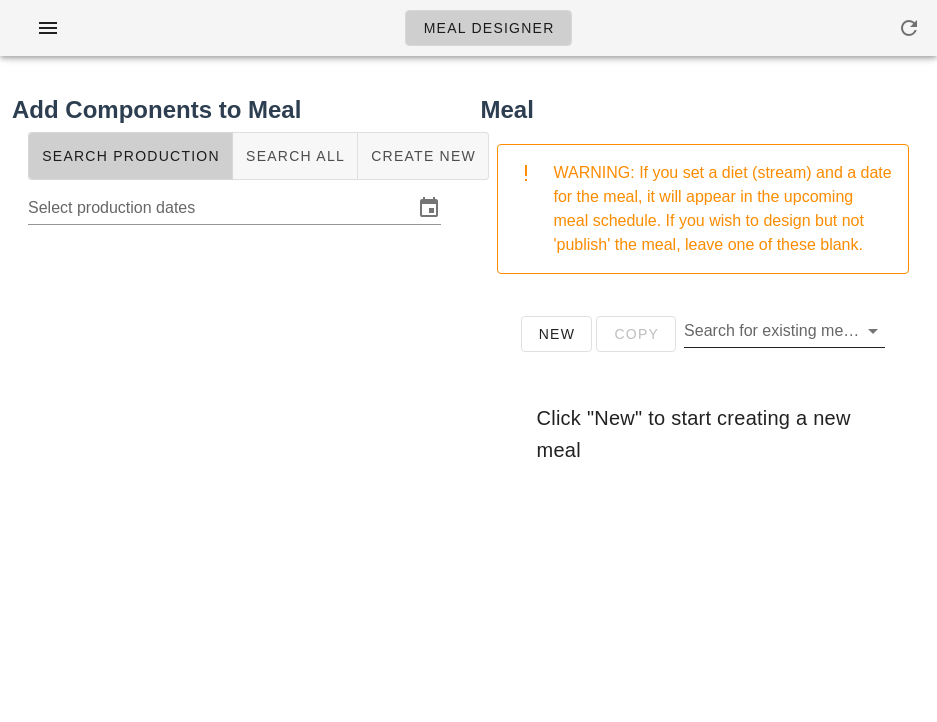 click on "Search for existing meal (name or ID)" at bounding box center [768, 331] 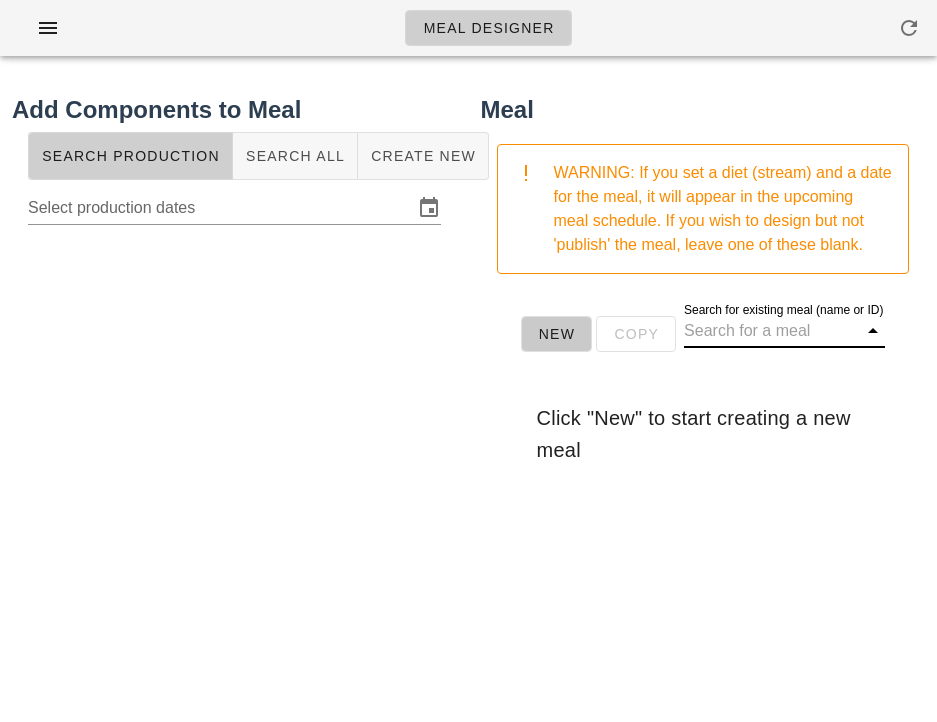 click on "New" at bounding box center (557, 334) 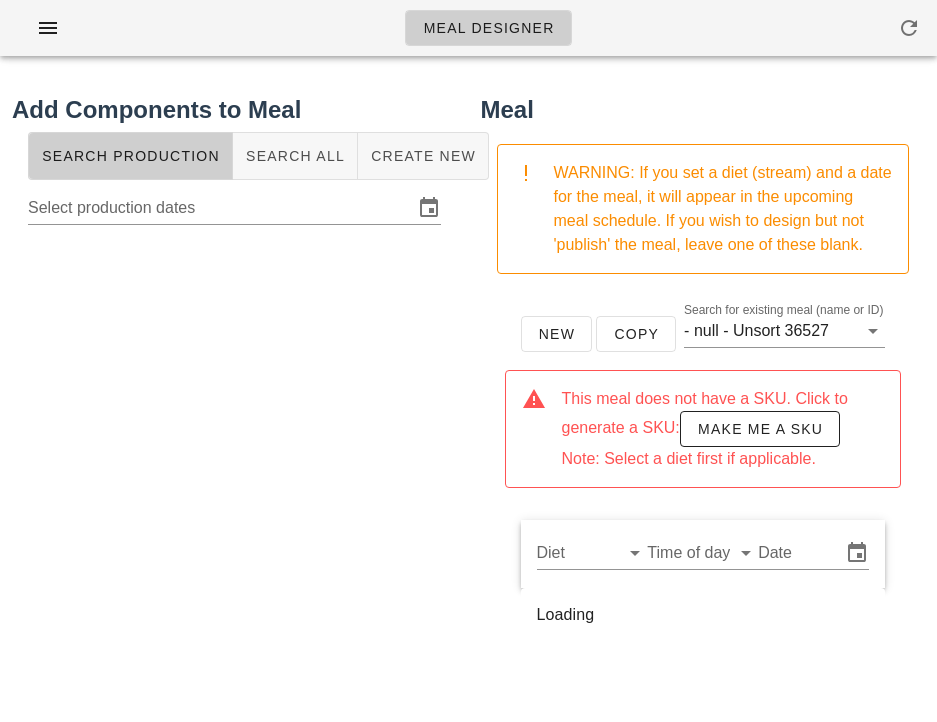 type 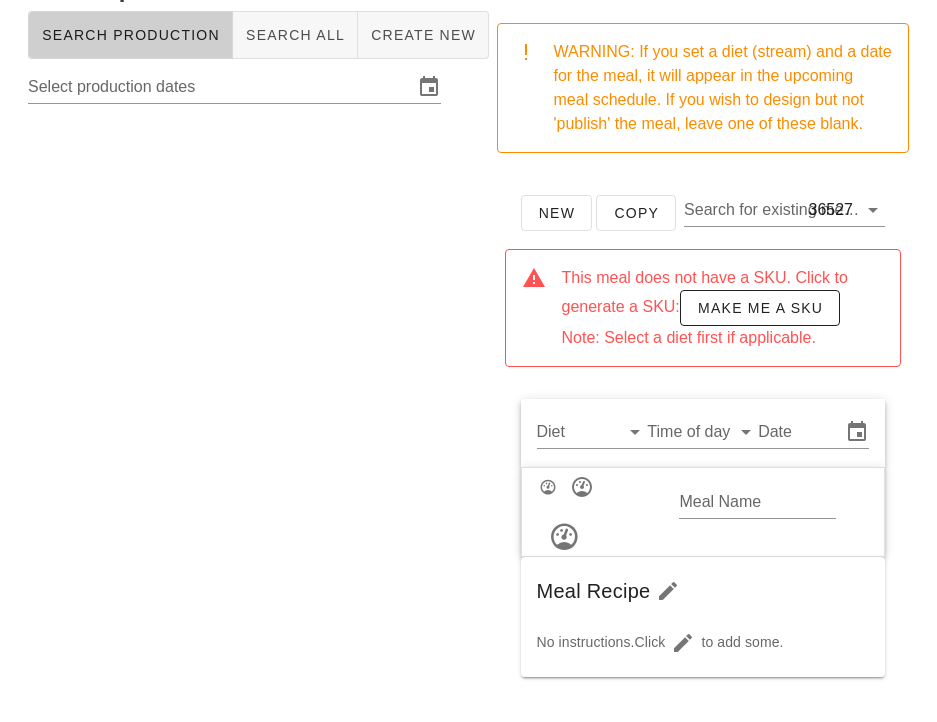 scroll, scrollTop: 123, scrollLeft: 0, axis: vertical 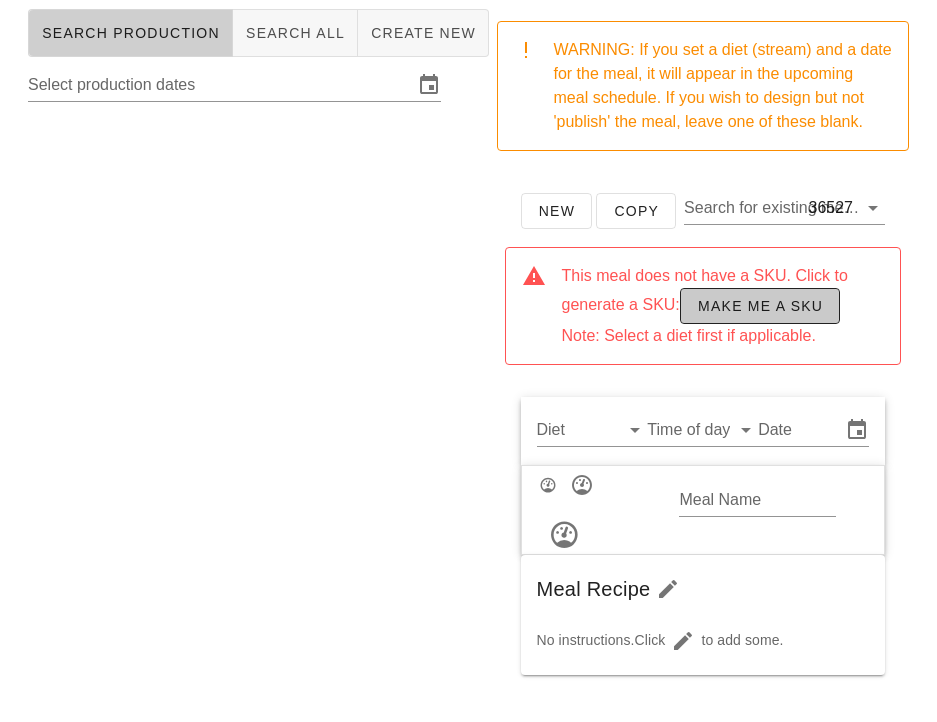 click on "Make me a SKU" at bounding box center [760, 306] 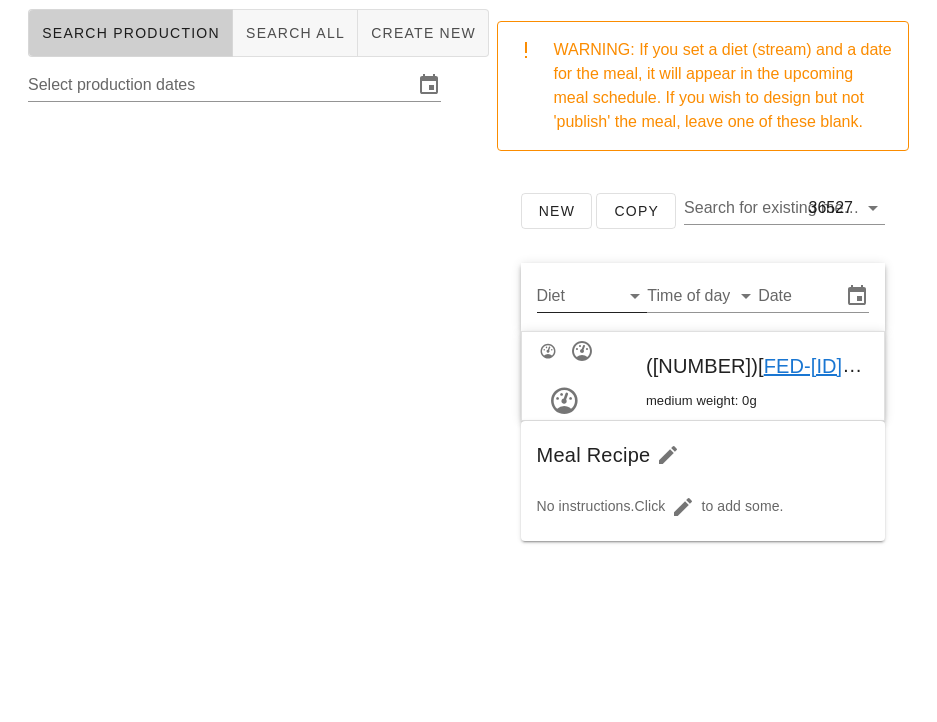 click on "Diet" at bounding box center (576, 296) 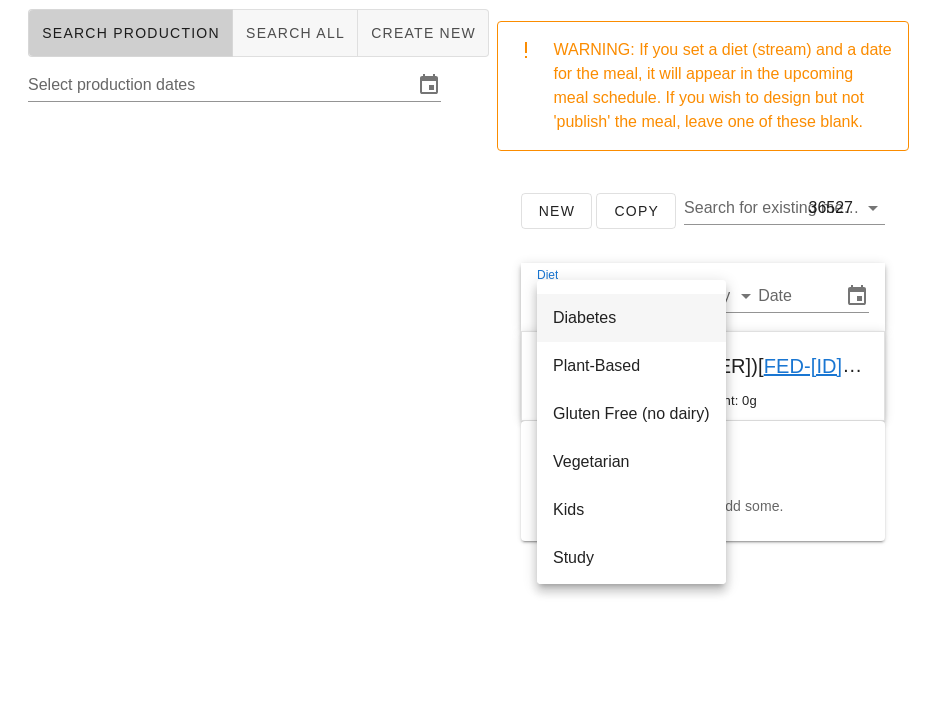 scroll, scrollTop: 319, scrollLeft: 0, axis: vertical 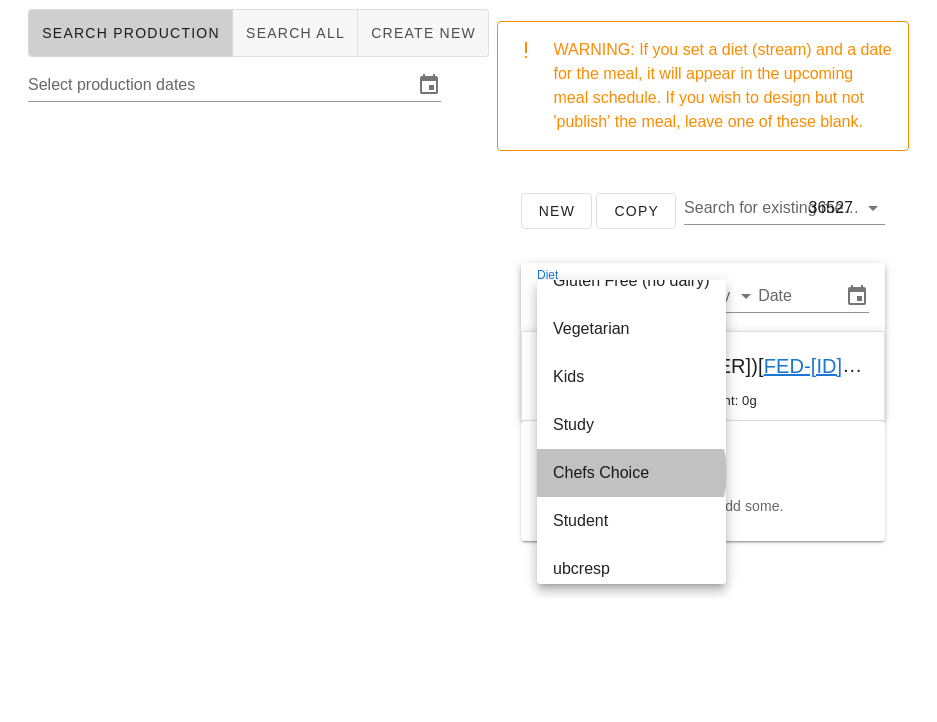 click on "Chefs Choice" at bounding box center [631, 472] 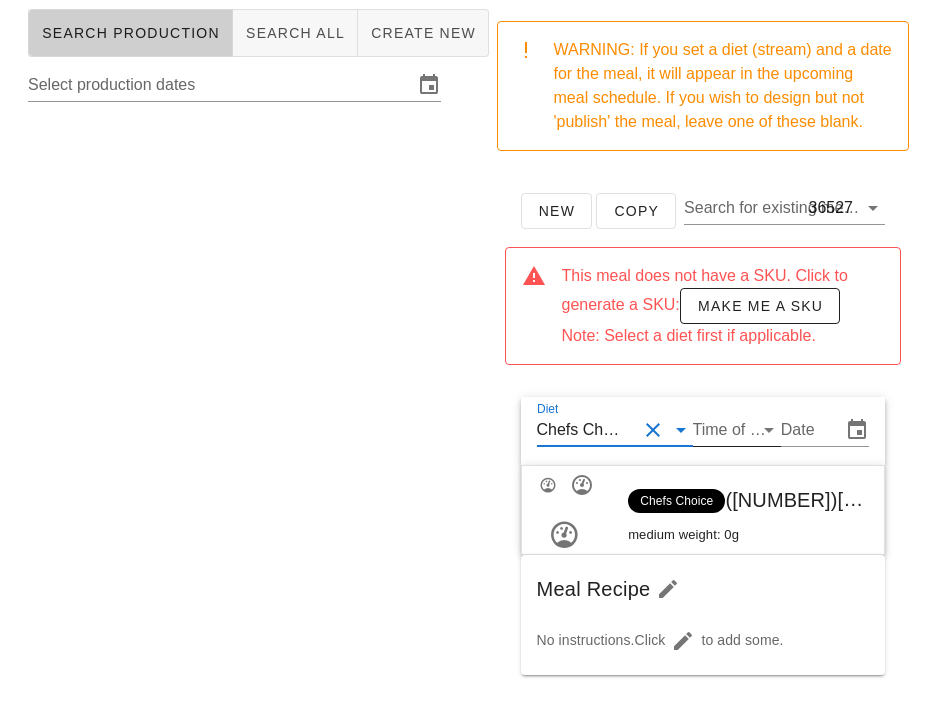 click on "Time of day" at bounding box center [721, 430] 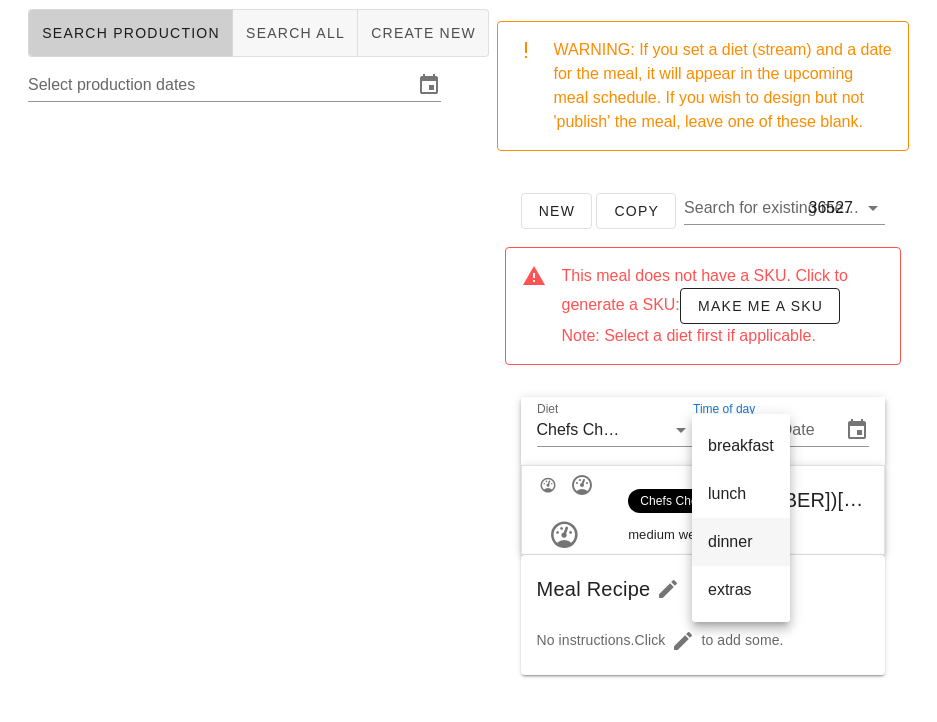 click on "dinner" at bounding box center (741, 541) 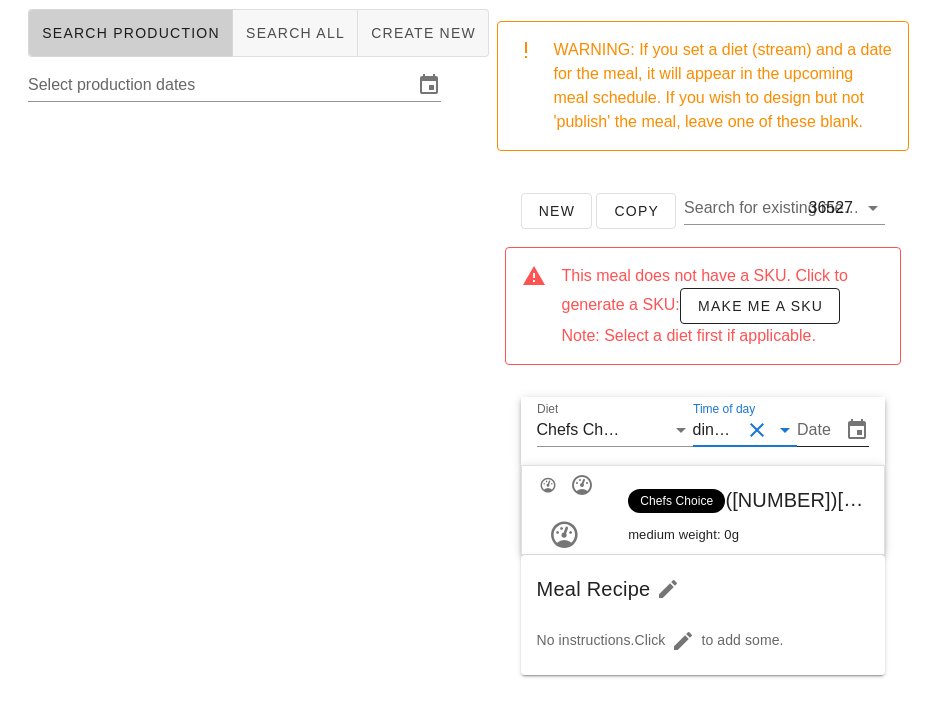 click on "Date" at bounding box center [817, 430] 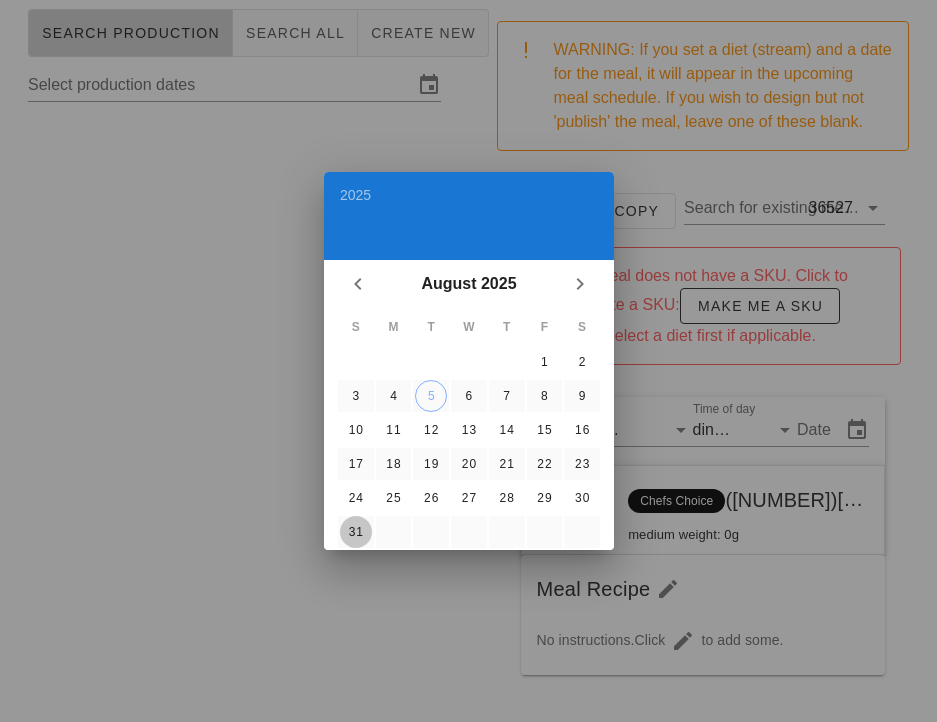 click on "31" at bounding box center [355, 532] 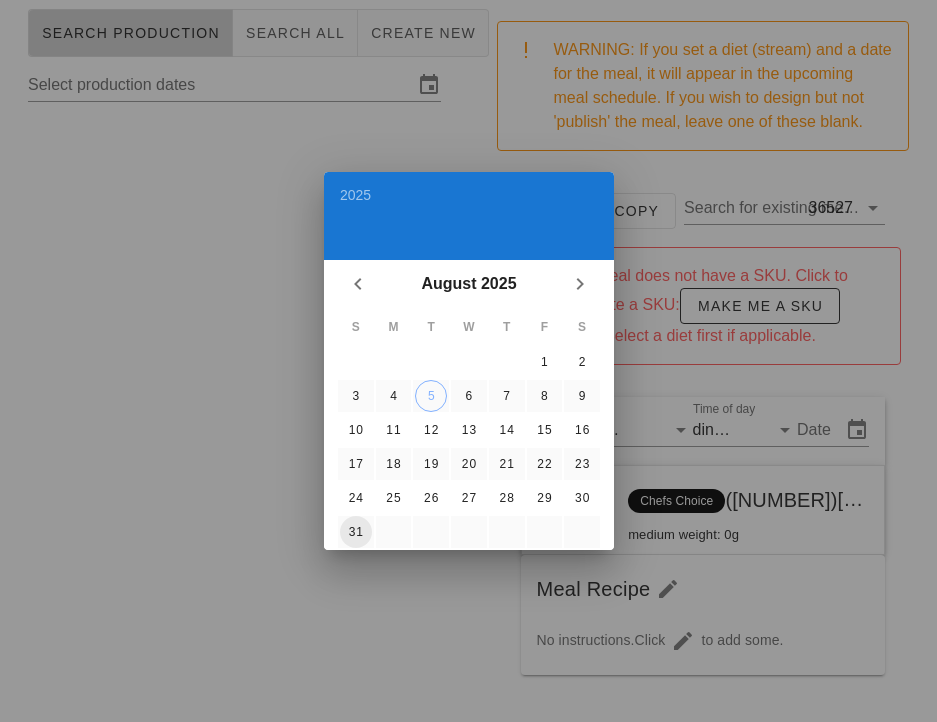 type on "[DAY] [MONTH] [DATE] [YEAR]" 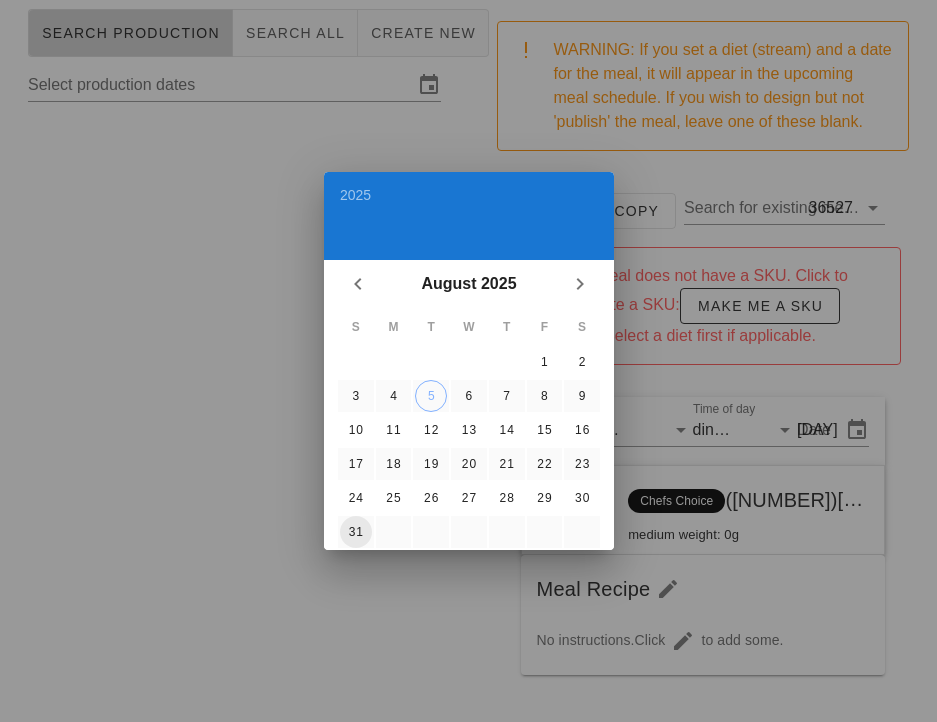scroll, scrollTop: 0, scrollLeft: 138, axis: horizontal 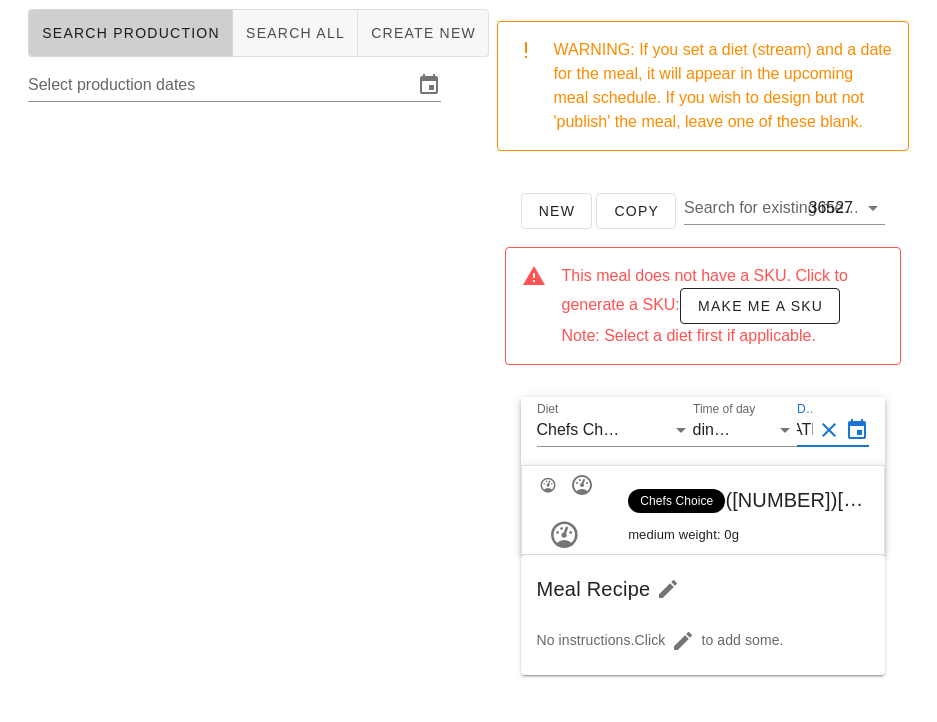 click at bounding box center (234, 509) 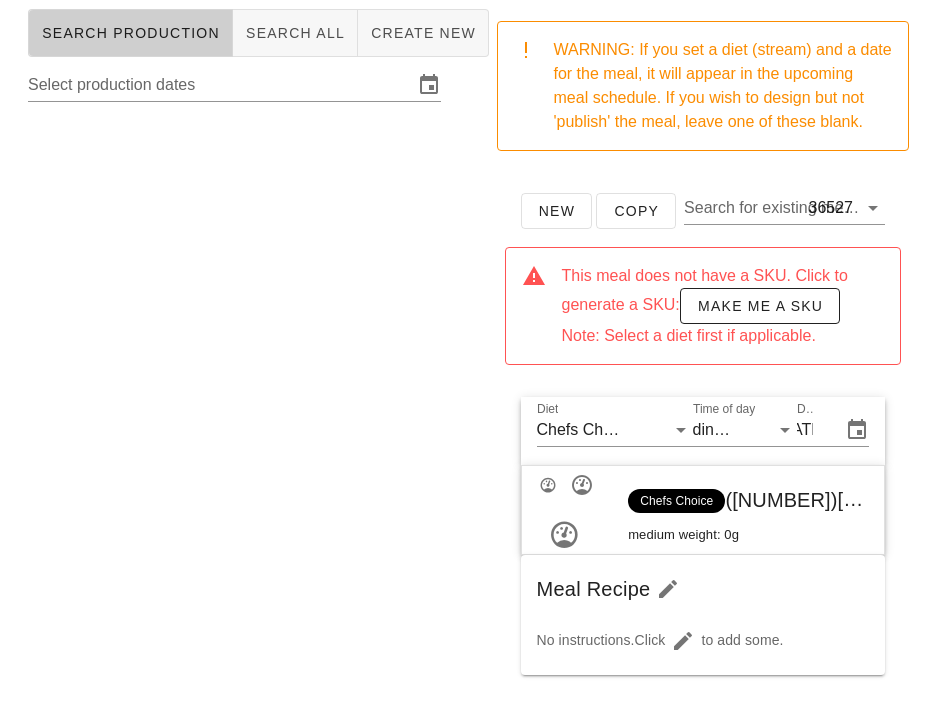 scroll, scrollTop: 0, scrollLeft: 0, axis: both 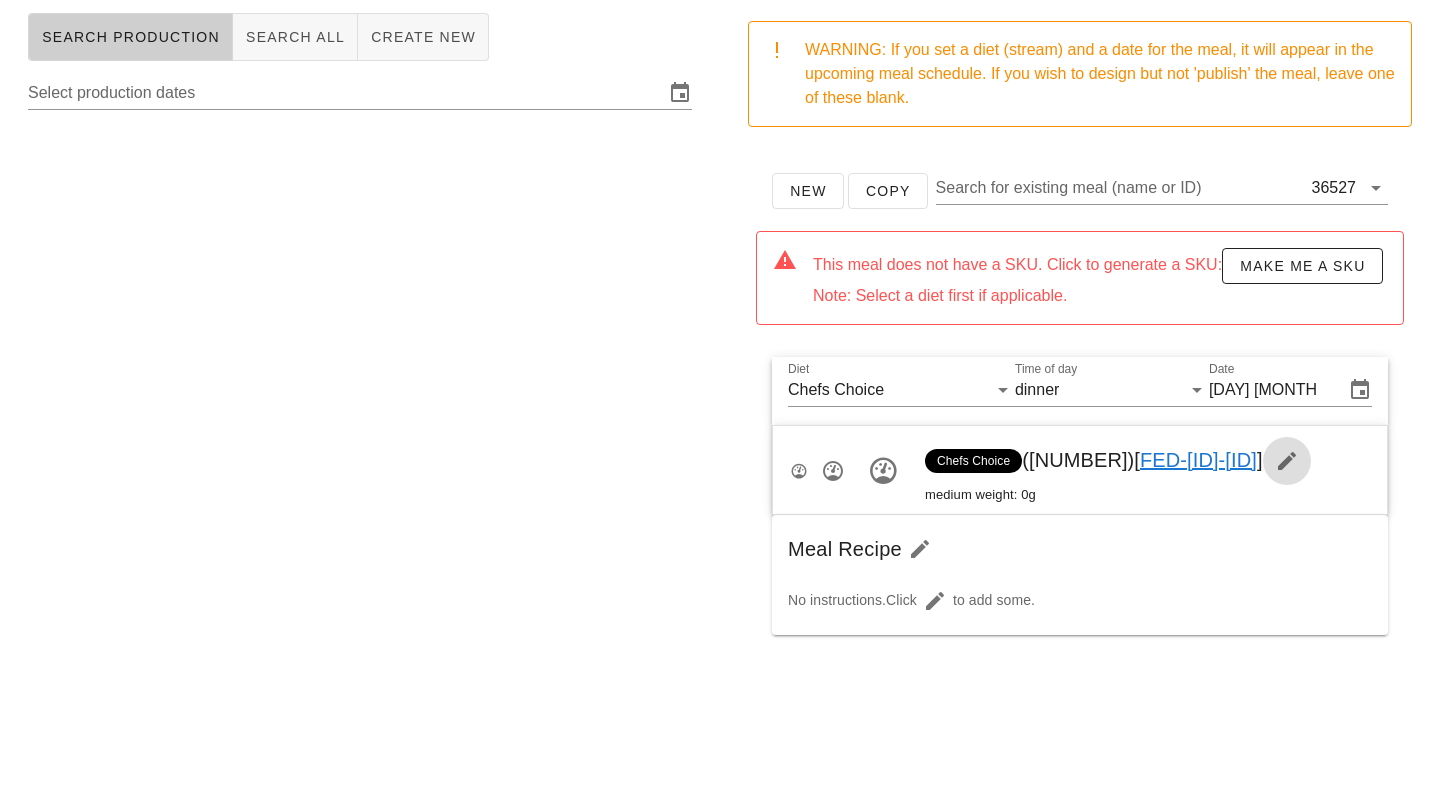click at bounding box center [1287, 461] 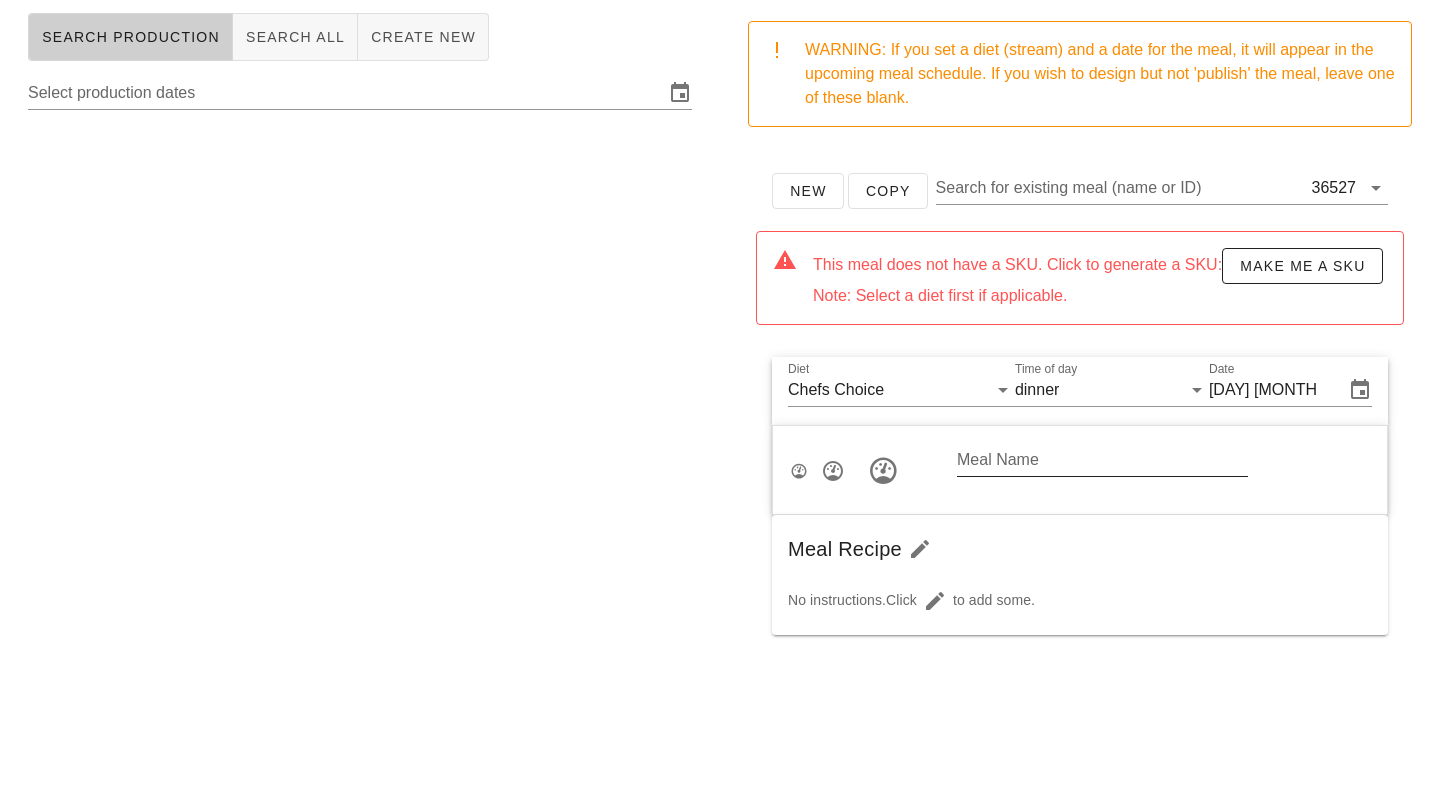 drag, startPoint x: 1262, startPoint y: 458, endPoint x: 1107, endPoint y: 463, distance: 155.08063 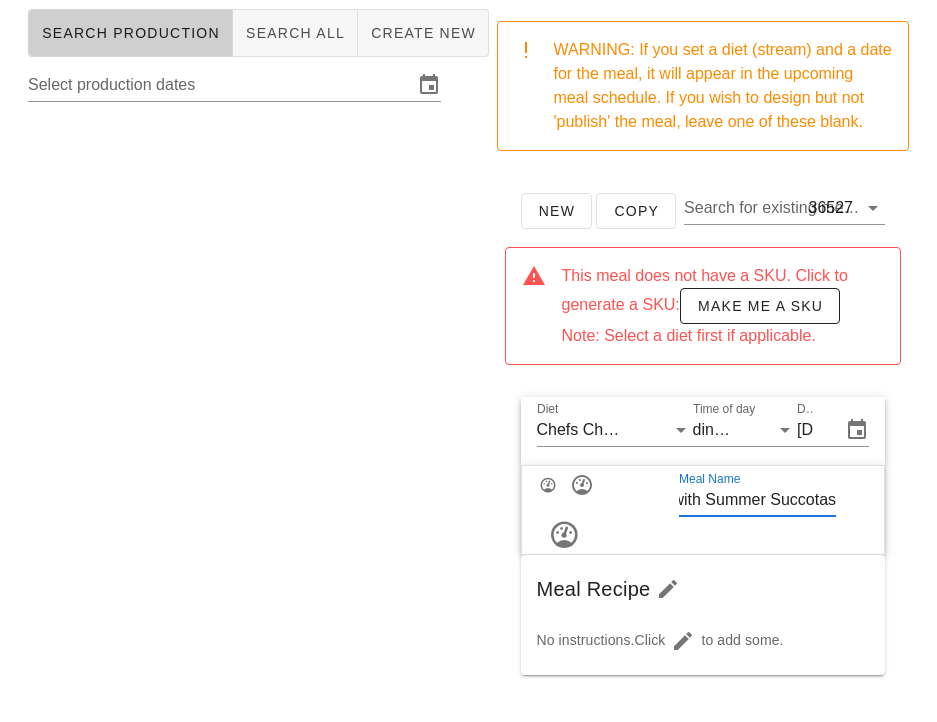 scroll, scrollTop: 0, scrollLeft: 193, axis: horizontal 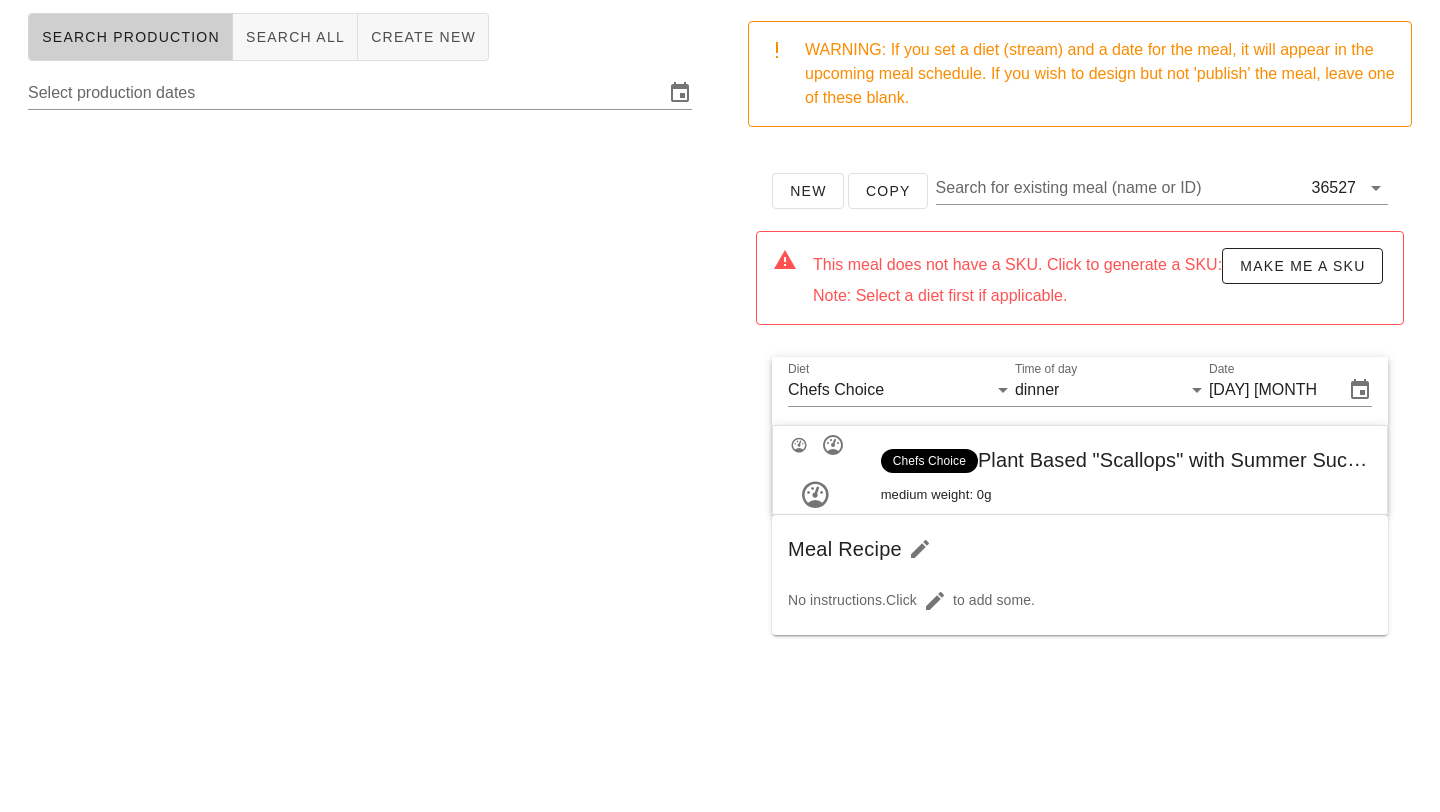 click on "Chefs Choice   Plant Based "Scallops" with Summer Succotash (36527)  [  FED-00-3151  ]" at bounding box center [1270, 460] 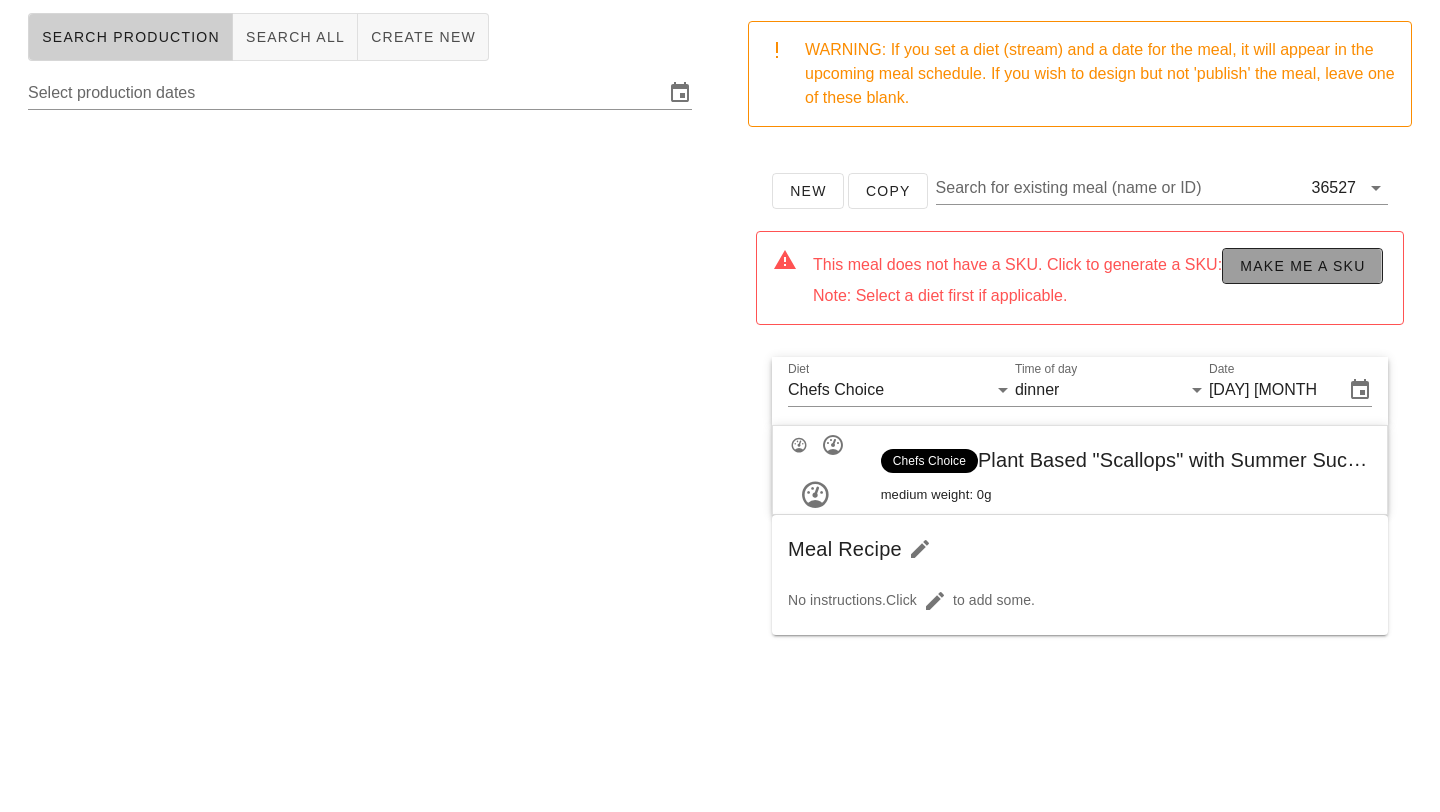 click on "Make me a SKU" at bounding box center (1302, 266) 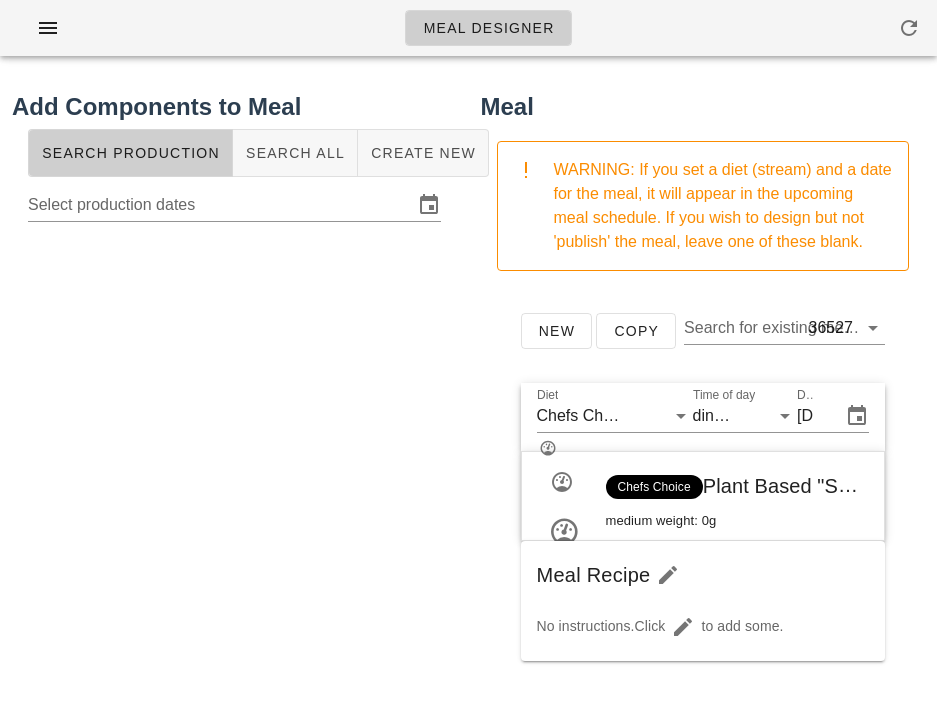 scroll, scrollTop: 0, scrollLeft: 0, axis: both 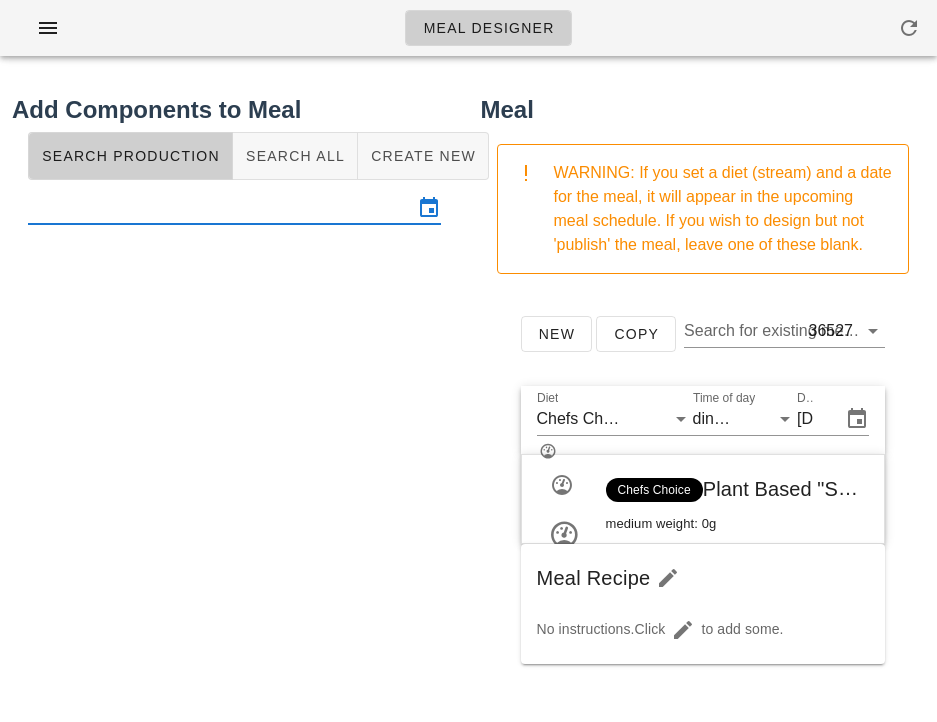 click at bounding box center (220, 208) 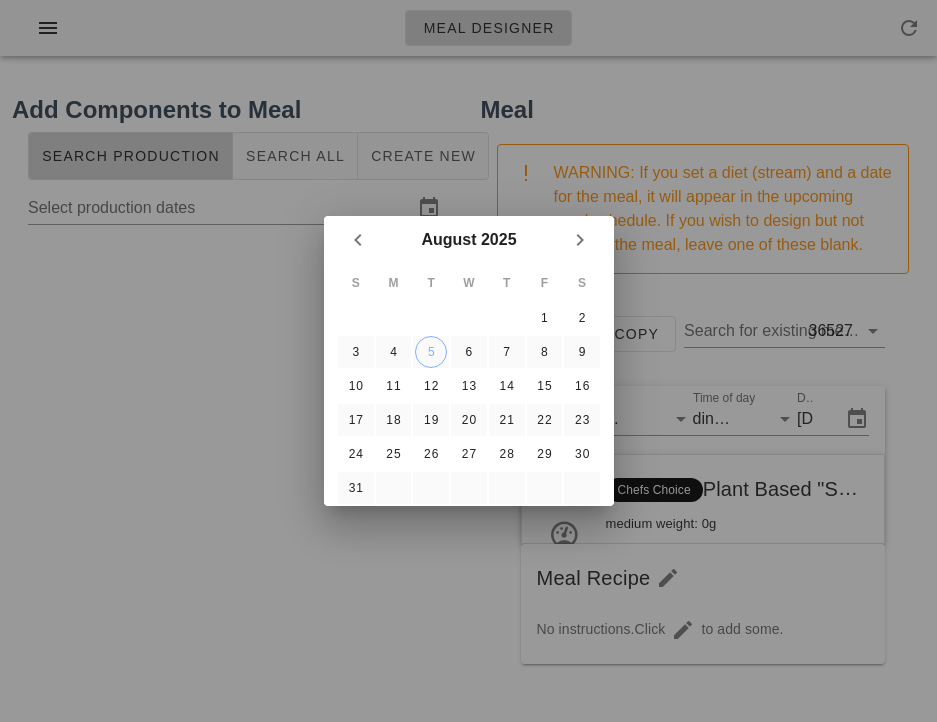 click at bounding box center [468, 361] 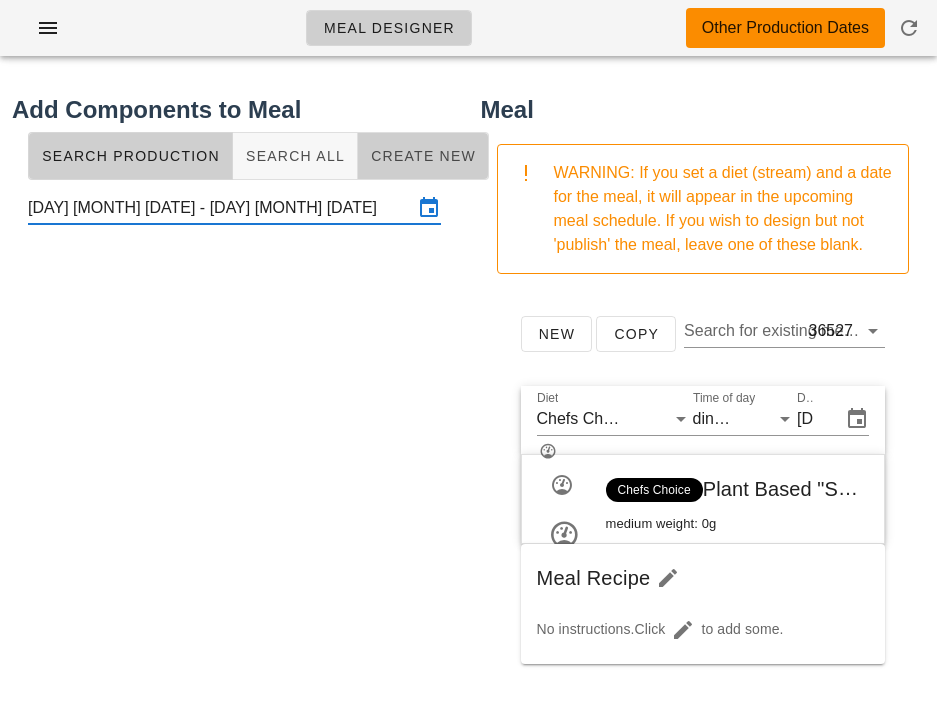 click on "Create New" at bounding box center [423, 156] 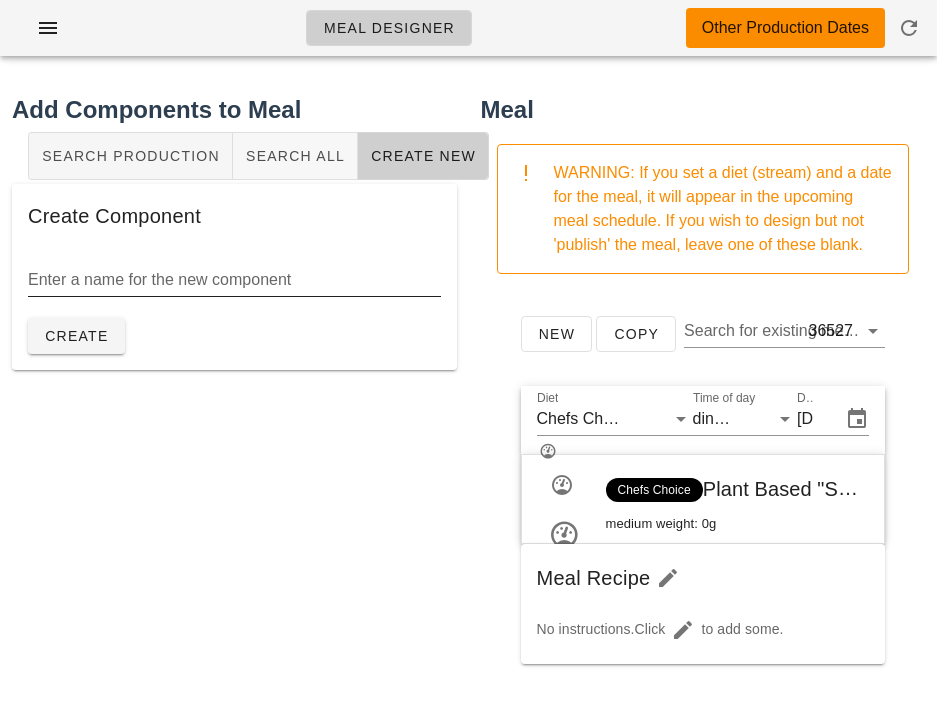 click on "Enter a name for the new component" at bounding box center [234, 280] 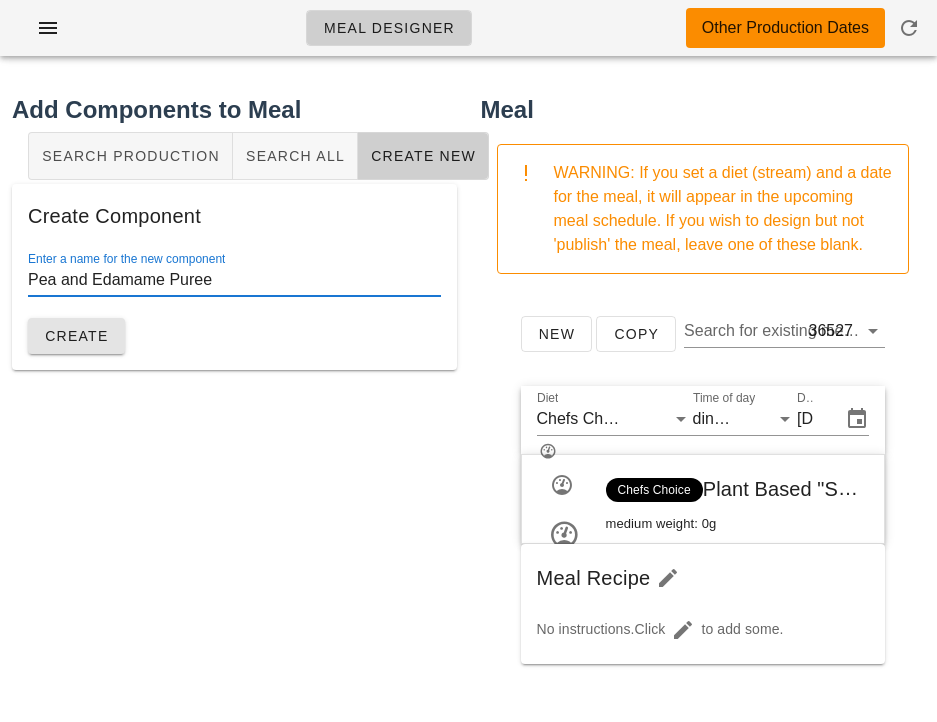 type on "Pea and Edamame Puree" 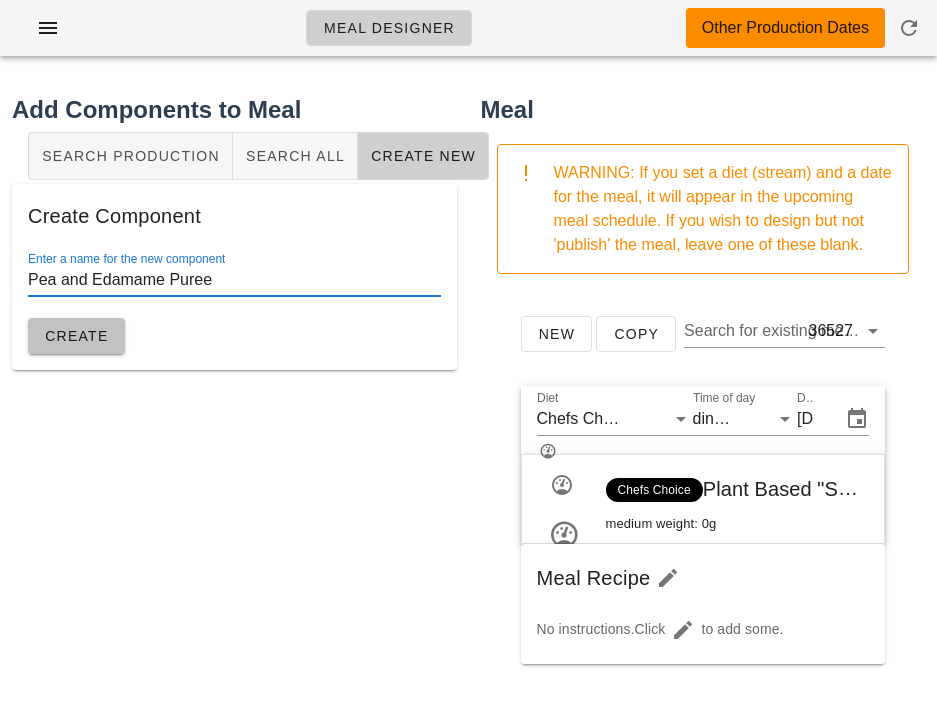 click on "Create" at bounding box center [76, 336] 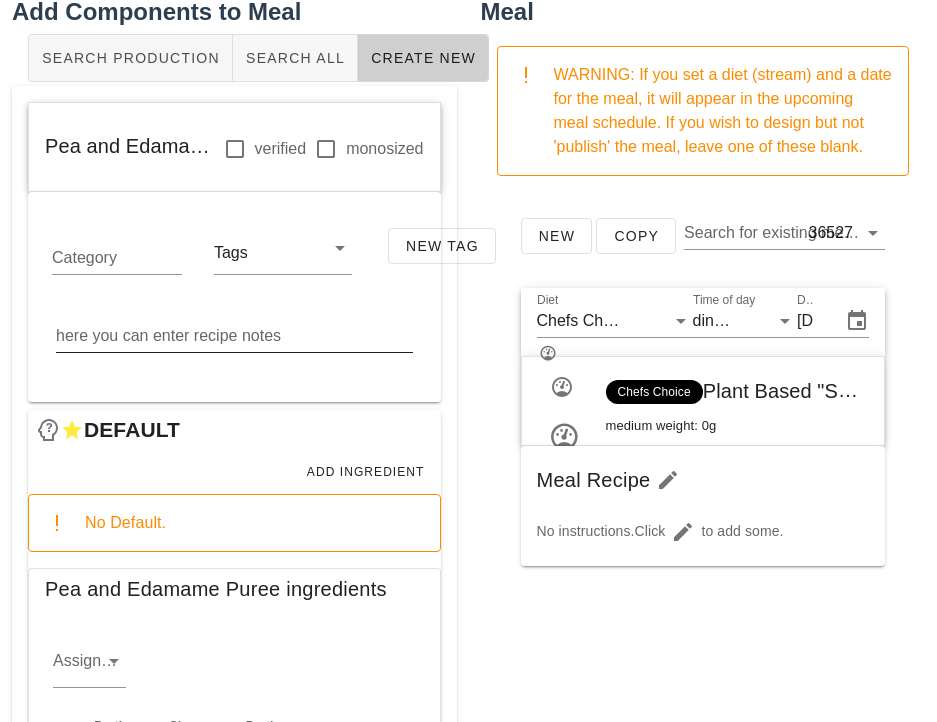 scroll, scrollTop: 380, scrollLeft: 0, axis: vertical 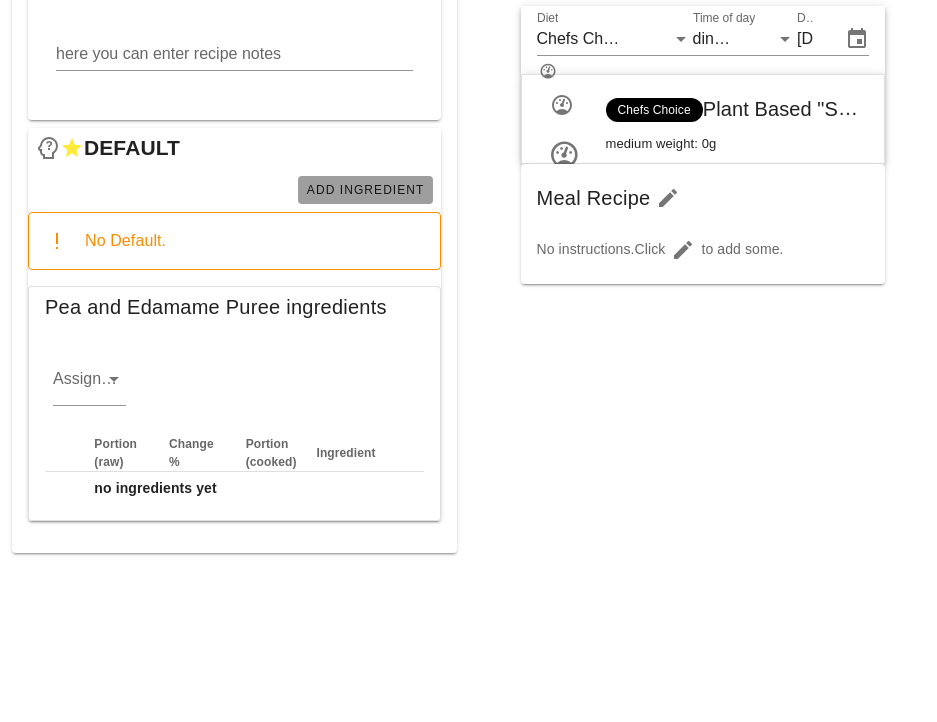click on "Add Ingredient" at bounding box center (365, 190) 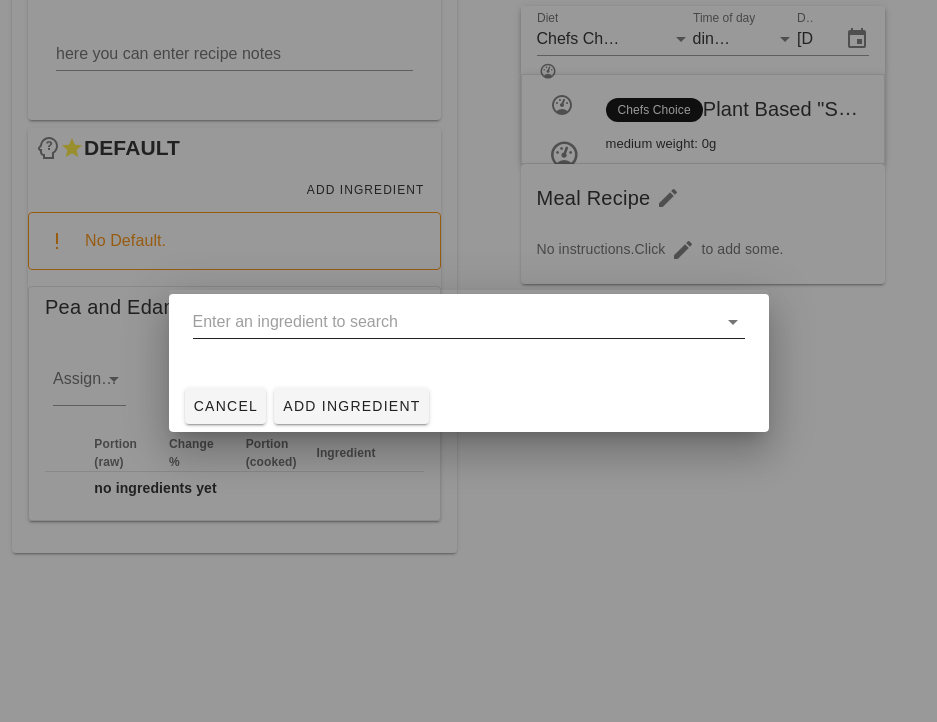 click at bounding box center (455, 322) 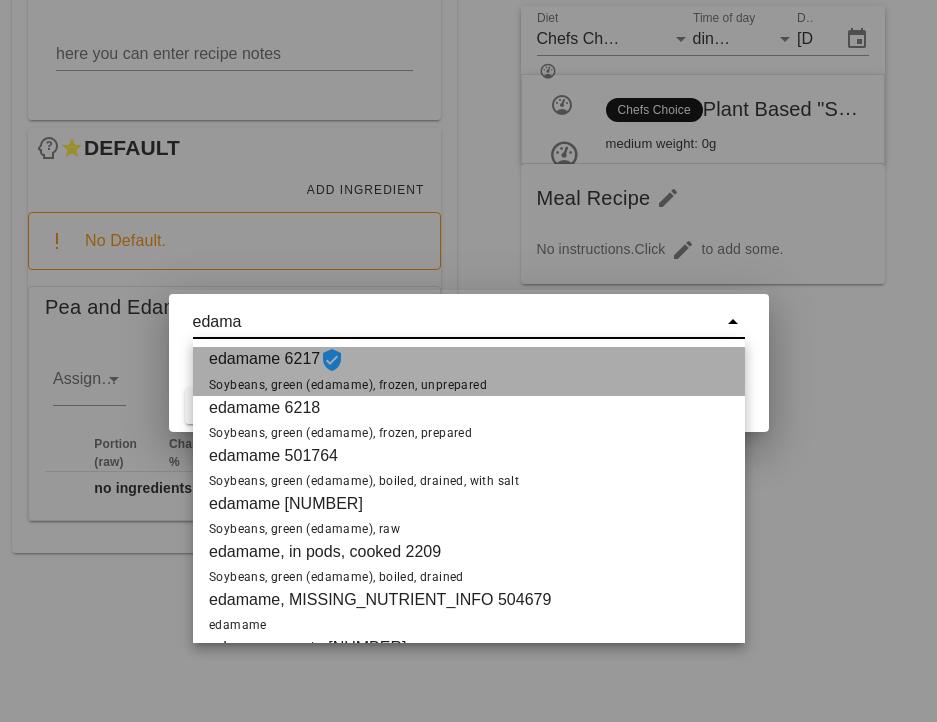 click on "edamame 6217    Soybeans, green (edamame), frozen, unprepared" at bounding box center [348, 371] 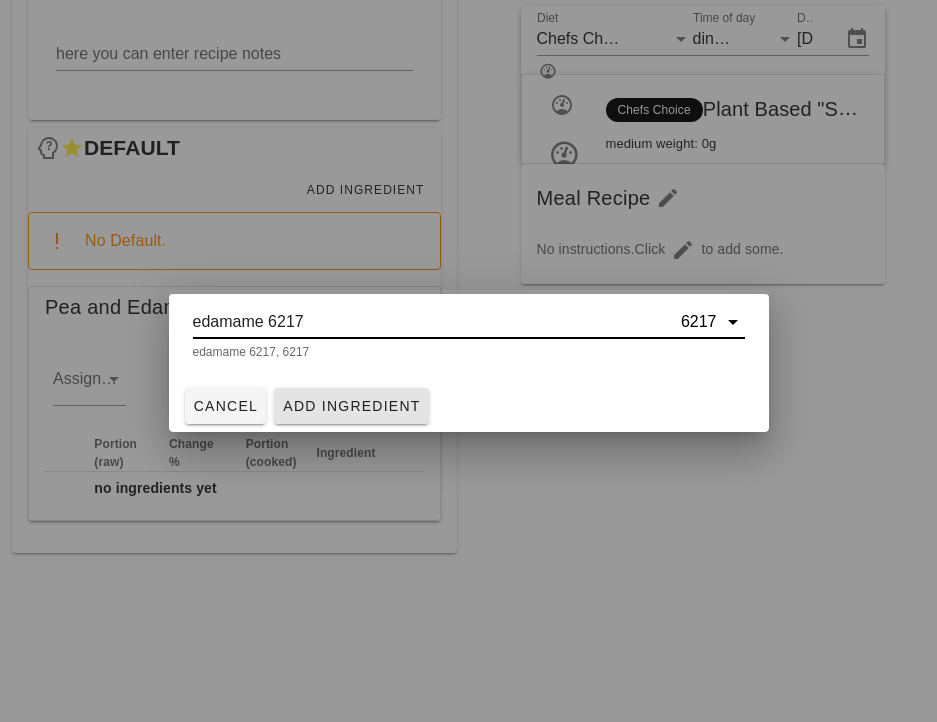 type on "edamame 6217" 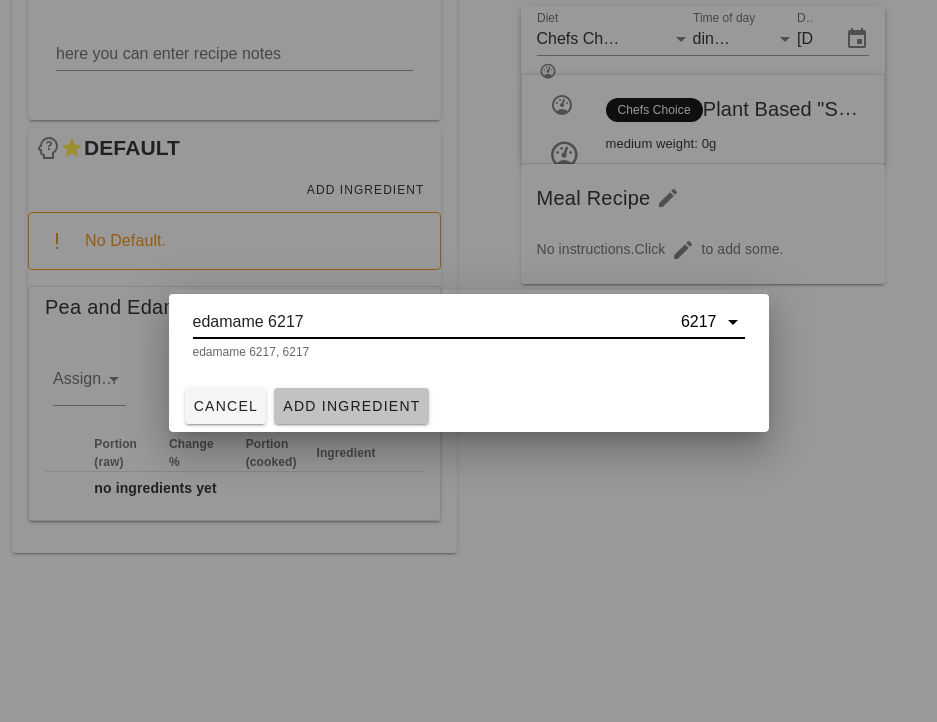 click on "Add Ingredient" at bounding box center (351, 406) 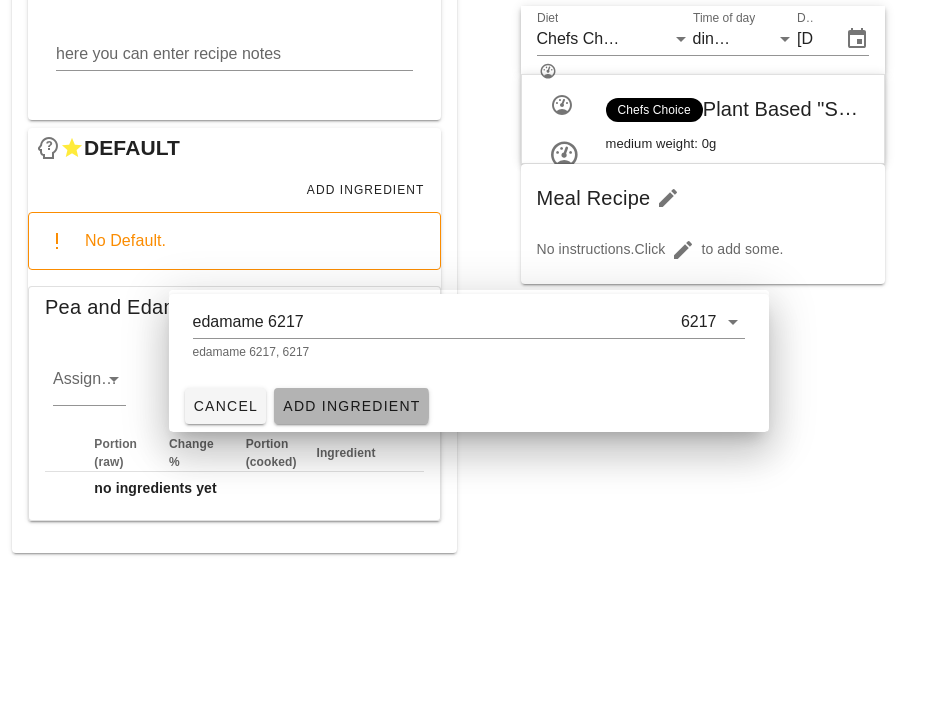 type 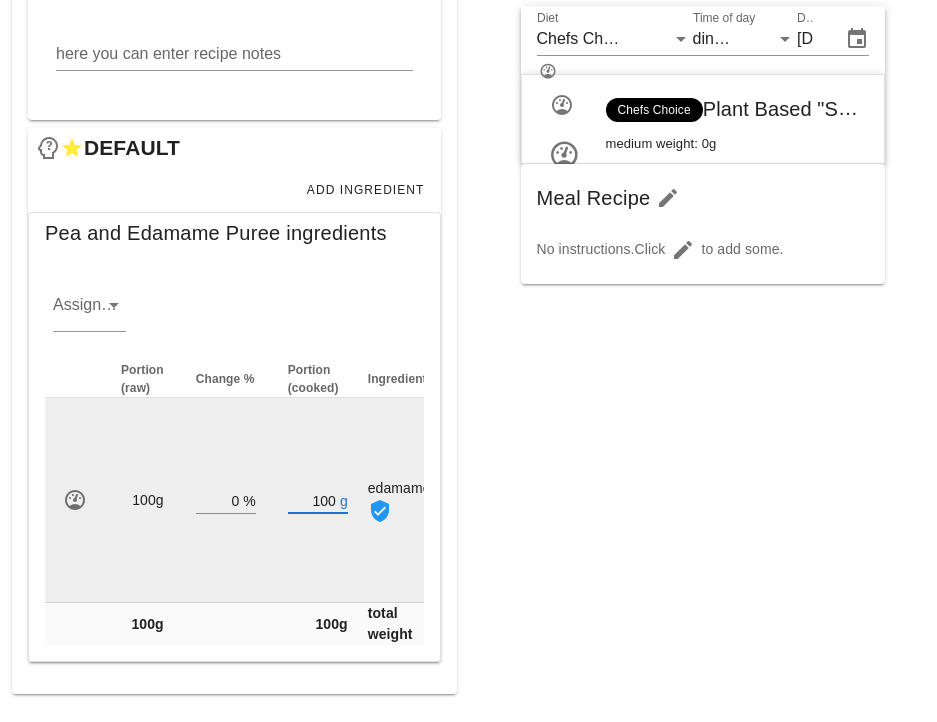 click on "100" at bounding box center [312, 500] 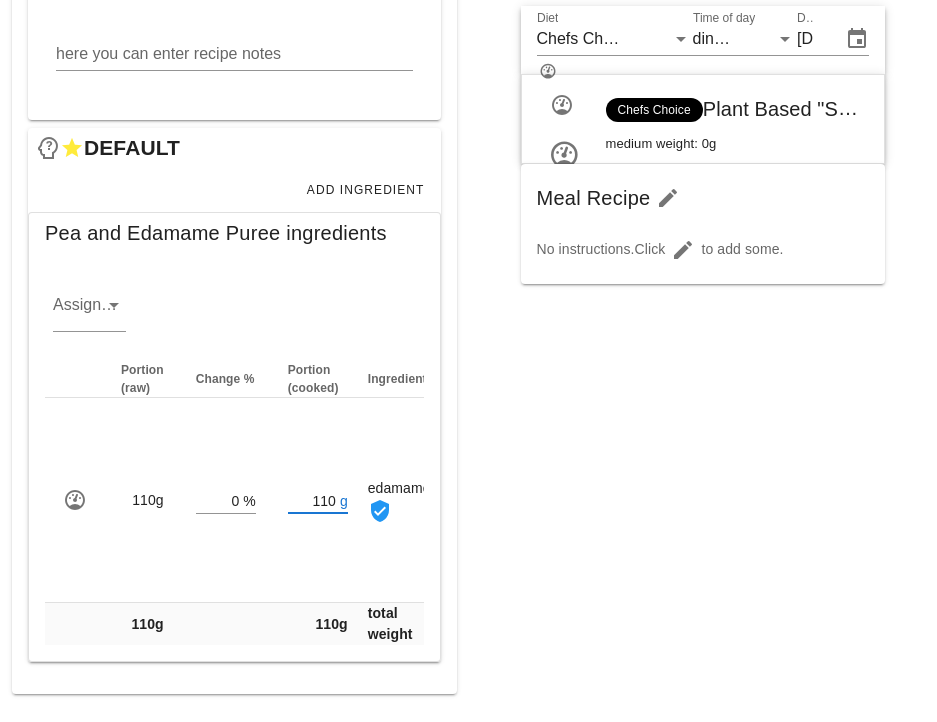 type on "110" 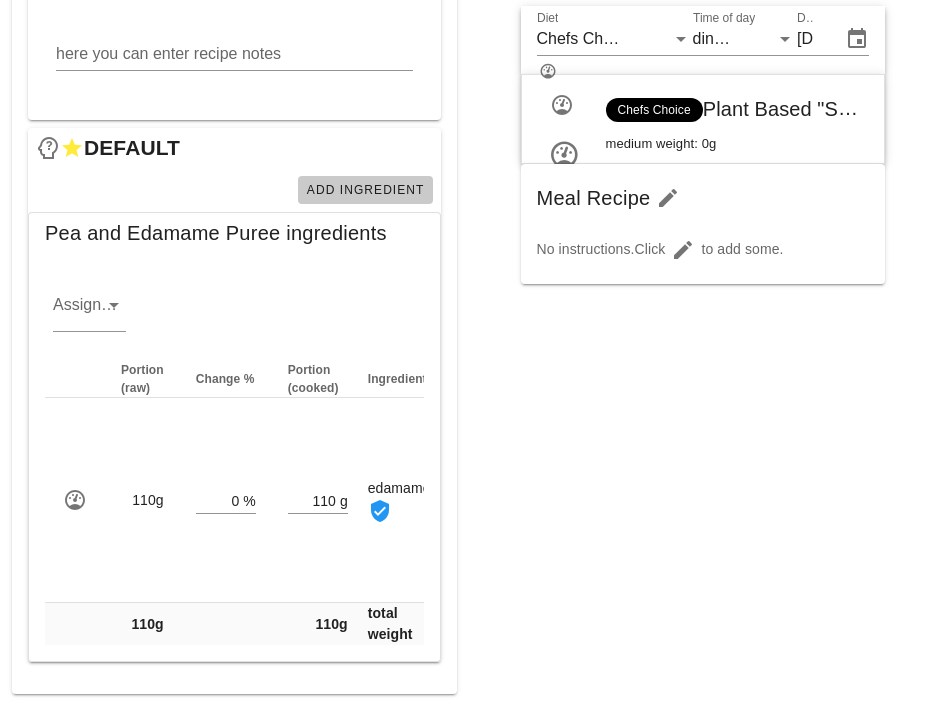 click on "Add Ingredient" at bounding box center (365, 190) 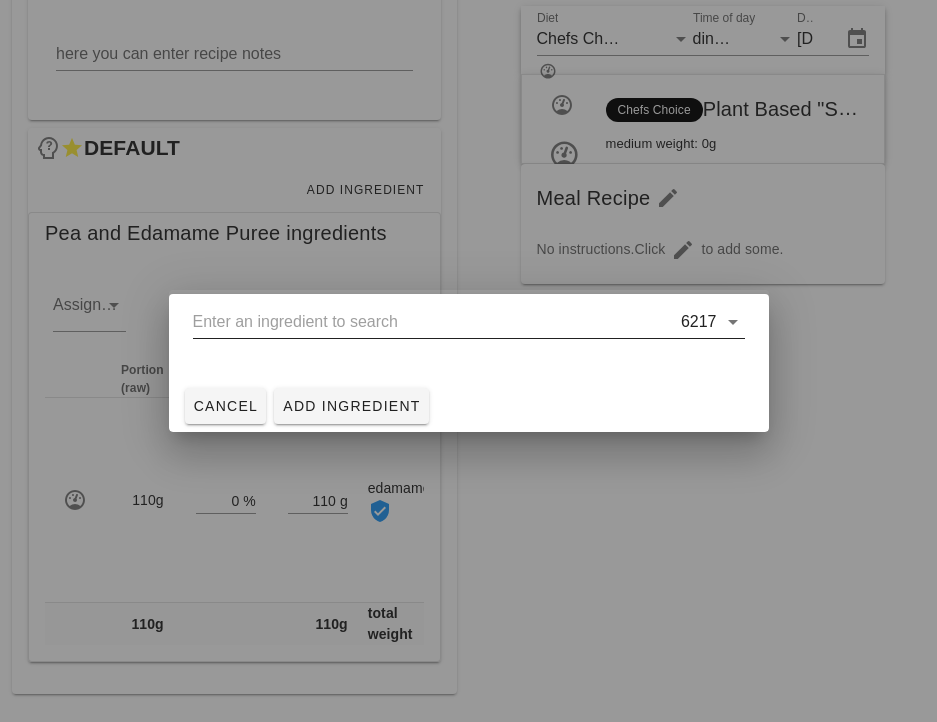 click at bounding box center [435, 322] 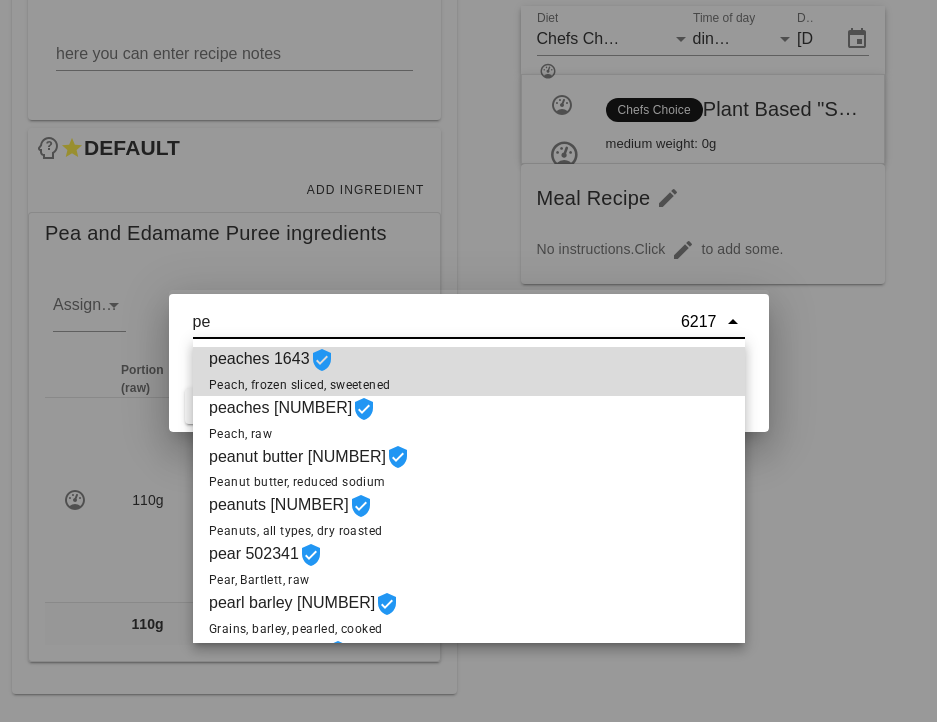 type on "p" 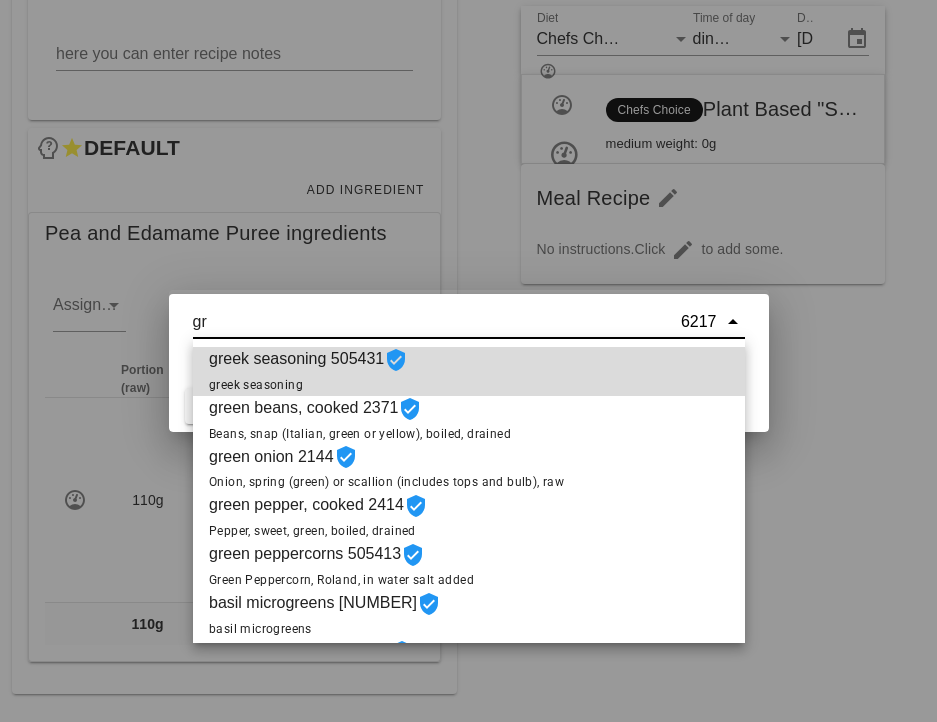 type on "g" 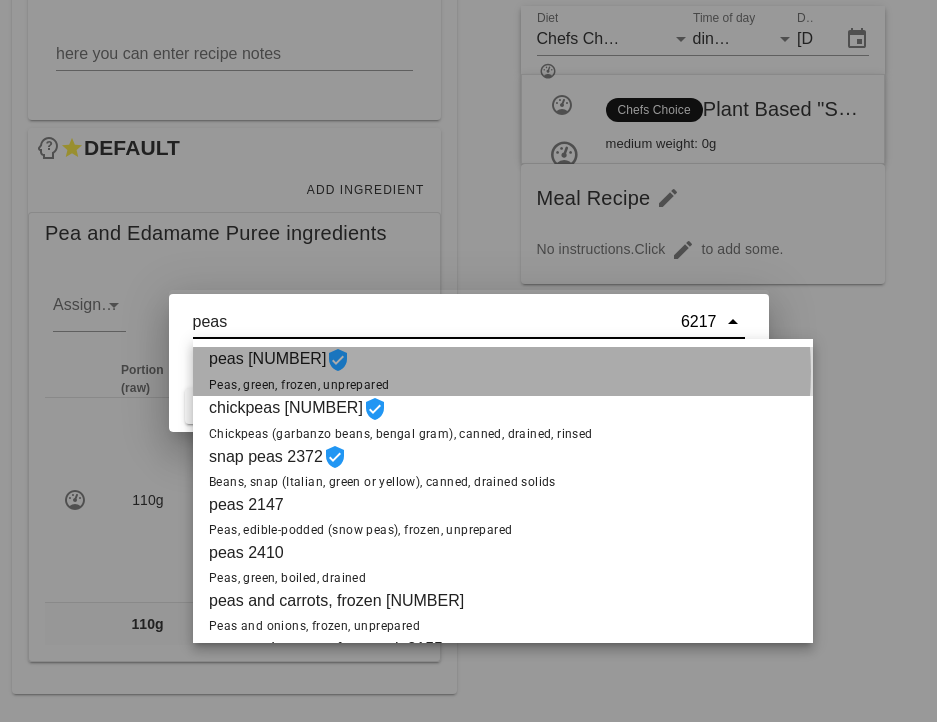 click on "peas 2151    Peas, green, frozen, unprepared" at bounding box center (503, 371) 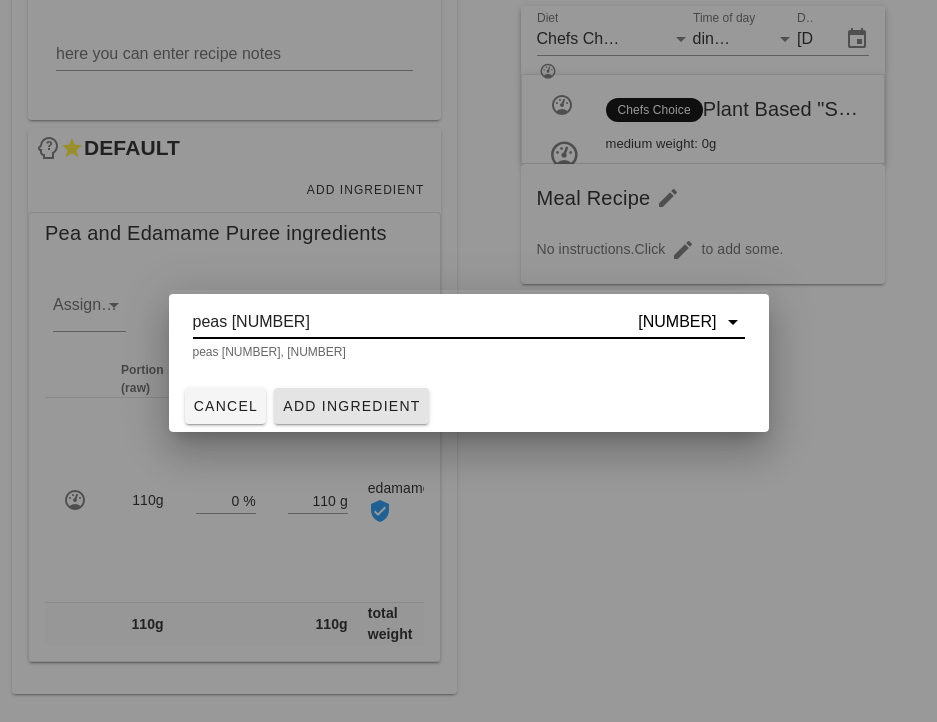 type on "peas 2151" 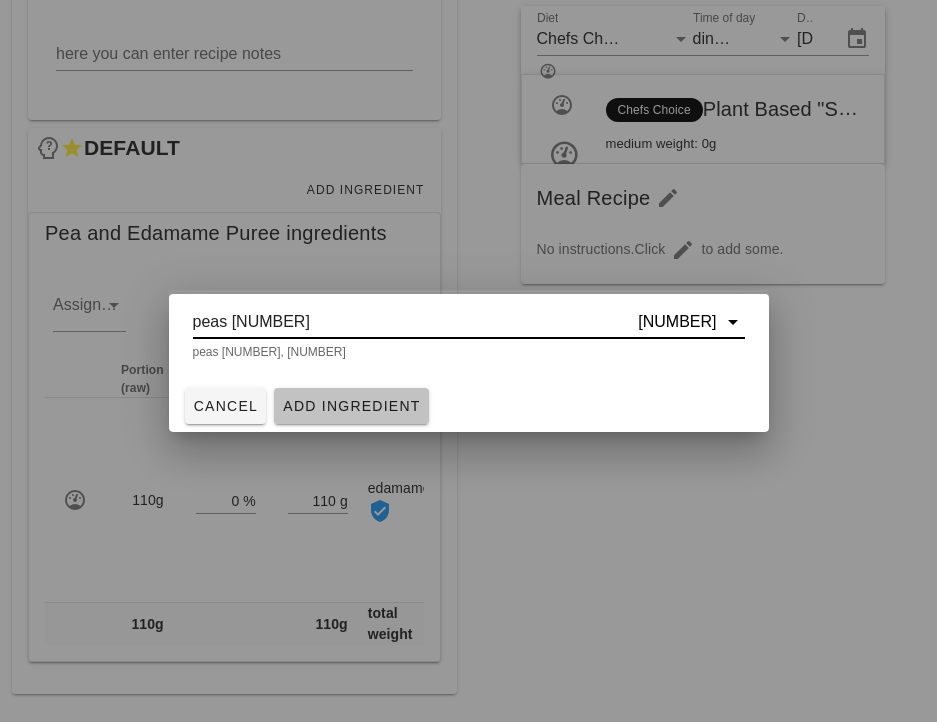 click on "Add Ingredient" at bounding box center [351, 406] 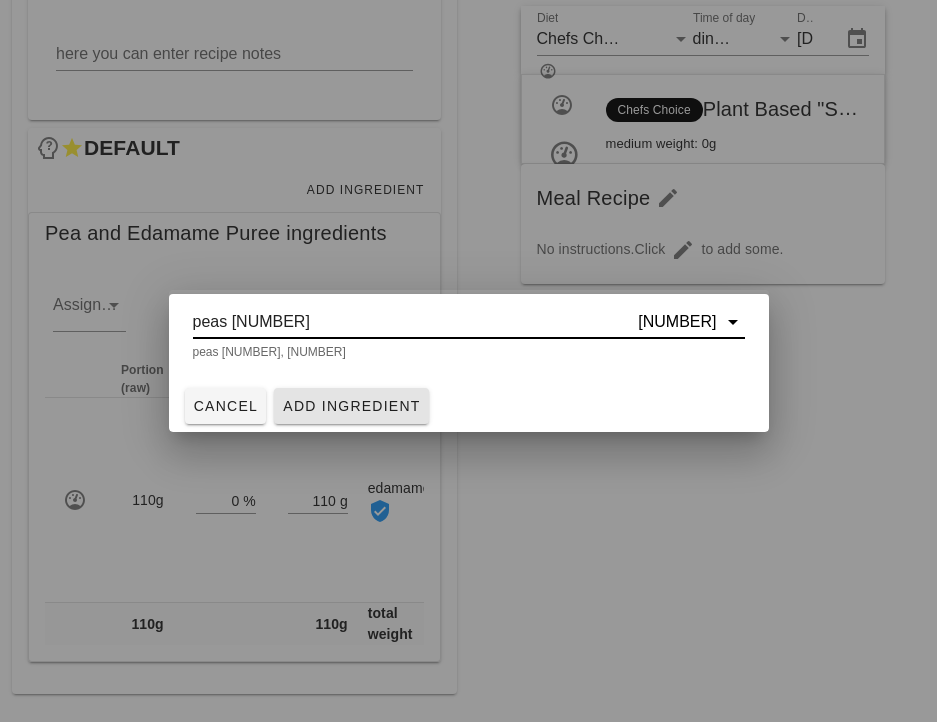 type 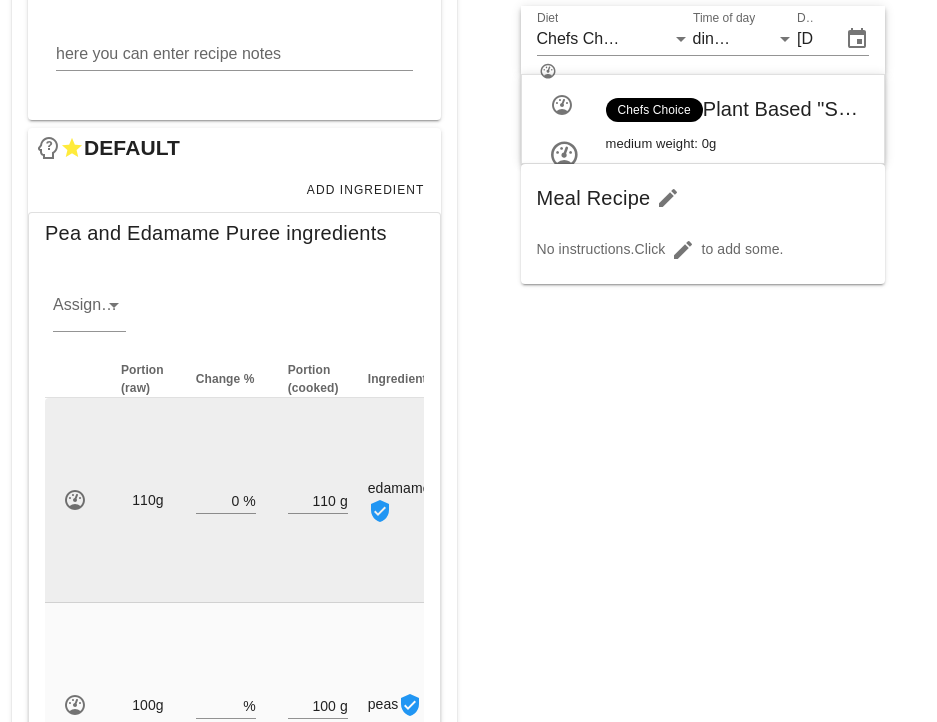 scroll, scrollTop: 484, scrollLeft: 0, axis: vertical 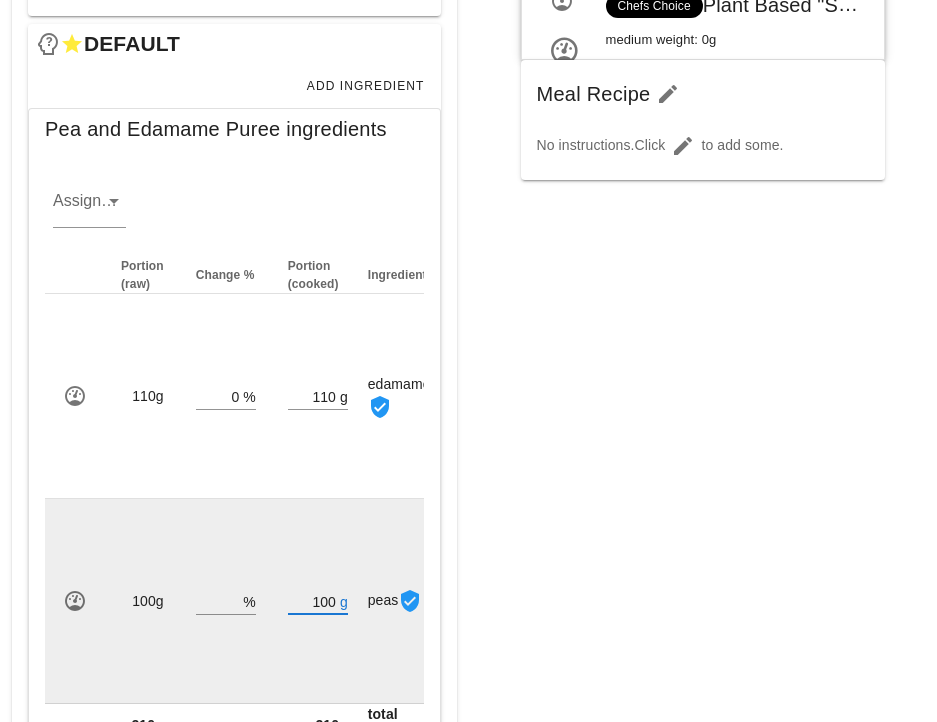 click on "100" at bounding box center [312, 601] 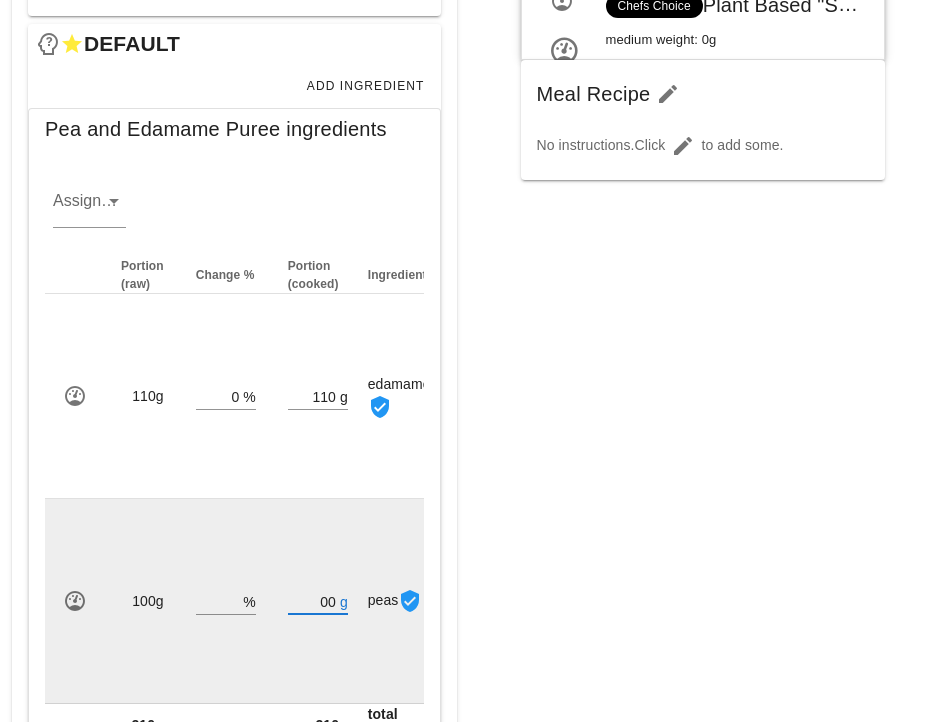 type on "200" 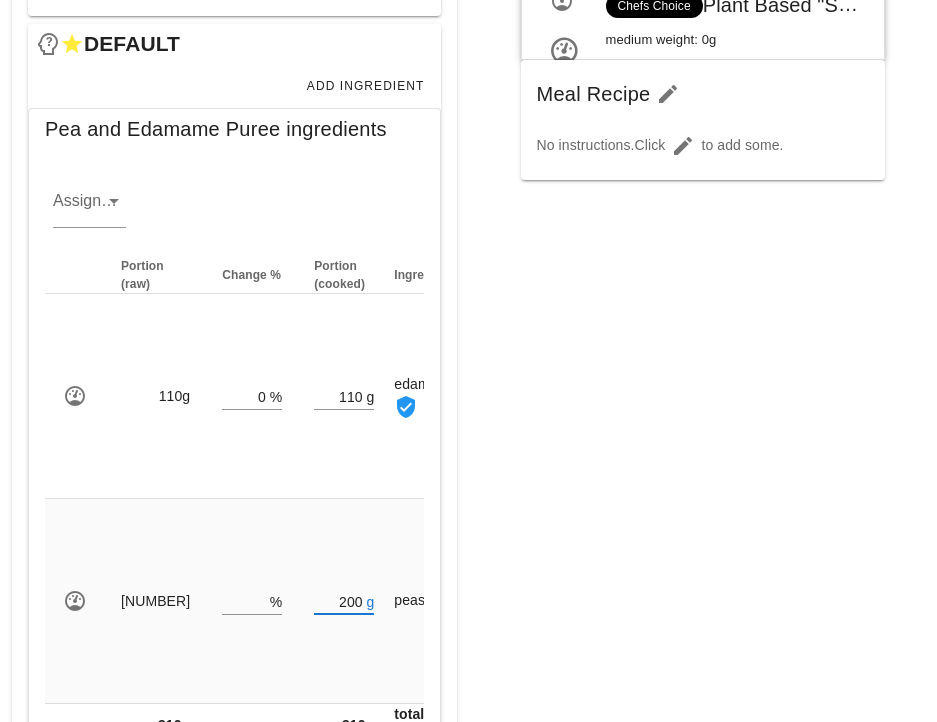 click on "New  Copy  Search for existing meal (name or ID) 36527 Diet Chefs Choice Time of day dinner Date Sunday Aug 31, 2025  Chefs Choice   Plant Based "Scallops" with Summer Succotash (36527)  [  FED-23-3433  ]  medium weight: 0g   Meal Recipe   No instructions.   Click   to add some." at bounding box center [703, 206] 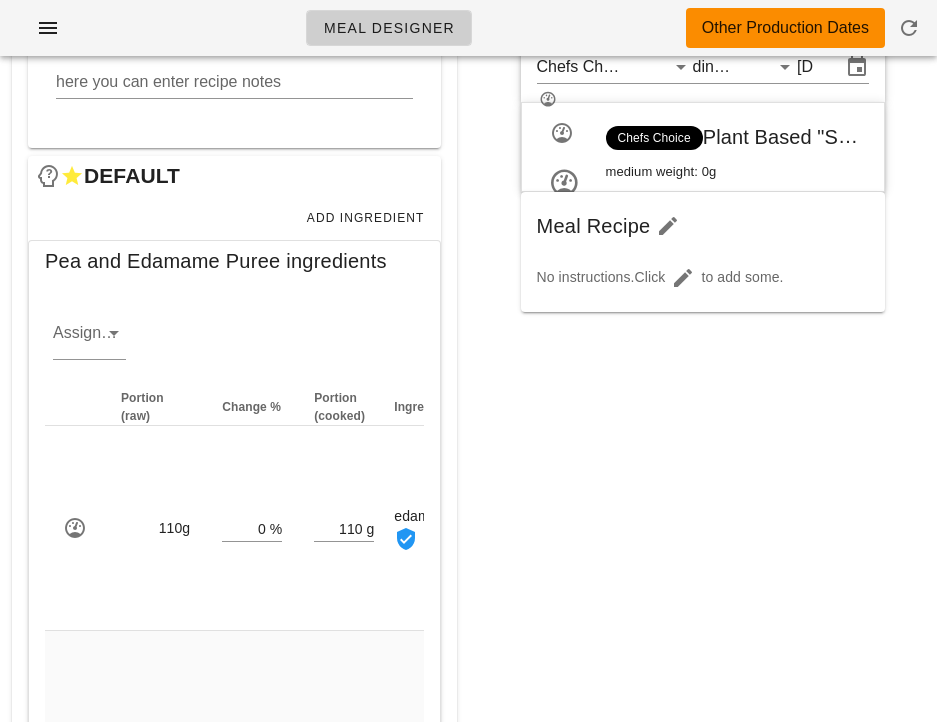 scroll, scrollTop: 314, scrollLeft: 0, axis: vertical 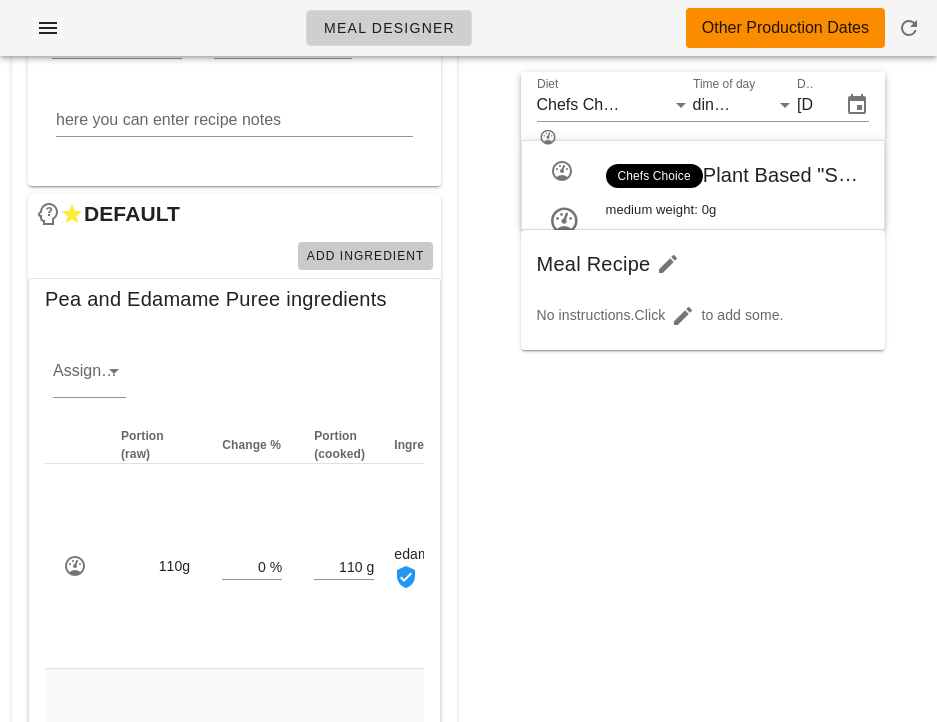 click on "Add Ingredient" at bounding box center [365, 256] 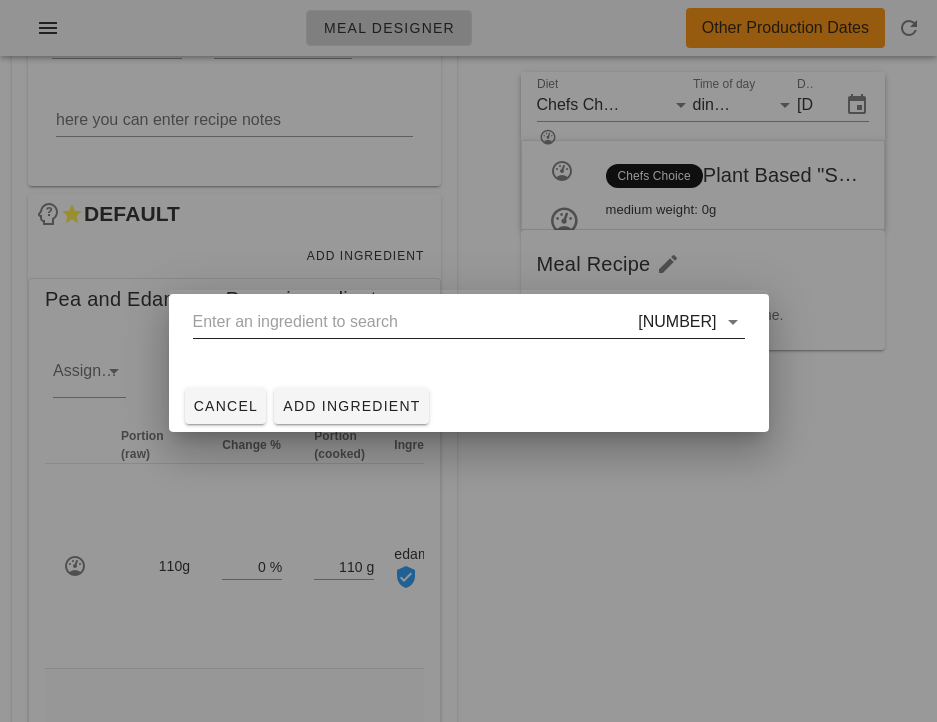 click at bounding box center [414, 322] 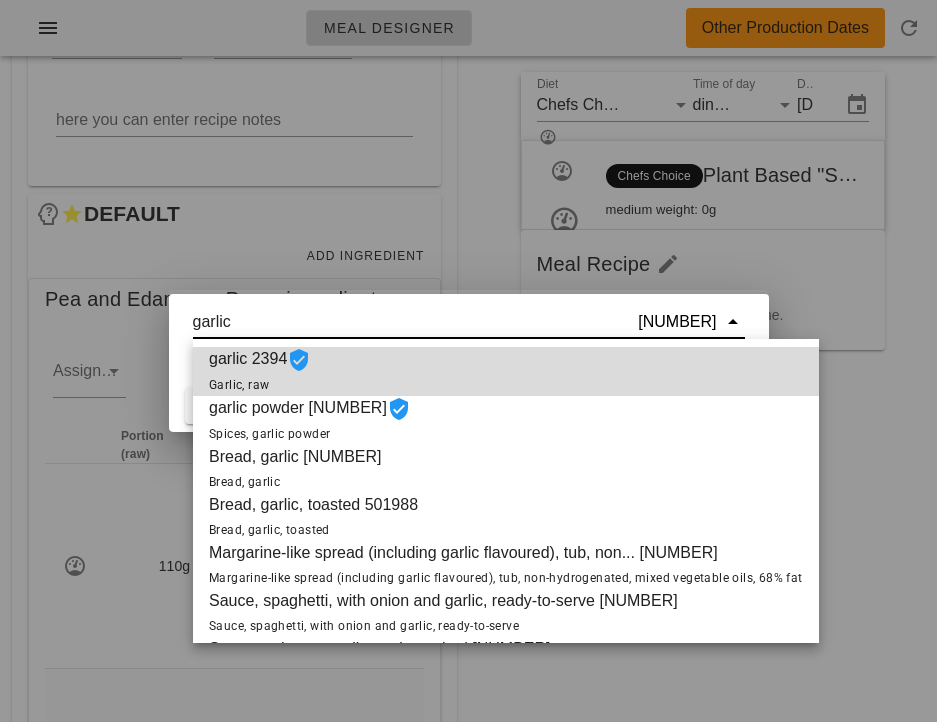 click on "garlic 2394    Garlic, raw" at bounding box center (506, 371) 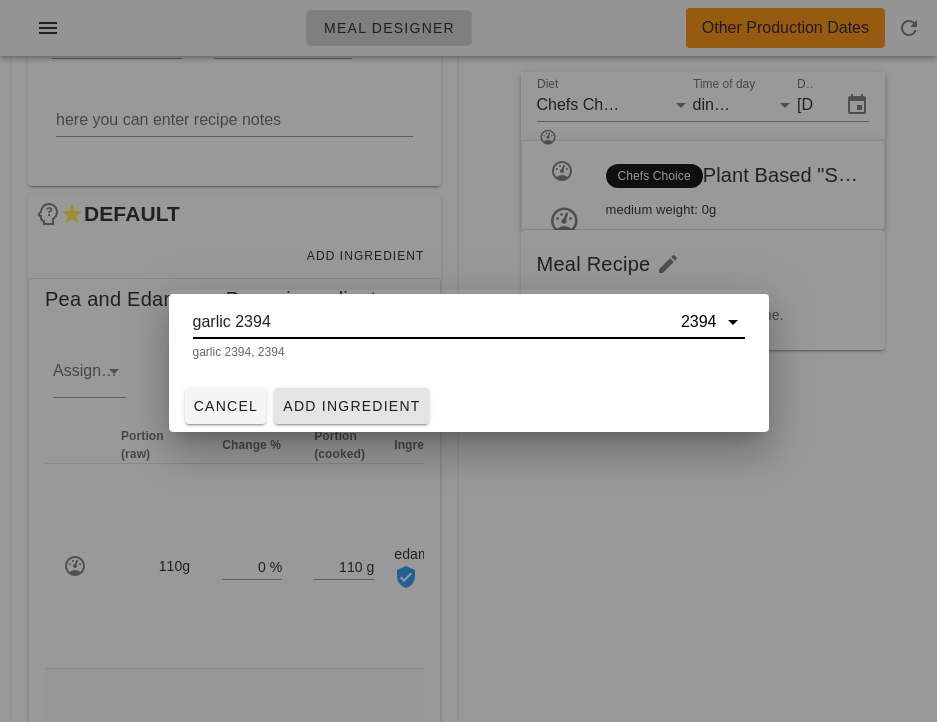 type on "garlic 2394" 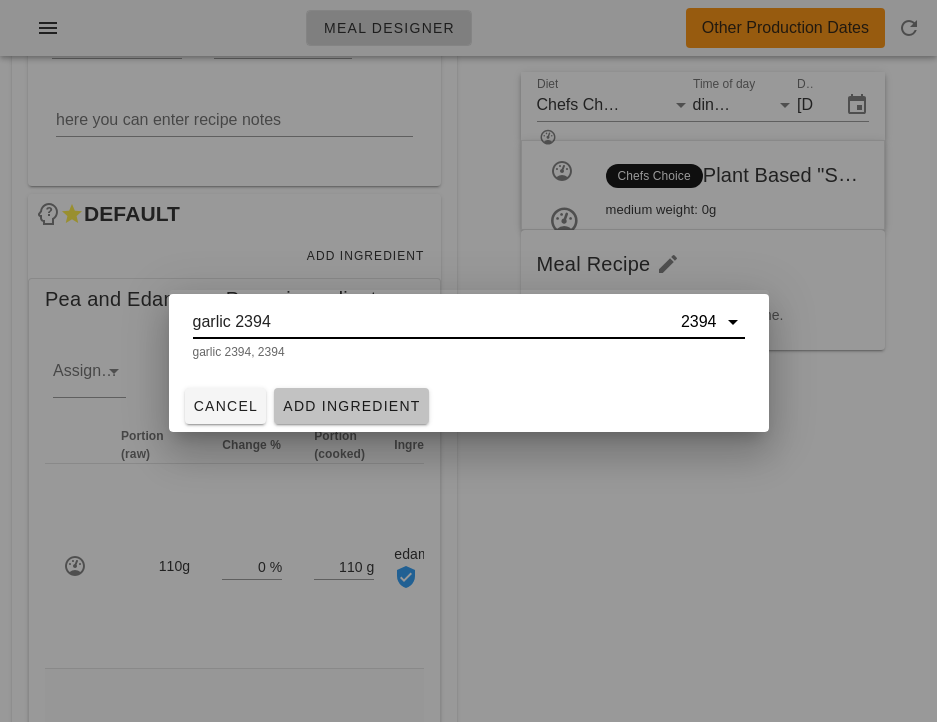 click on "Add Ingredient" at bounding box center (351, 406) 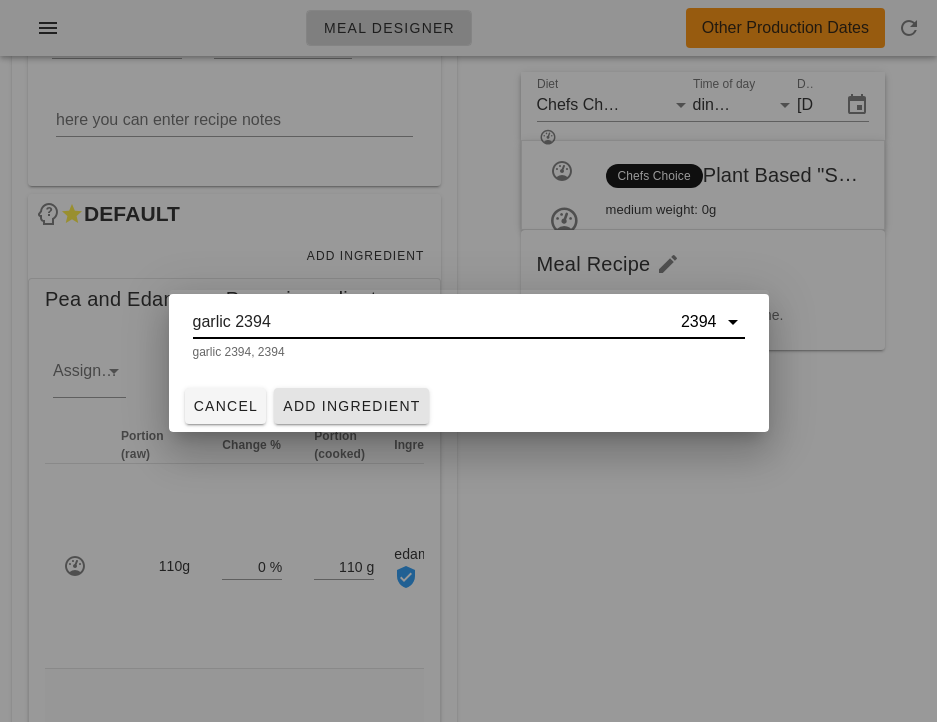 type 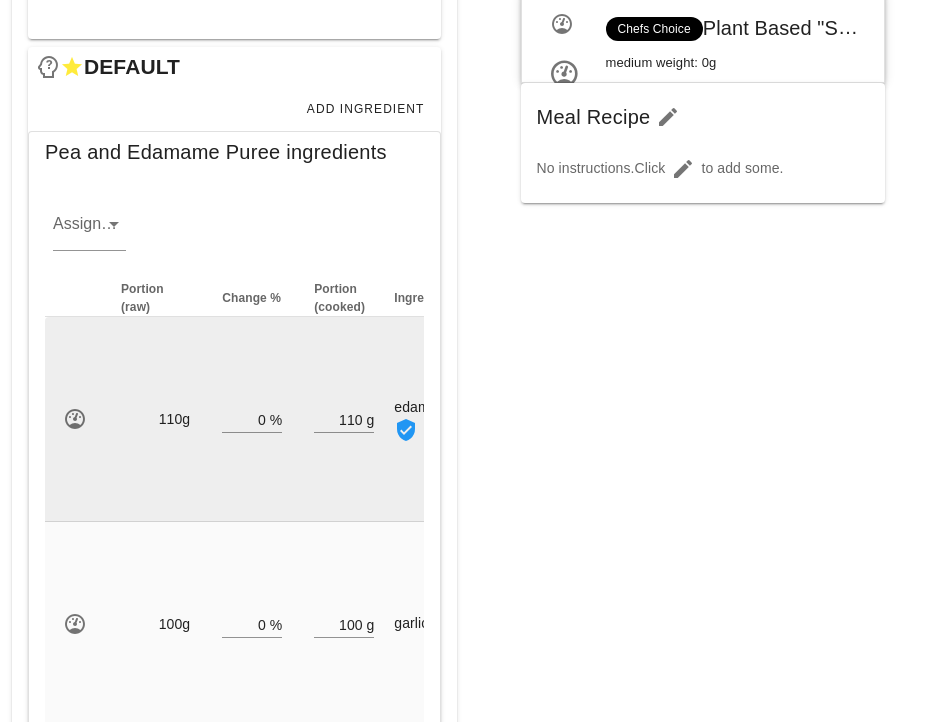 scroll, scrollTop: 774, scrollLeft: 0, axis: vertical 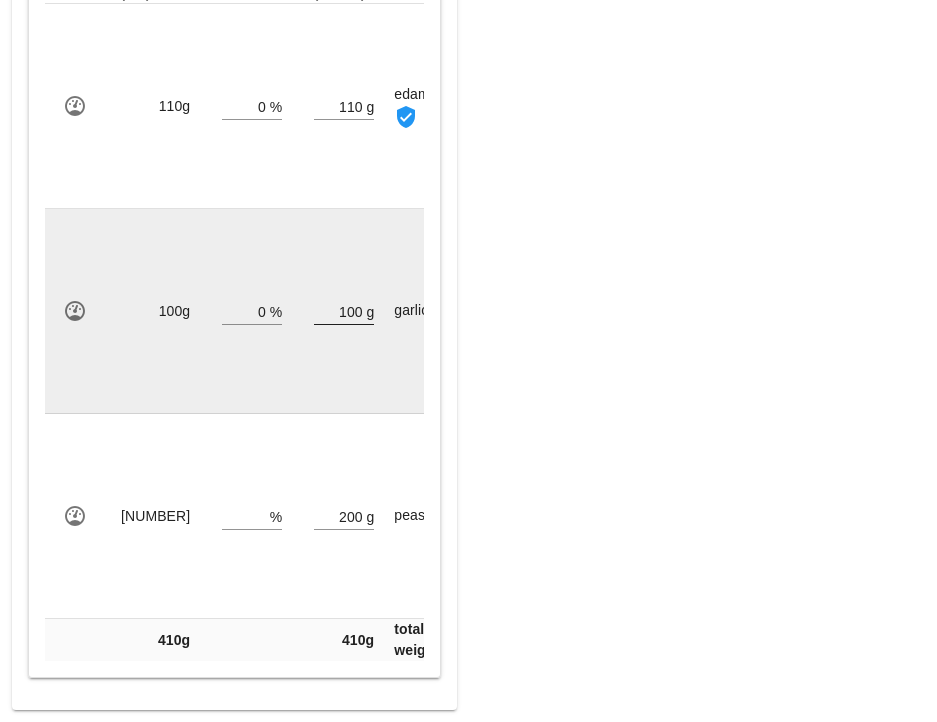 click on "g" at bounding box center [368, 311] 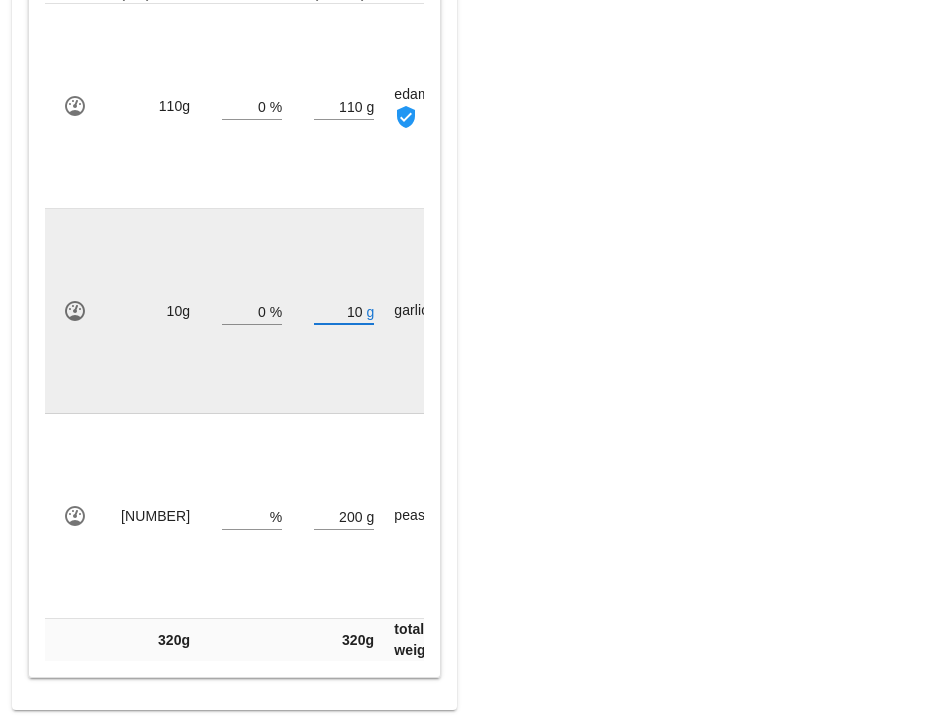 type on "1" 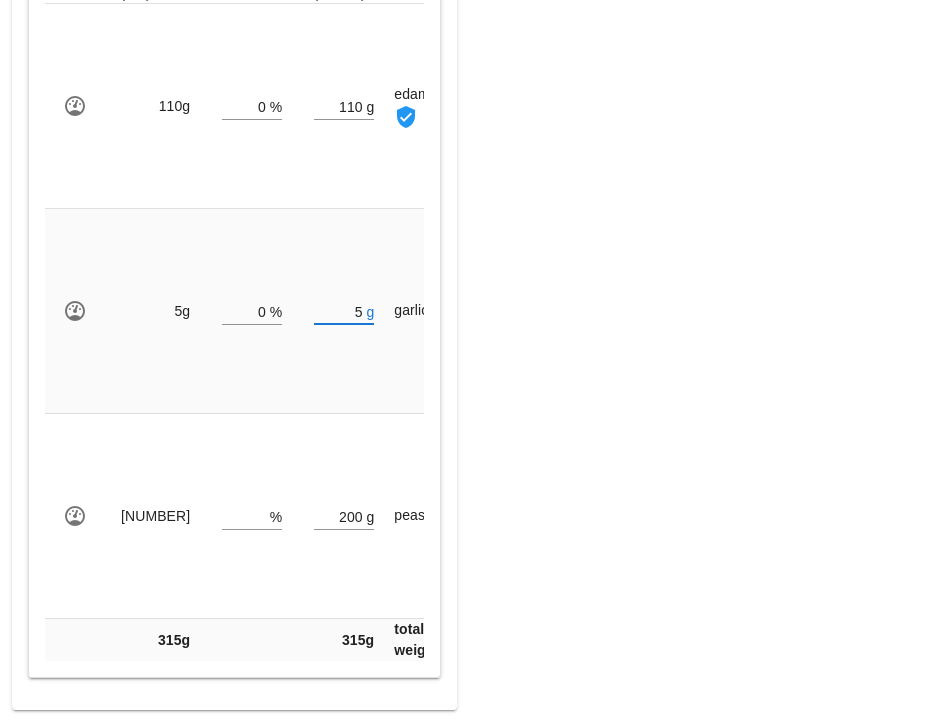 type on "5" 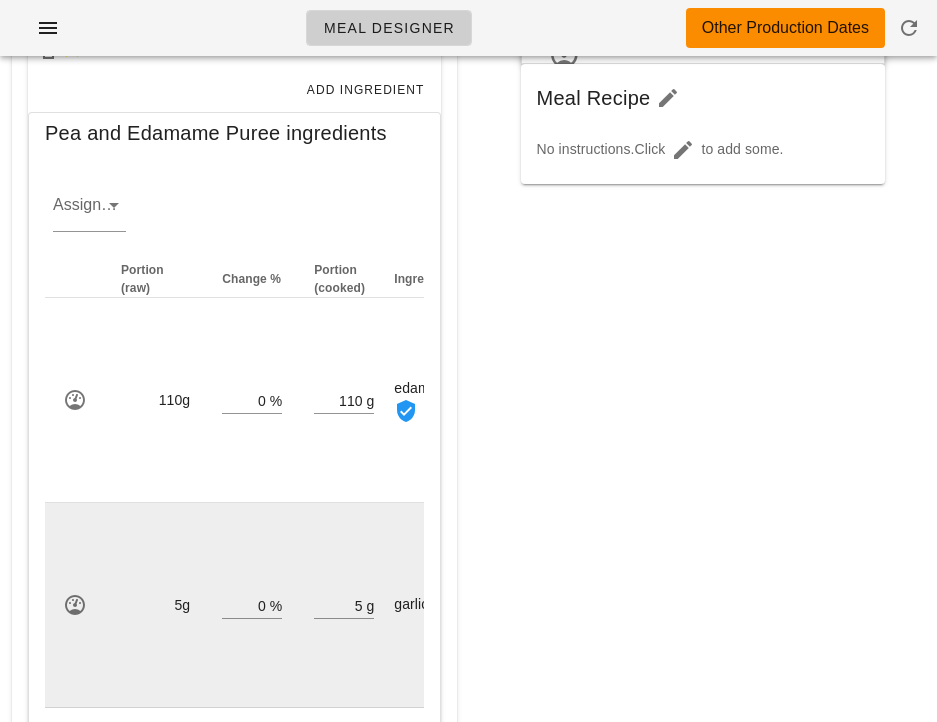 scroll, scrollTop: 457, scrollLeft: 0, axis: vertical 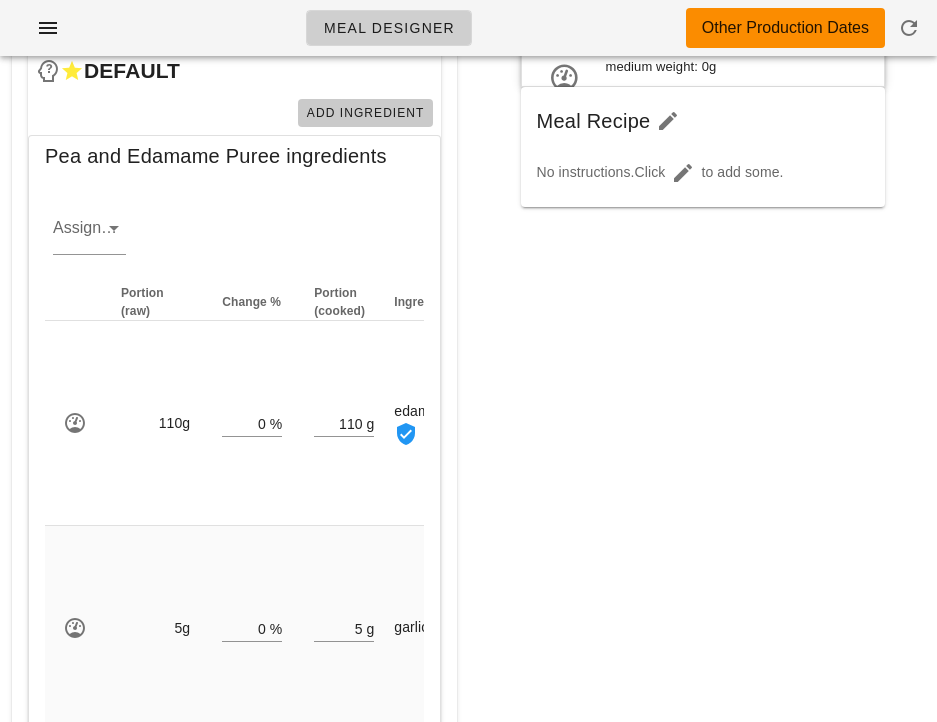 click on "Add Ingredient" at bounding box center [365, 113] 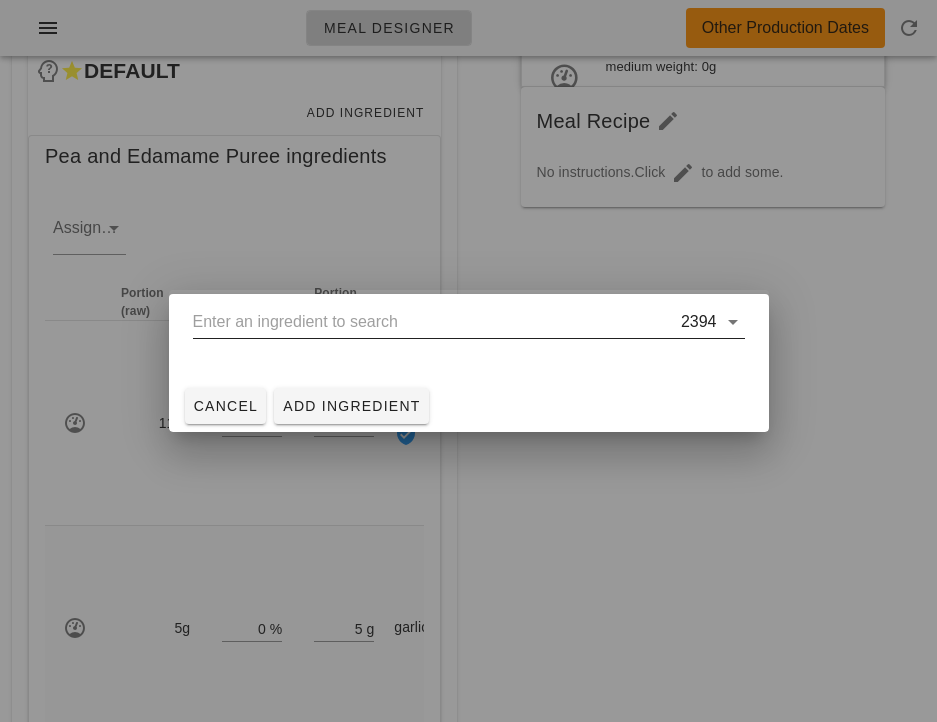 click at bounding box center [435, 322] 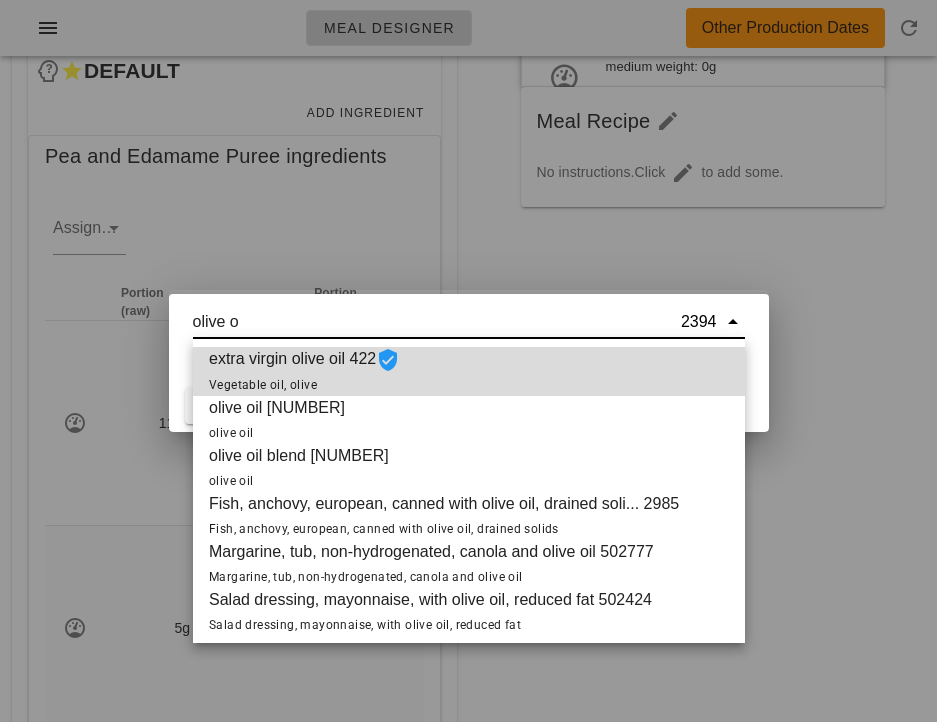 click on "extra virgin olive oil 422    Vegetable oil, olive" at bounding box center (304, 371) 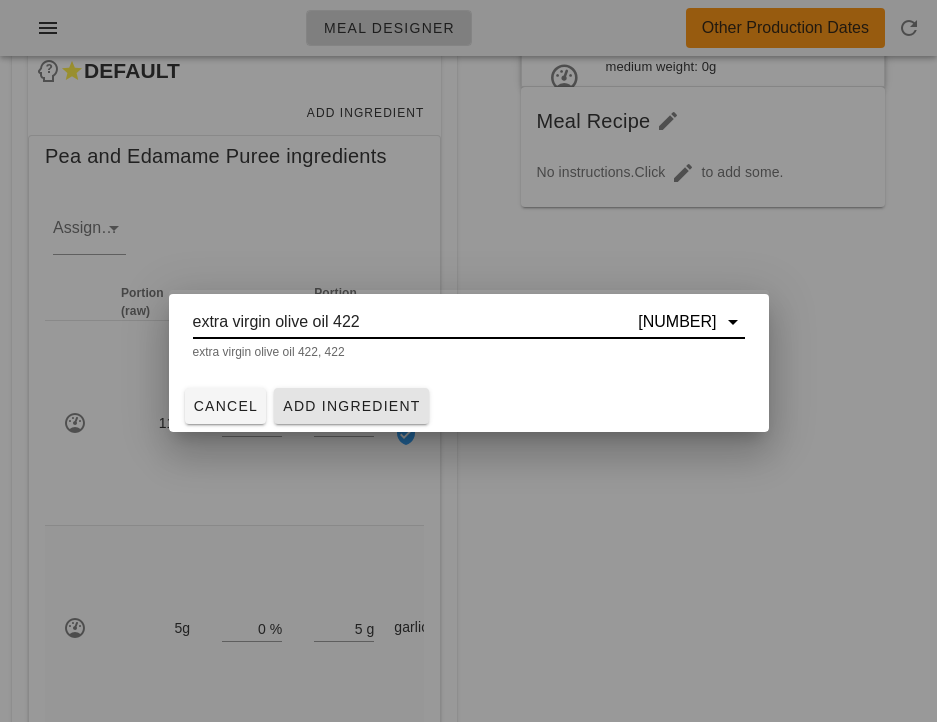 type on "extra virgin olive oil 422" 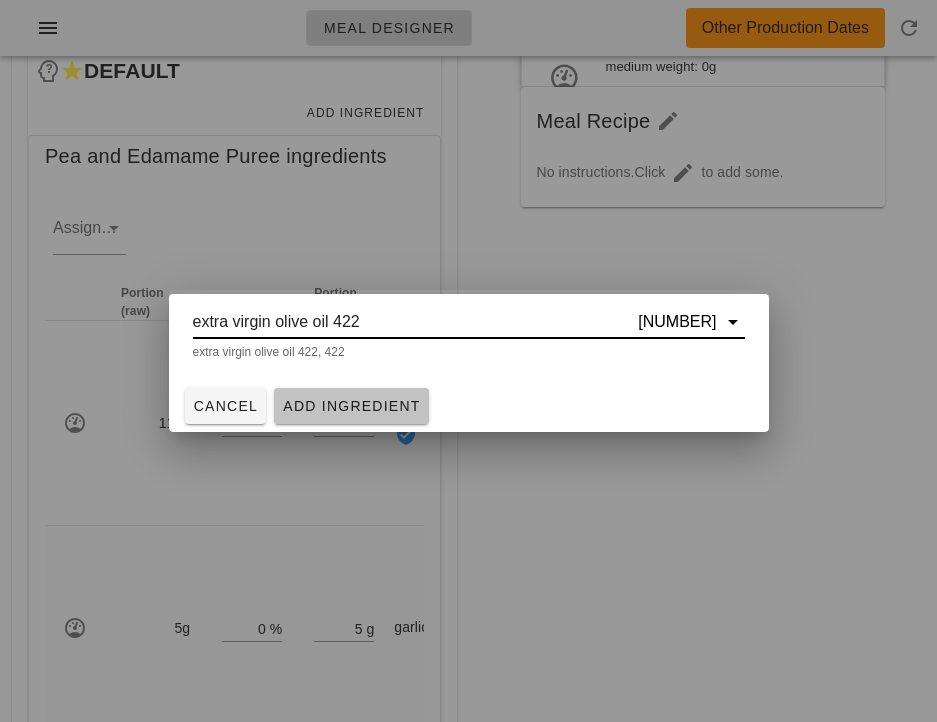 click on "Add Ingredient" at bounding box center (351, 406) 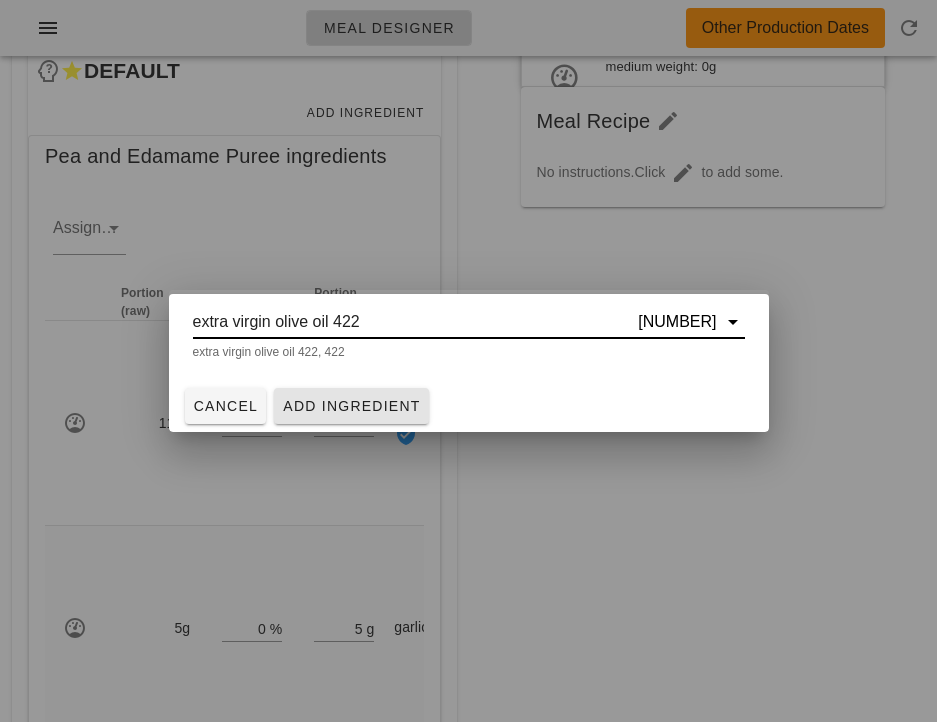 type 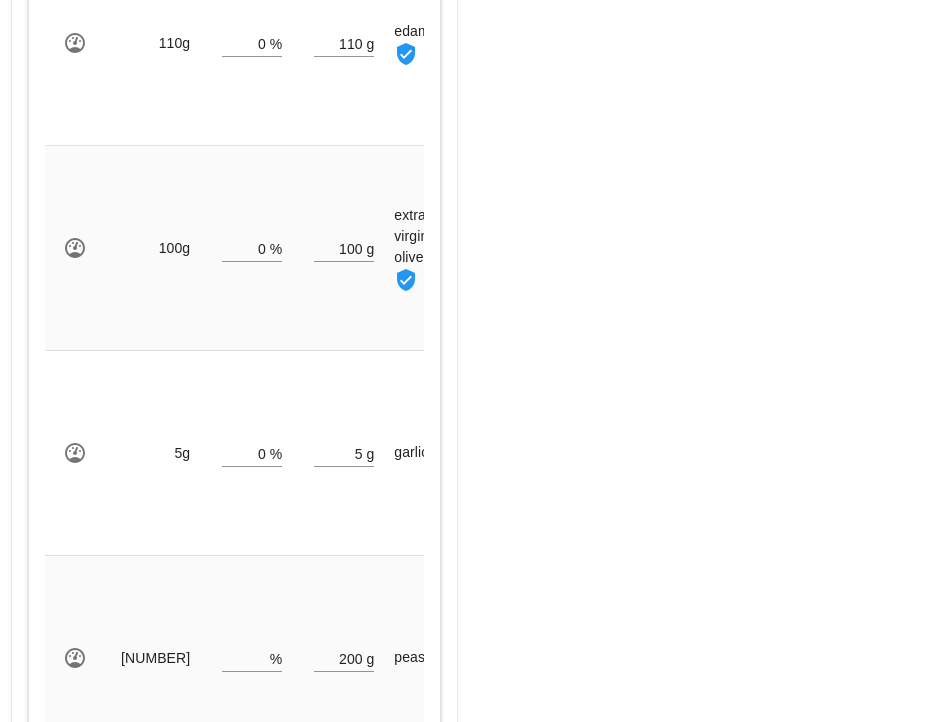 scroll, scrollTop: 859, scrollLeft: 0, axis: vertical 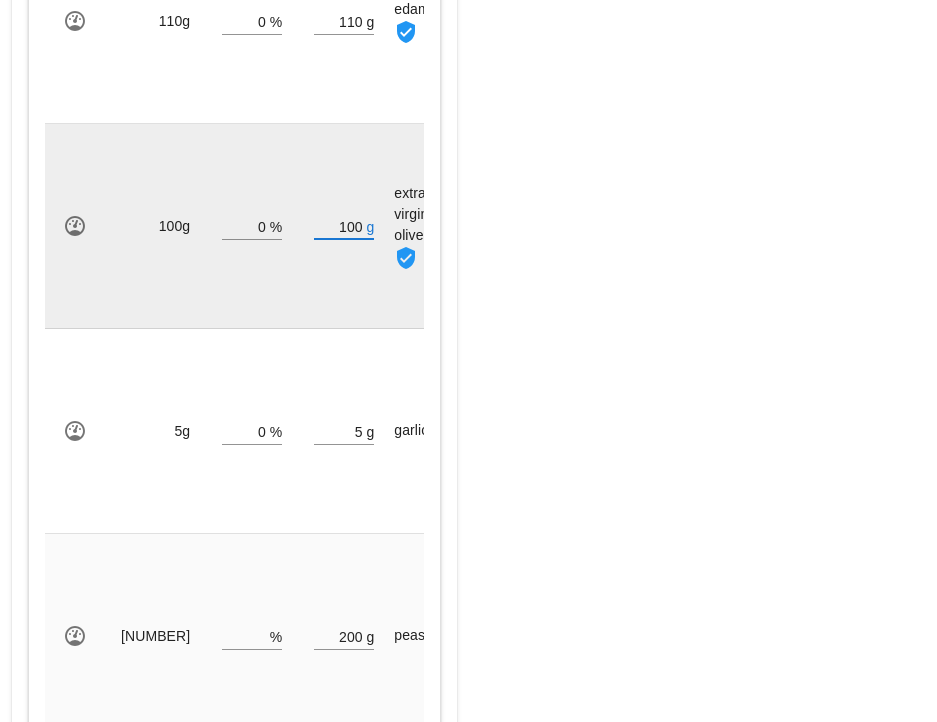 click on "100" at bounding box center (338, 226) 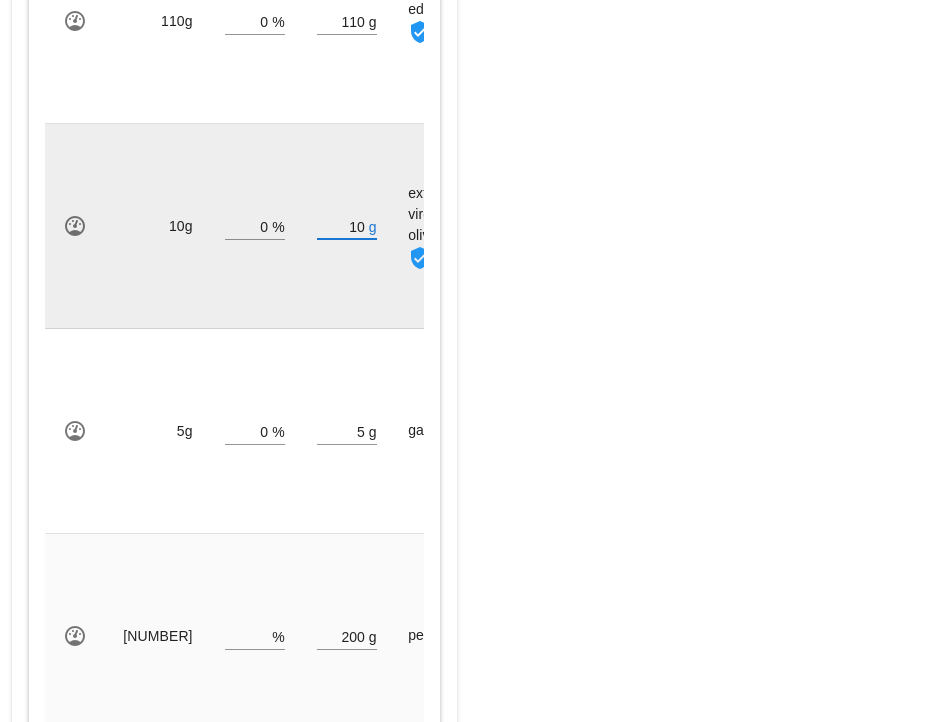 type on "1" 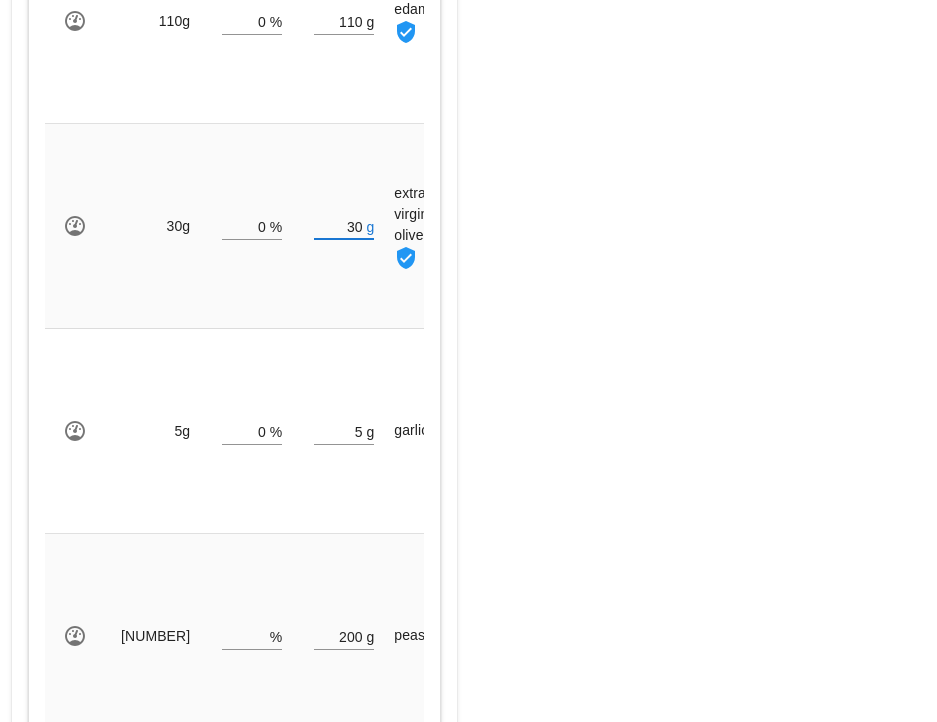 type on "30" 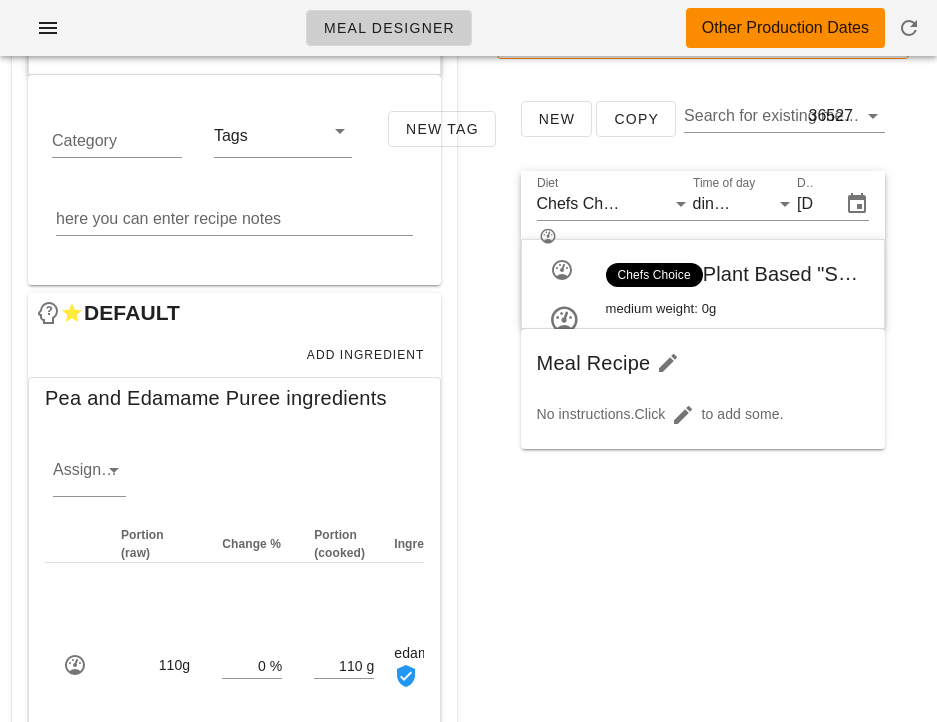 scroll, scrollTop: 207, scrollLeft: 0, axis: vertical 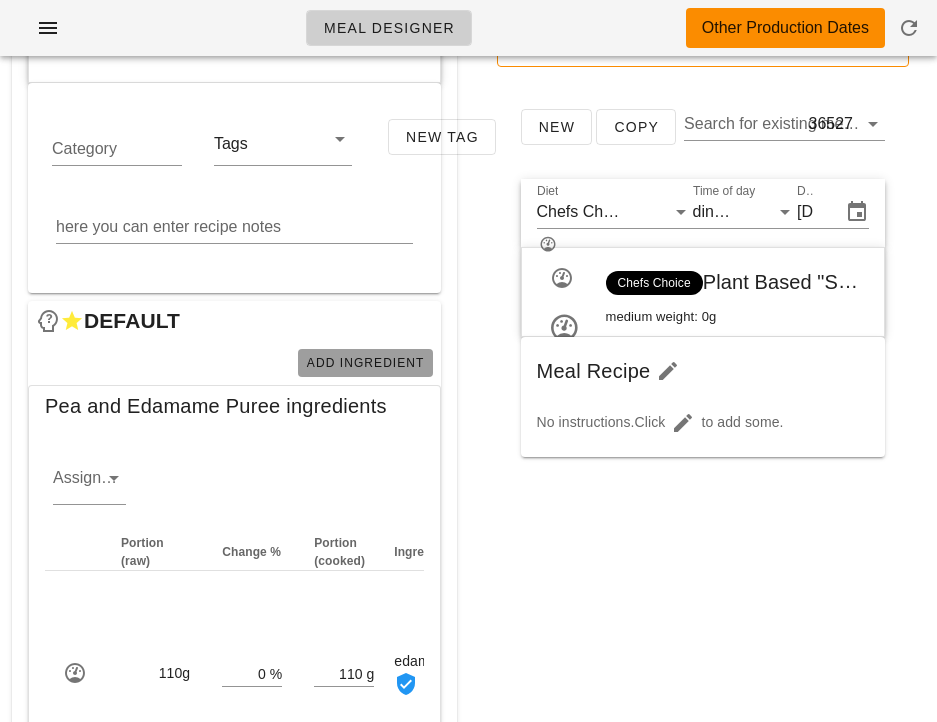 click on "Add Ingredient" at bounding box center (365, 363) 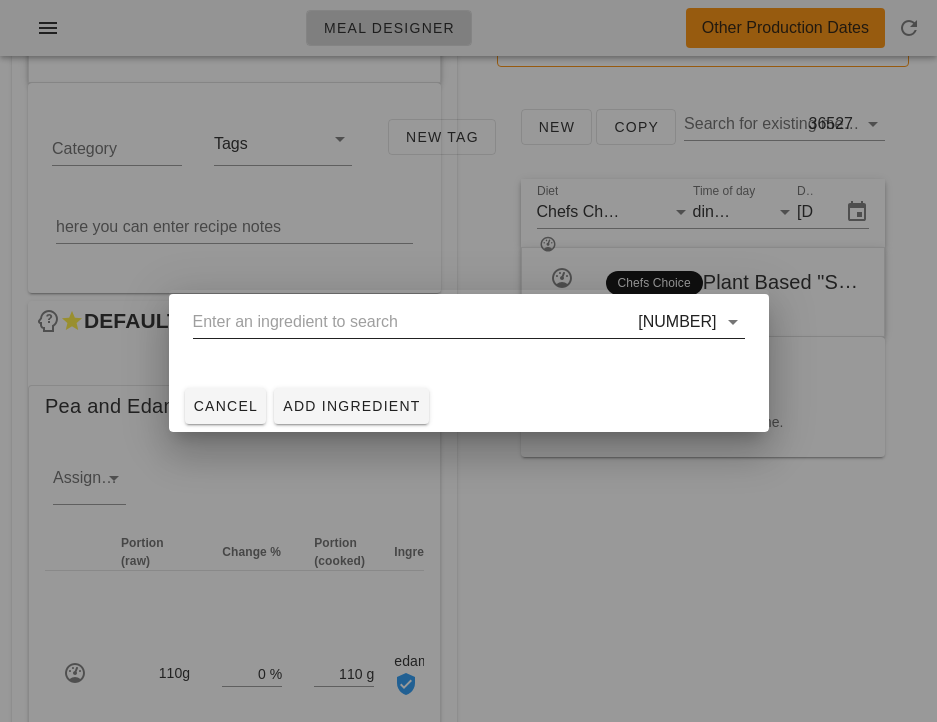 click at bounding box center (414, 322) 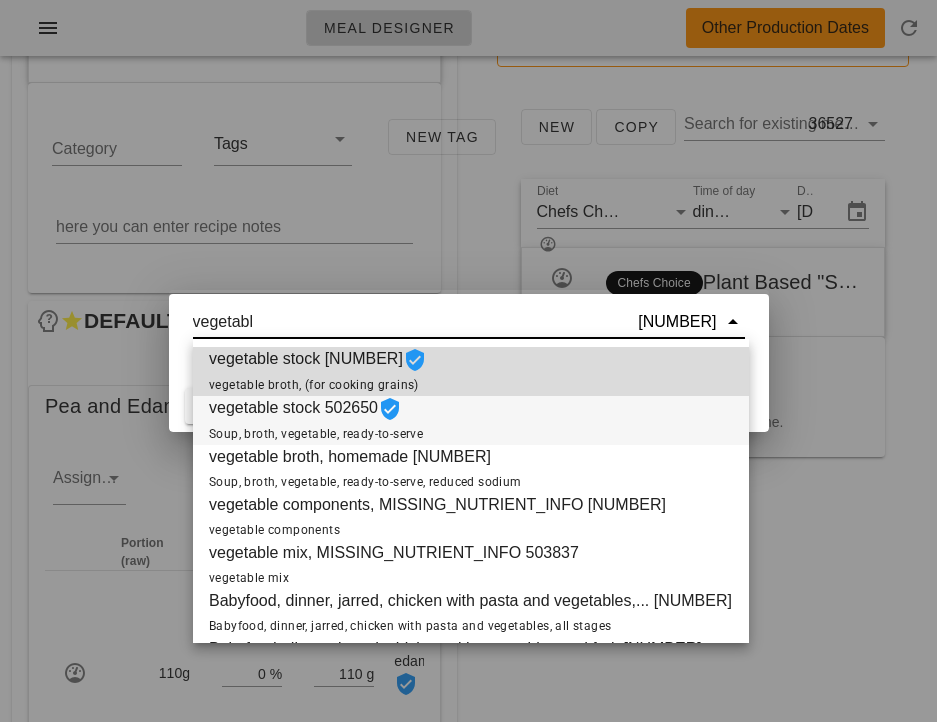 click on "Soup, broth, vegetable, ready-to-serve" at bounding box center [316, 434] 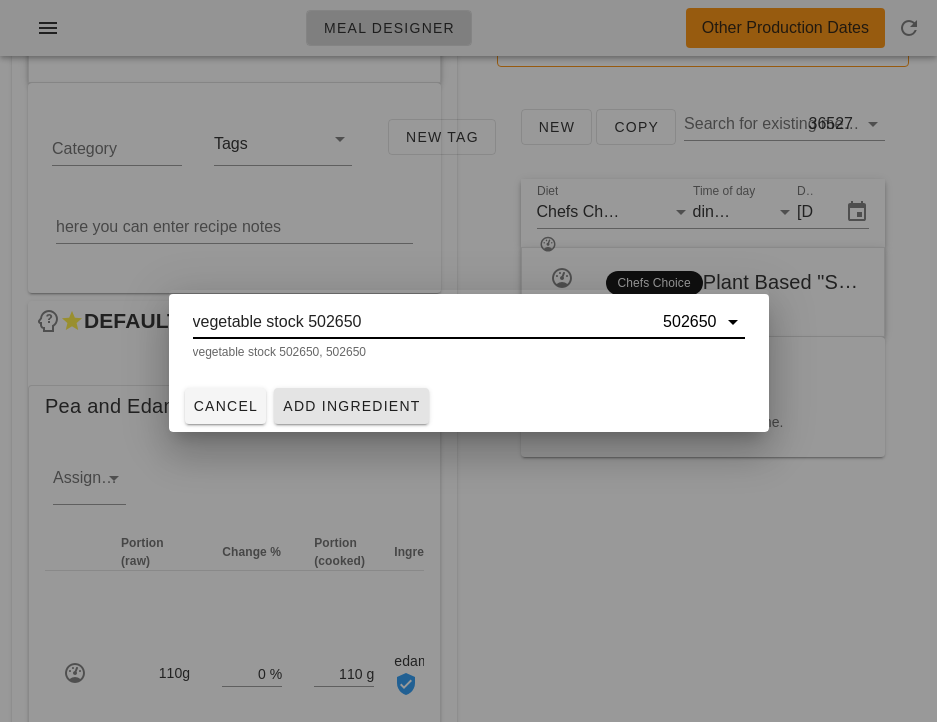 type on "vegetable stock 502650" 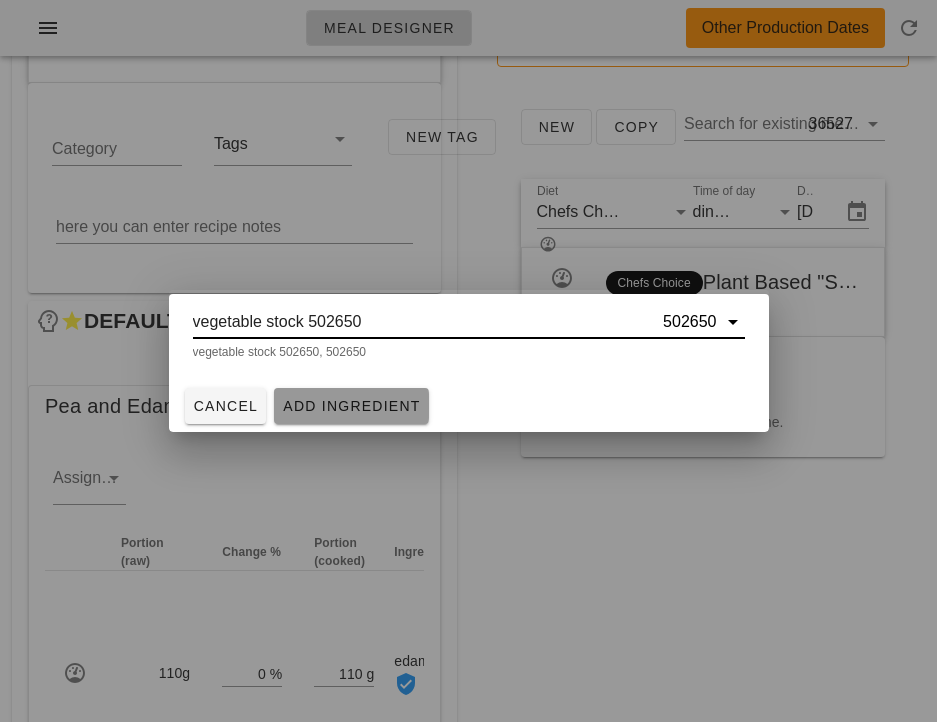 click on "Add Ingredient" at bounding box center (351, 406) 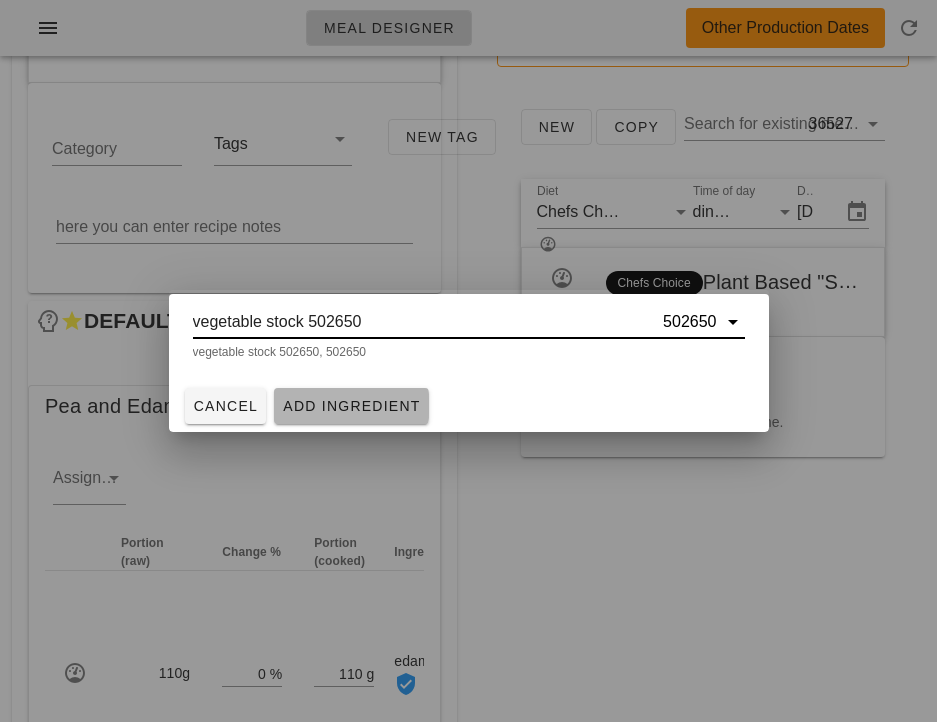 type 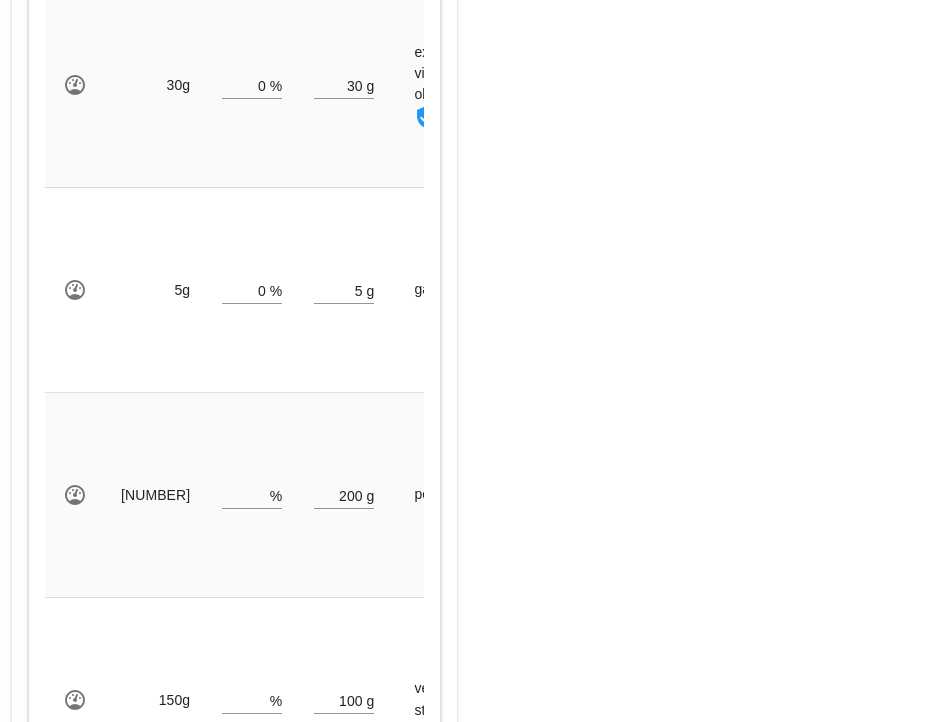scroll, scrollTop: 1184, scrollLeft: 0, axis: vertical 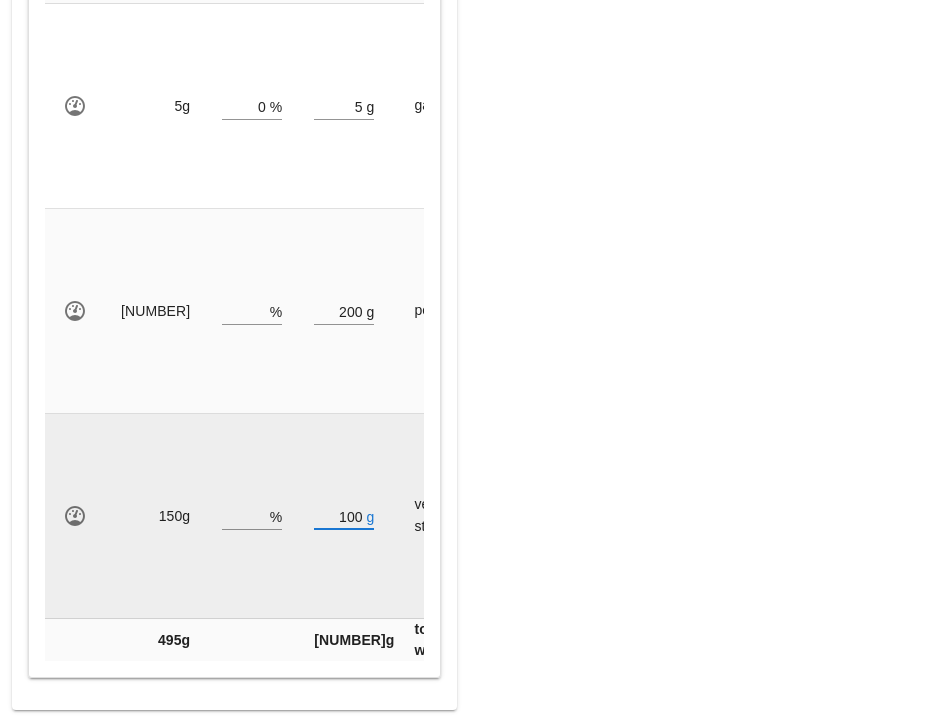 click on "100" at bounding box center (338, 516) 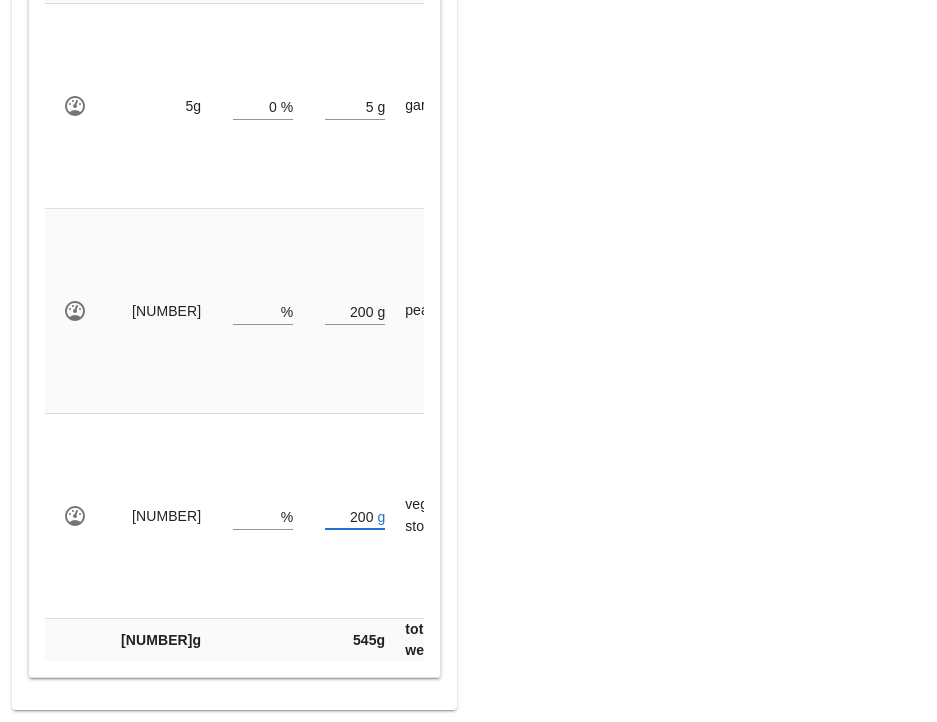 type on "200" 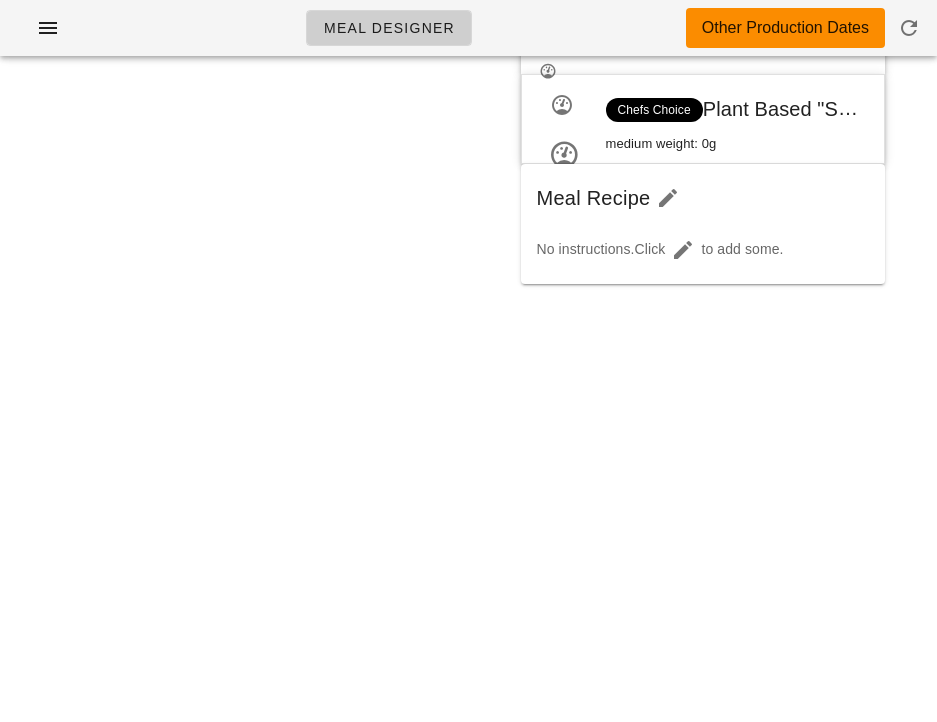 scroll, scrollTop: 380, scrollLeft: 0, axis: vertical 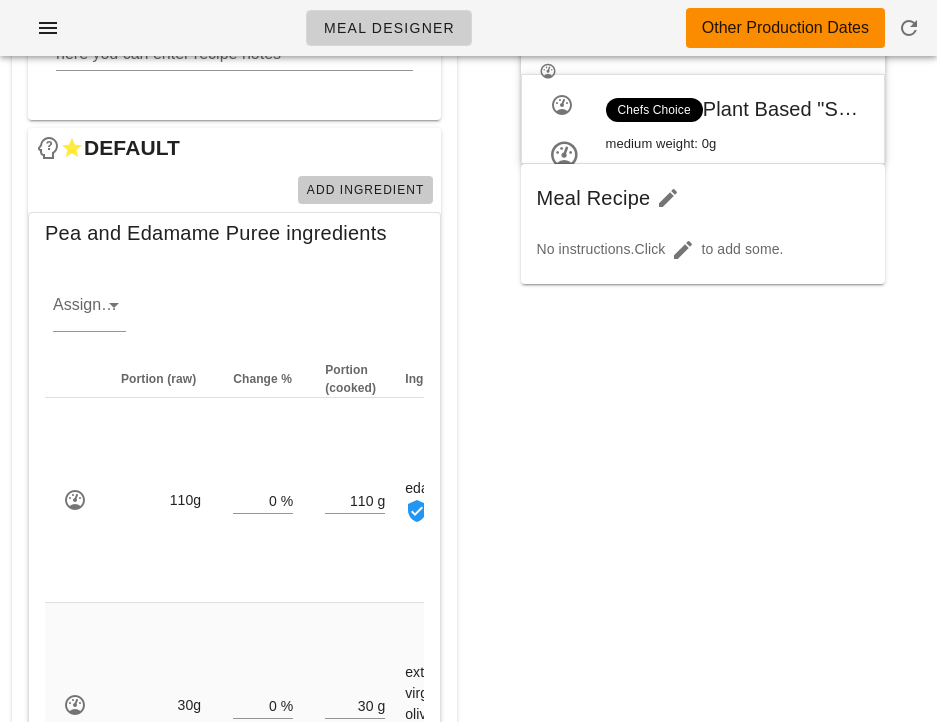 click on "Add Ingredient" at bounding box center [365, 190] 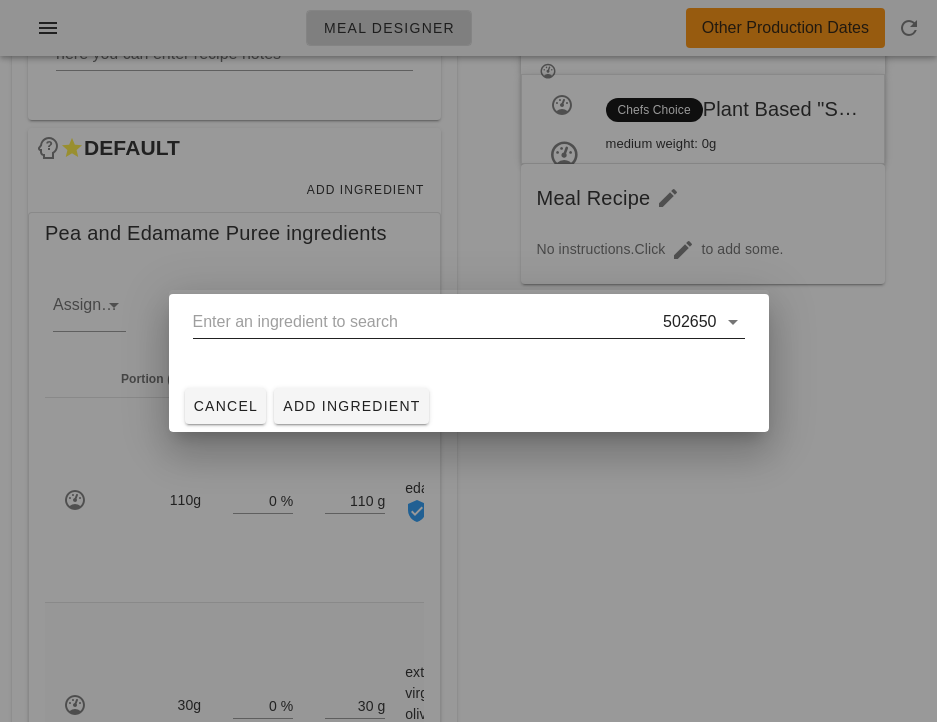 click at bounding box center (426, 322) 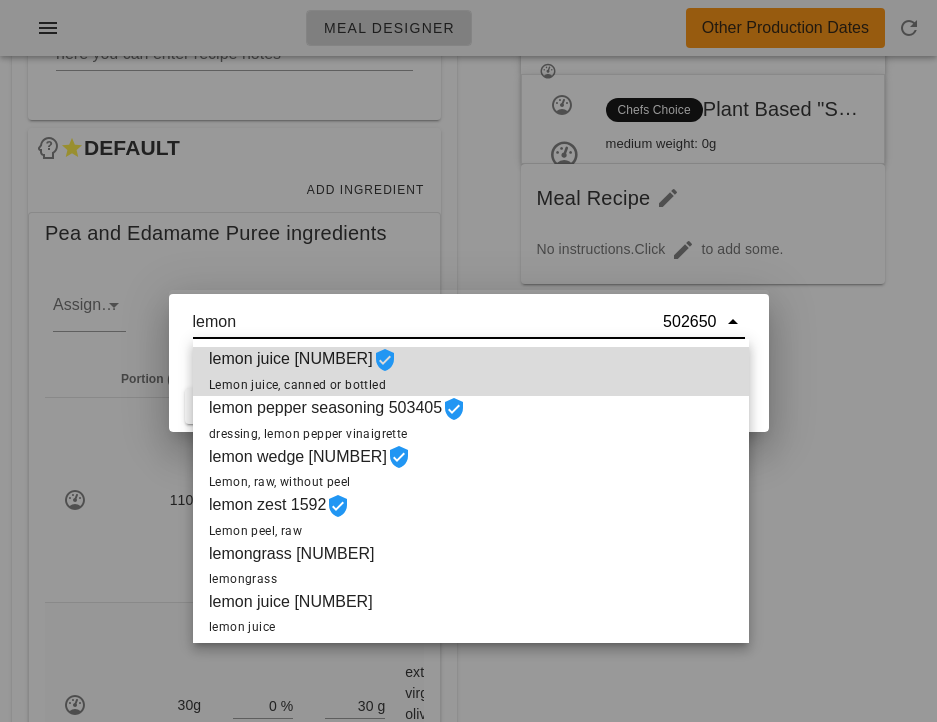 click on "lemon juice 1590    Lemon juice, canned or bottled" at bounding box center [303, 371] 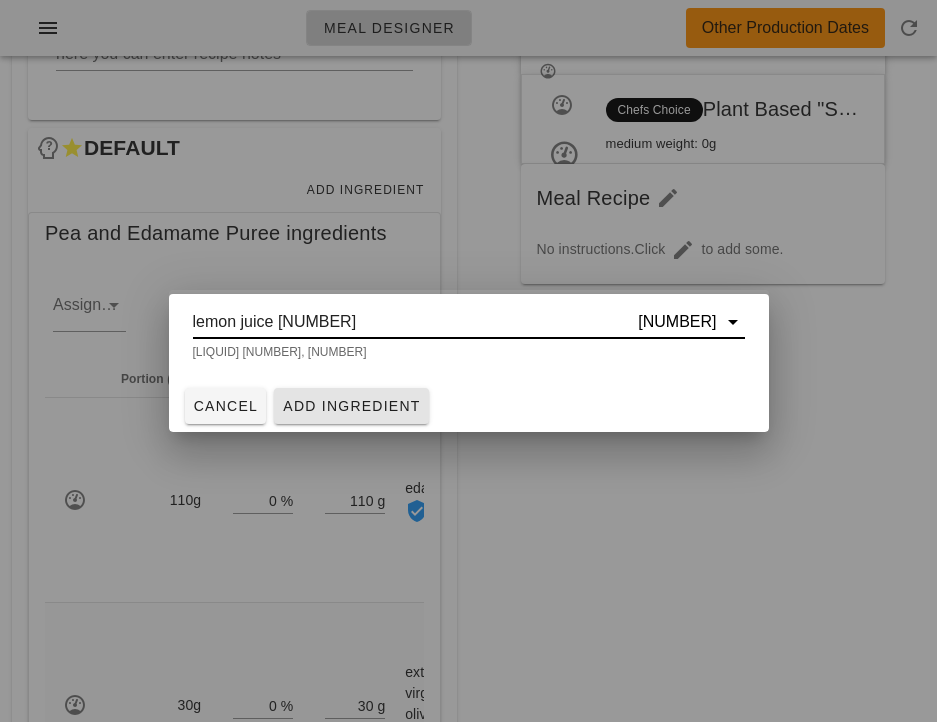 type on "lemon juice 1590" 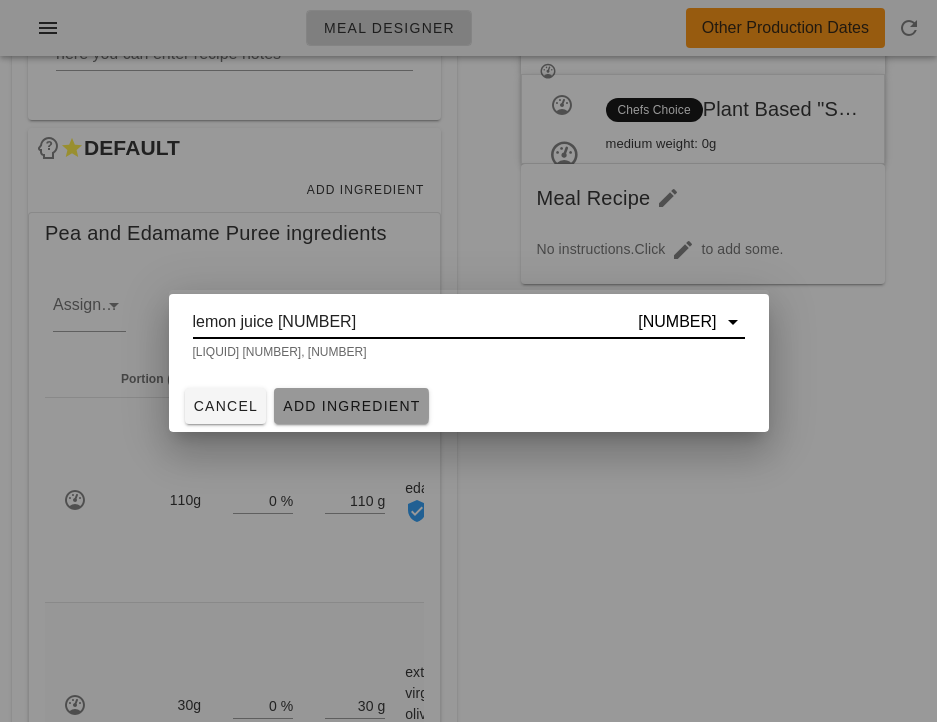click on "Add Ingredient" at bounding box center [351, 406] 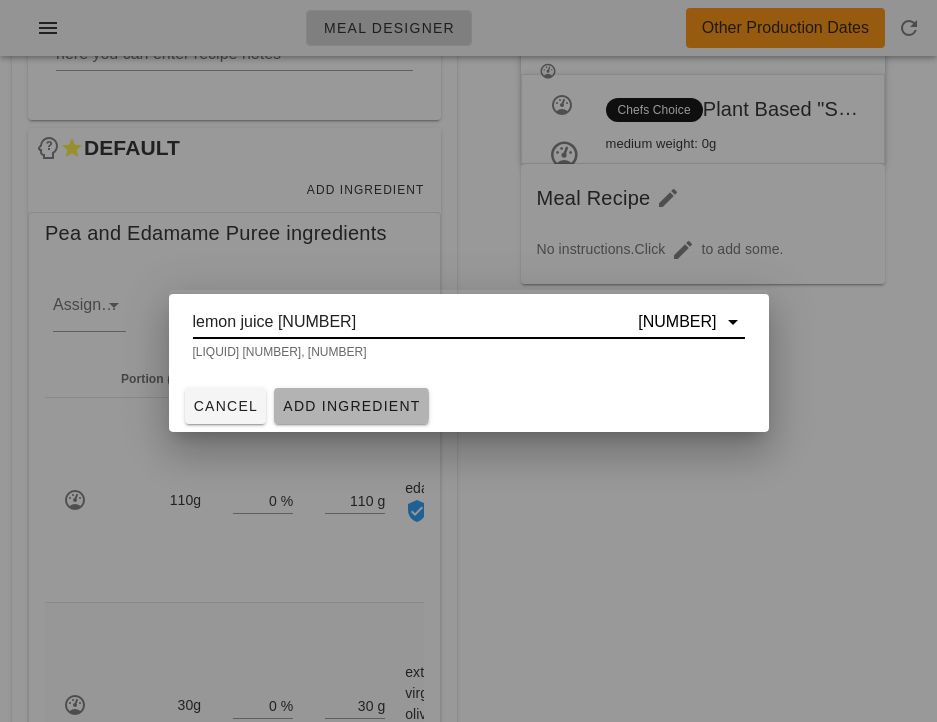 type 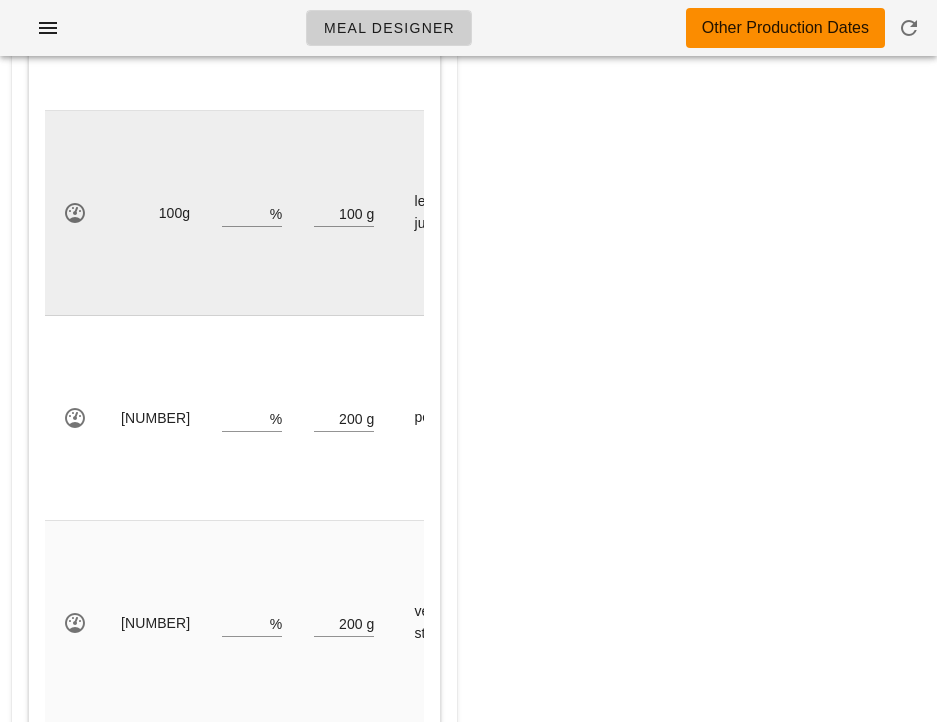 scroll, scrollTop: 1259, scrollLeft: 0, axis: vertical 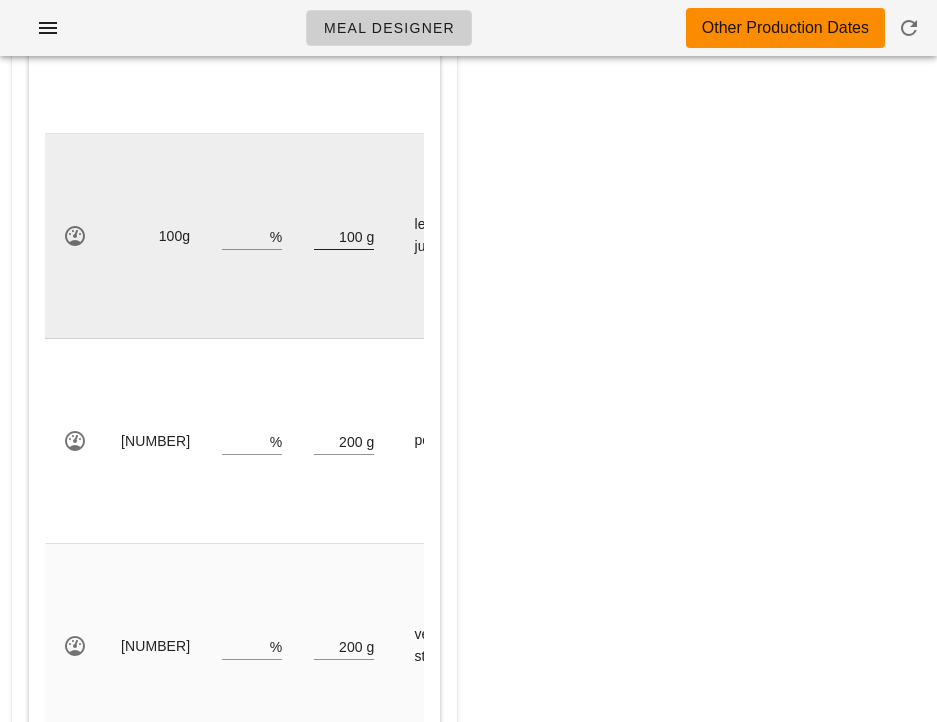 click on "100" at bounding box center (338, 236) 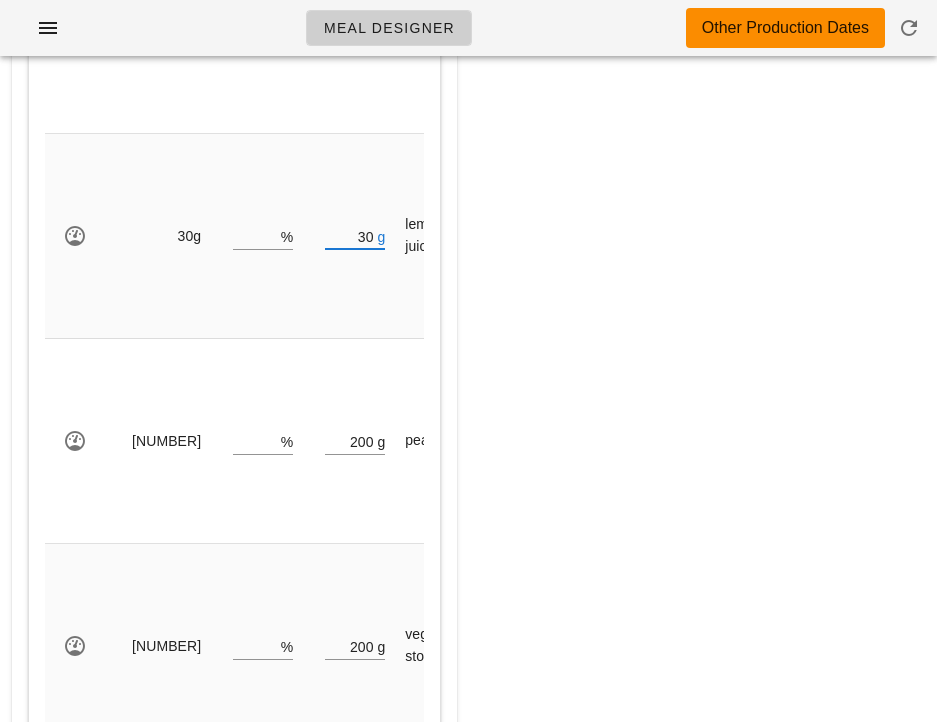 type on "30" 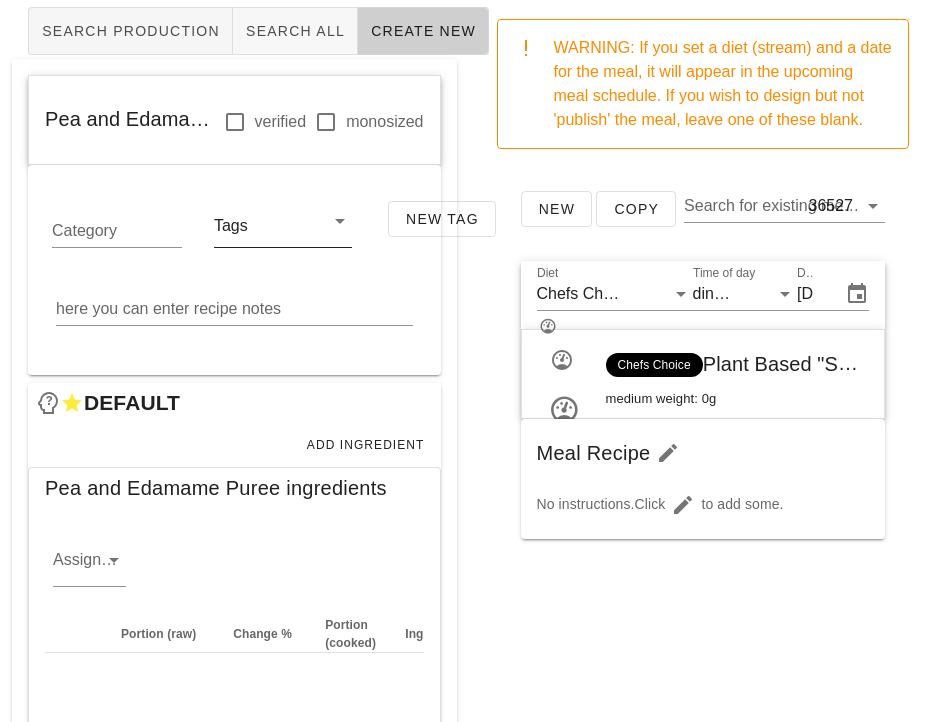 scroll, scrollTop: 192, scrollLeft: 0, axis: vertical 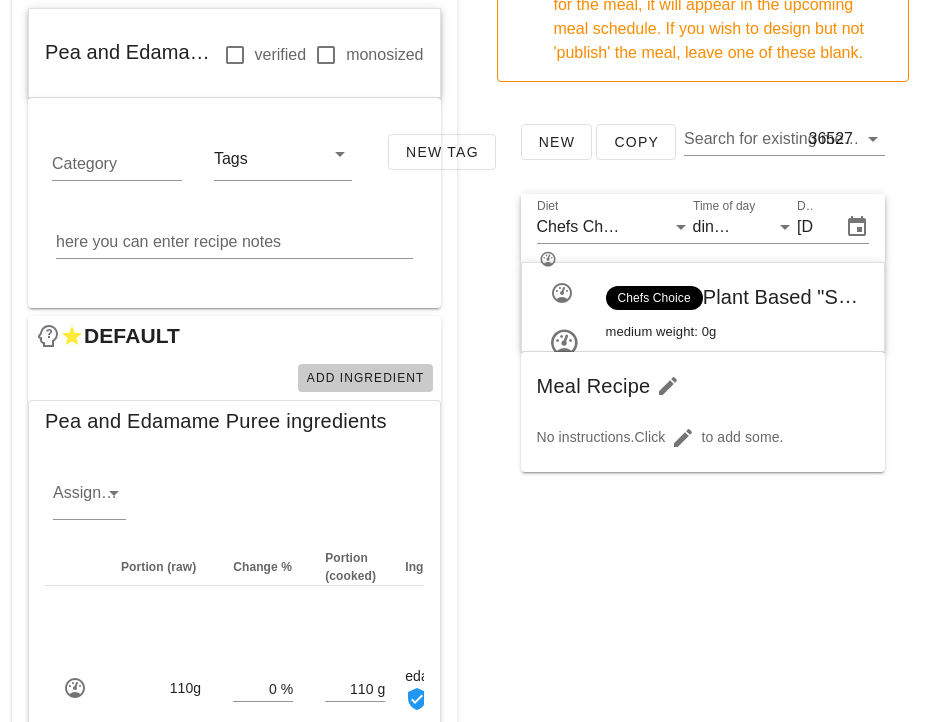 click on "Add Ingredient" at bounding box center [365, 378] 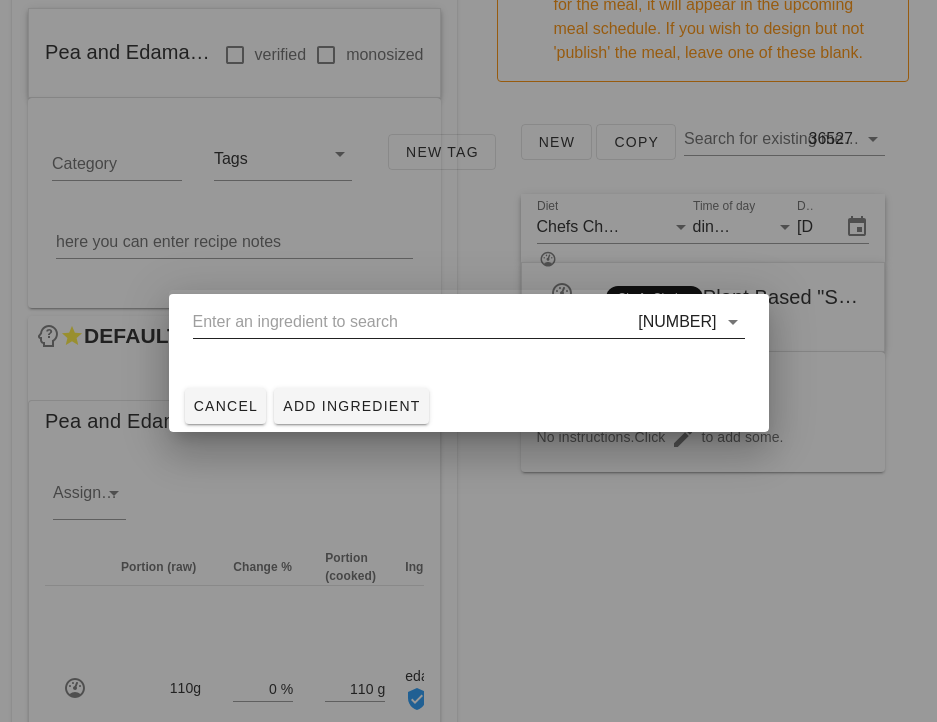click at bounding box center (414, 322) 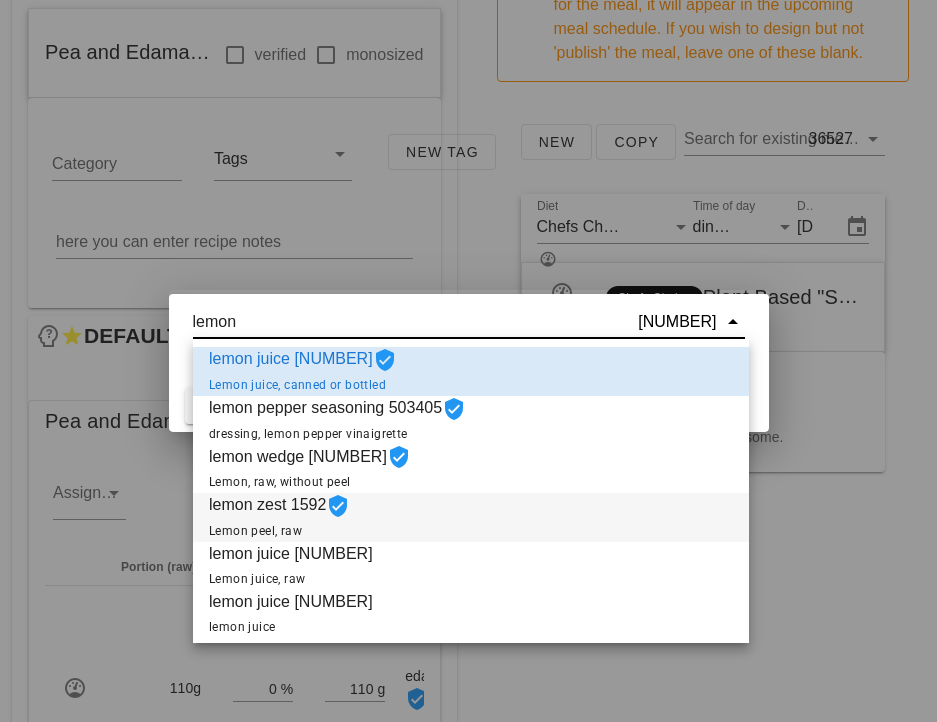 click on "lemon zest 1592    Lemon peel, raw" at bounding box center (279, 517) 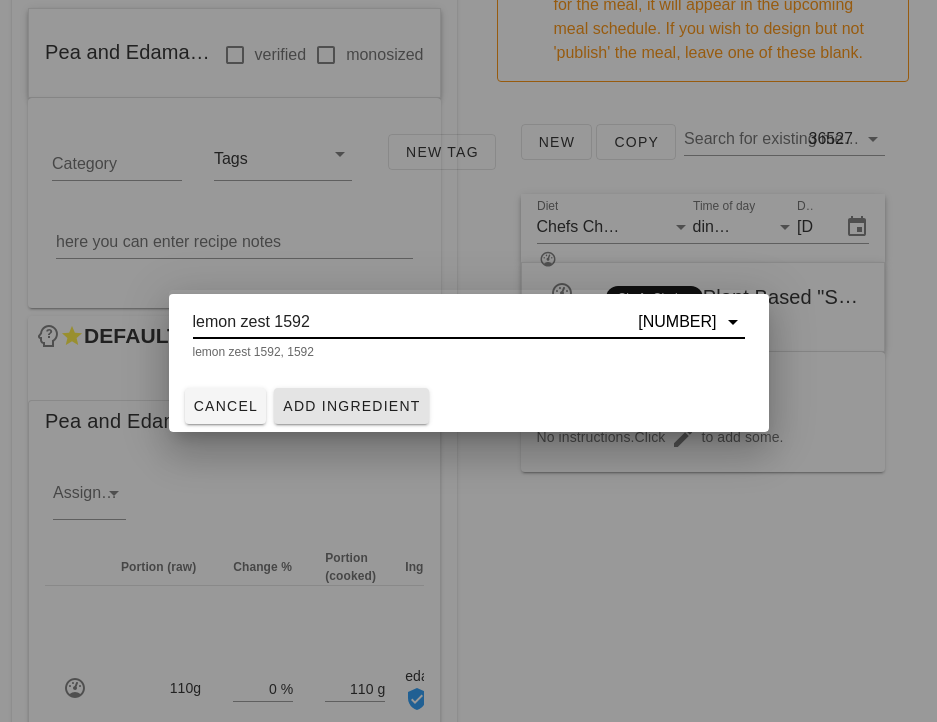 type on "lemon zest 1592" 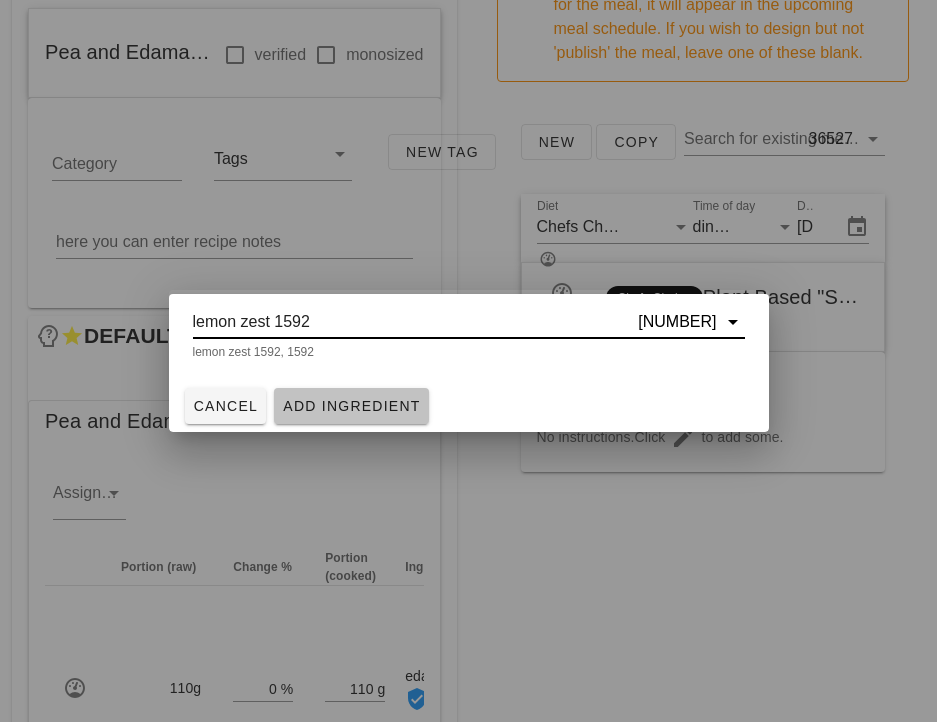 click on "Add Ingredient" at bounding box center (351, 406) 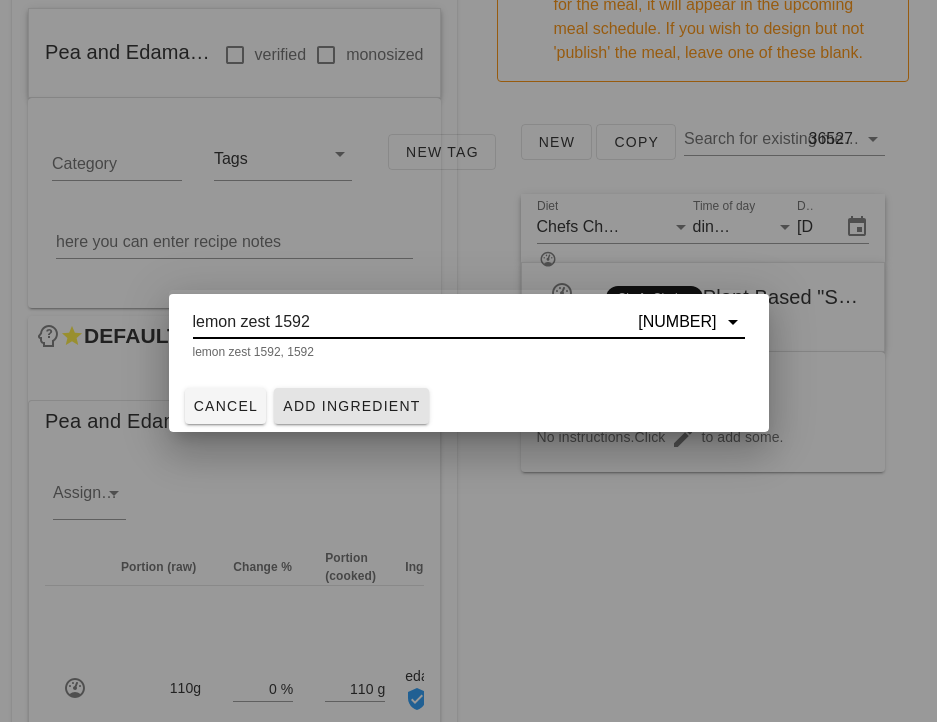 type 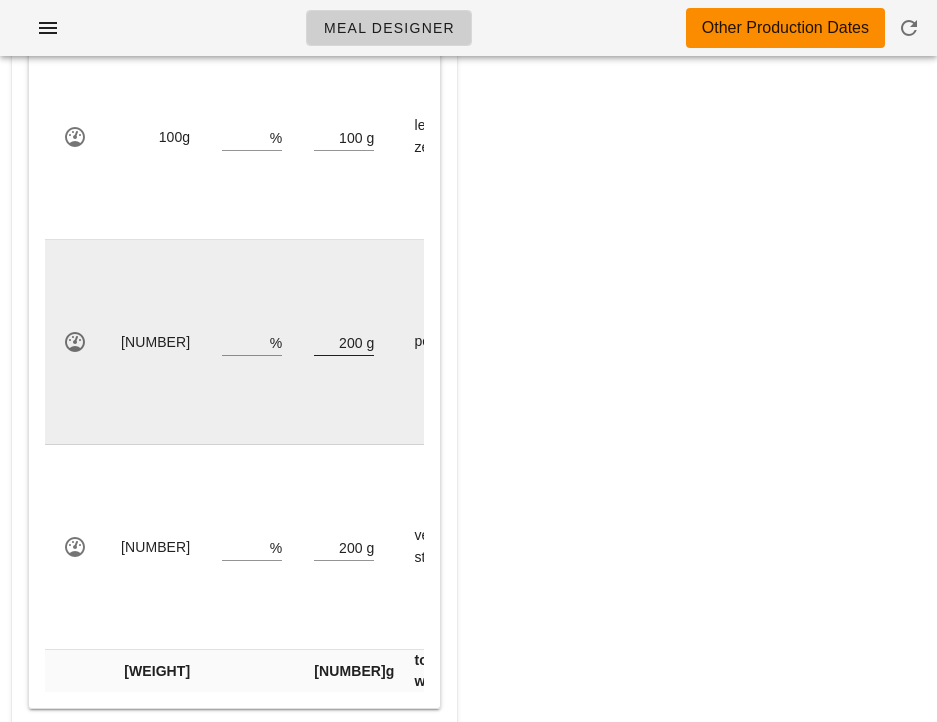 scroll, scrollTop: 1556, scrollLeft: 0, axis: vertical 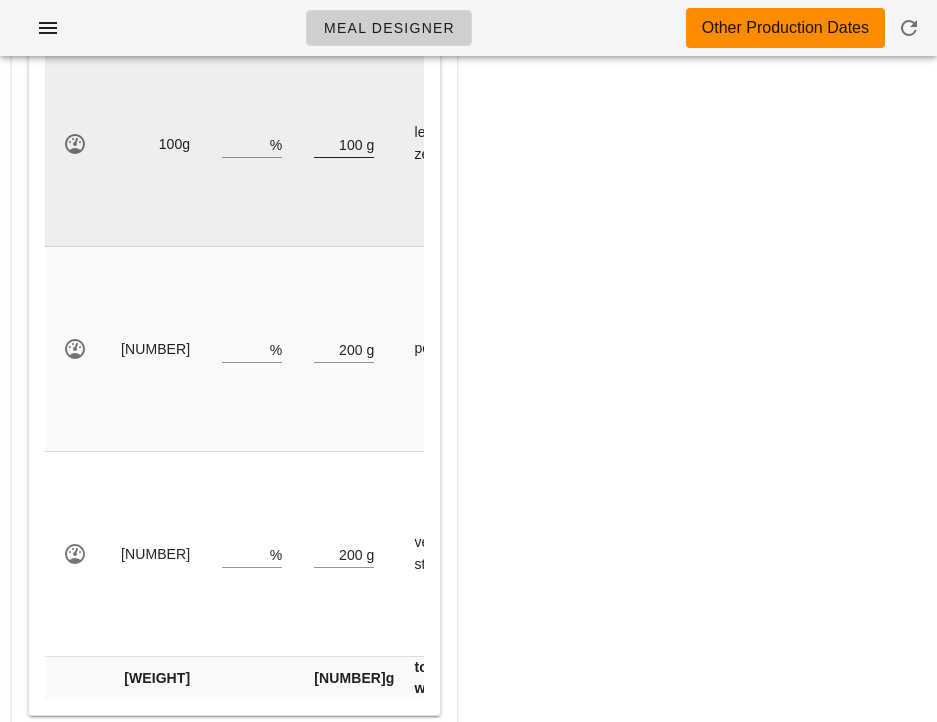 click on "100" at bounding box center (338, 144) 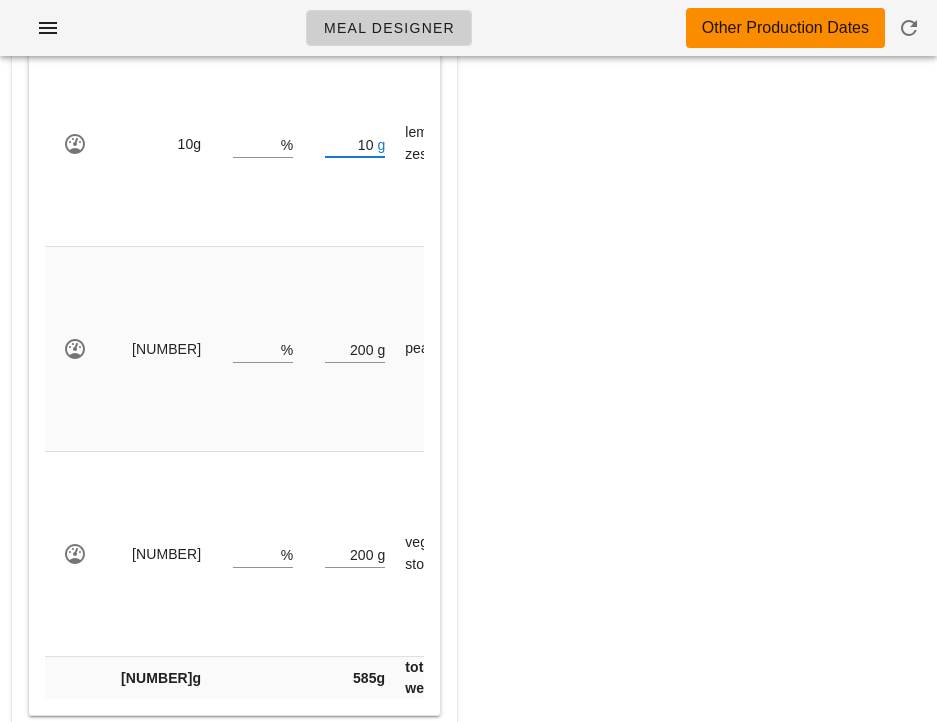 type on "10" 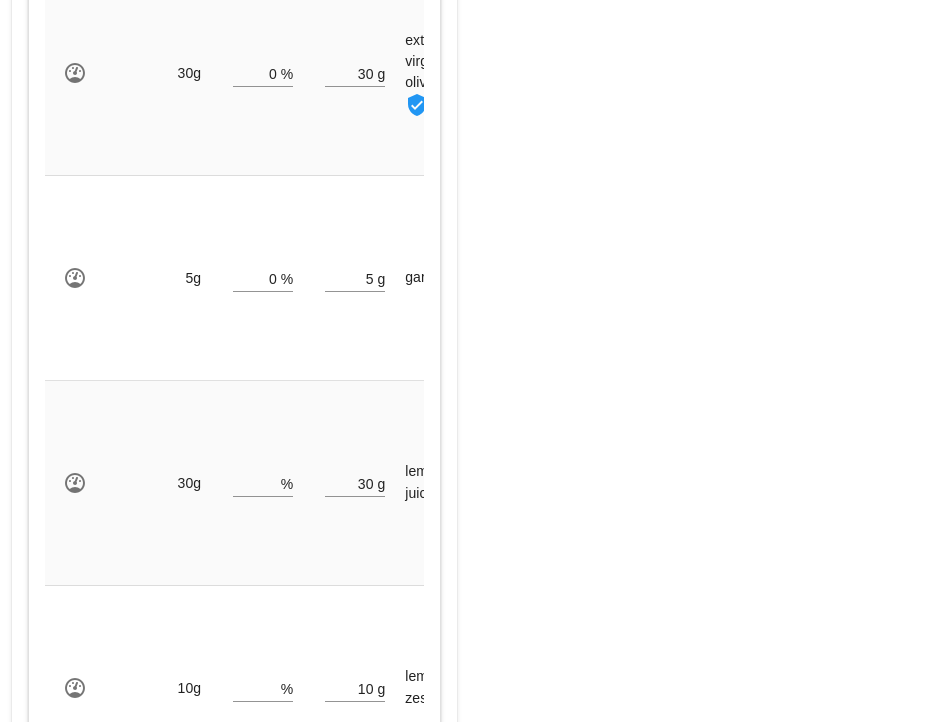 scroll, scrollTop: 1086, scrollLeft: 0, axis: vertical 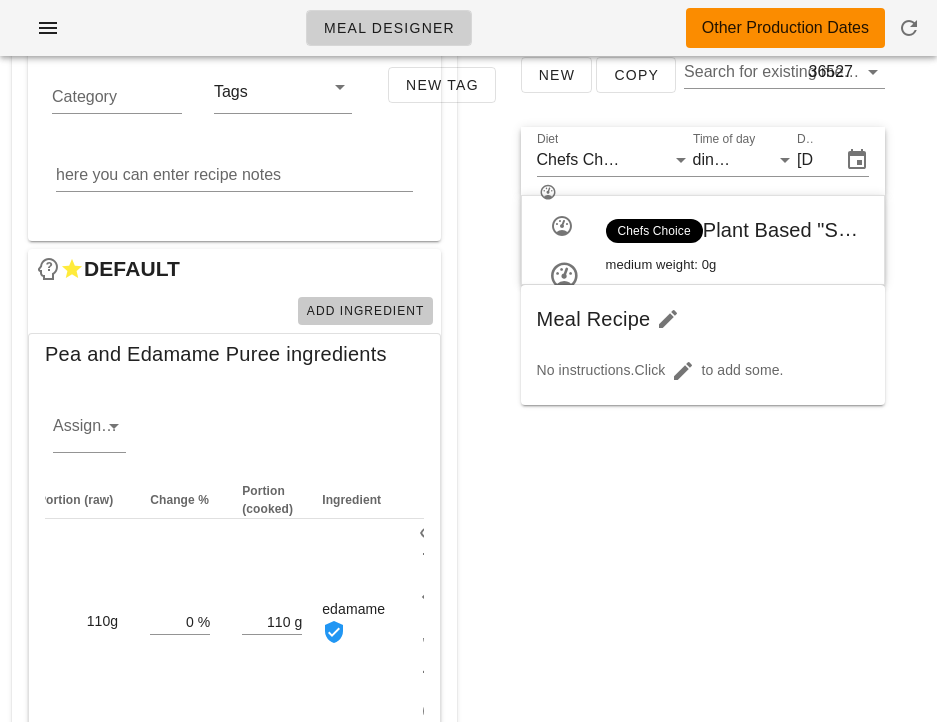 click on "Add Ingredient" at bounding box center (365, 311) 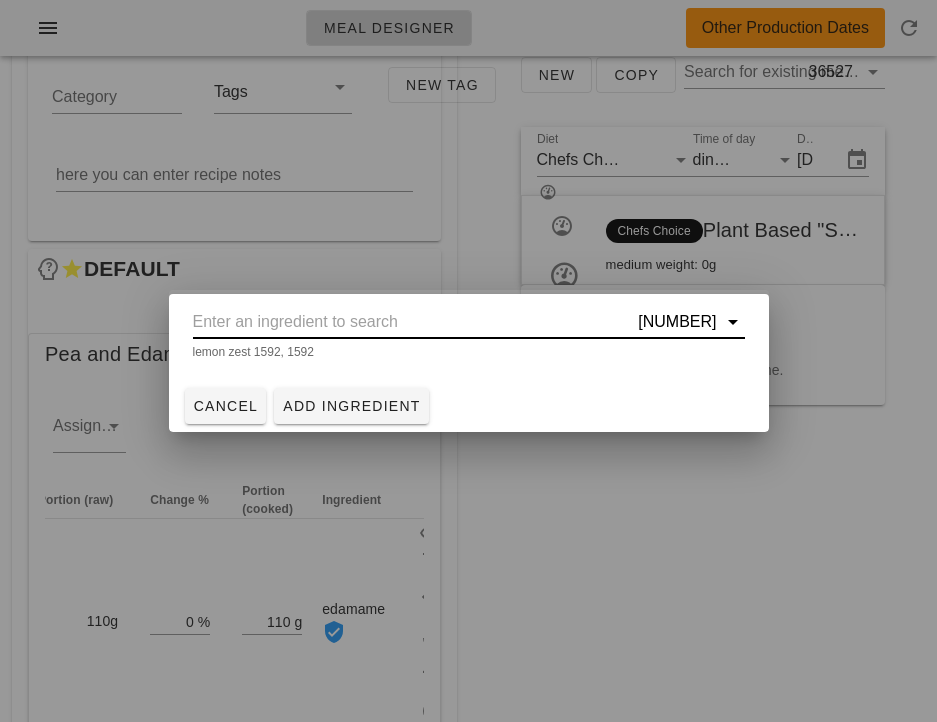 click on "1592" at bounding box center (469, 322) 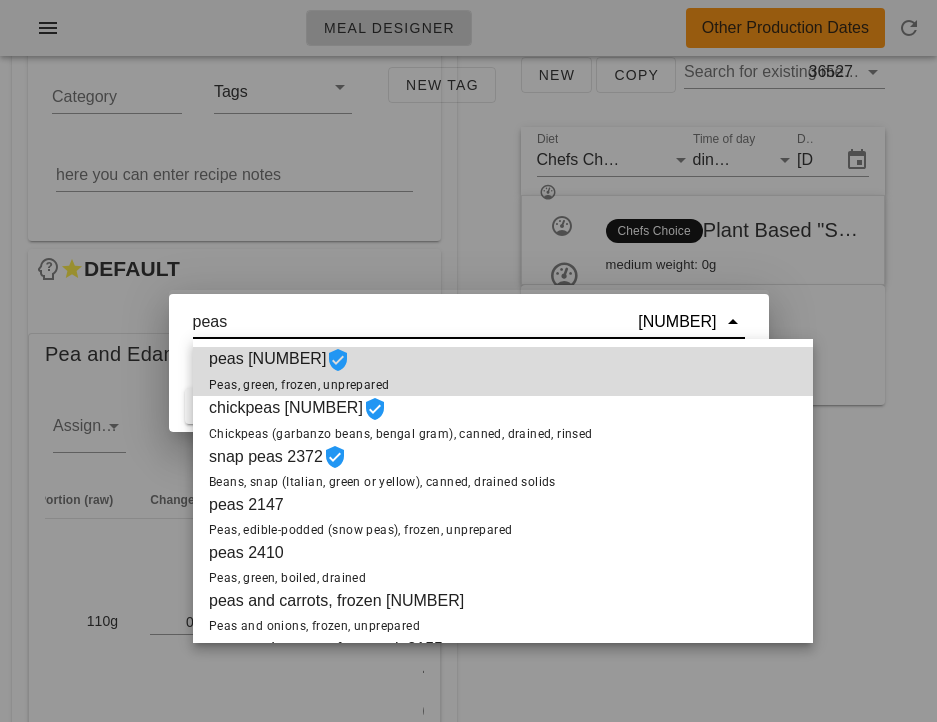 click on "peas 2151    Peas, green, frozen, unprepared" at bounding box center [299, 371] 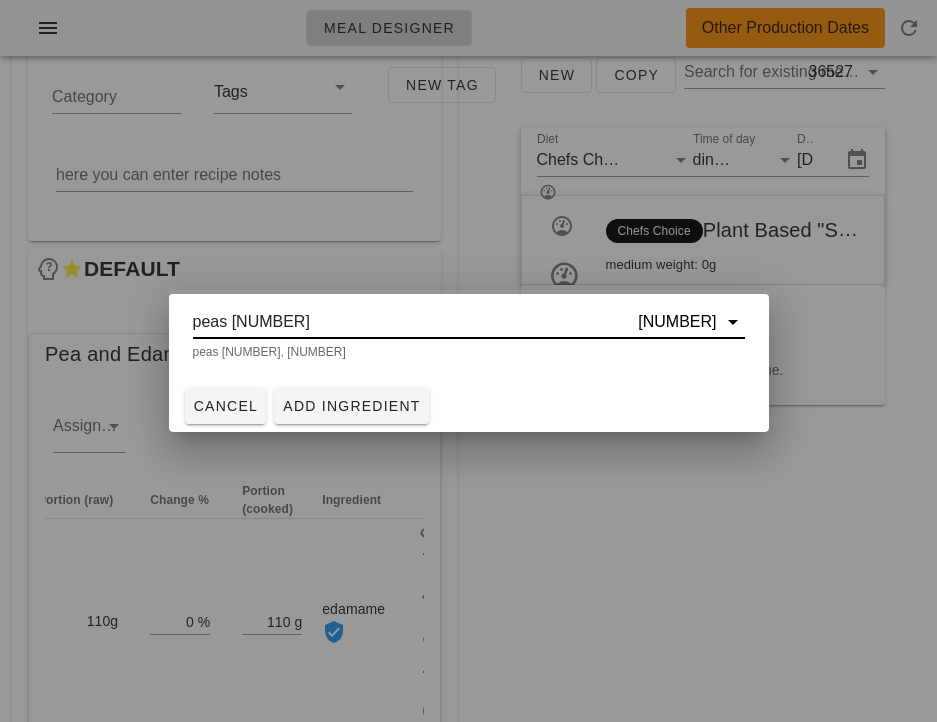 click on "peas 2151" at bounding box center [414, 322] 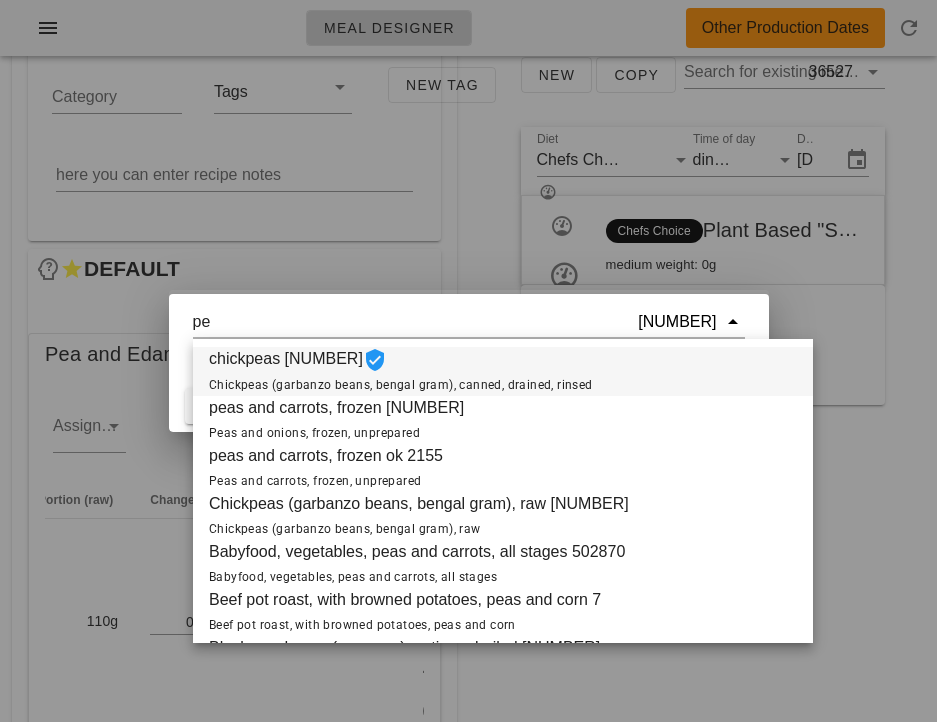 type on "p" 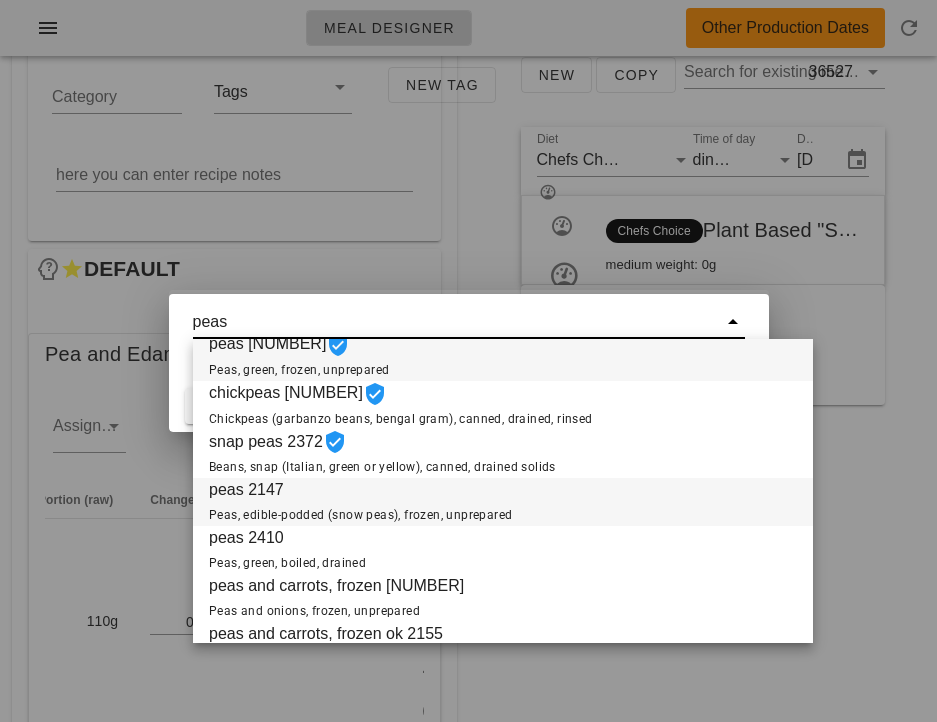 scroll, scrollTop: 0, scrollLeft: 0, axis: both 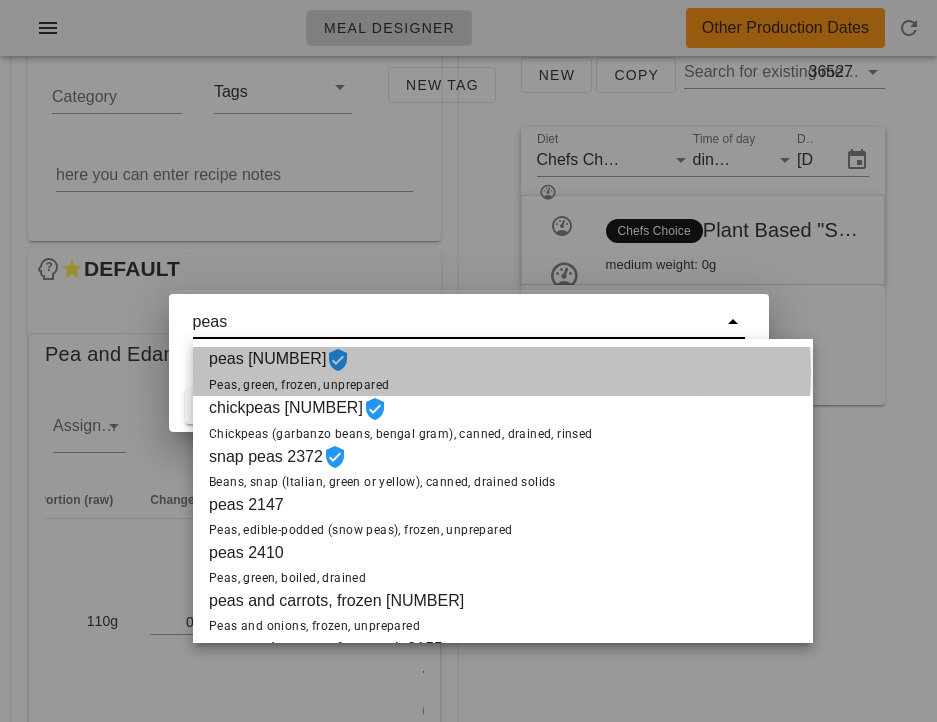 click on "Peas, green, frozen, unprepared" at bounding box center [299, 385] 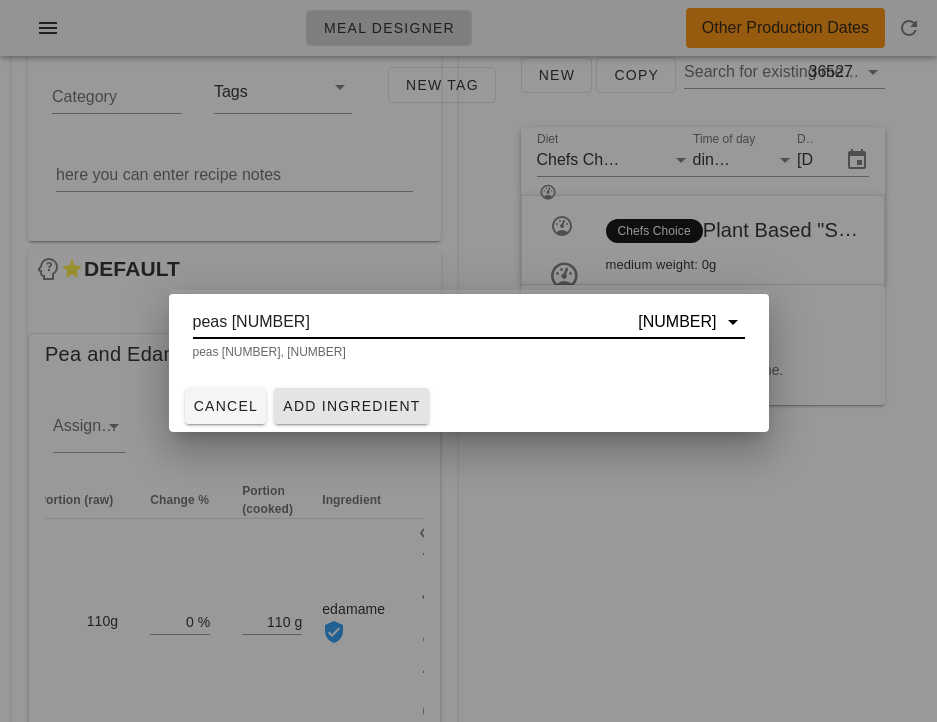 type on "peas 2151" 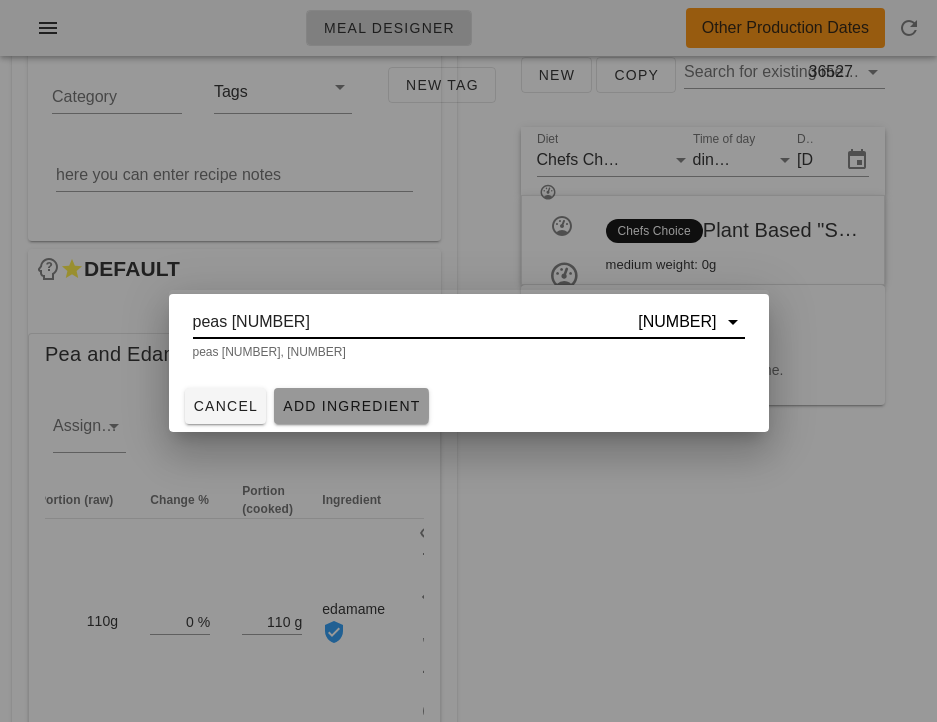 click on "Add Ingredient" at bounding box center (351, 406) 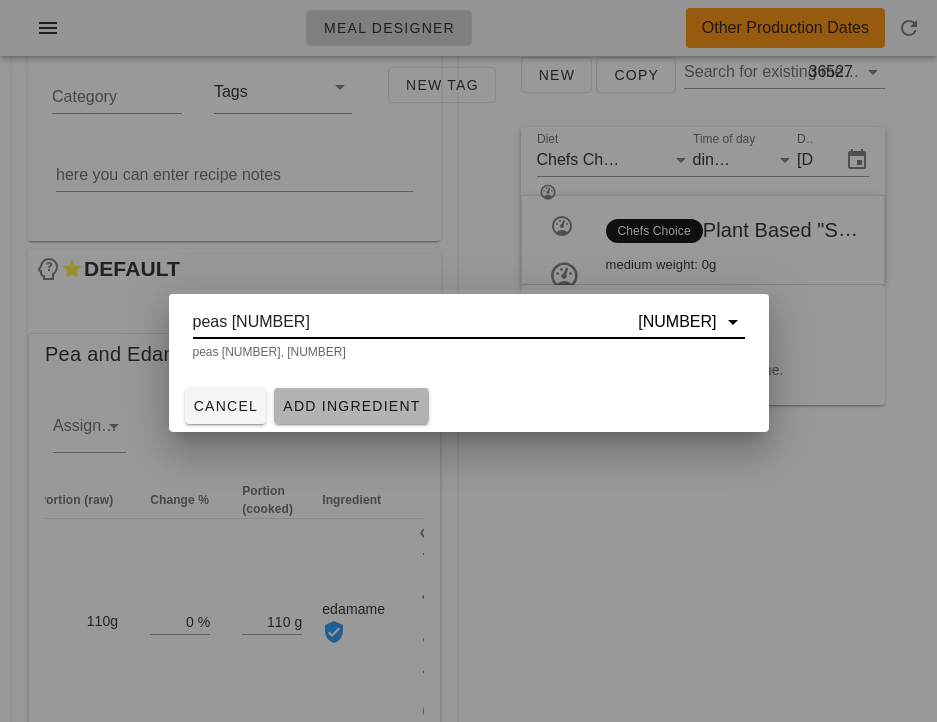 type 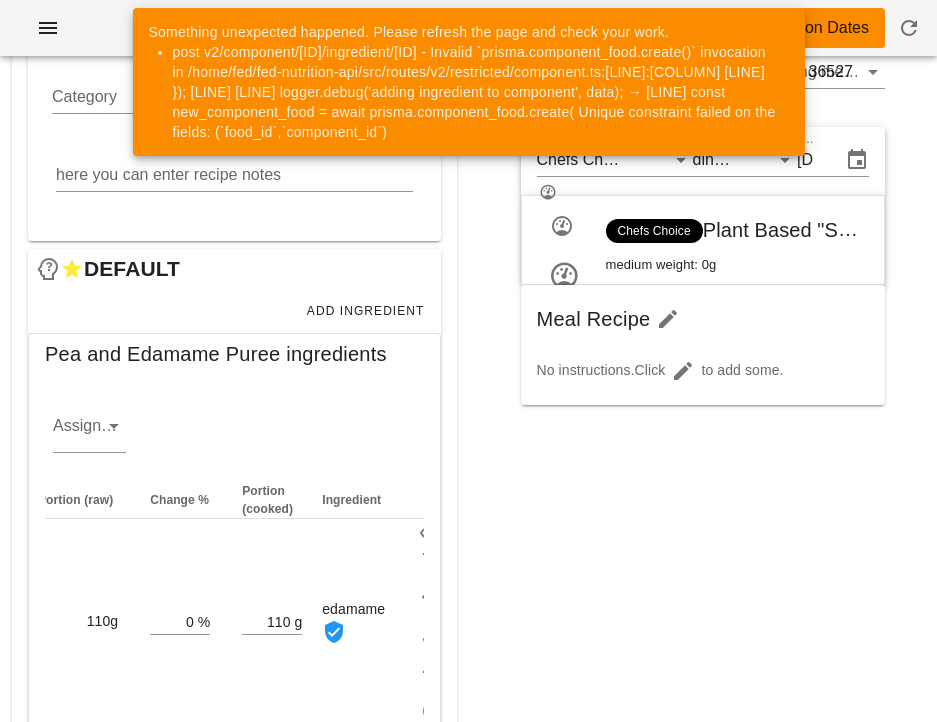 click on "New  Copy  Search for existing meal (name or ID) 36527 Diet Chefs Choice Time of day dinner Date Sunday Aug 31, 2025  Chefs Choice   Plant Based "Scallops" with Summer Succotash (36527)  [  FED-23-3433  ]  medium weight: 0g   Meal Recipe   No instructions.   Click   to add some." at bounding box center [703, 431] 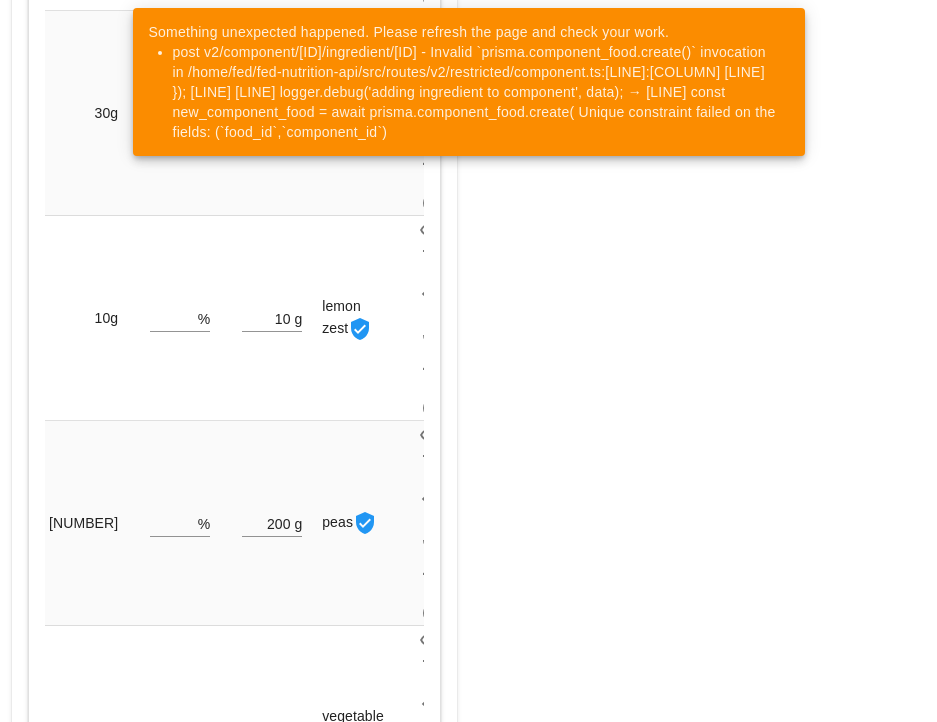 scroll, scrollTop: 1594, scrollLeft: 0, axis: vertical 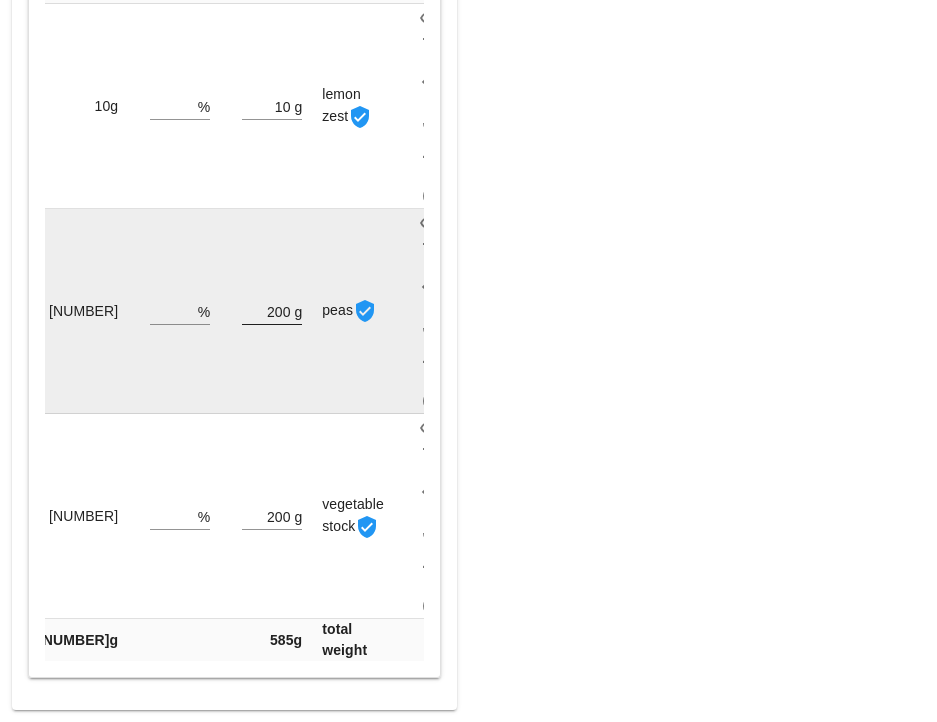 click on "200" at bounding box center (266, 311) 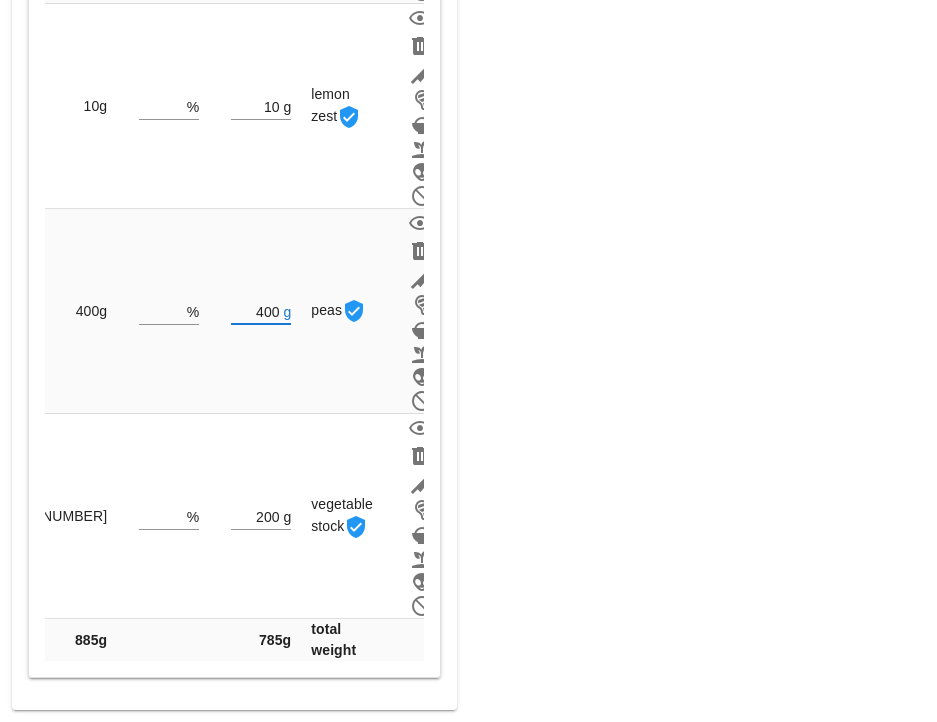 type on "400" 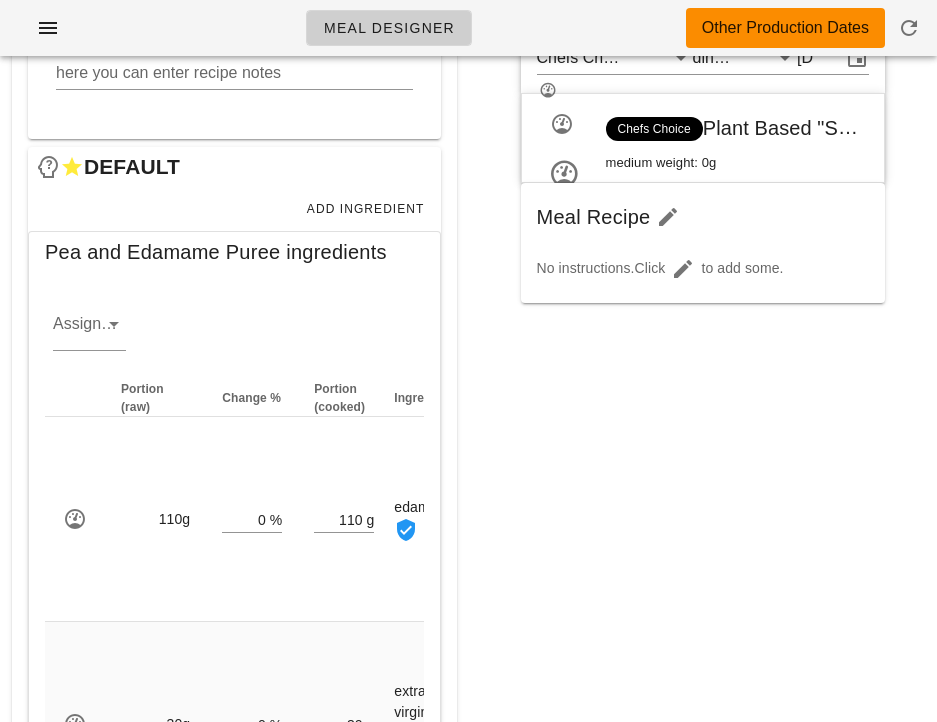 scroll, scrollTop: 357, scrollLeft: 0, axis: vertical 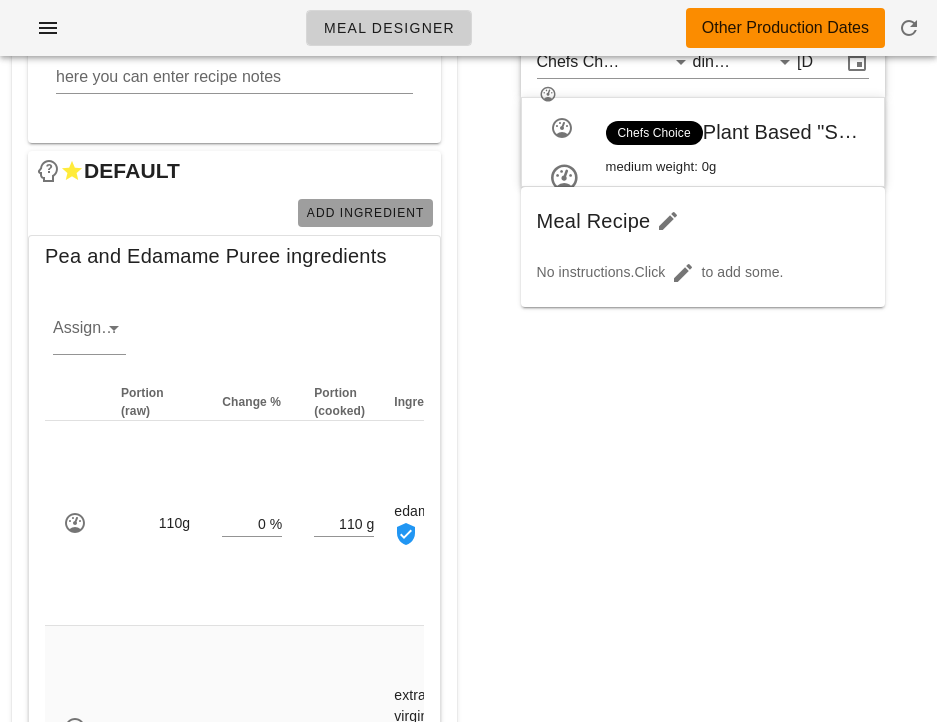 click on "Add Ingredient" at bounding box center [365, 213] 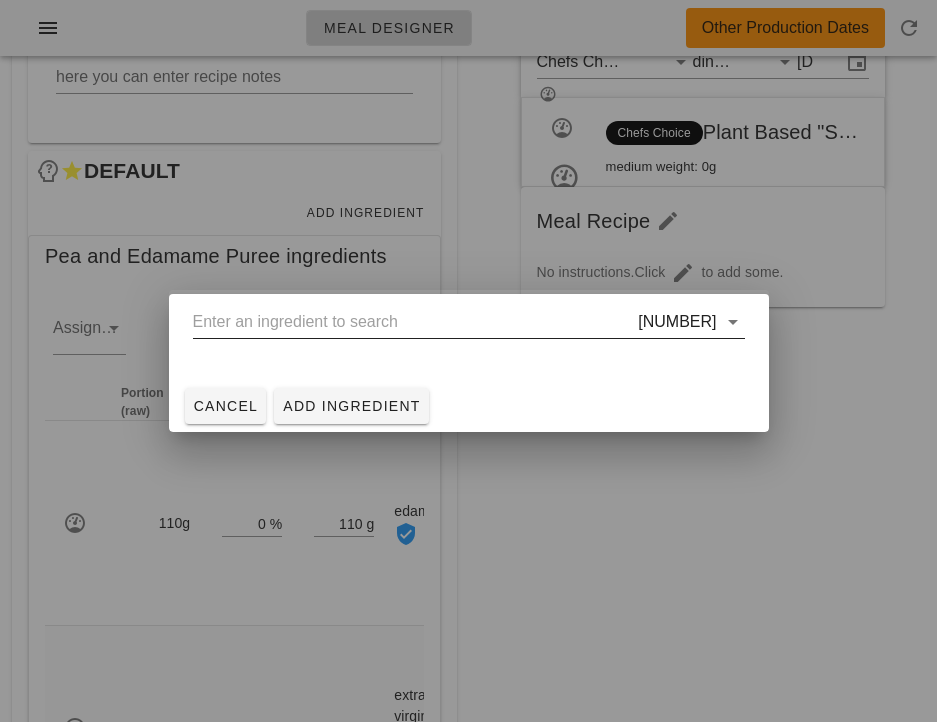 click at bounding box center [414, 322] 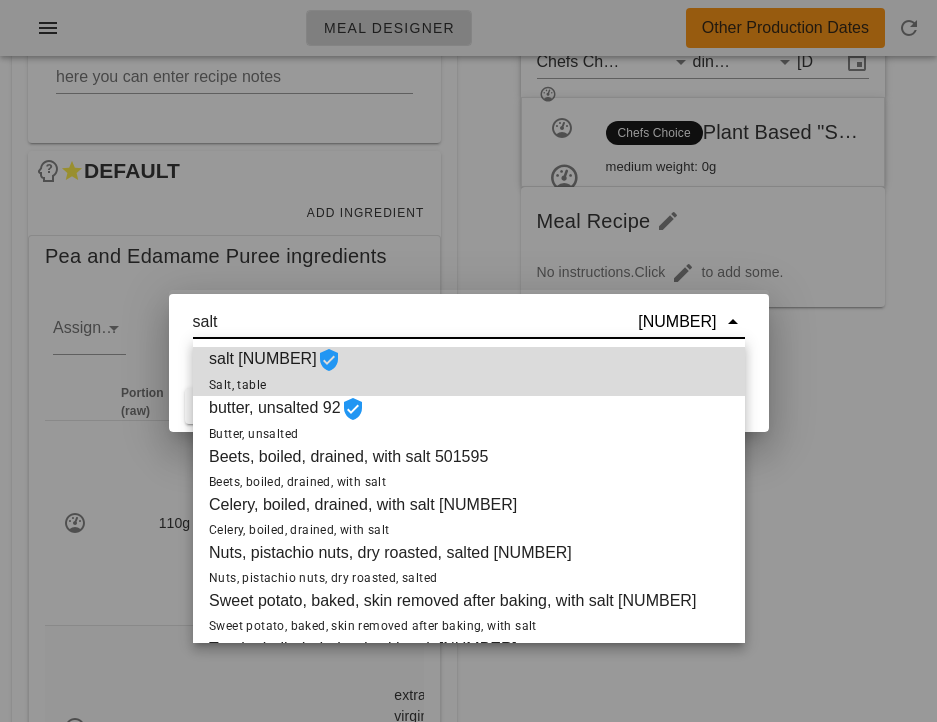 click on "salt 214    Salt, table" at bounding box center (469, 371) 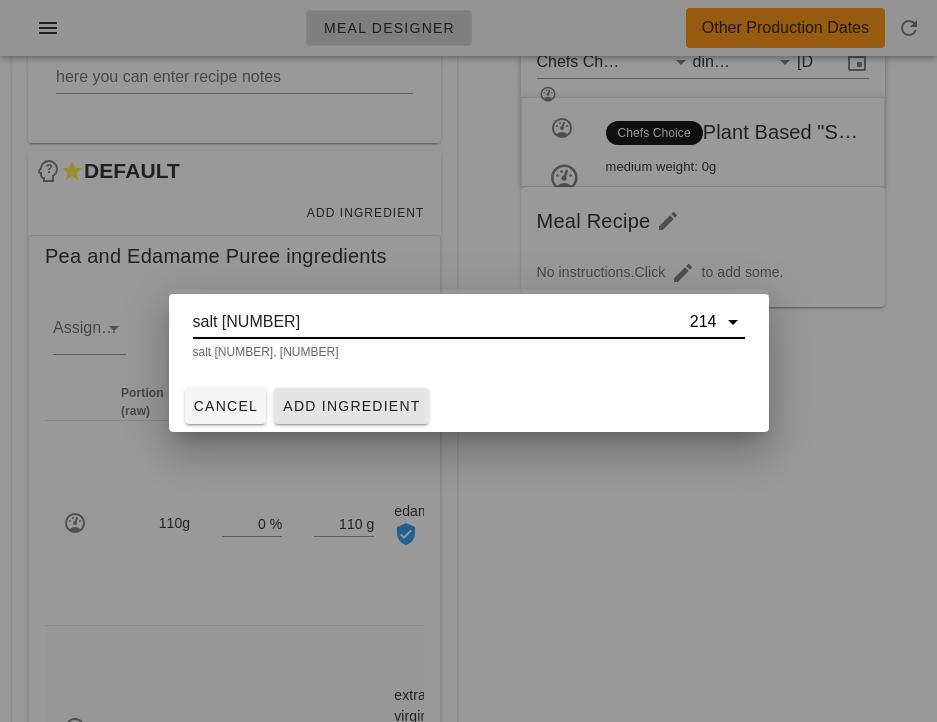type on "salt 214" 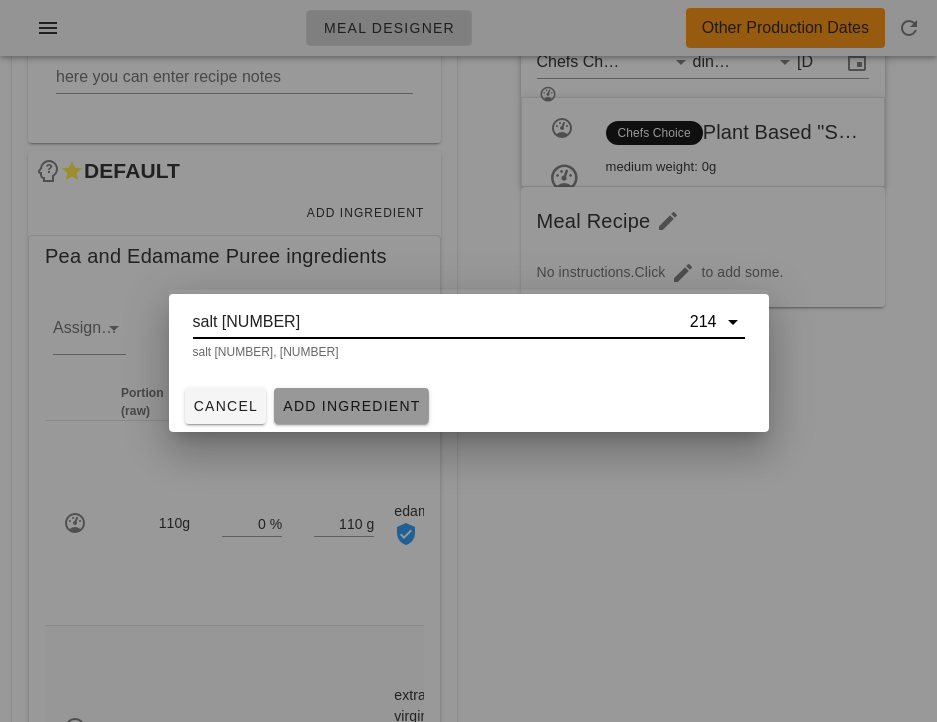 click on "Add Ingredient" at bounding box center (351, 406) 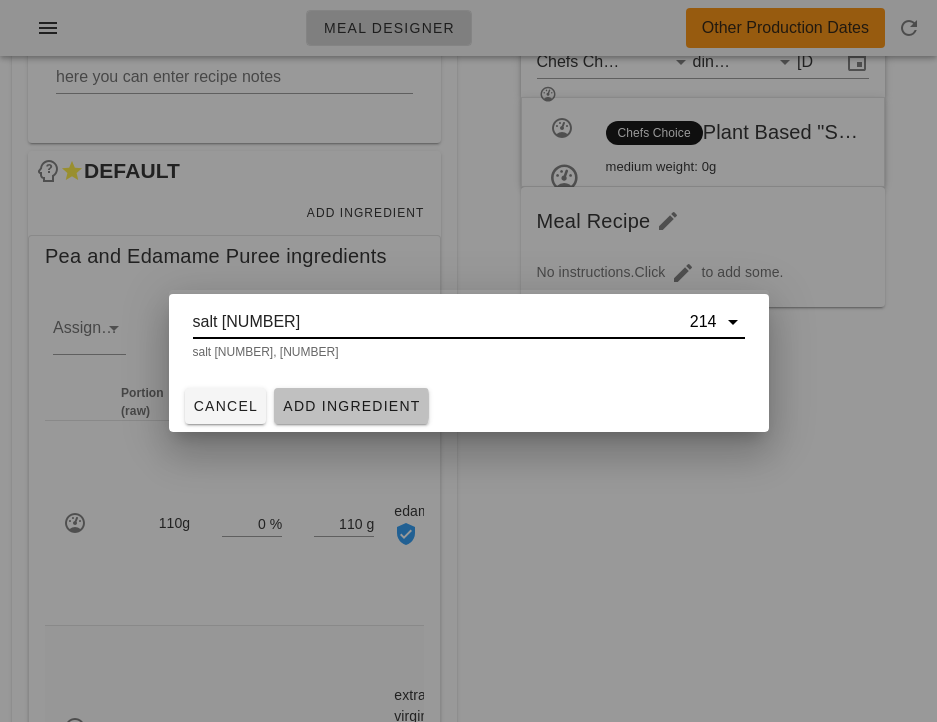 type 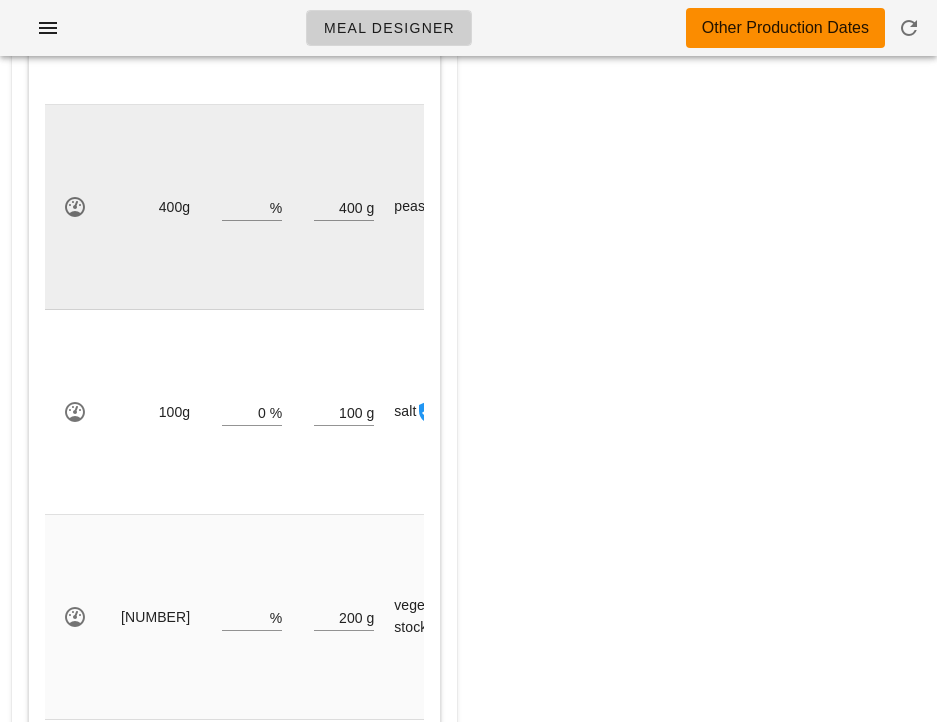 scroll, scrollTop: 1692, scrollLeft: 0, axis: vertical 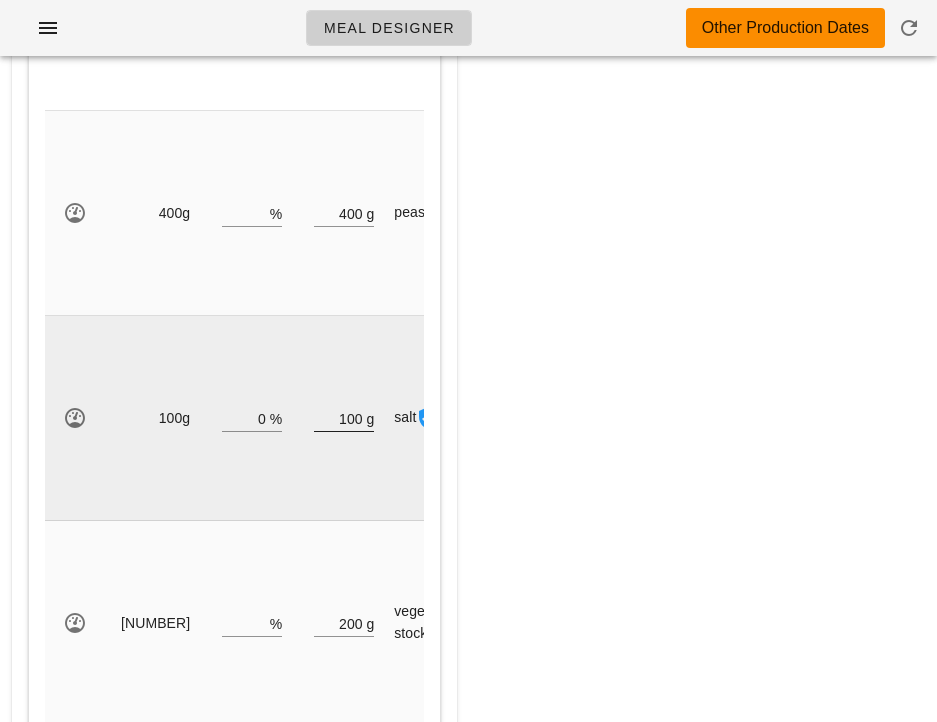 click on "100" at bounding box center [338, 418] 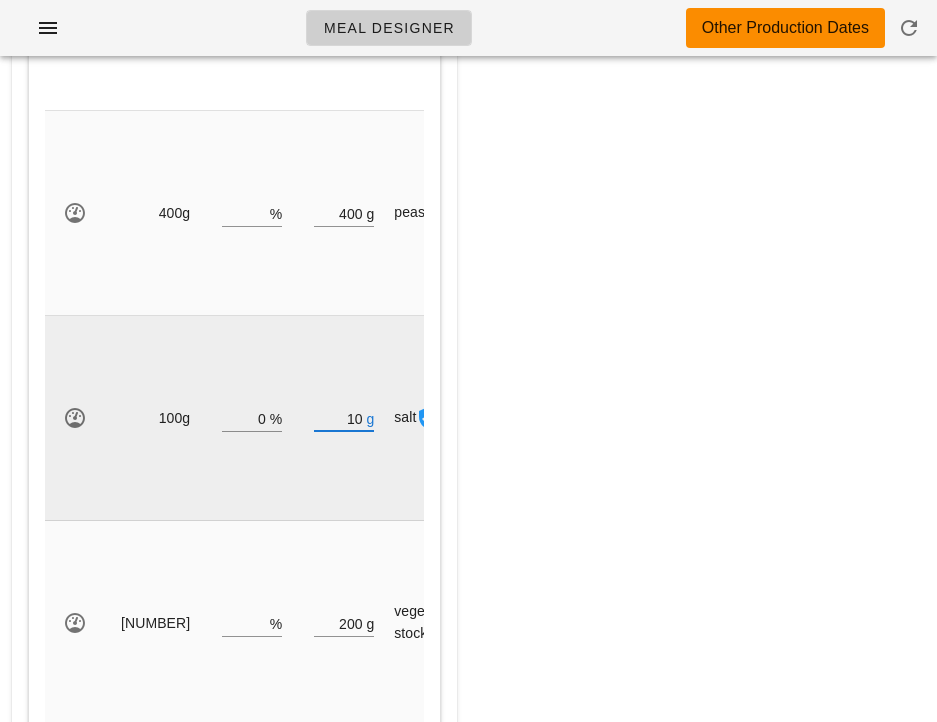 type on "1" 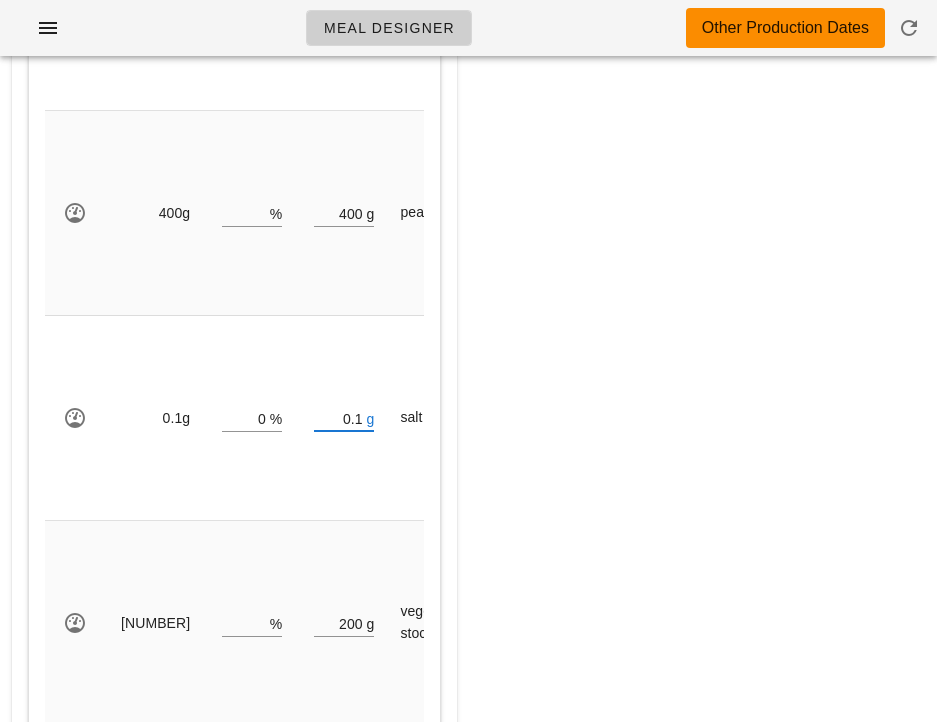 type on "0.10" 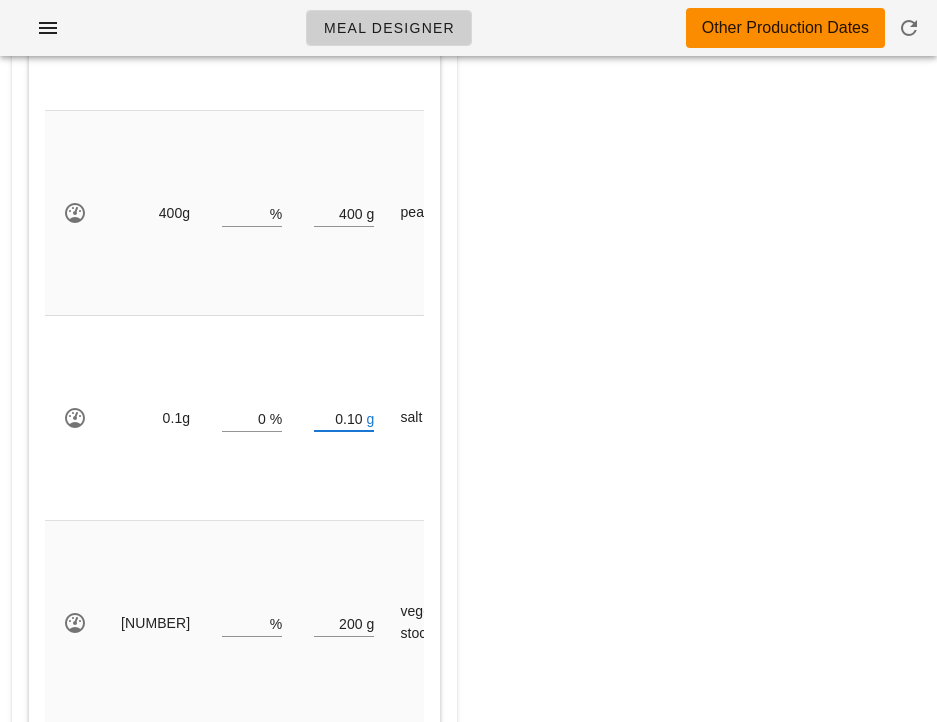 click on "Meal  WARNING: If you set a diet (stream) and a date for the meal, it will appear in the upcoming meal schedule. If you wish to design but not 'publish' the meal, leave one of these blank.  New  Copy  Search for existing meal (name or ID) 36527 Diet Chefs Choice Time of day dinner Date Sunday Aug 31, 2025  Chefs Choice   Plant Based "Scallops" with Summer Succotash (36527)  [  FED-23-3433  ]  medium weight: 0g   Meal Recipe   No instructions.   Click   to add some." at bounding box center [703, -392] 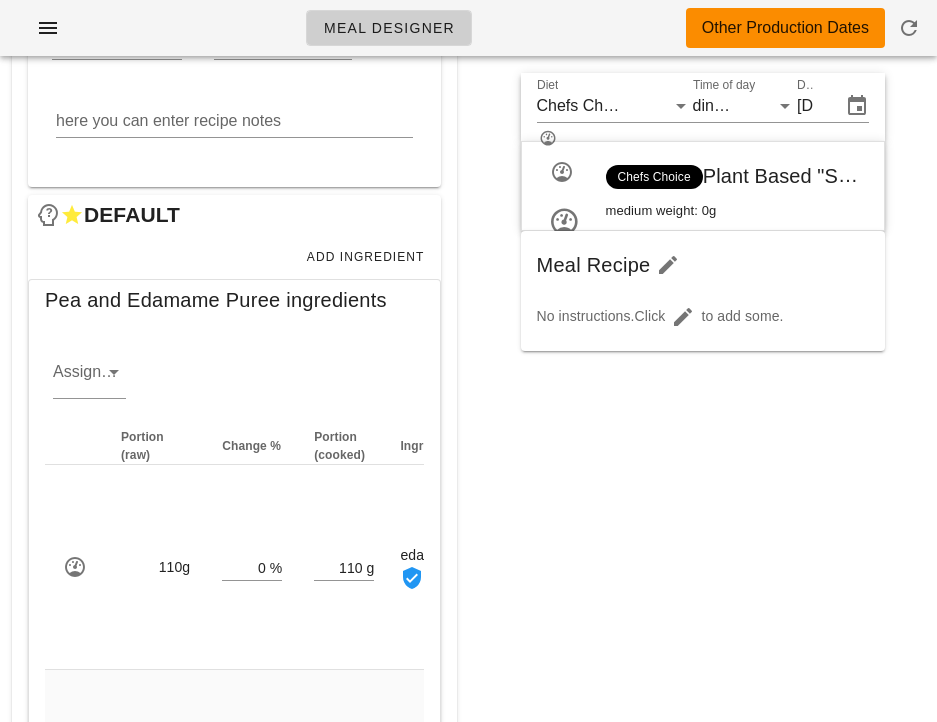 scroll, scrollTop: 283, scrollLeft: 0, axis: vertical 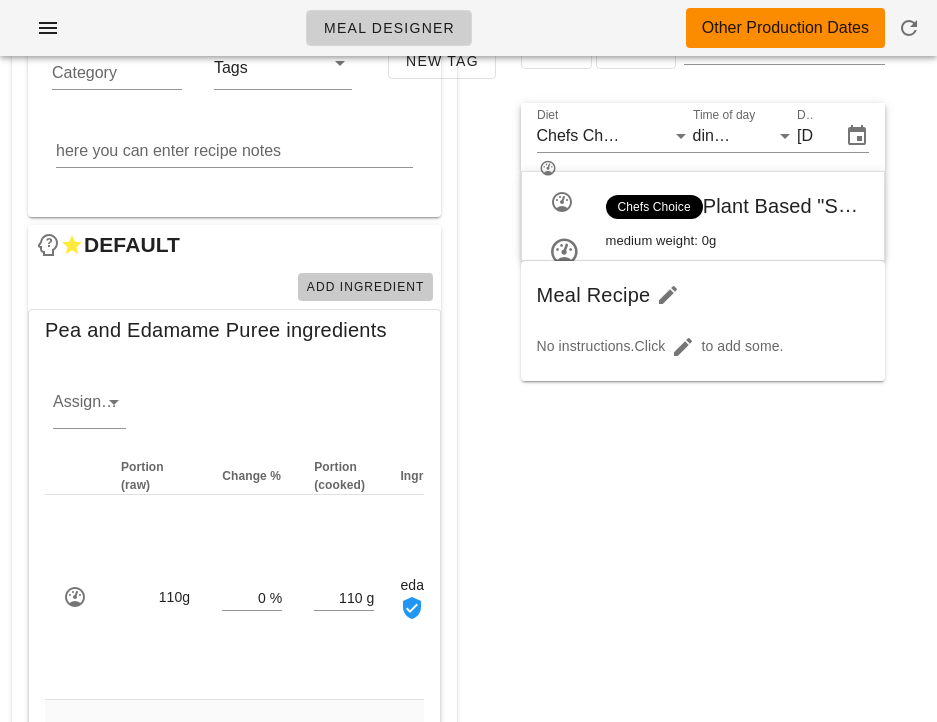 click on "Add Ingredient" at bounding box center [365, 287] 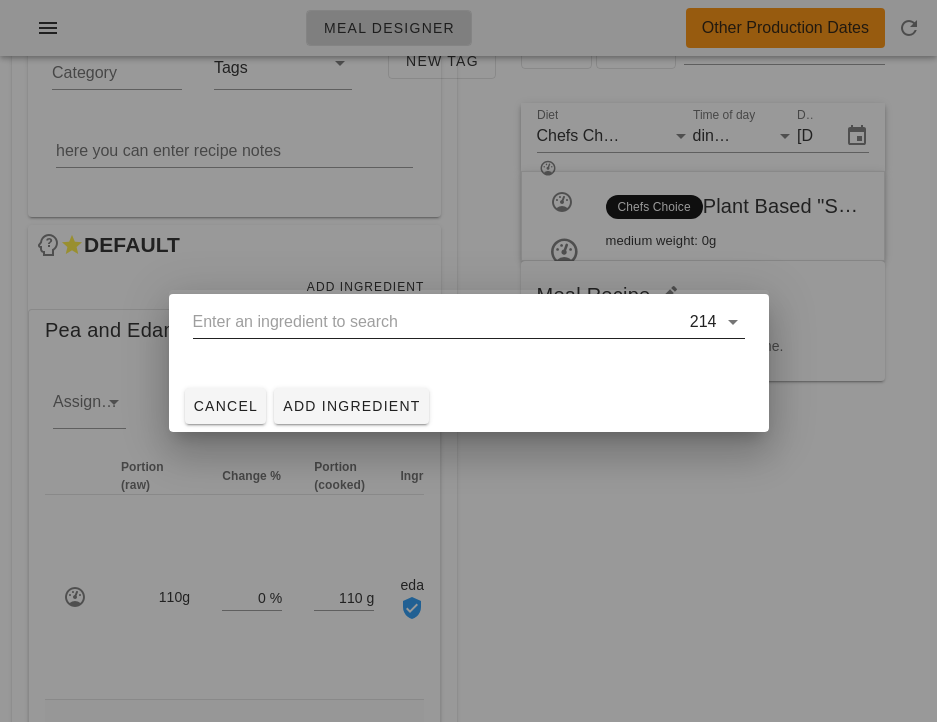 click at bounding box center (439, 322) 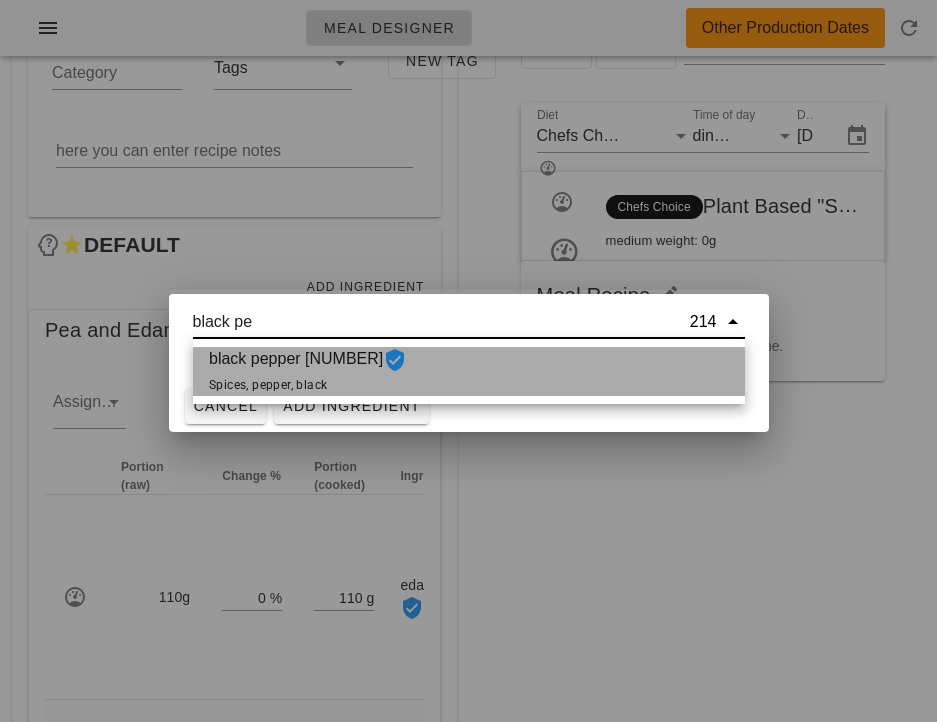 click on "black pepper 198    Spices, pepper, black" at bounding box center [308, 371] 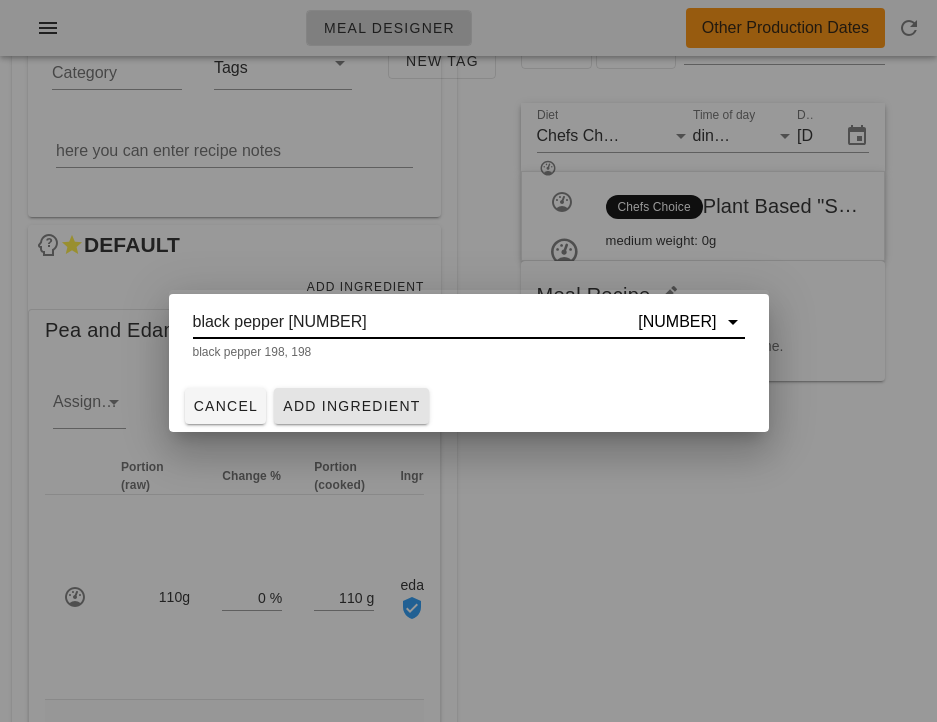 type on "black pepper 198" 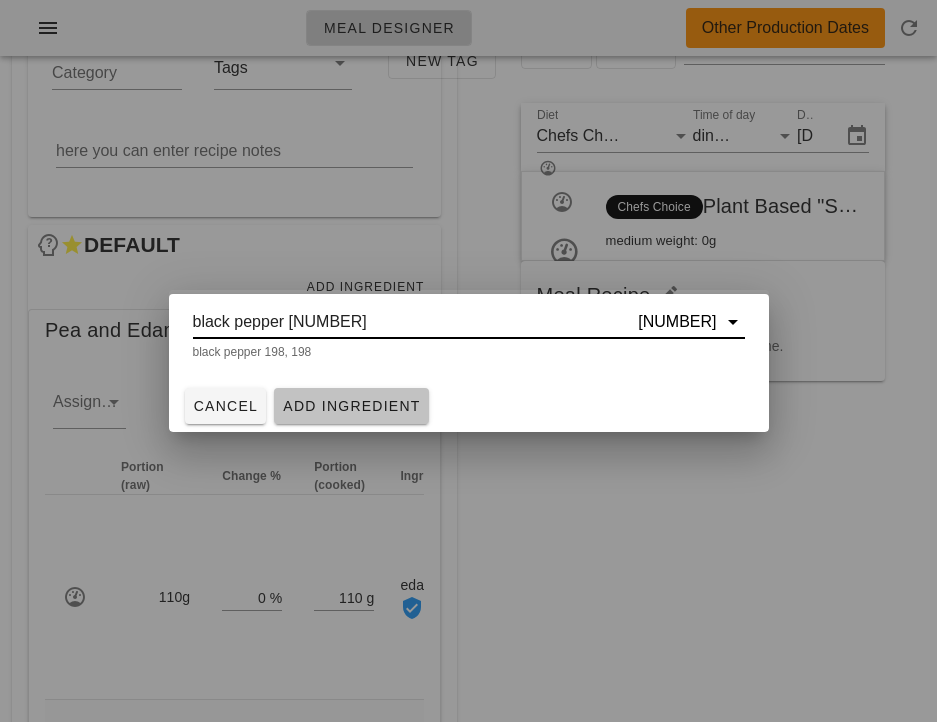 click on "Add Ingredient" at bounding box center [351, 406] 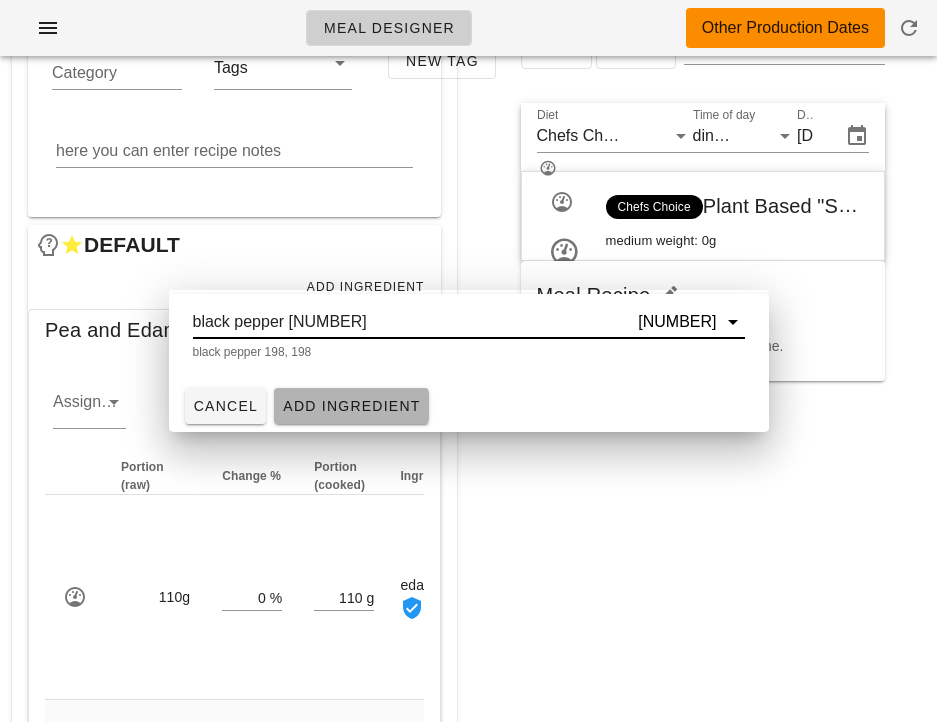 type 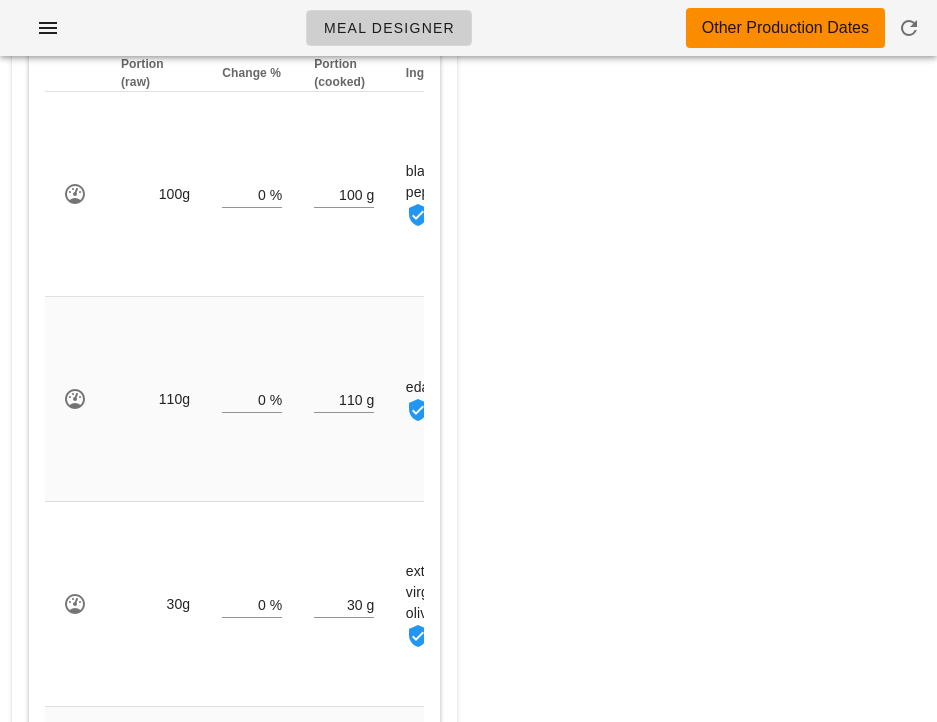 scroll, scrollTop: 470, scrollLeft: 0, axis: vertical 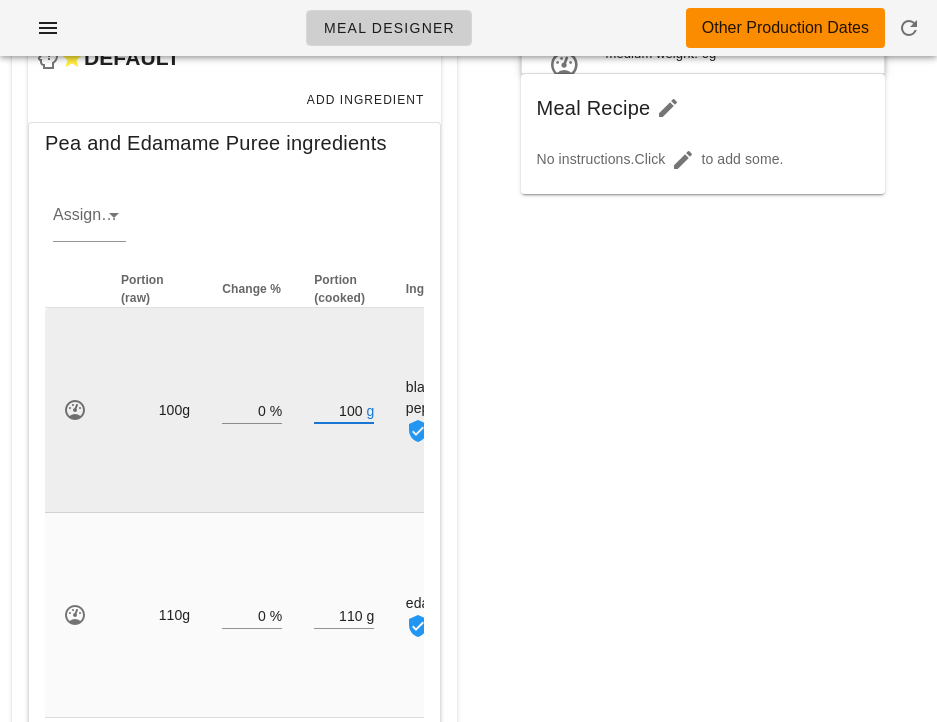 click on "100" at bounding box center [338, 410] 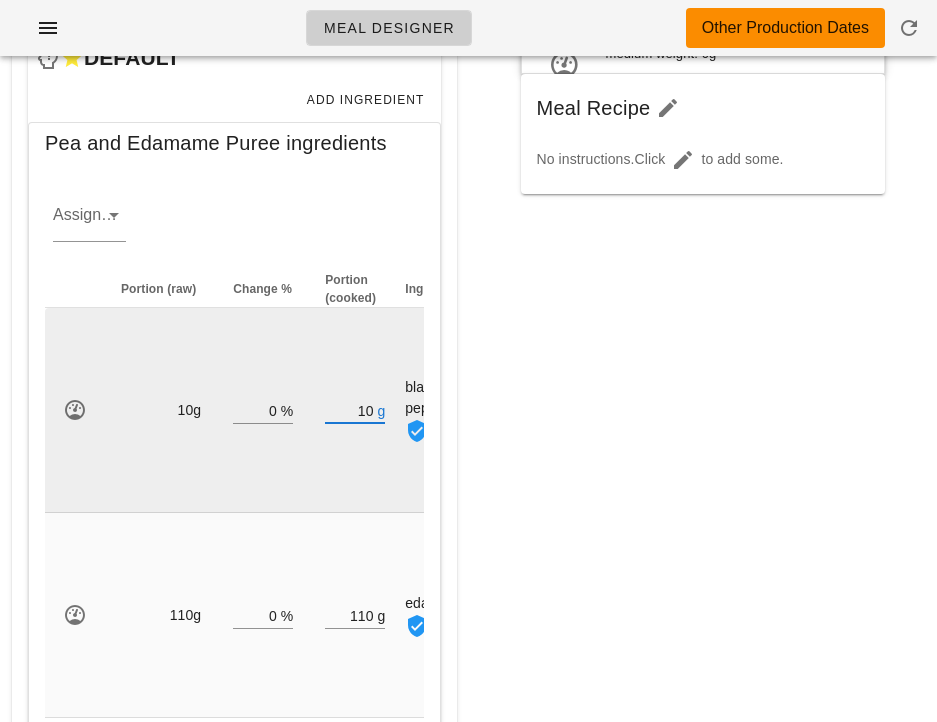 type on "1" 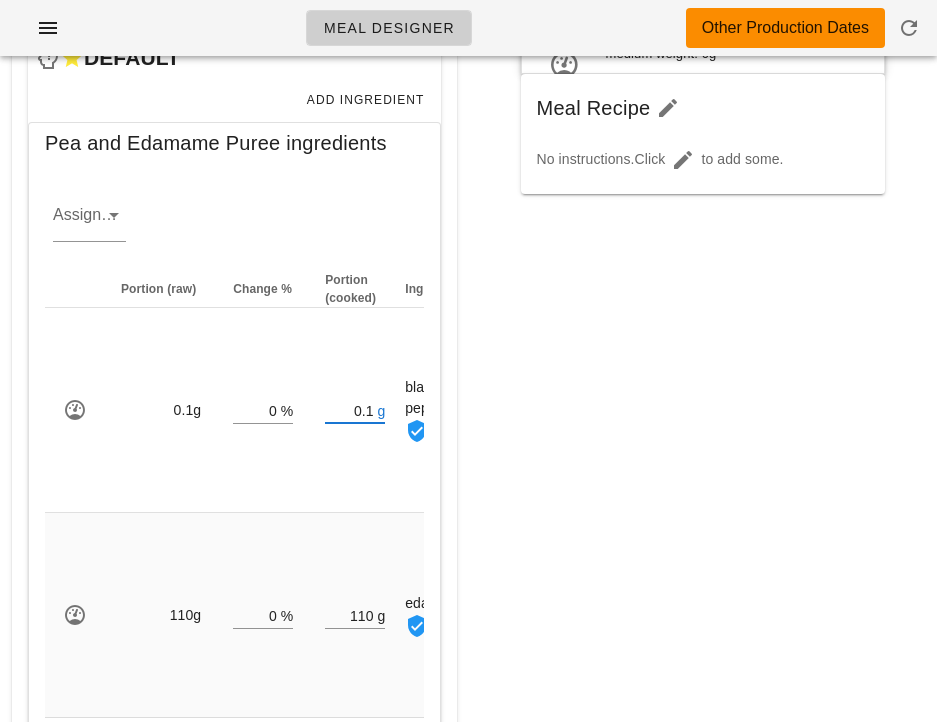 type on "0.10" 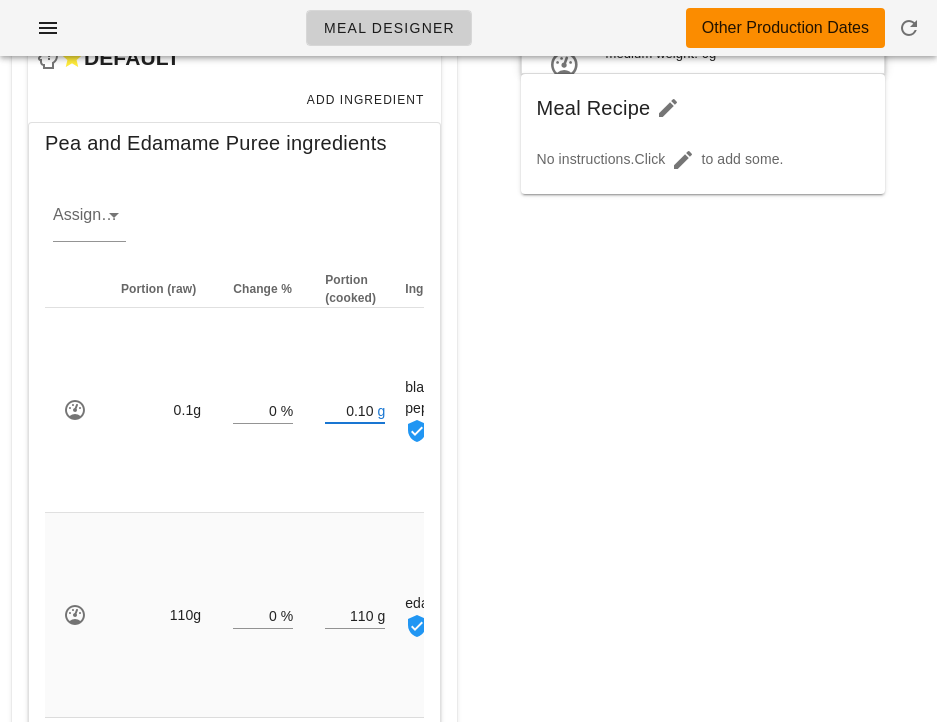 click on "New  Copy  Search for existing meal (name or ID) 36527 Diet Chefs Choice Time of day dinner Date Sunday Aug 31, 2025  Chefs Choice   Plant Based "Scallops" with Summer Succotash (36527)  [  FED-23-3433  ]  medium weight: 0g   Meal Recipe   No instructions.   Click   to add some." at bounding box center (703, 220) 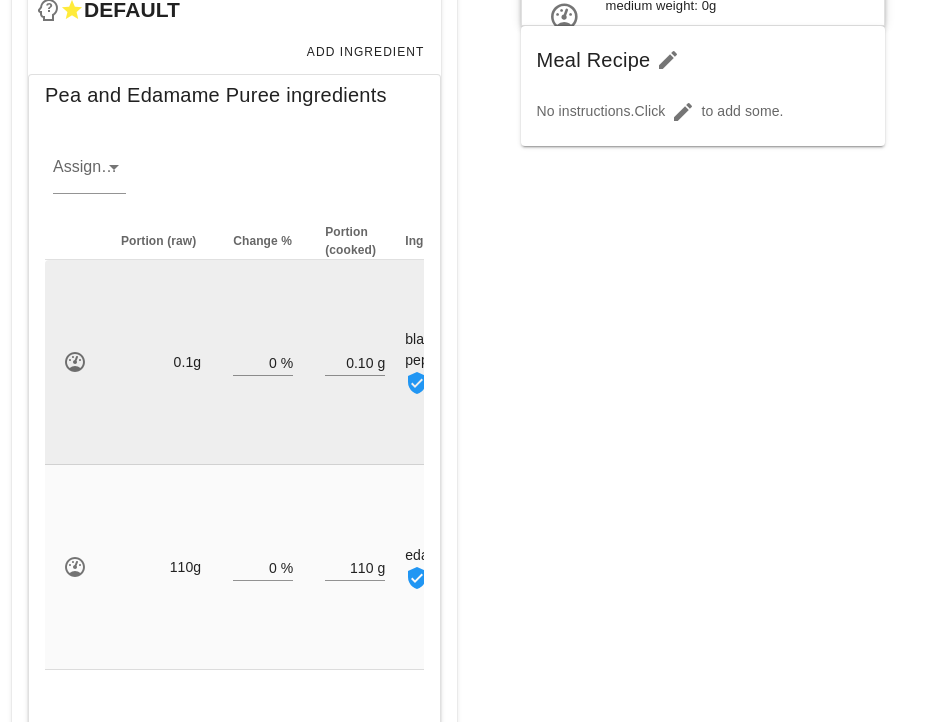 scroll, scrollTop: 530, scrollLeft: 0, axis: vertical 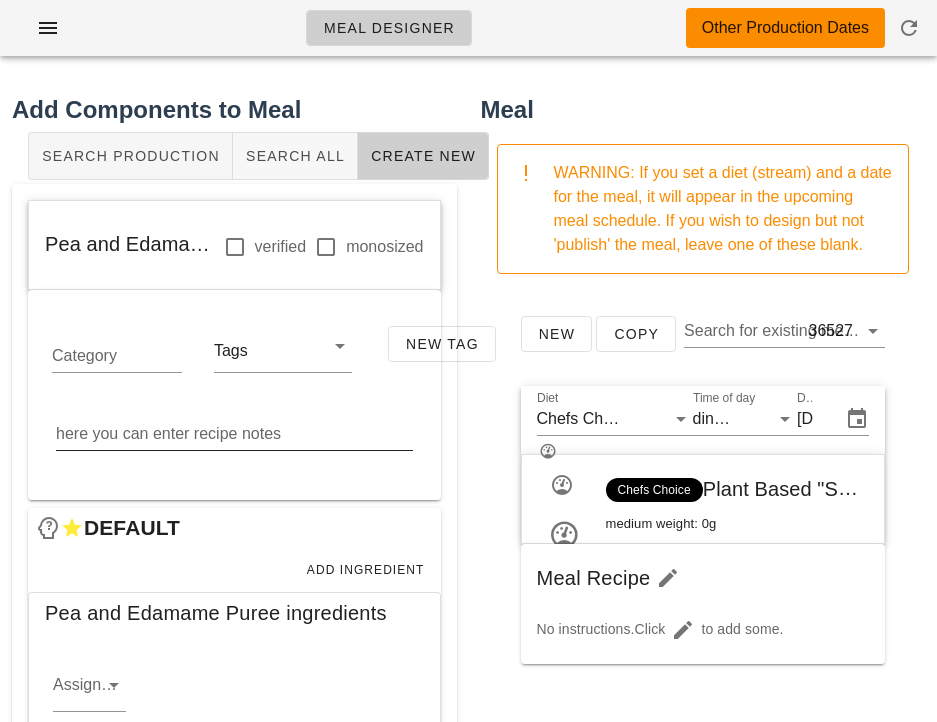click on "here you can enter recipe notes" at bounding box center [234, 434] 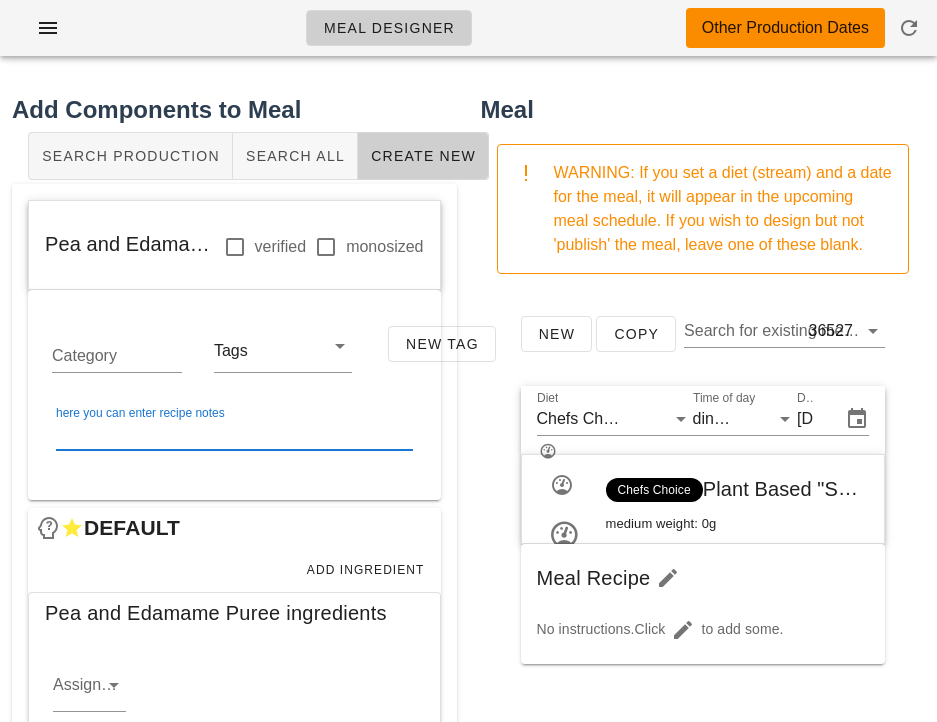 paste on "In a small sauce pot combine, Edamame, Green Peas, Garlic, Olive Oil, Veg Stock, Lemon juice and zest and bring to a simmer. Remove from heat transfer to Vita-mix, and add the uncooked Green Peas and puree until smooth. Label, date and refrigerate until use." 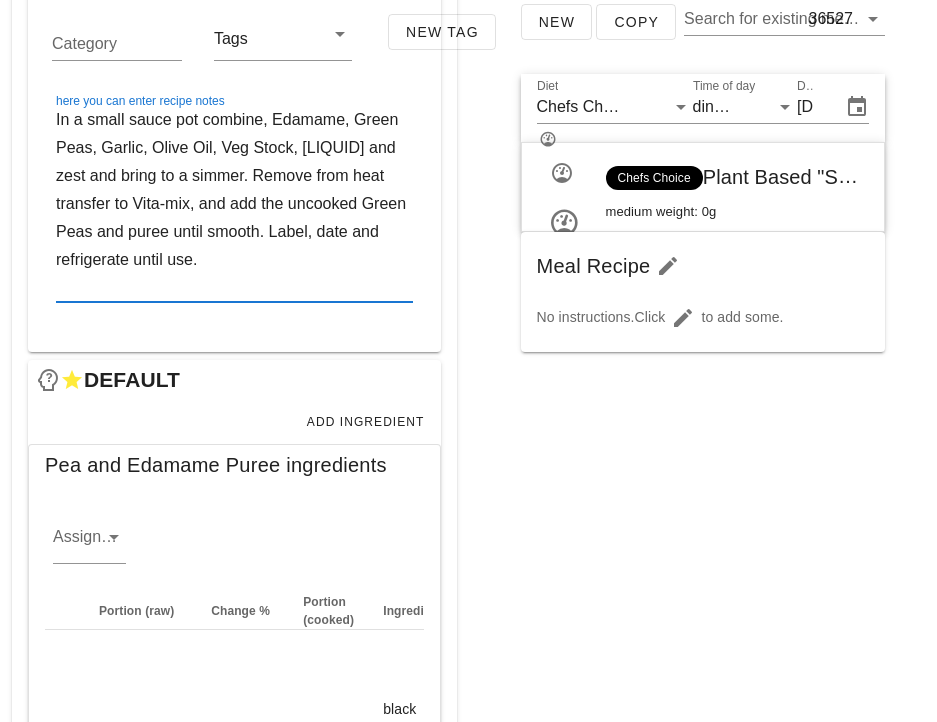 scroll, scrollTop: 336, scrollLeft: 0, axis: vertical 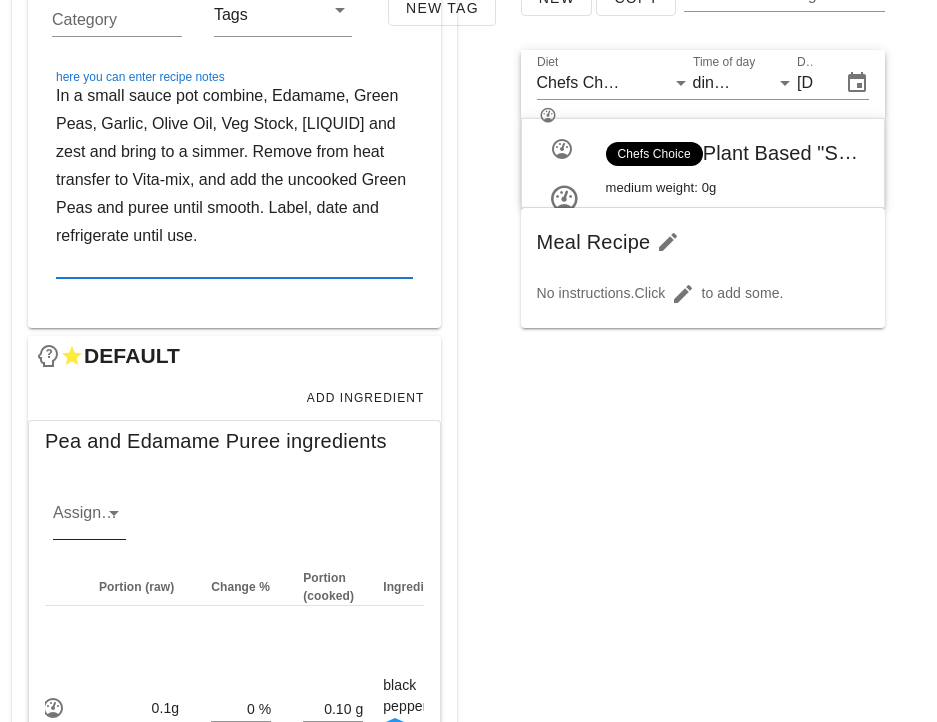 click at bounding box center [112, 513] 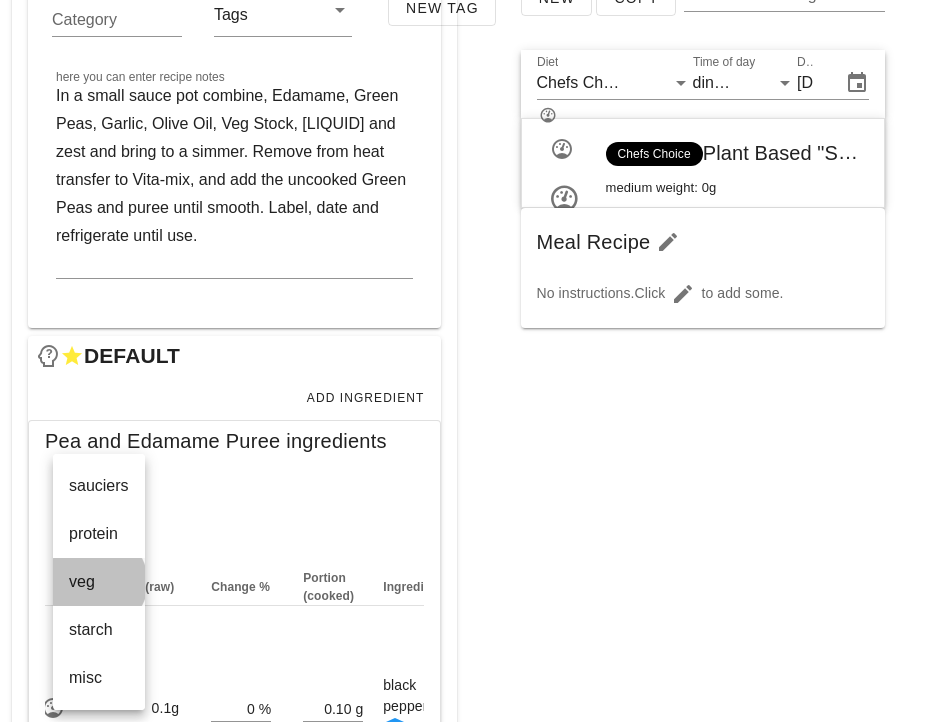 click on "veg" at bounding box center (99, 581) 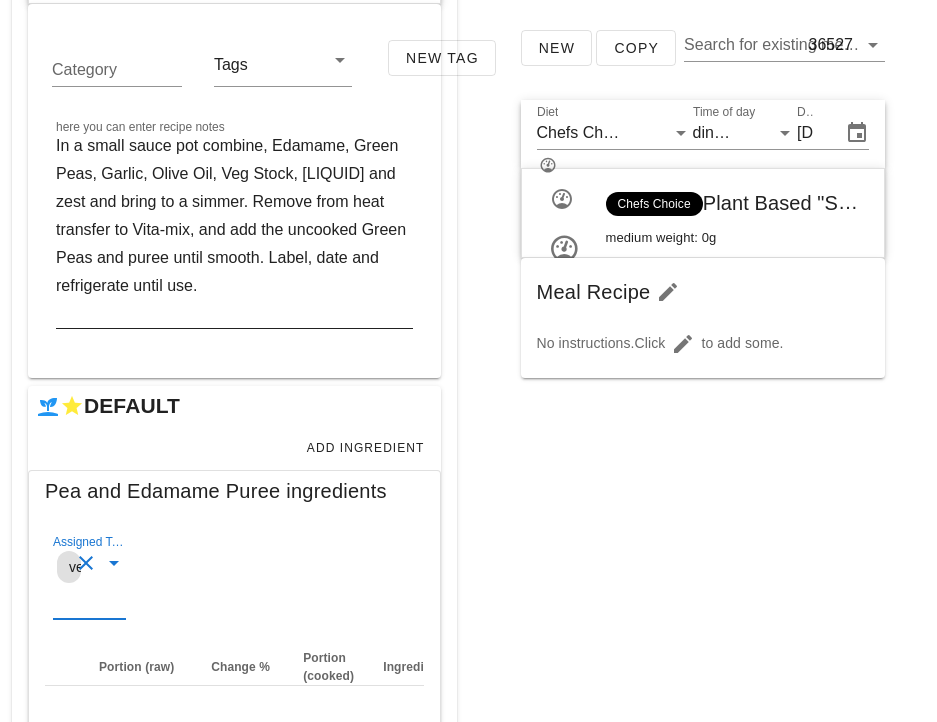 scroll, scrollTop: 318, scrollLeft: 0, axis: vertical 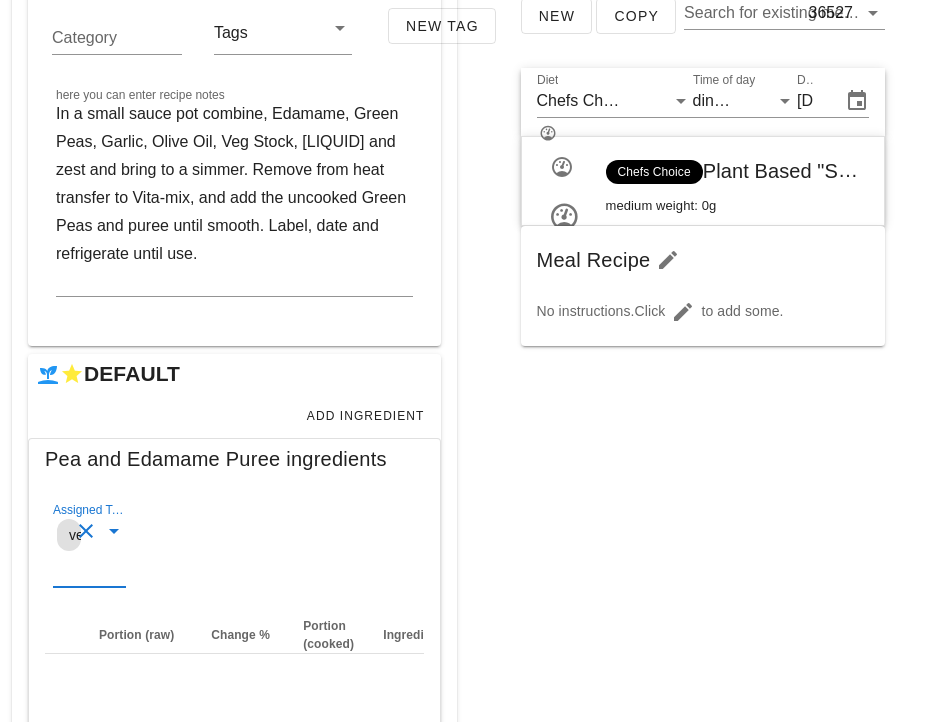 click at bounding box center (86, 531) 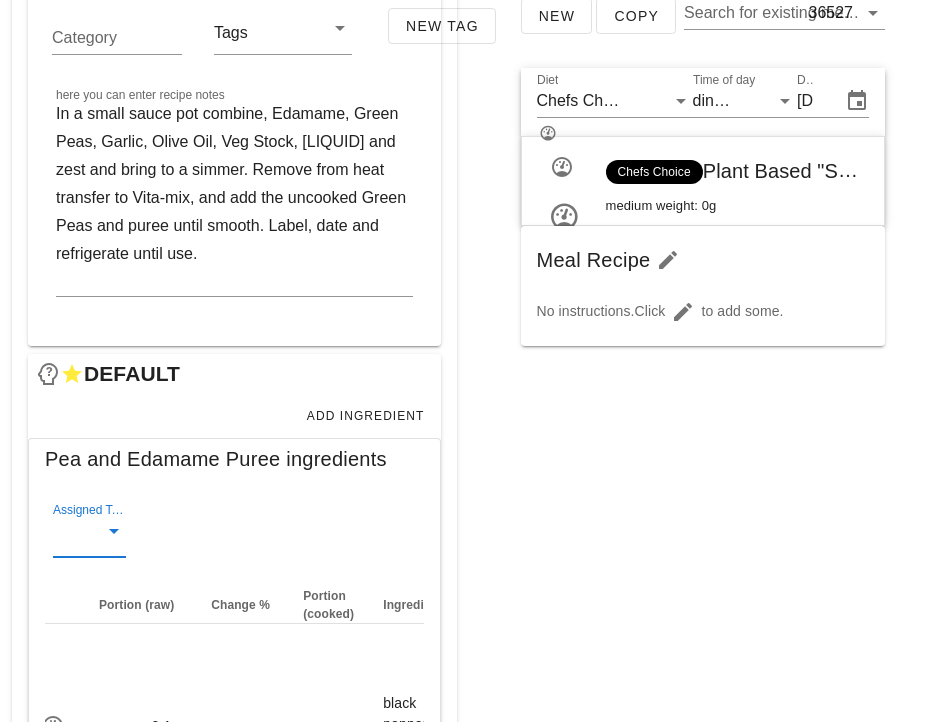 click at bounding box center (114, 531) 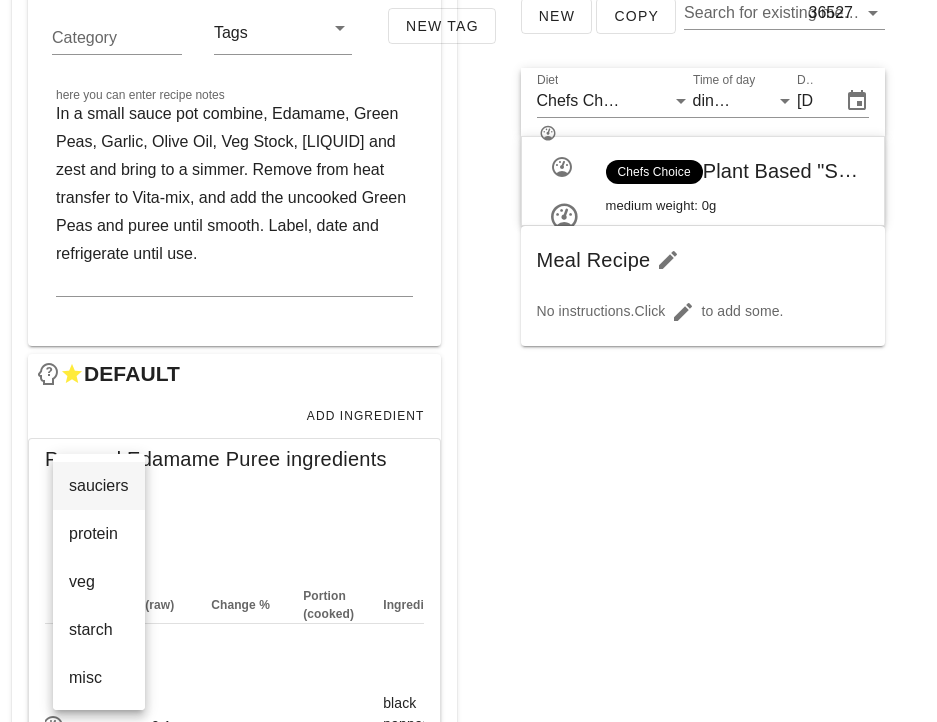 click on "sauciers" at bounding box center [99, 485] 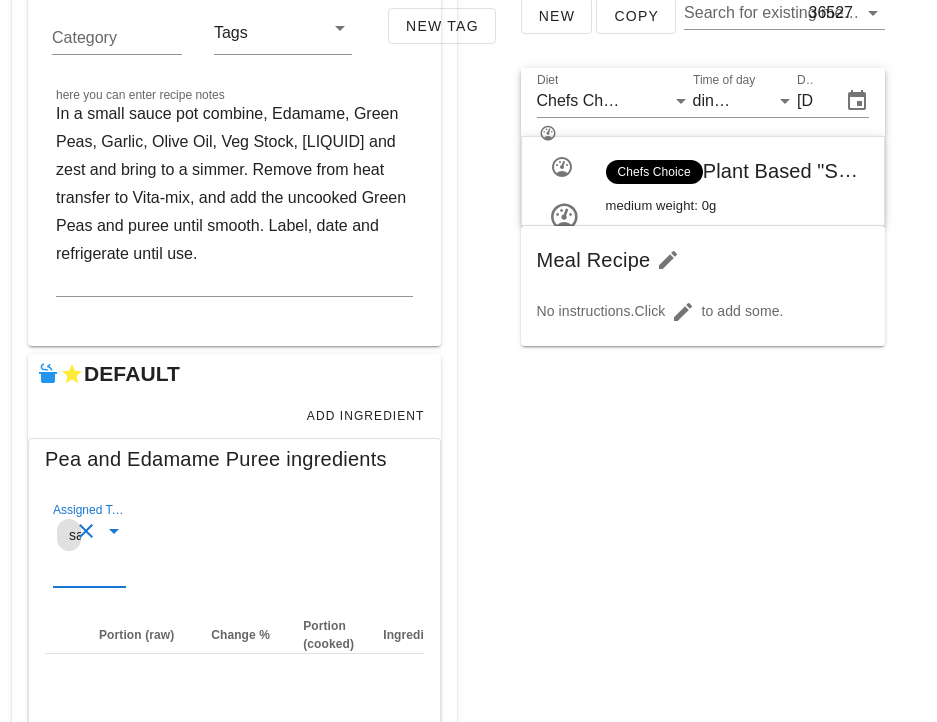 click on "New  Copy  Search for existing meal (name or ID) 36527 Diet Chefs Choice Time of day dinner Date Sunday Aug 31, 2025  Chefs Choice   Plant Based "Scallops" with Summer Succotash (36527)  [  FED-23-3433  ]  medium weight: 0g   Meal Recipe   No instructions.   Click   to add some." at bounding box center (703, 372) 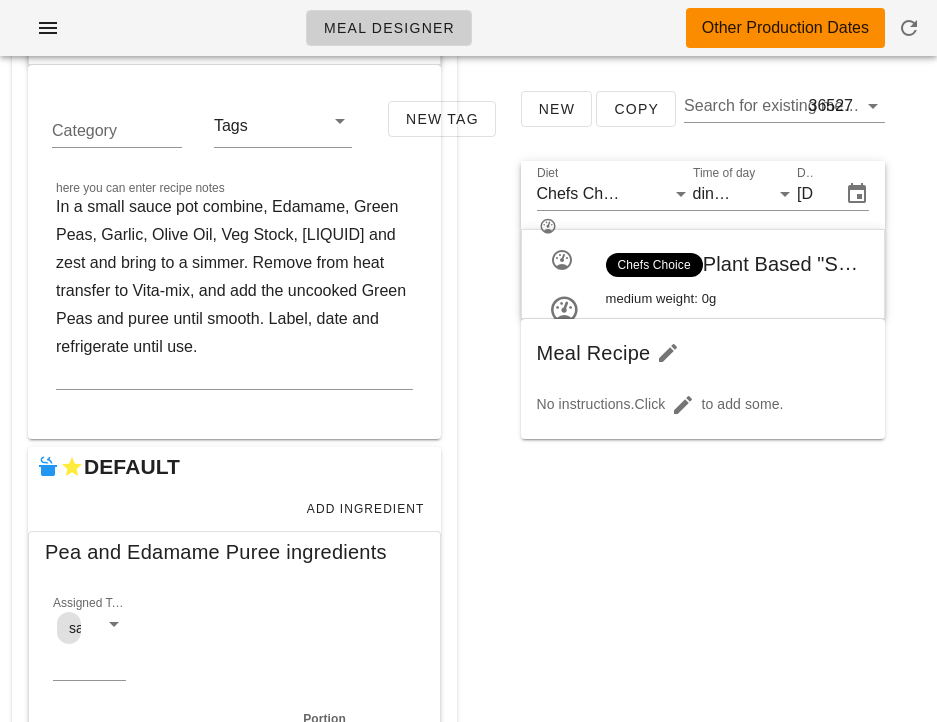 scroll, scrollTop: 209, scrollLeft: 0, axis: vertical 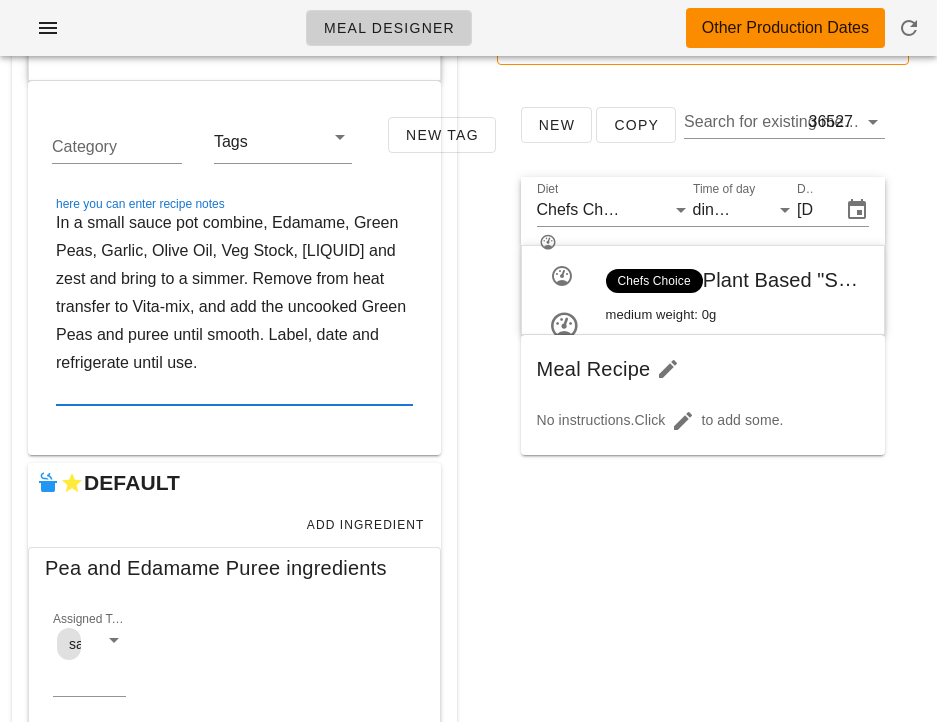 click on "In a small sauce pot combine, Edamame, Green Peas, Garlic, Olive Oil, Veg Stock, Lemon juice and zest and bring to a simmer. Remove from heat transfer to Vita-mix, and add the uncooked Green Peas and puree until smooth. Label, date and refrigerate until use." at bounding box center [234, 307] 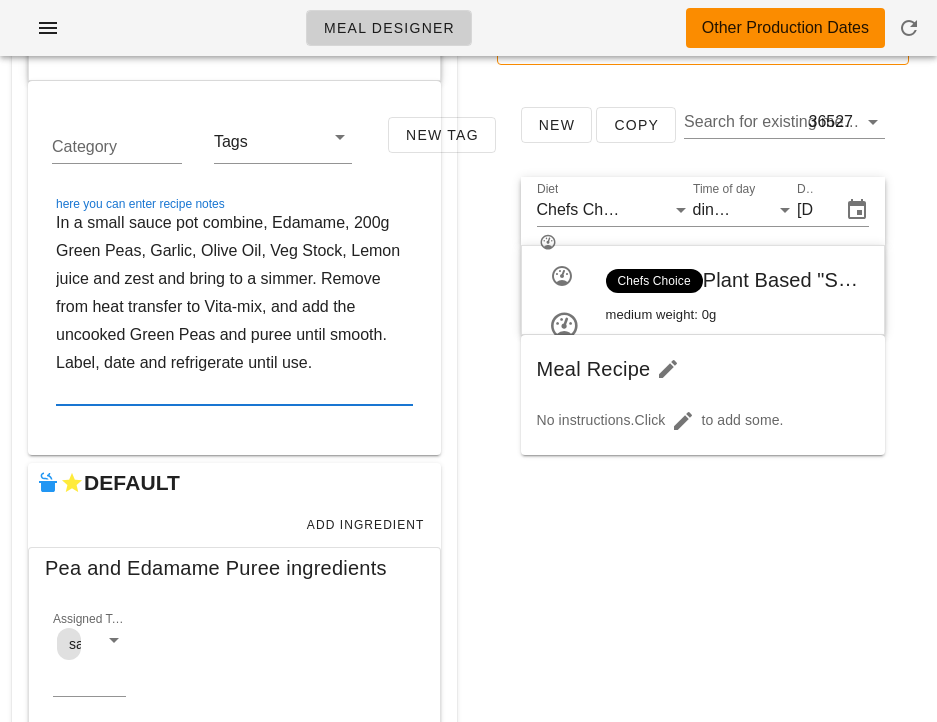 click on "In a small sauce pot combine, Edamame, 200g Green Peas, Garlic, Olive Oil, Veg Stock, Lemon juice and zest and bring to a simmer. Remove from heat transfer to Vita-mix, and add the uncooked Green Peas and puree until smooth. Label, date and refrigerate until use." at bounding box center [234, 307] 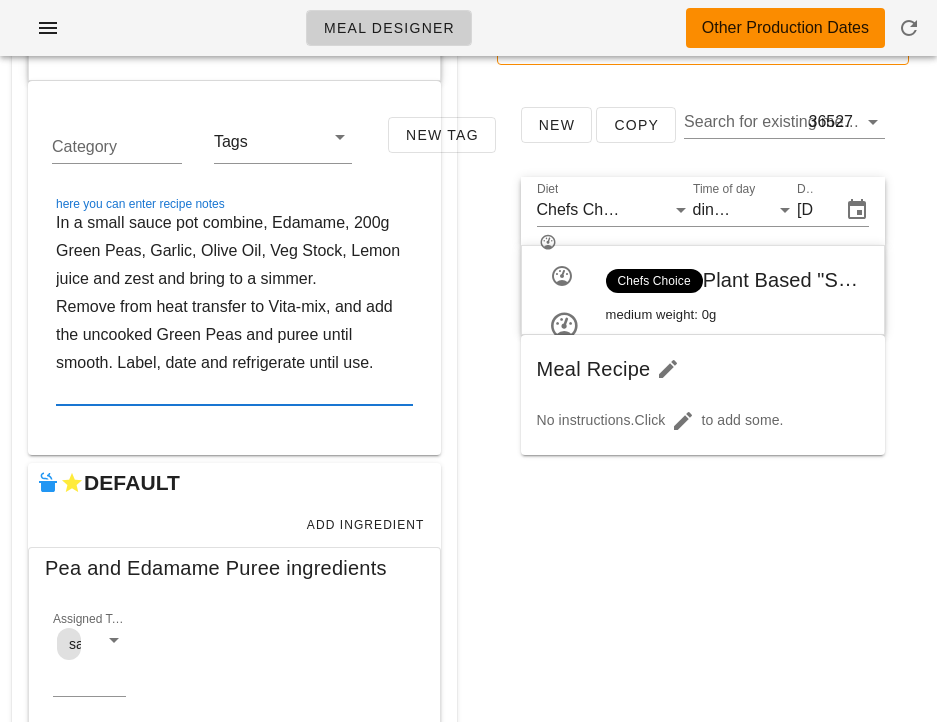 click on "In a small sauce pot combine, Edamame, 200g Green Peas, Garlic, Olive Oil, Veg Stock, Lemon juice and zest and bring to a simmer.
Remove from heat transfer to Vita-mix, and add the uncooked Green Peas and puree until smooth. Label, date and refrigerate until use." at bounding box center [234, 307] 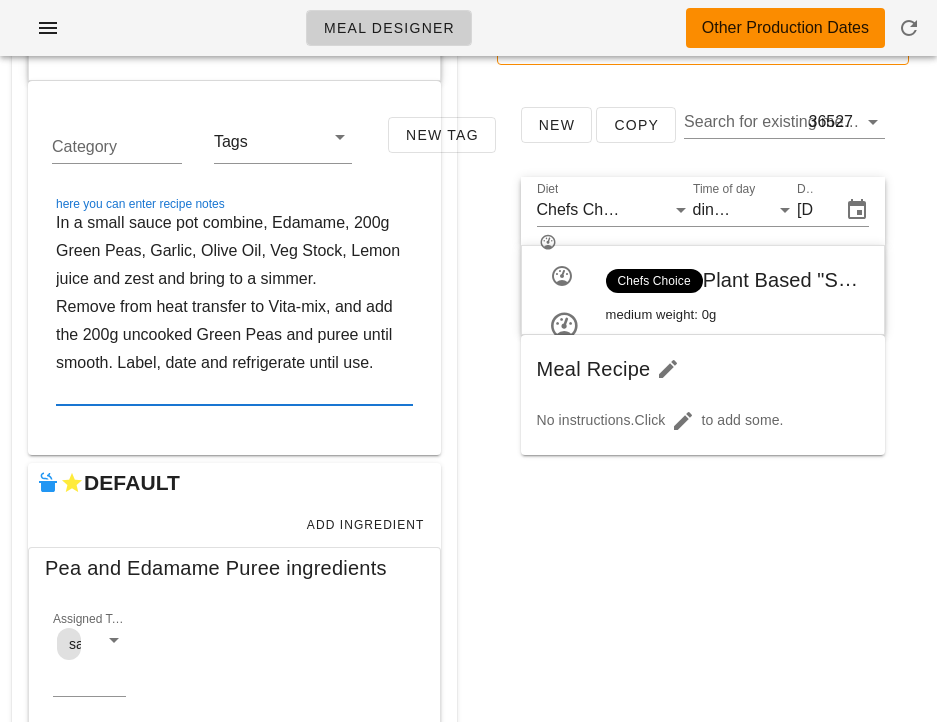 click on "In a small sauce pot combine, Edamame, 200g Green Peas, Garlic, Olive Oil, Veg Stock, Lemon juice and zest and bring to a simmer.
Remove from heat transfer to Vita-mix, and add the 200g uncooked Green Peas and puree until smooth. Label, date and refrigerate until use." at bounding box center (234, 307) 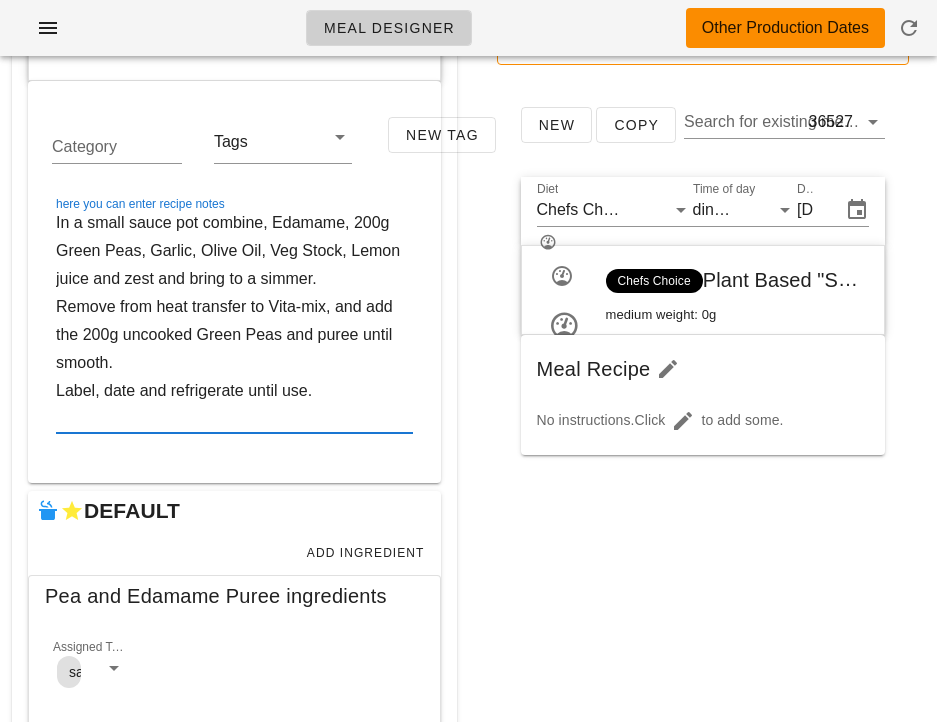 click on "In a small sauce pot combine, Edamame, 200g Green Peas, Garlic, Olive Oil, Veg Stock, Lemon juice and zest and bring to a simmer.
Remove from heat transfer to Vita-mix, and add the 200g uncooked Green Peas and puree until smooth.
Label, date and refrigerate until use." at bounding box center (234, 321) 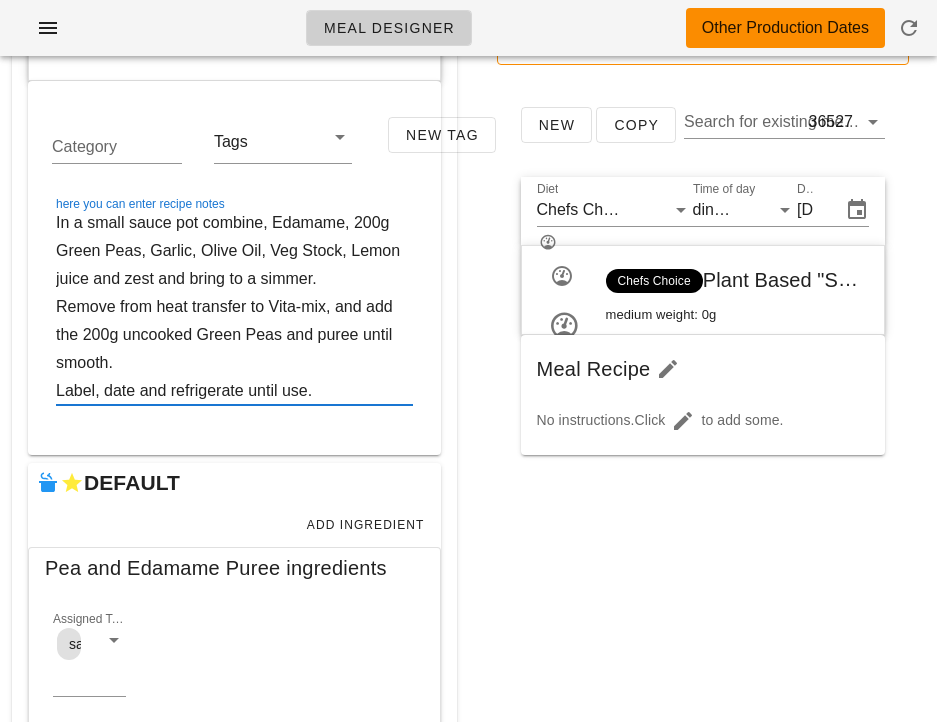 type on "In a small sauce pot combine, Edamame, 200g Green Peas, Garlic, Olive Oil, Veg Stock, Lemon juice and zest and bring to a simmer.
Remove from heat transfer to Vita-mix, and add the 200g uncooked Green Peas and puree until smooth.
Label, date and refrigerate until use." 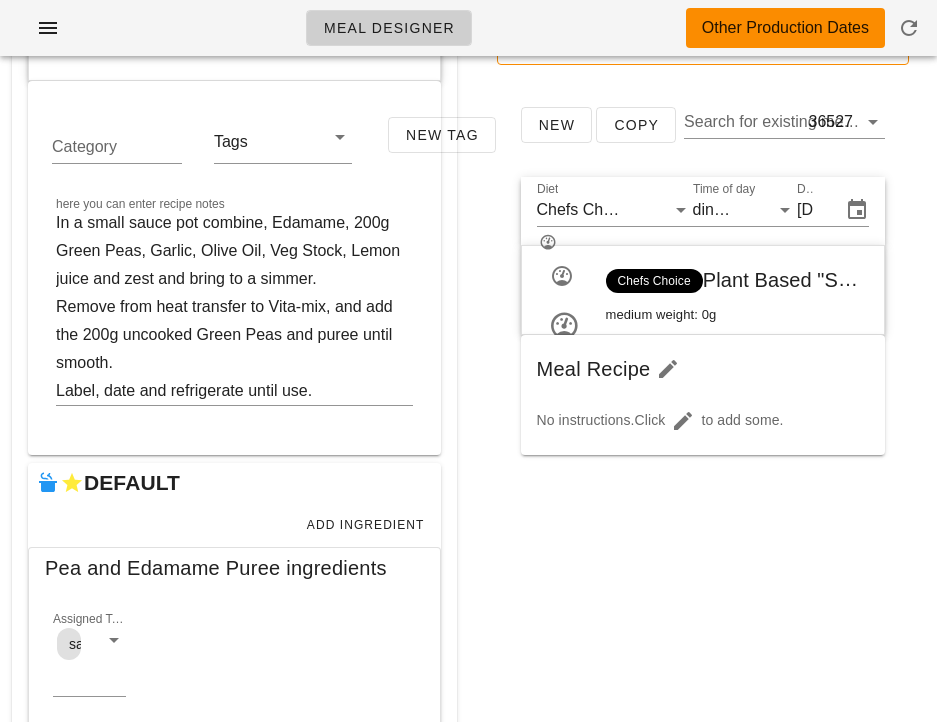 click on "New  Copy  Search for existing meal (name or ID) 36527 Diet Chefs Choice Time of day dinner Date Sunday Aug 31, 2025  Chefs Choice   Plant Based "Scallops" with Summer Succotash (36527)  [  FED-23-3433  ]  medium weight: 0g   Meal Recipe   No instructions.   Click   to add some." at bounding box center (703, 481) 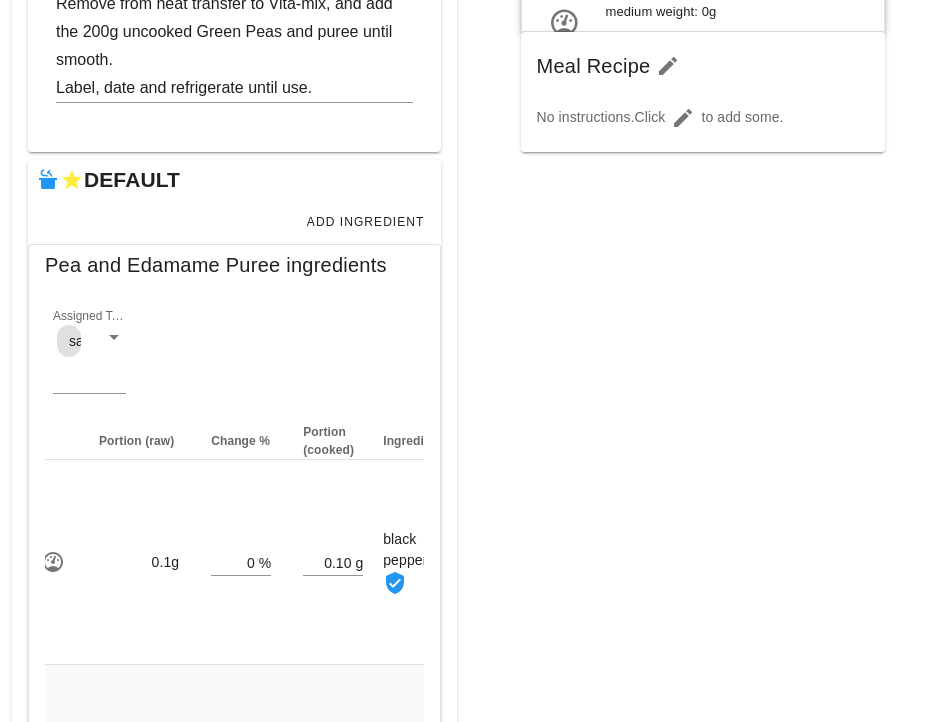 scroll, scrollTop: 514, scrollLeft: 0, axis: vertical 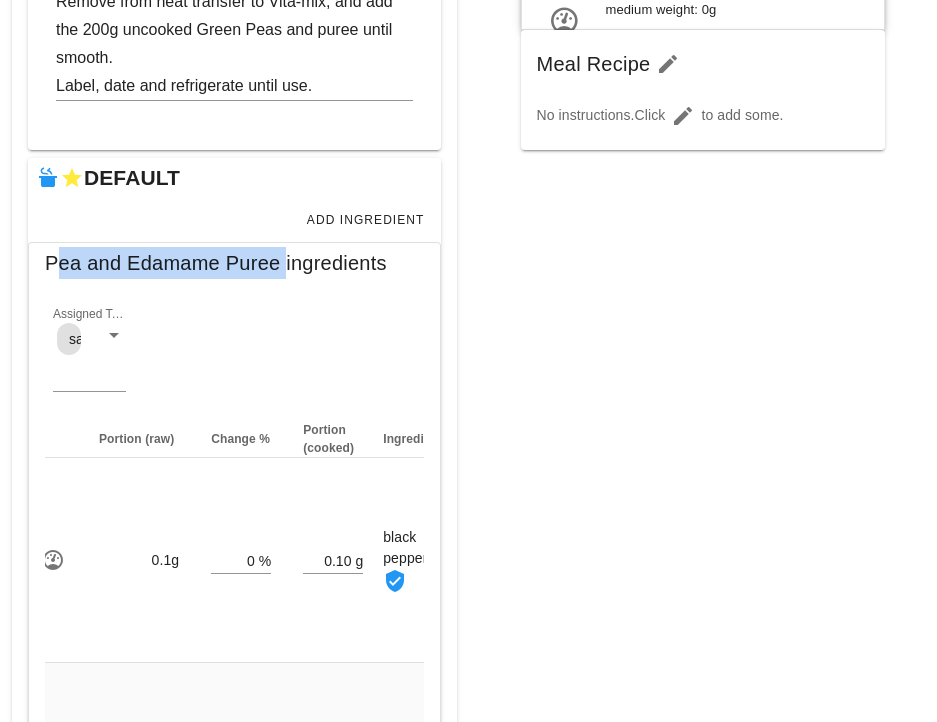 drag, startPoint x: 41, startPoint y: 272, endPoint x: 273, endPoint y: 273, distance: 232.00215 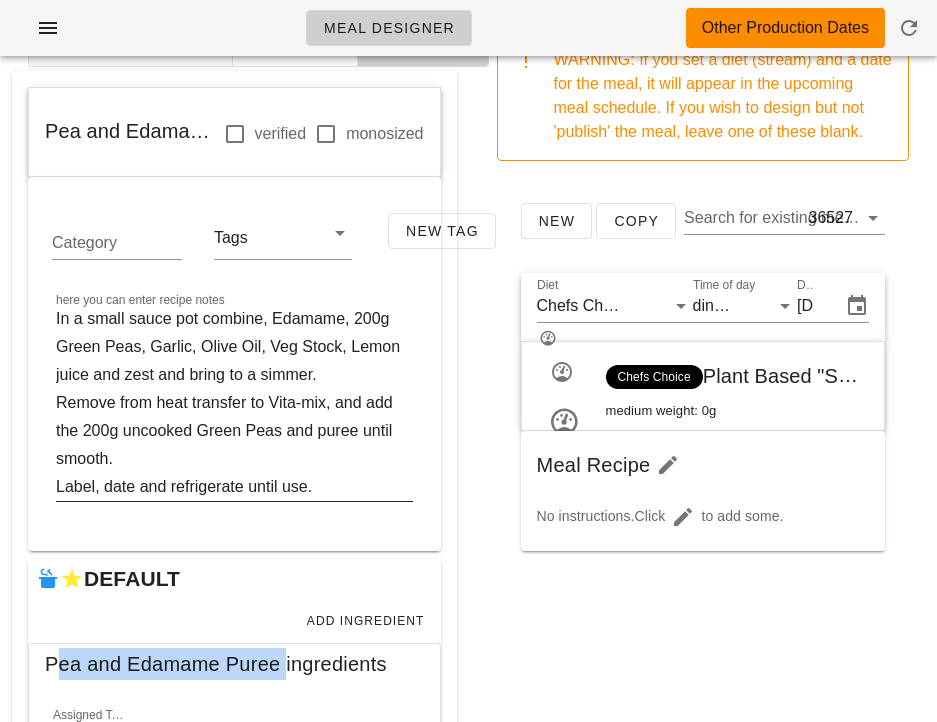 scroll, scrollTop: 0, scrollLeft: 0, axis: both 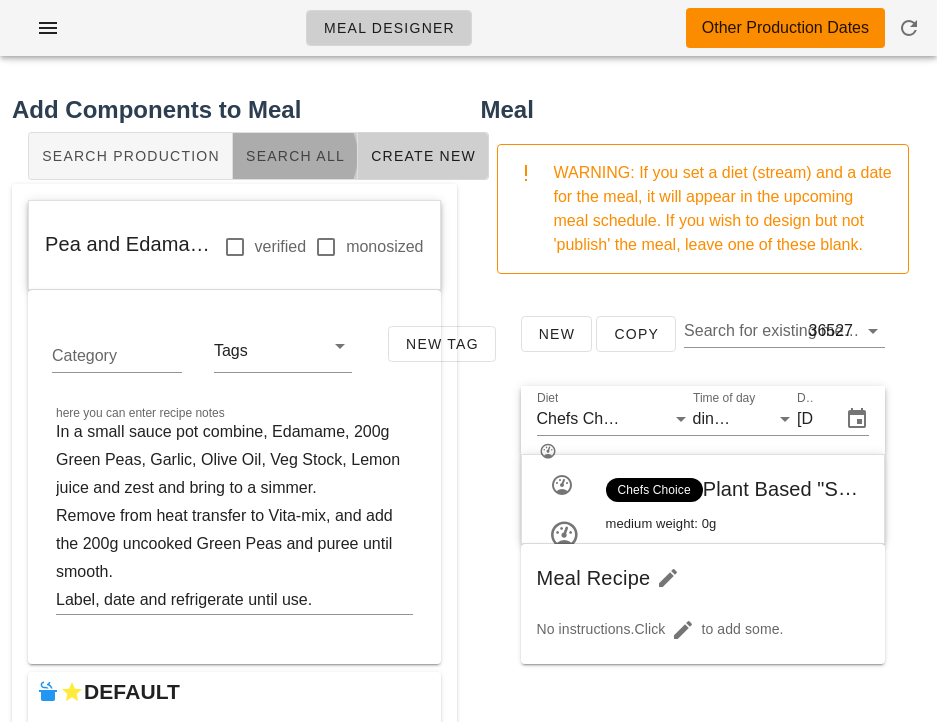 click on "Search All" at bounding box center (295, 156) 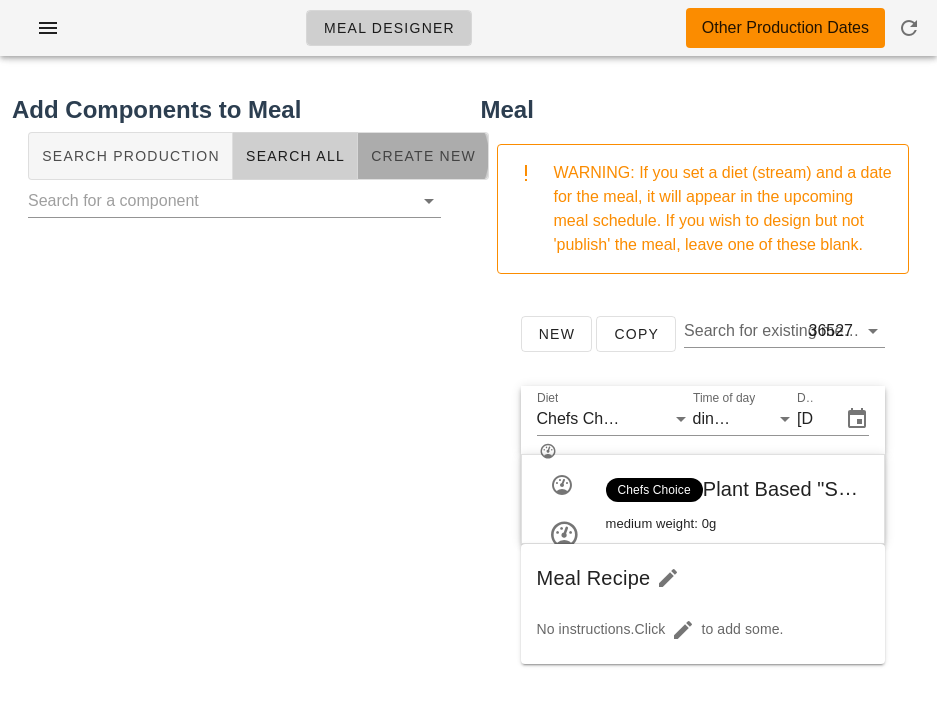 click on "Create New" at bounding box center [423, 156] 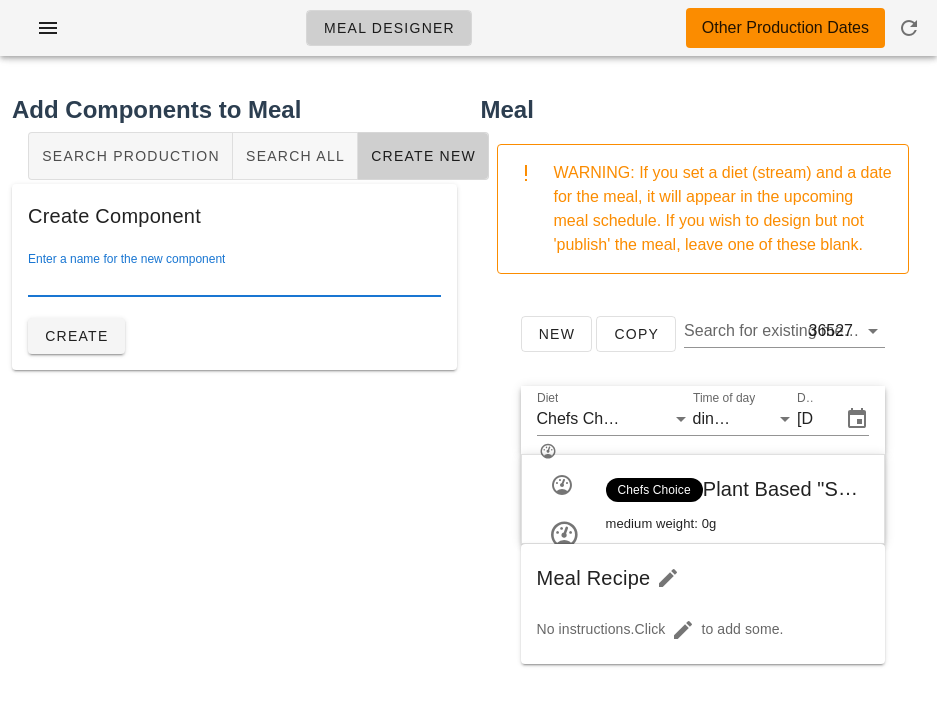 click on "Enter a name for the new component" at bounding box center [234, 280] 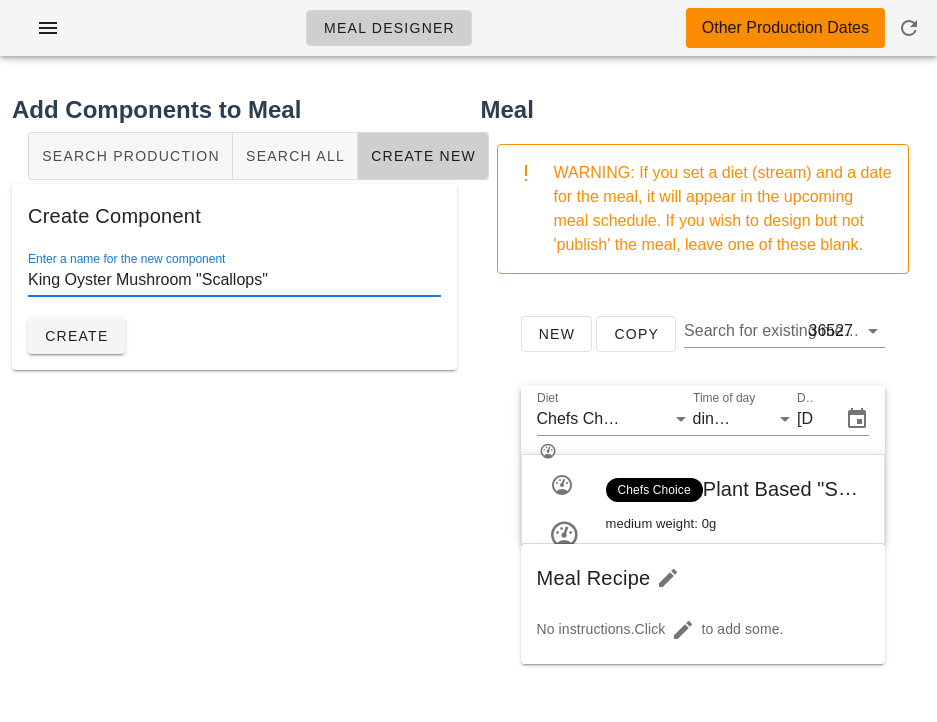 type on "King Oyster Mushroom "Scallops"" 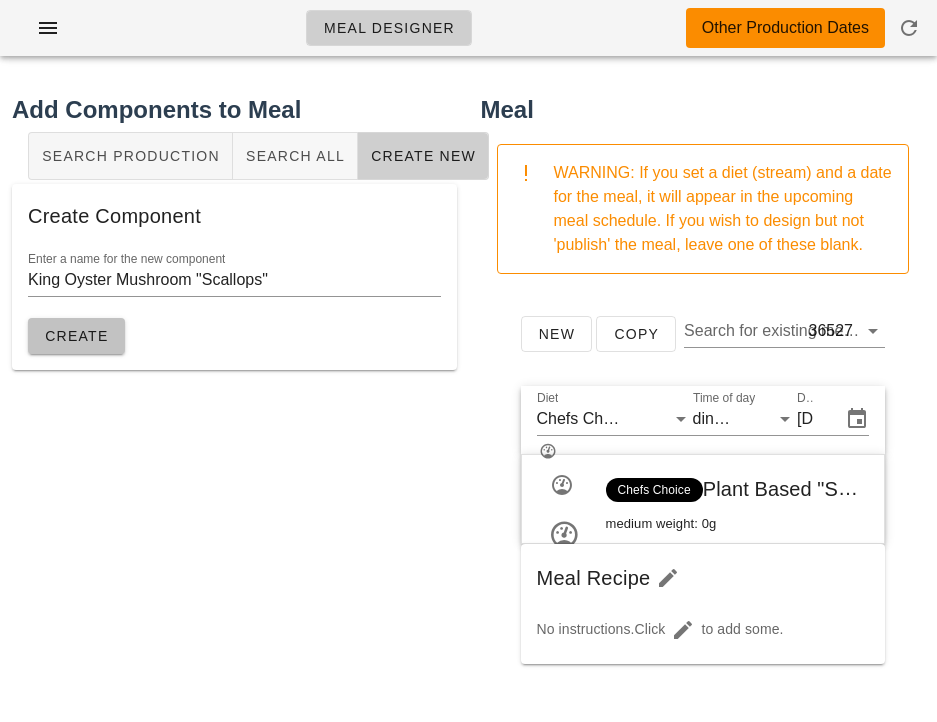 click on "Create" at bounding box center (76, 336) 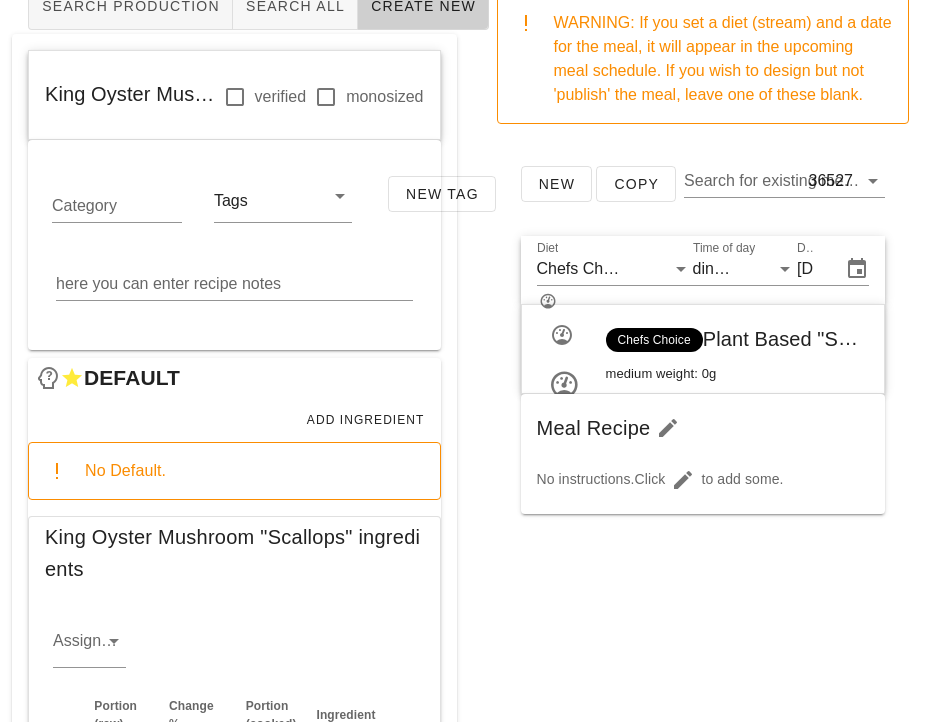 scroll, scrollTop: 294, scrollLeft: 0, axis: vertical 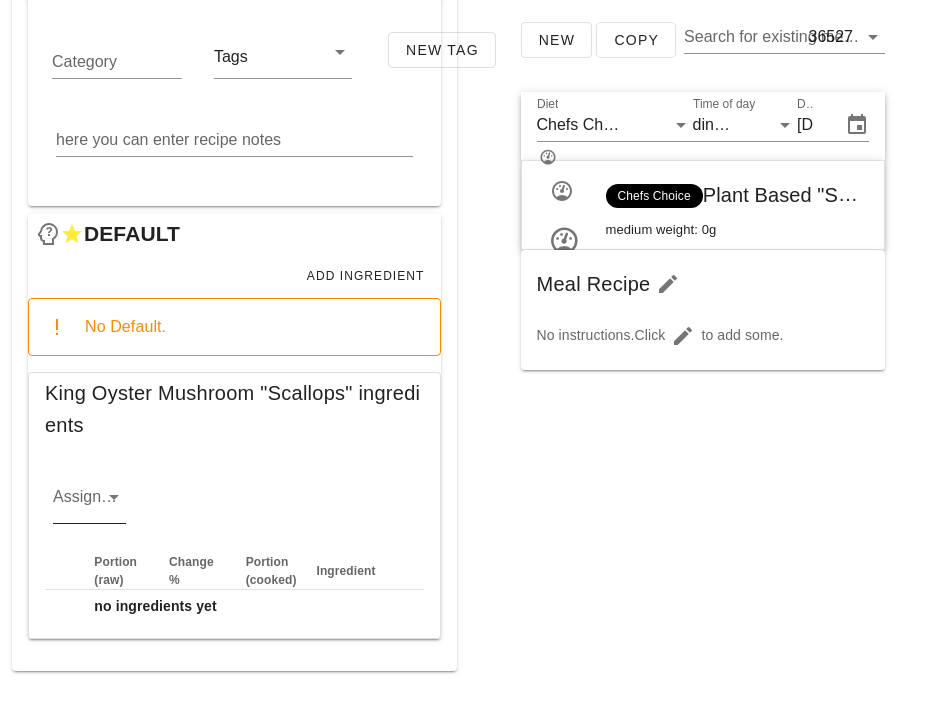 click at bounding box center (112, 497) 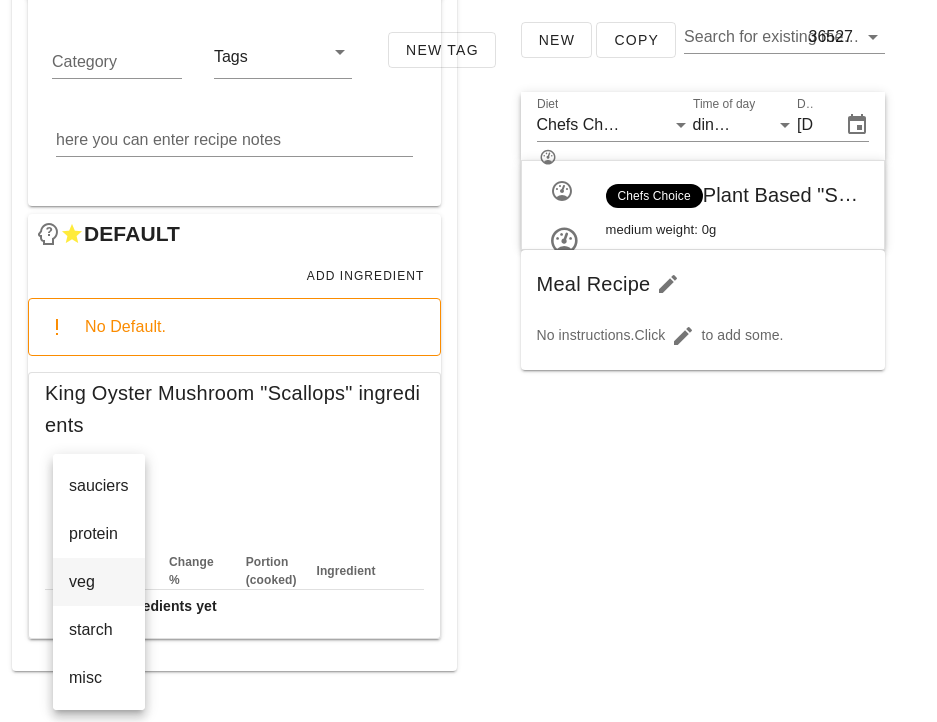 click on "veg" at bounding box center (99, 581) 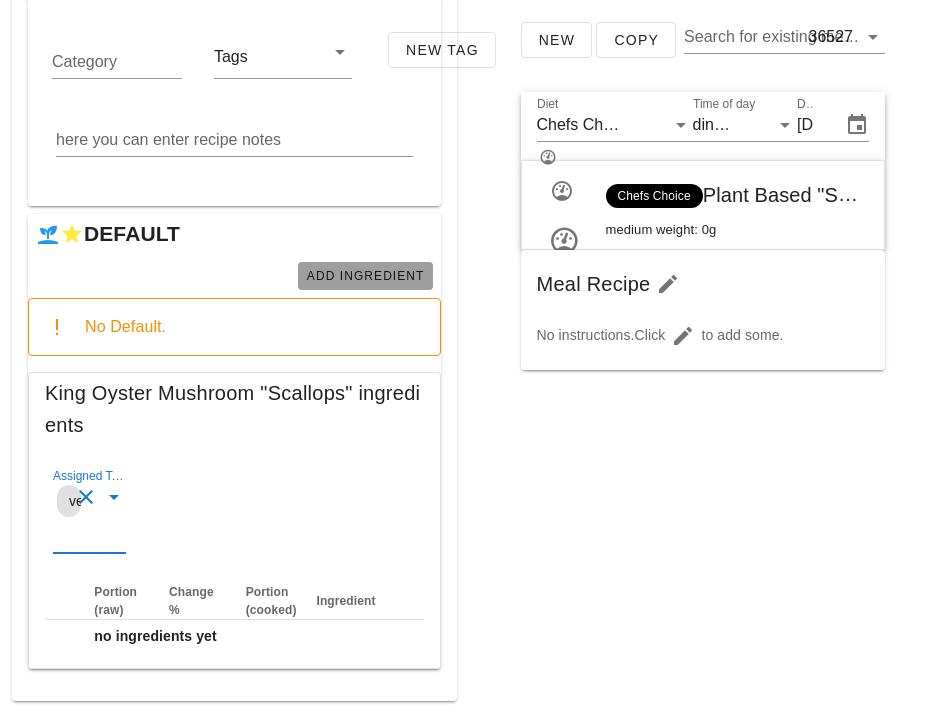 click on "Add Ingredient" at bounding box center (365, 276) 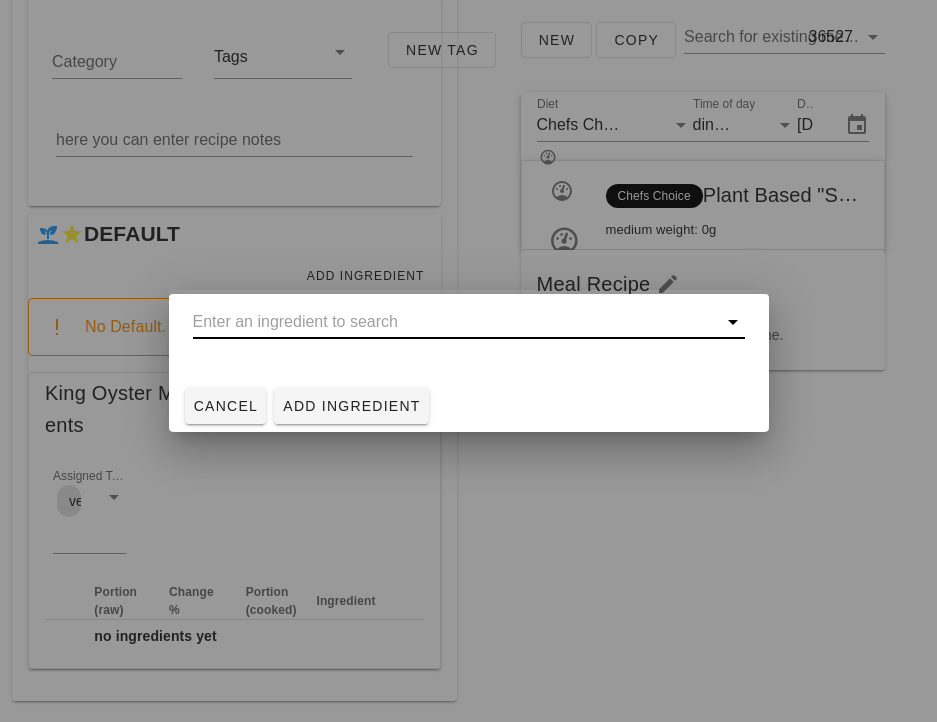 click at bounding box center [455, 322] 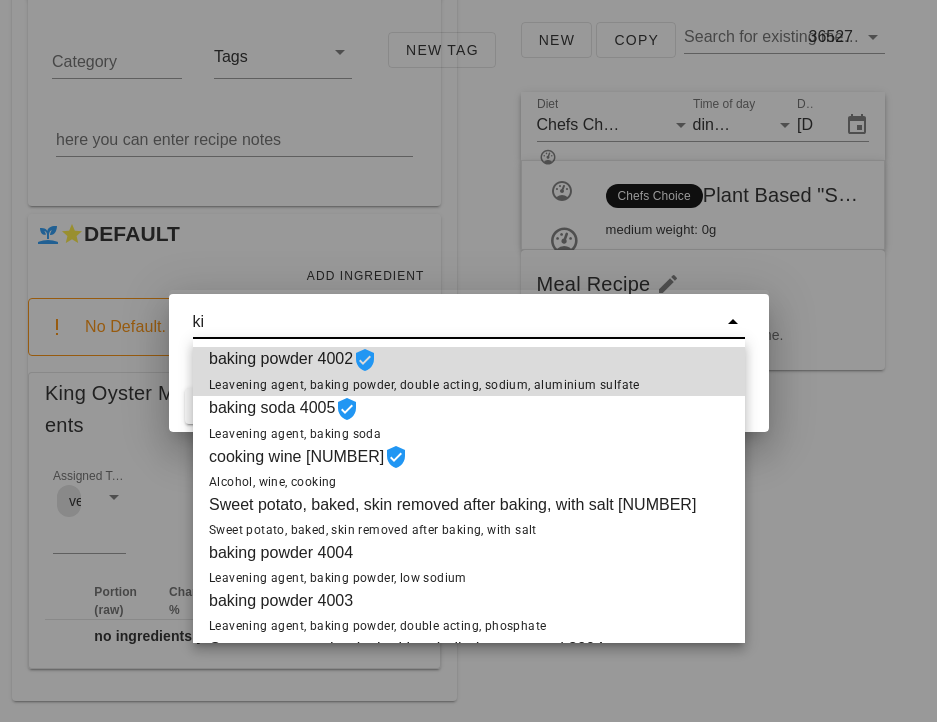 type on "k" 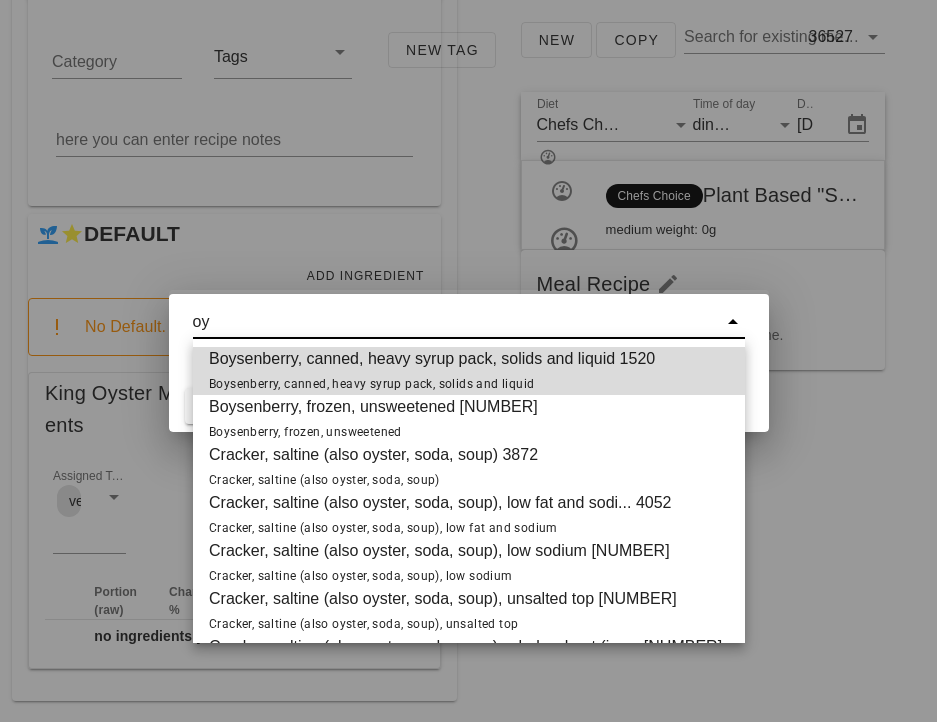 type on "o" 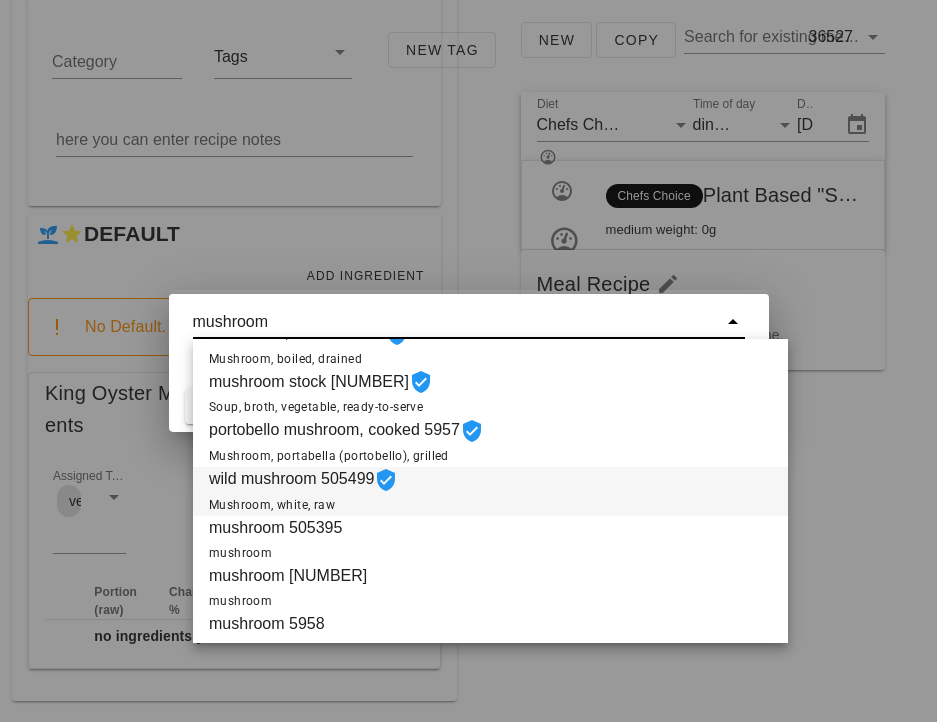 scroll, scrollTop: 0, scrollLeft: 0, axis: both 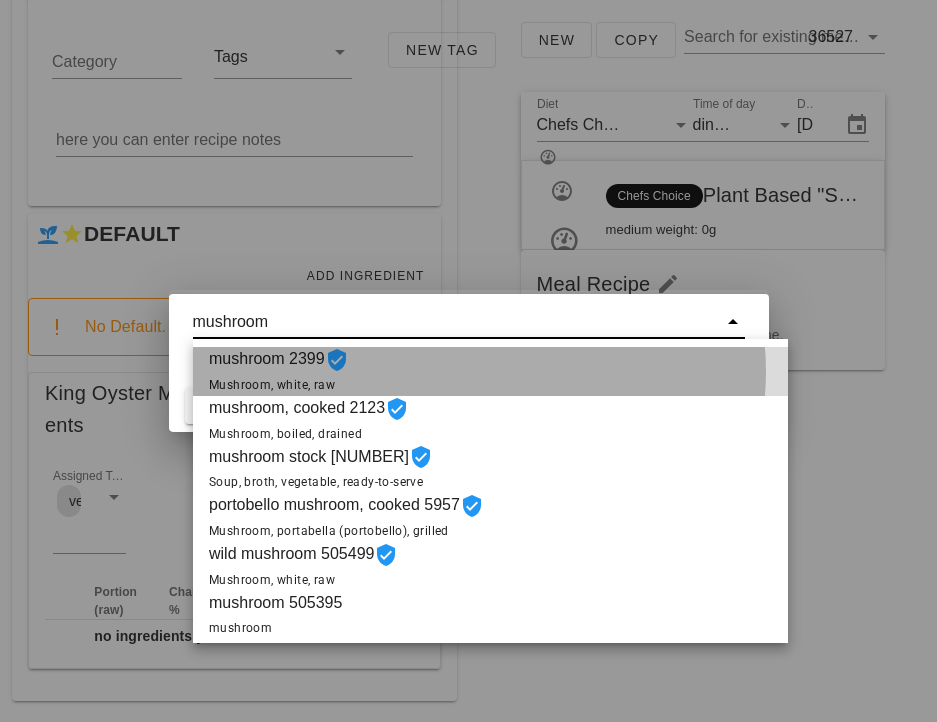 click on "mushroom 2399    Mushroom, white, raw" at bounding box center (490, 371) 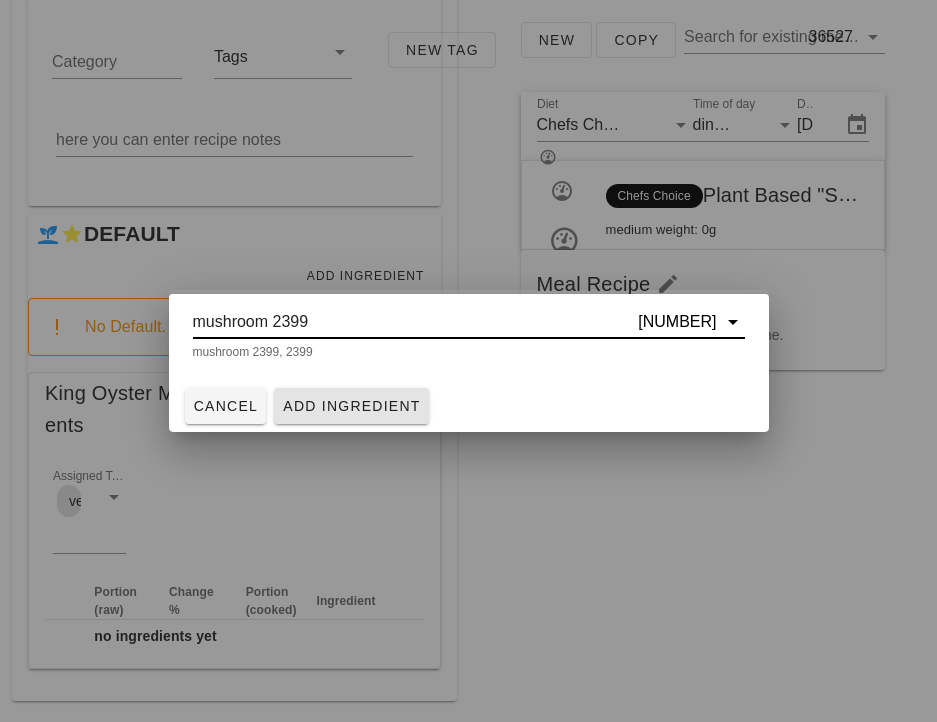 type on "mushroom 2399" 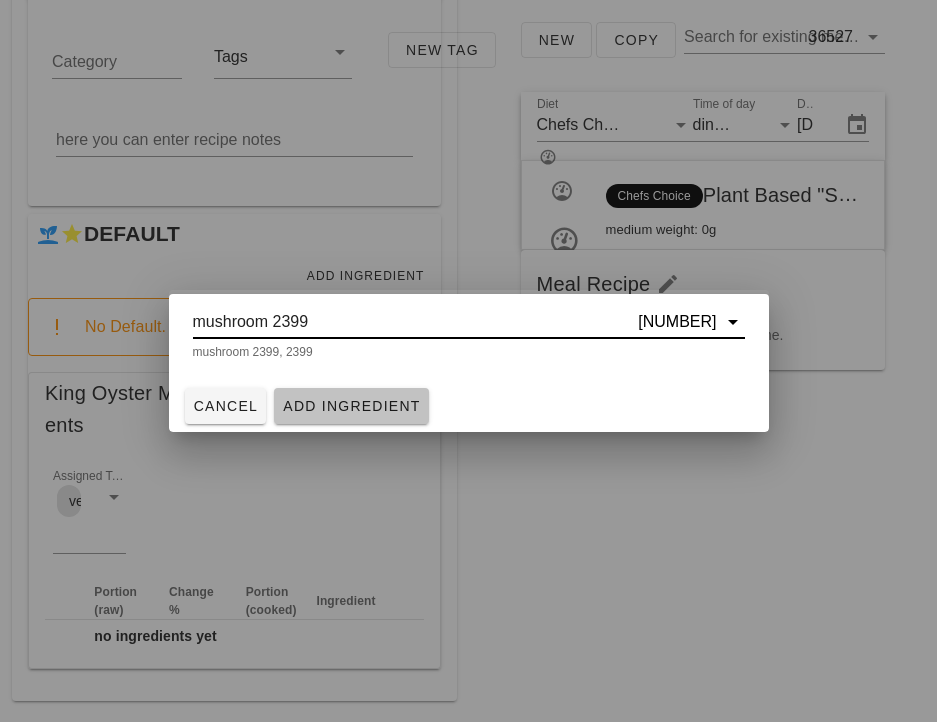 click on "Add Ingredient" at bounding box center (351, 406) 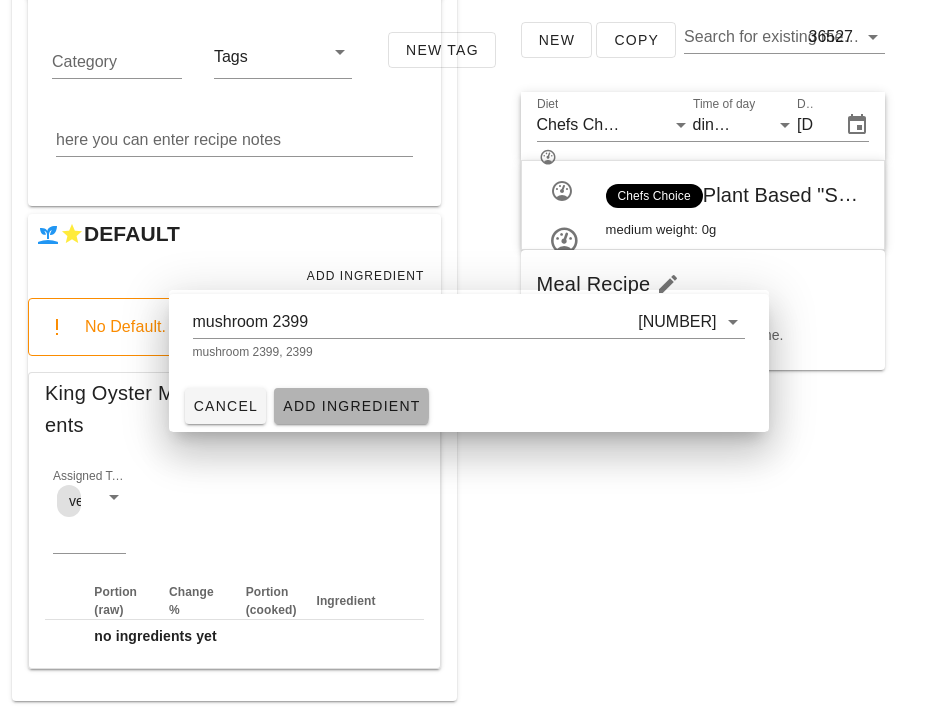 type 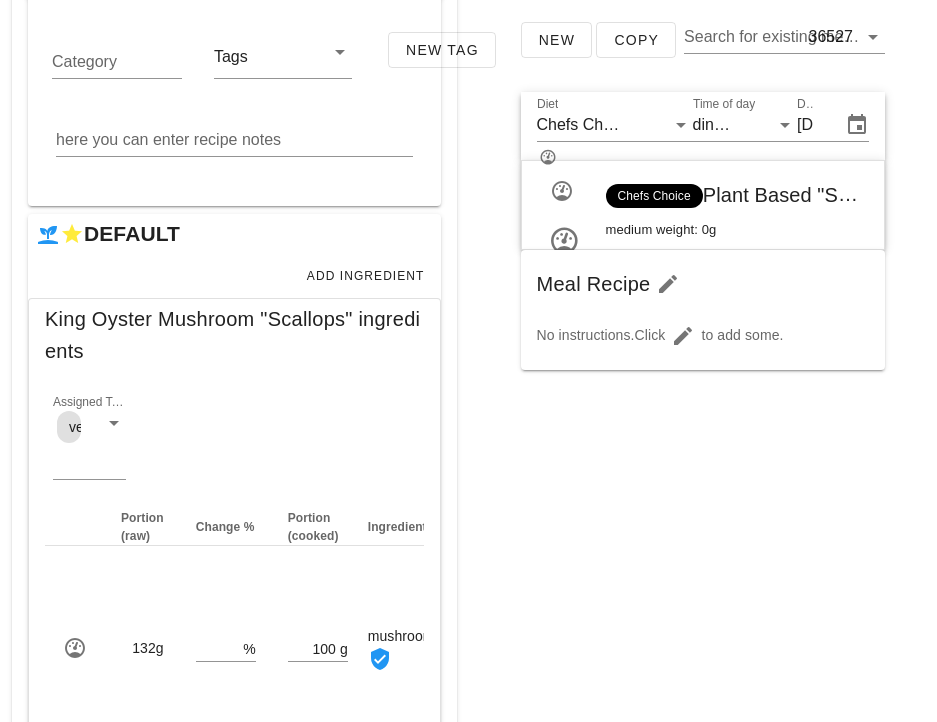 scroll, scrollTop: 412, scrollLeft: 0, axis: vertical 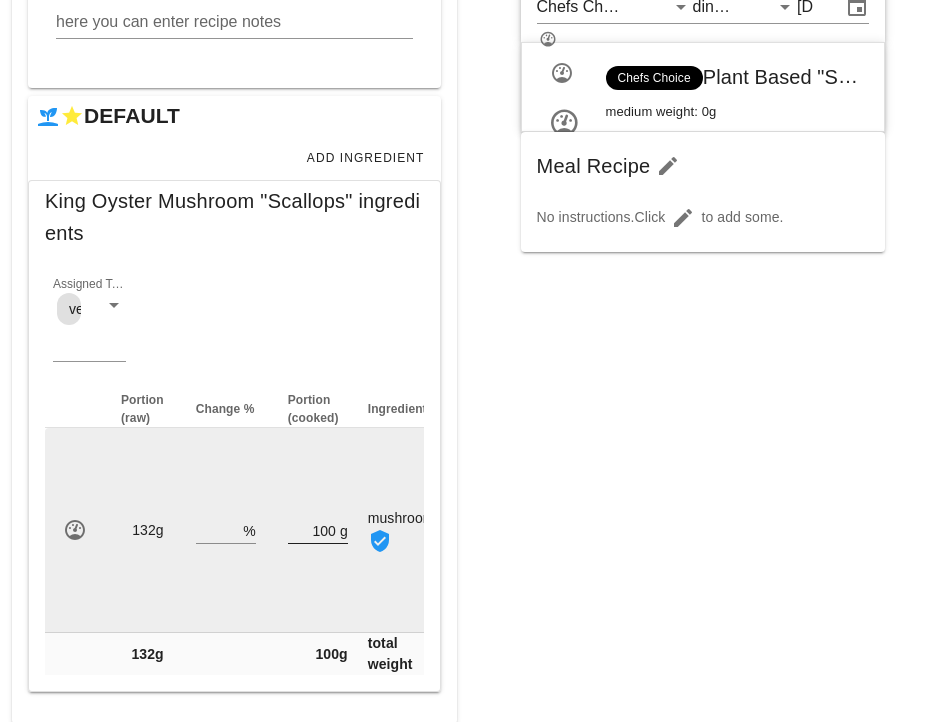 click on "100" at bounding box center [312, 530] 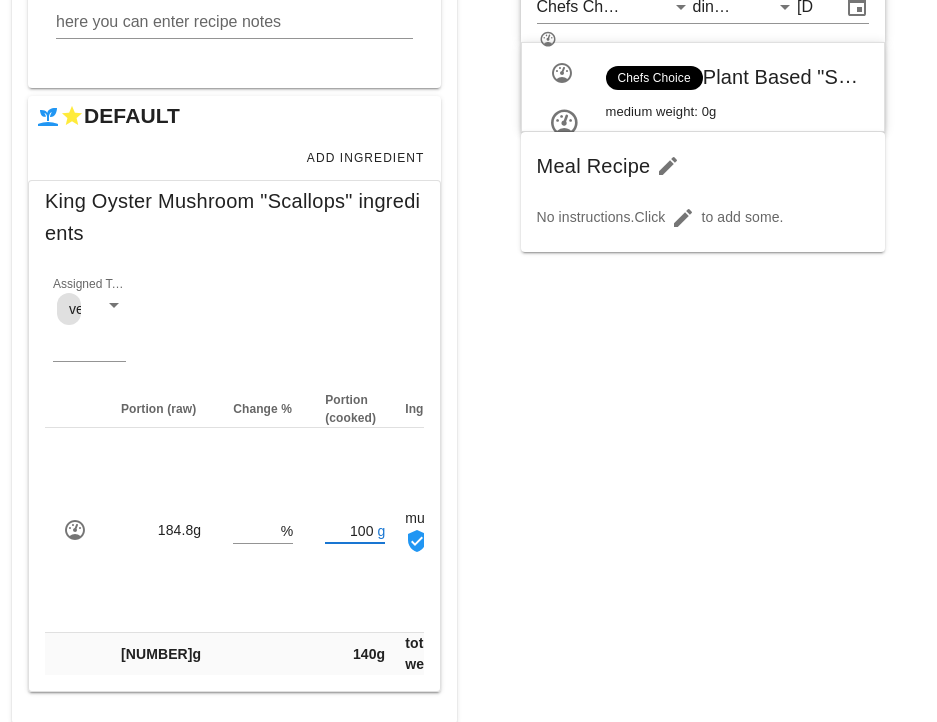 type on "140" 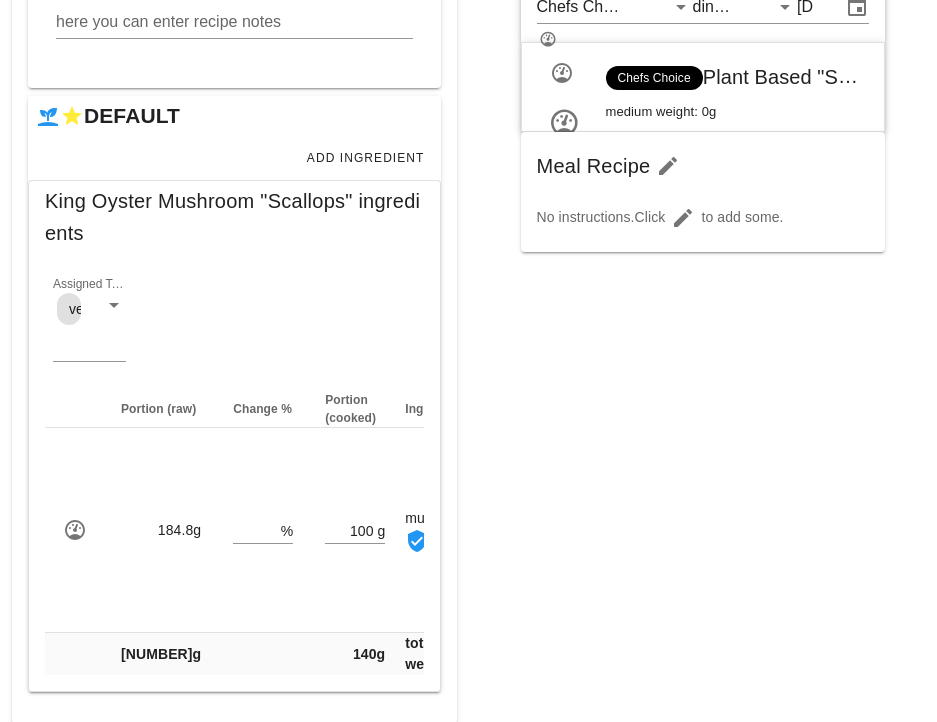 scroll, scrollTop: 380, scrollLeft: 0, axis: vertical 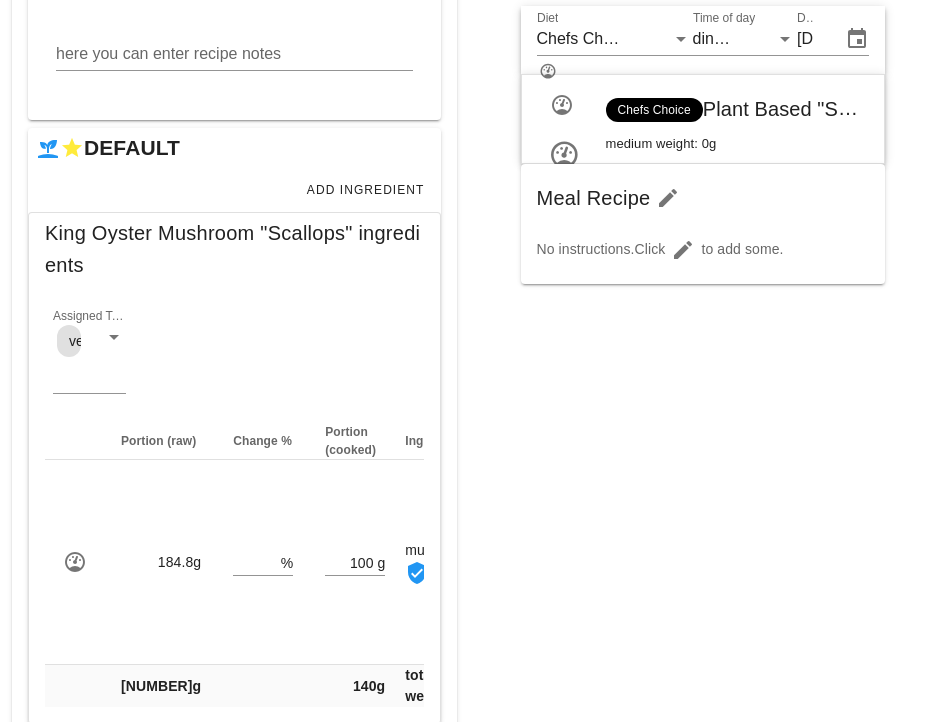 click on "New  Copy  Search for existing meal (name or ID) 36527 Diet Chefs Choice Time of day dinner Date Sunday Aug 31, 2025  Chefs Choice   Plant Based "Scallops" with Summer Succotash (36527)  [  FED-23-3433  ]  medium weight: 0g   Meal Recipe   No instructions.   Click   to add some." at bounding box center (703, 310) 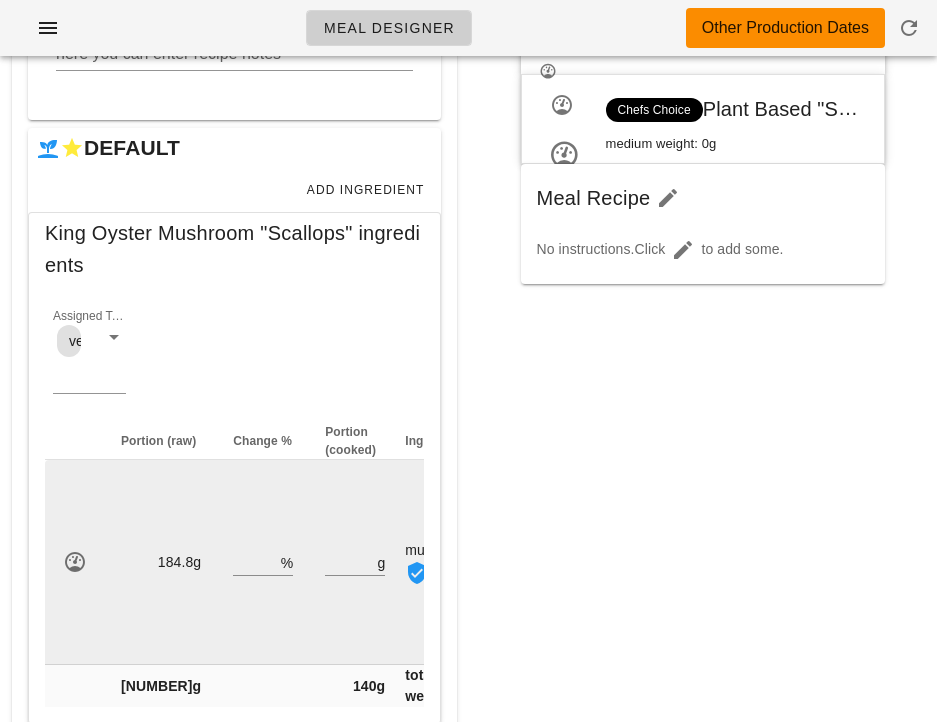 scroll, scrollTop: 426, scrollLeft: 0, axis: vertical 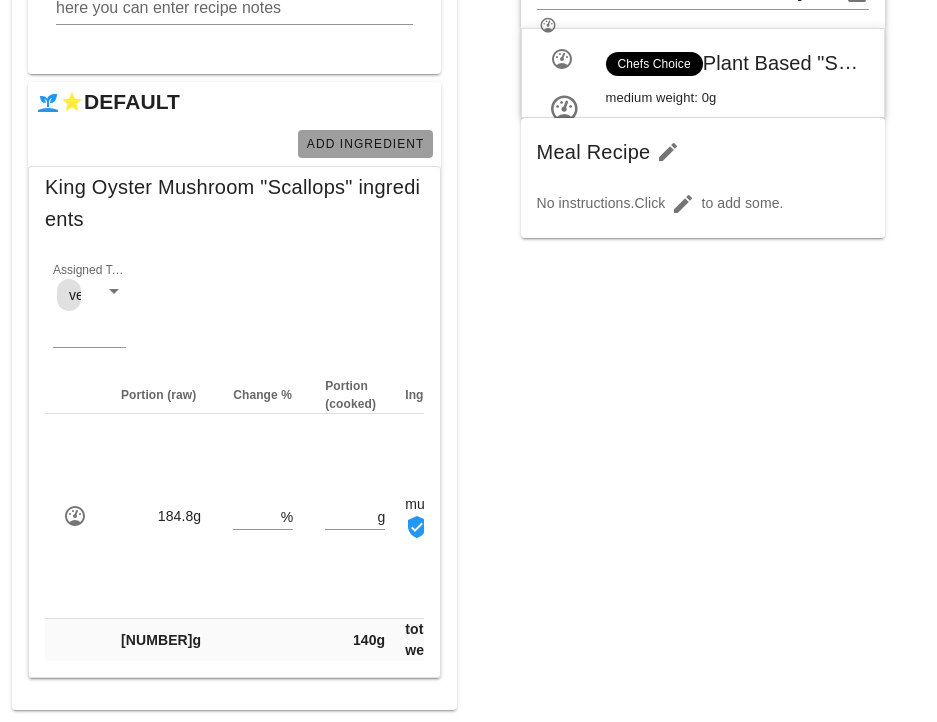 click on "Add Ingredient" at bounding box center [365, 144] 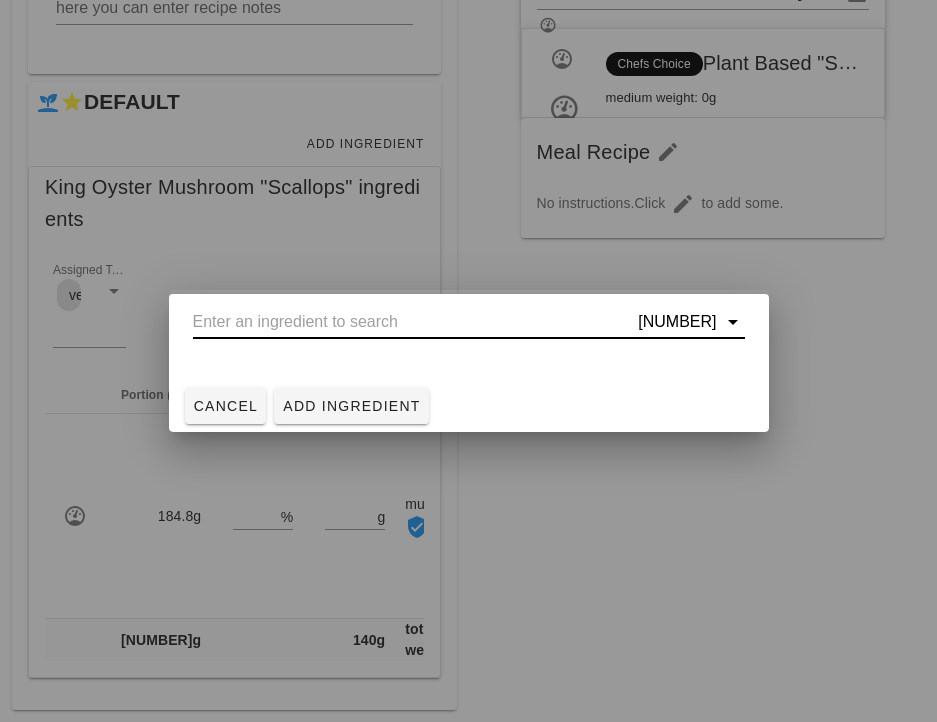 click at bounding box center [414, 322] 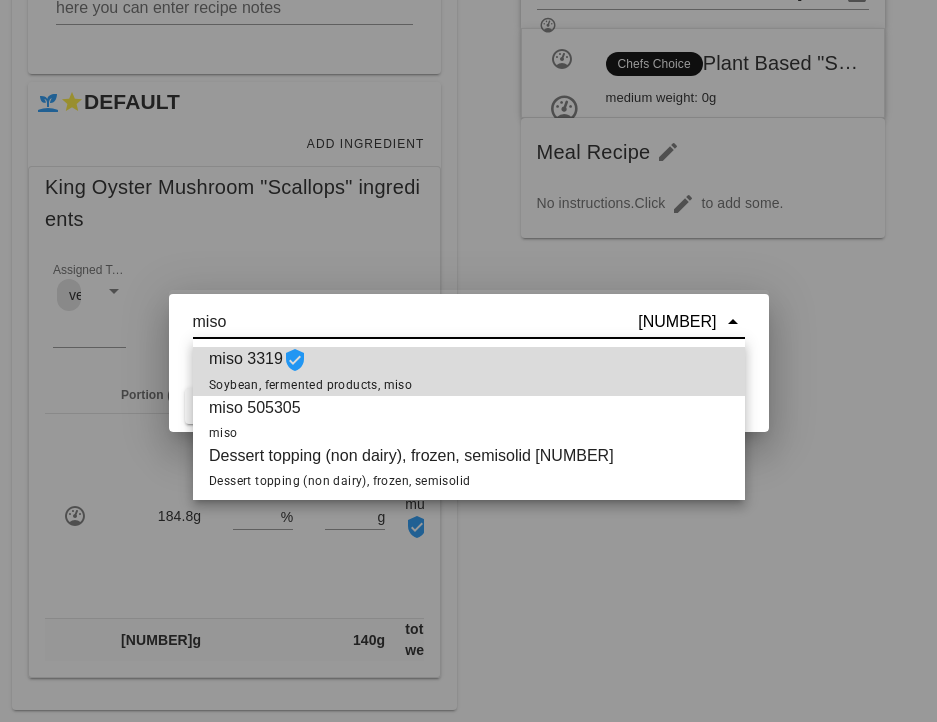 type on "miso" 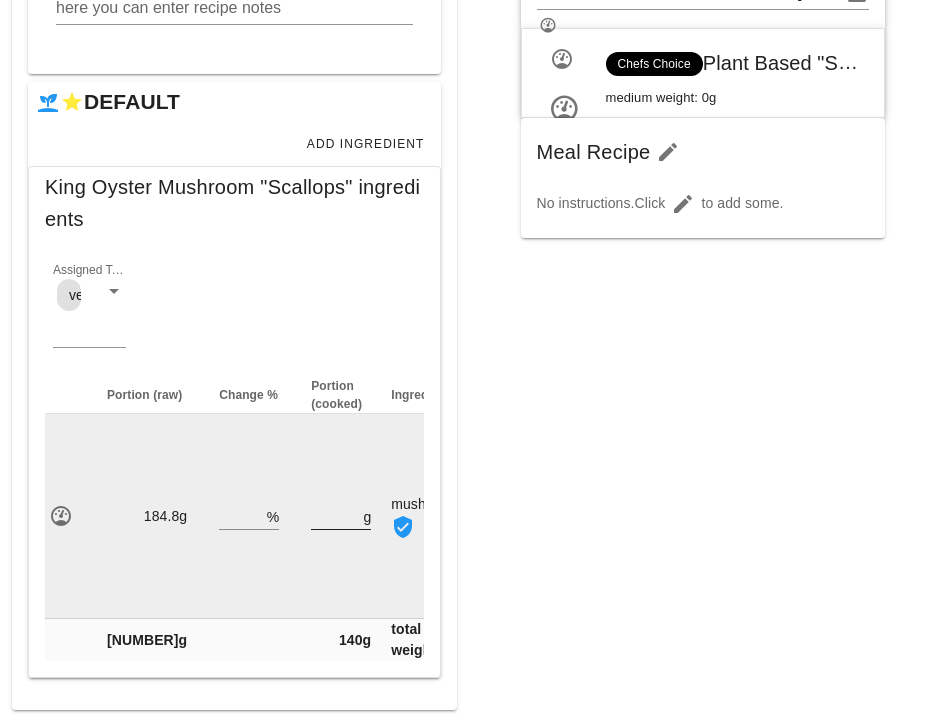 scroll, scrollTop: 0, scrollLeft: 0, axis: both 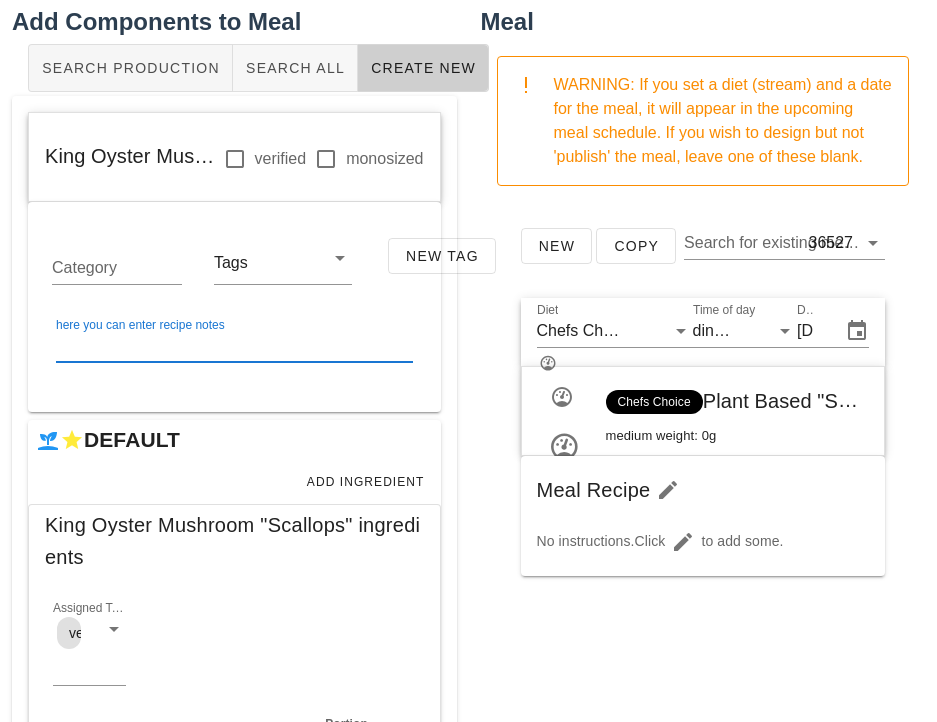 click on "here you can enter recipe notes" at bounding box center [234, 346] 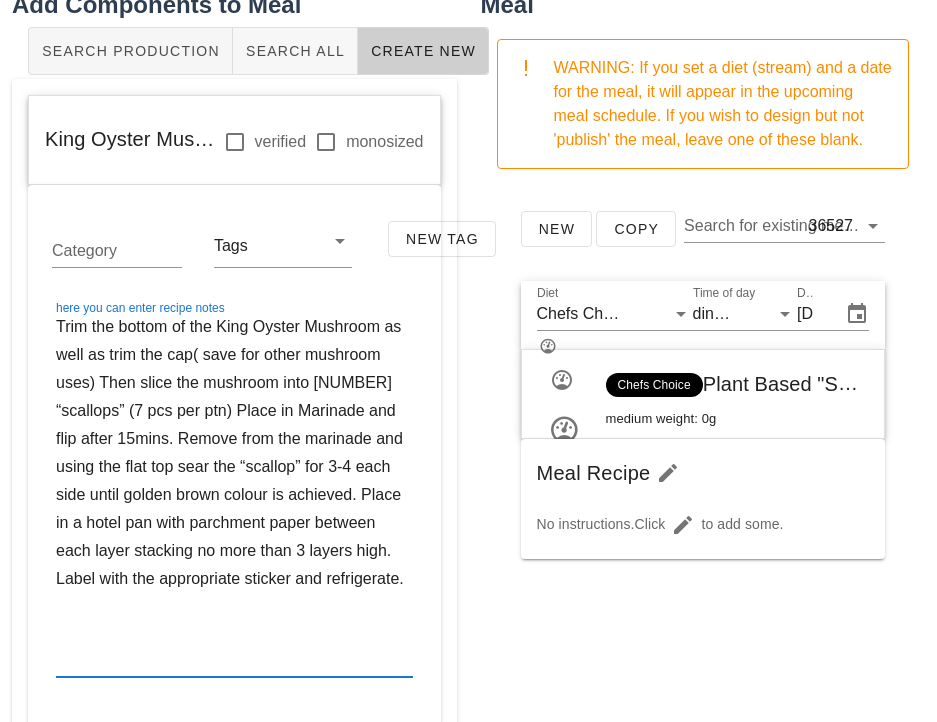 scroll, scrollTop: 127, scrollLeft: 0, axis: vertical 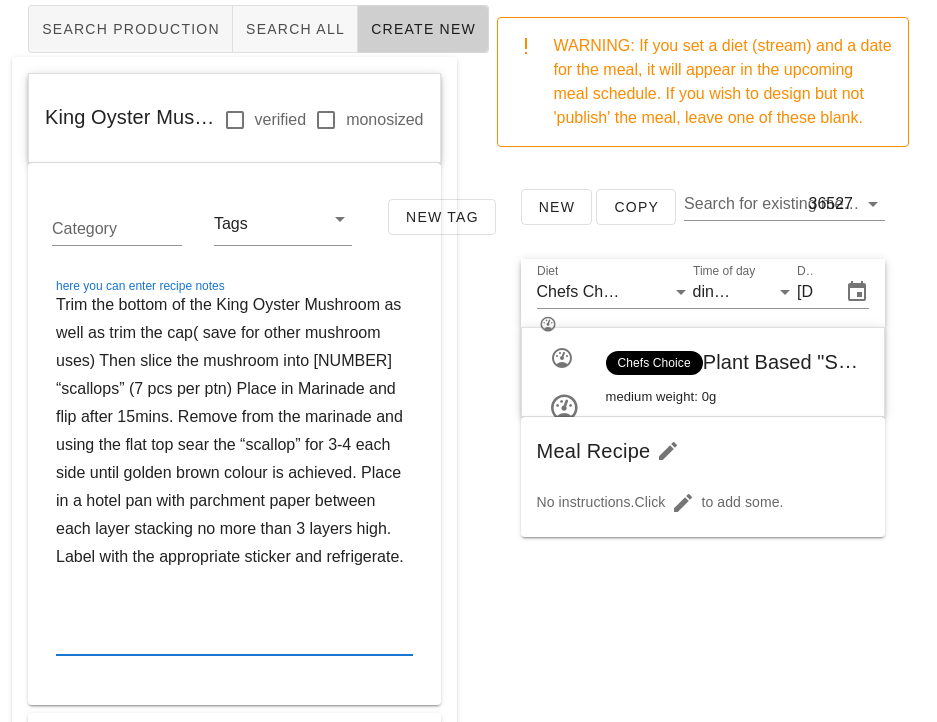 click on "Trim the bottom of the King Oyster Mushroom as well as trim the cap( save for other mushroom uses)
Then slice the mushroom into 20g “scallops” (7 pcs per ptn)
Place in Marinade and flip after 15mins.
Remove from the marinade and using the flat top sear the “scallop” for 3-4 each side until golden brown colour is achieved. Place in a hotel pan with parchment paper between each layer stacking no more than 3 layers high. Label with the appropriate sticker and refrigerate." at bounding box center (234, 473) 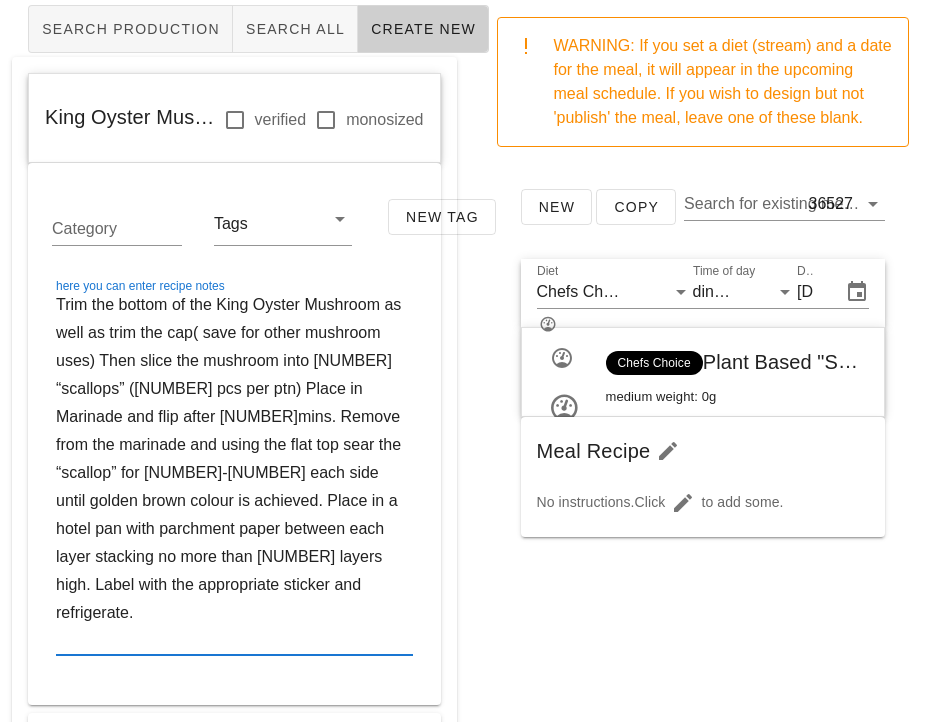 click on "Trim the bottom of the King Oyster Mushroom as well as trim the cap( save for other mushroom uses)
Then slice the mushroom into 20g “scallops” (7 pcs per ptn)
Place in Marinade and flip after 15mins.
Remove from the marinade and using the flat top sear the “scallop” for 3-4 each side until golden brown colour is achieved. Place in a hotel pan with parchment paper between each layer stacking no more than 3 layers high.
Label with the appropriate sticker and refrigerate." at bounding box center [234, 473] 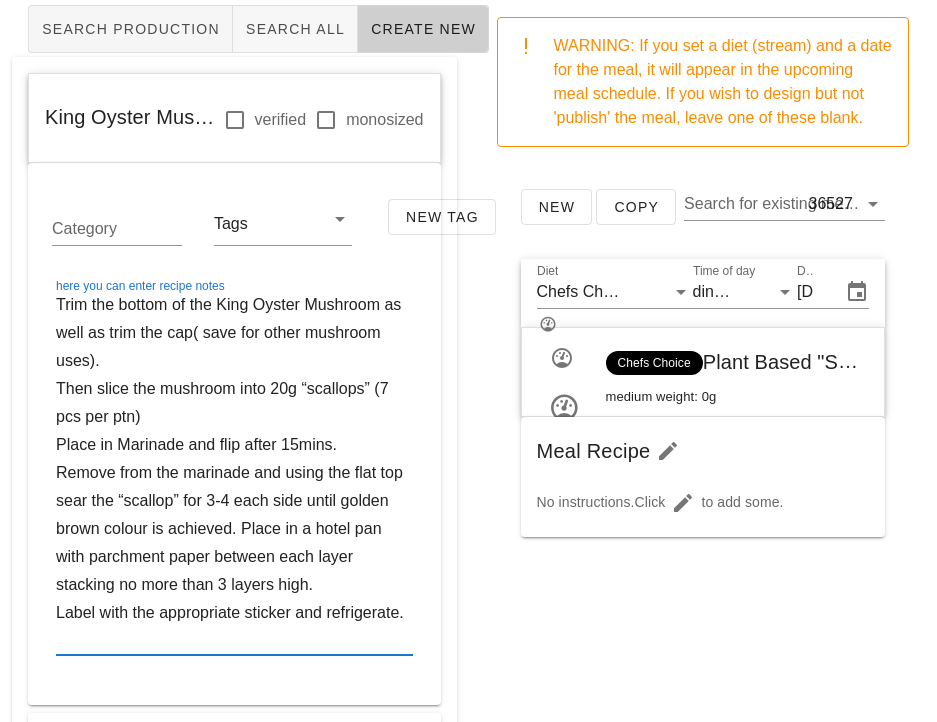 click on "Trim the bottom of the King Oyster Mushroom as well as trim the cap( save for other mushroom uses).
Then slice the mushroom into 20g “scallops” (7 pcs per ptn)
Place in Marinade and flip after 15mins.
Remove from the marinade and using the flat top sear the “scallop” for 3-4 each side until golden brown colour is achieved. Place in a hotel pan with parchment paper between each layer stacking no more than 3 layers high.
Label with the appropriate sticker and refrigerate." at bounding box center [234, 473] 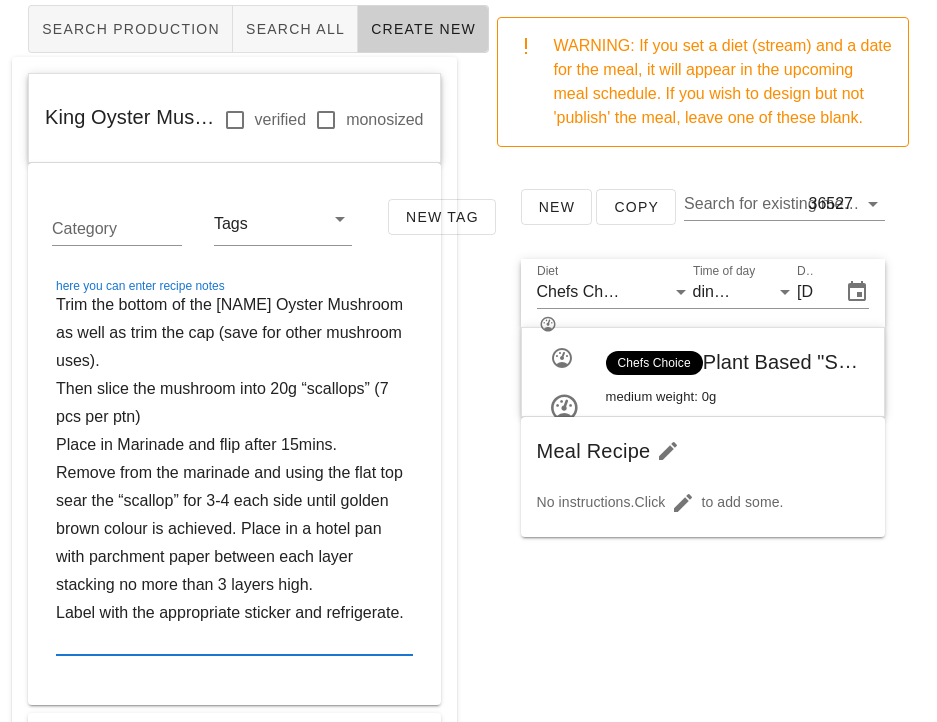 click on "Trim the bottom of the King Oyster Mushroom as well as trim the cap (save for other mushroom uses).
Then slice the mushroom into 20g “scallops” (7 pcs per ptn)
Place in Marinade and flip after 15mins.
Remove from the marinade and using the flat top sear the “scallop” for 3-4 each side until golden brown colour is achieved. Place in a hotel pan with parchment paper between each layer stacking no more than 3 layers high.
Label with the appropriate sticker and refrigerate." at bounding box center (234, 473) 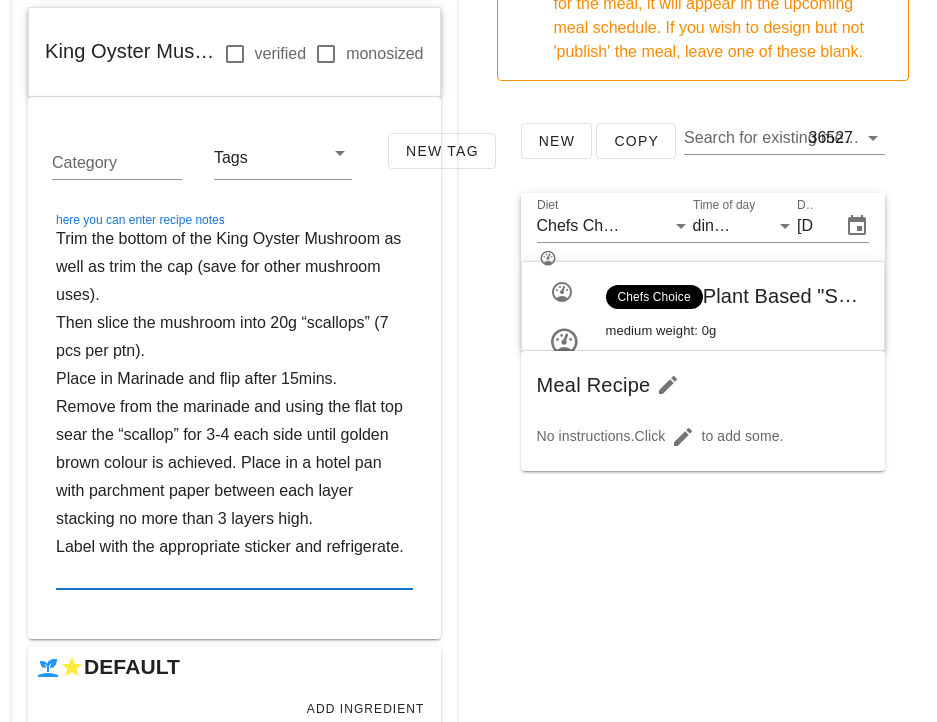 scroll, scrollTop: 195, scrollLeft: 0, axis: vertical 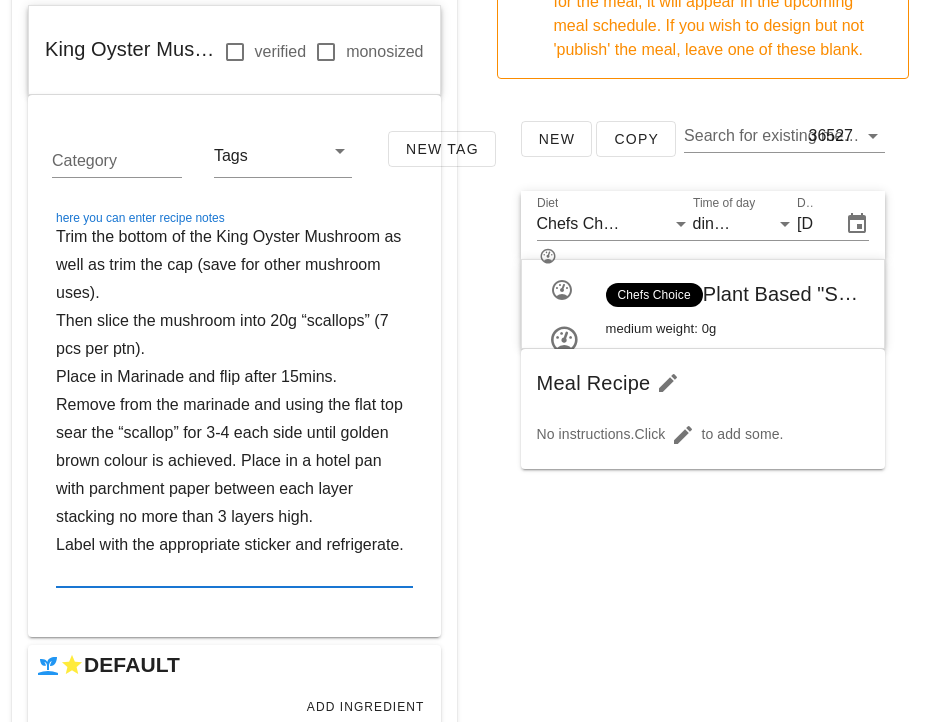 click on "Trim the bottom of the King Oyster Mushroom as well as trim the cap (save for other mushroom uses).
Then slice the mushroom into 20g “scallops” (7 pcs per ptn).
Place in Marinade and flip after 15mins.
Remove from the marinade and using the flat top sear the “scallop” for 3-4 each side until golden brown colour is achieved. Place in a hotel pan with parchment paper between each layer stacking no more than 3 layers high.
Label with the appropriate sticker and refrigerate." at bounding box center (234, 405) 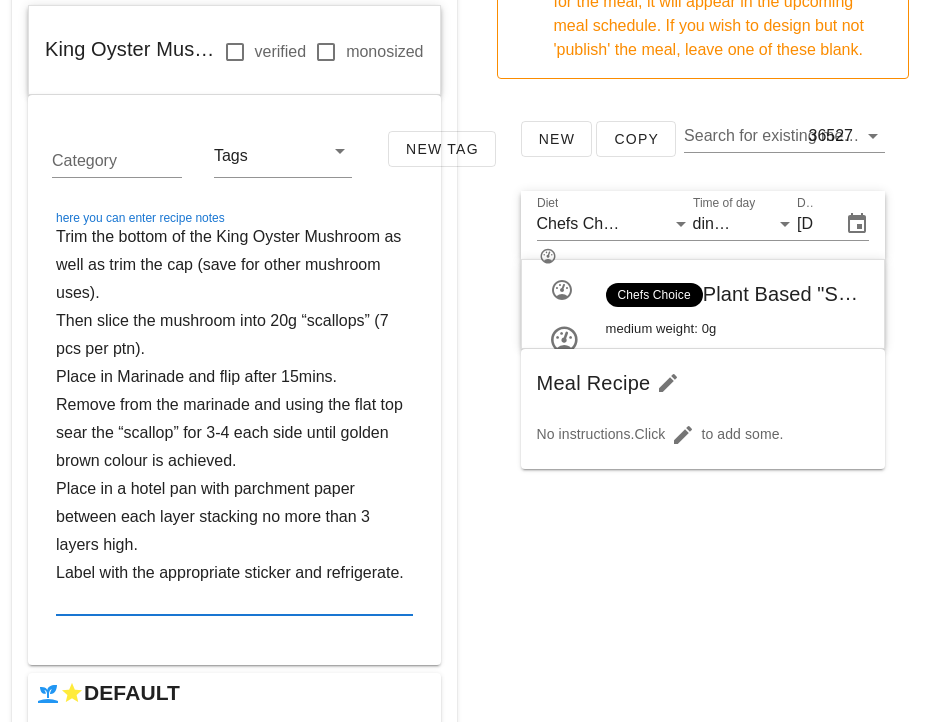 click on "Trim the bottom of the King Oyster Mushroom as well as trim the cap (save for other mushroom uses).
Then slice the mushroom into 20g “scallops” (7 pcs per ptn).
Place in Marinade and flip after 15mins.
Remove from the marinade and using the flat top sear the “scallop” for 3-4 each side until golden brown colour is achieved.
Place in a hotel pan with parchment paper between each layer stacking no more than 3 layers high.
Label with the appropriate sticker and refrigerate." at bounding box center (234, 419) 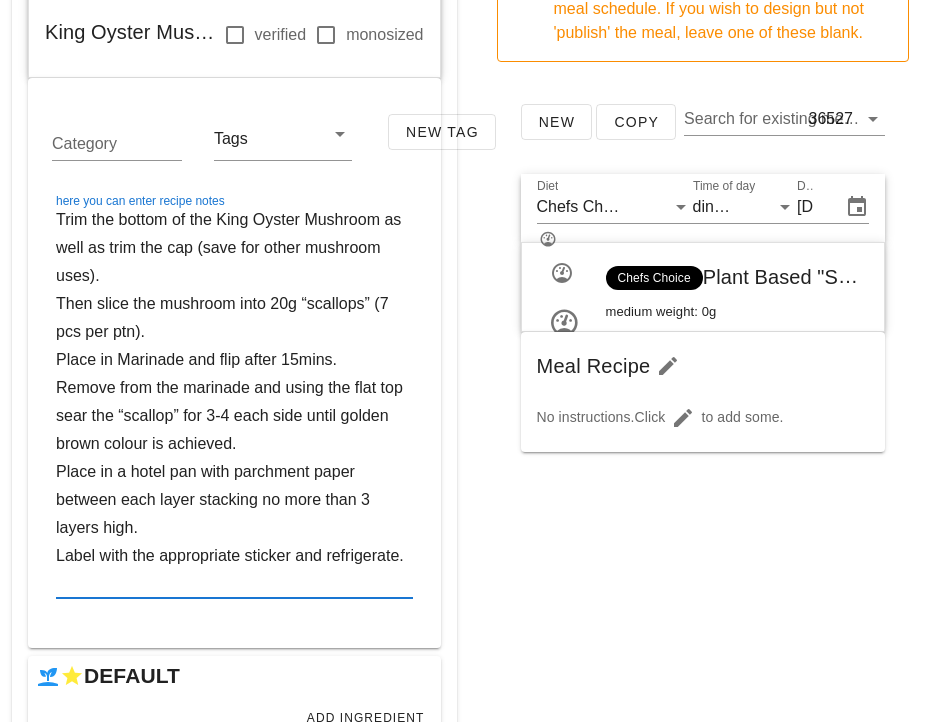 click on "Trim the bottom of the King Oyster Mushroom as well as trim the cap (save for other mushroom uses).
Then slice the mushroom into 20g “scallops” (7 pcs per ptn).
Place in Marinade and flip after 15mins.
Remove from the marinade and using the flat top sear the “scallop” for 3-4 each side until golden brown colour is achieved.
Place in a hotel pan with parchment paper between each layer stacking no more than 3 layers high.
Label with the appropriate sticker and refrigerate." at bounding box center (234, 402) 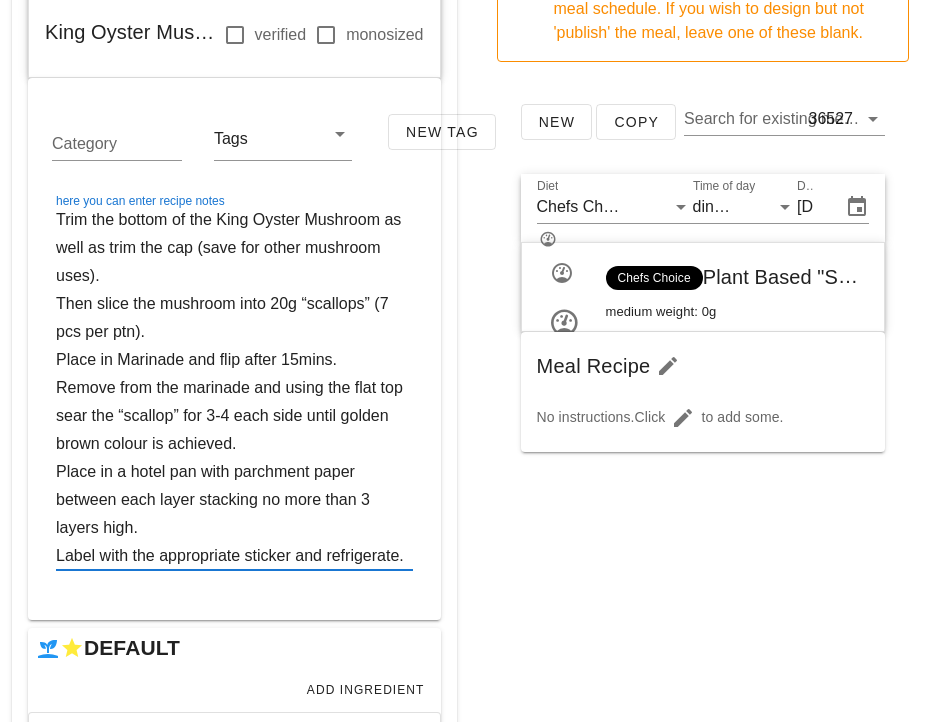 type on "Trim the bottom of the King Oyster Mushroom as well as trim the cap (save for other mushroom uses).
Then slice the mushroom into 20g “scallops” (7 pcs per ptn).
Place in Marinade and flip after 15mins.
Remove from the marinade and using the flat top sear the “scallop” for 3-4 each side until golden brown colour is achieved.
Place in a hotel pan with parchment paper between each layer stacking no more than 3 layers high.
Label with the appropriate sticker and refrigerate." 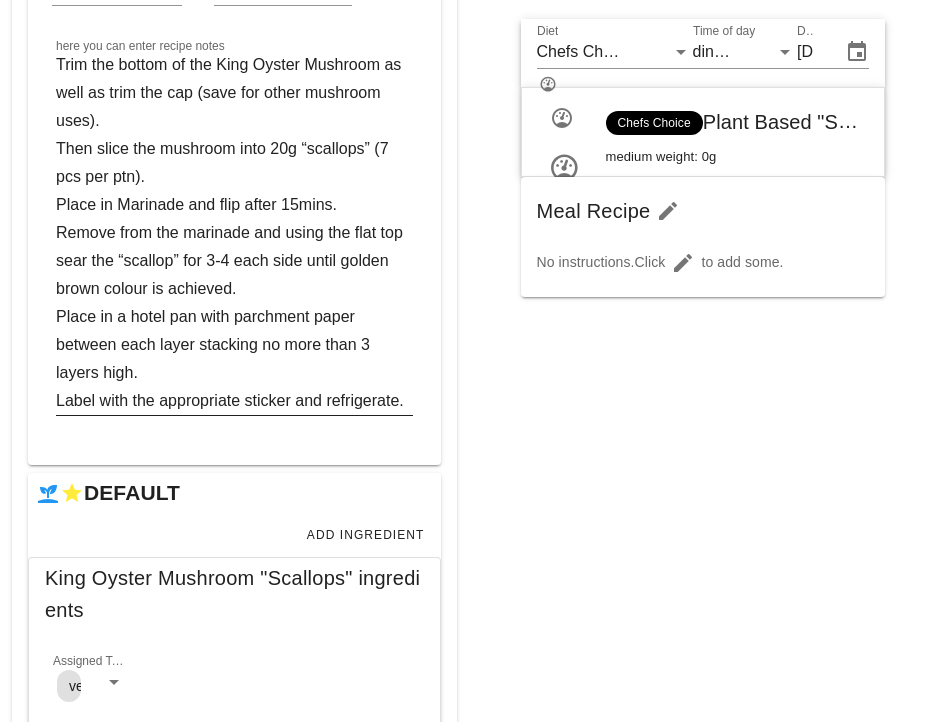 scroll, scrollTop: 412, scrollLeft: 0, axis: vertical 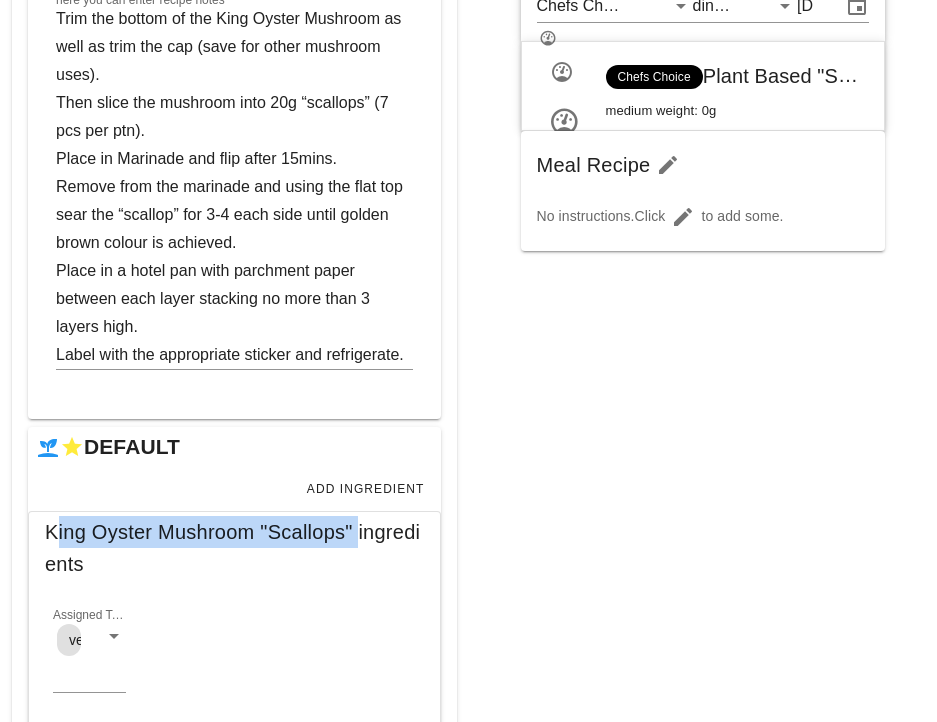 drag, startPoint x: 41, startPoint y: 533, endPoint x: 365, endPoint y: 537, distance: 324.0247 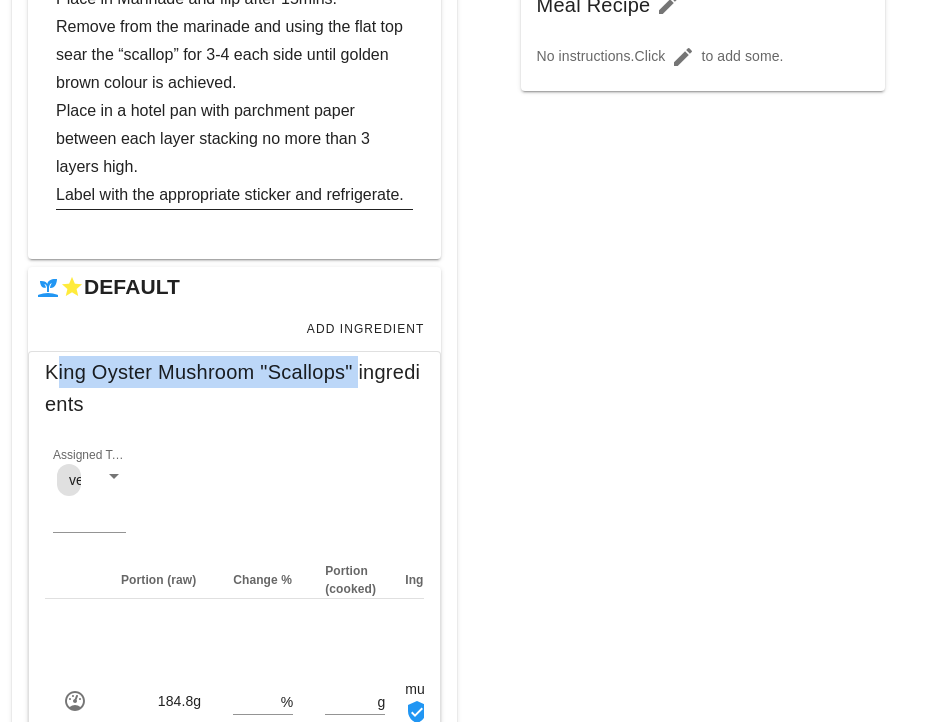 scroll, scrollTop: 758, scrollLeft: 0, axis: vertical 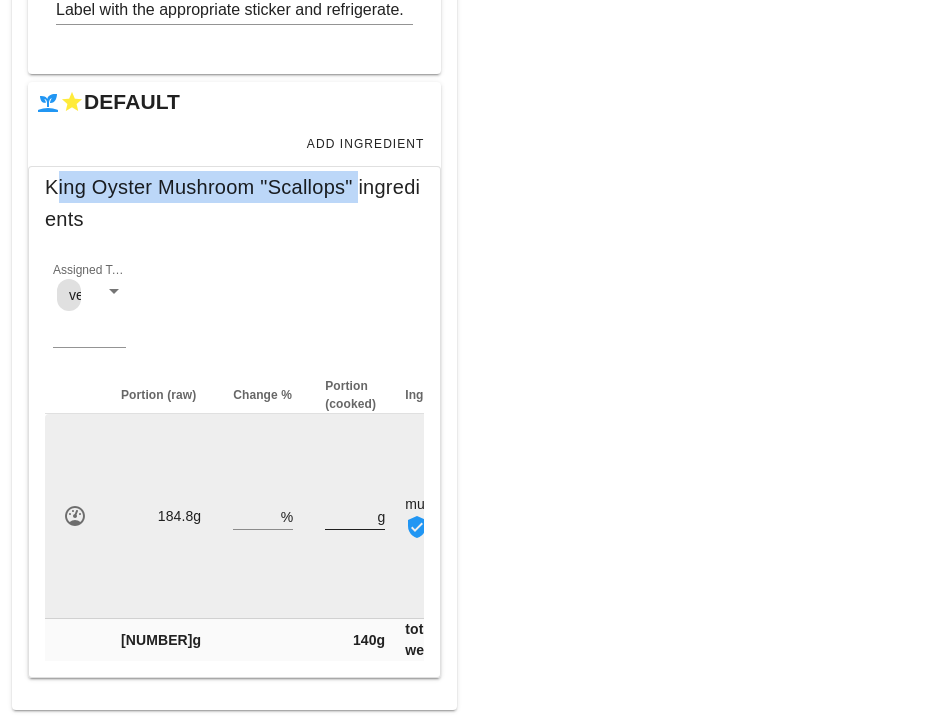 click on "140" at bounding box center [349, 516] 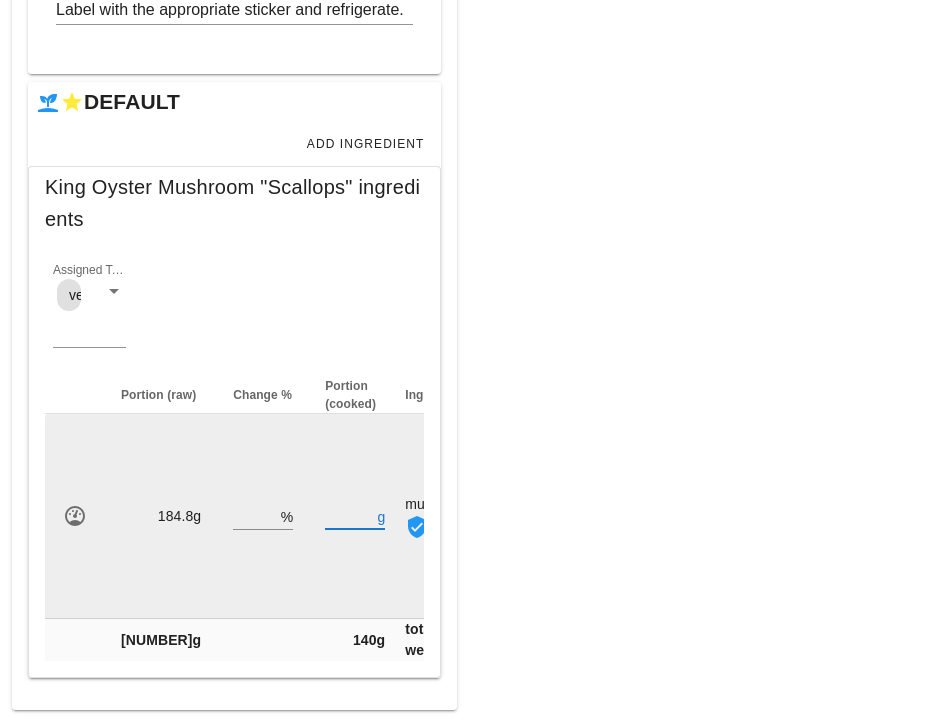 click on "140" at bounding box center [349, 516] 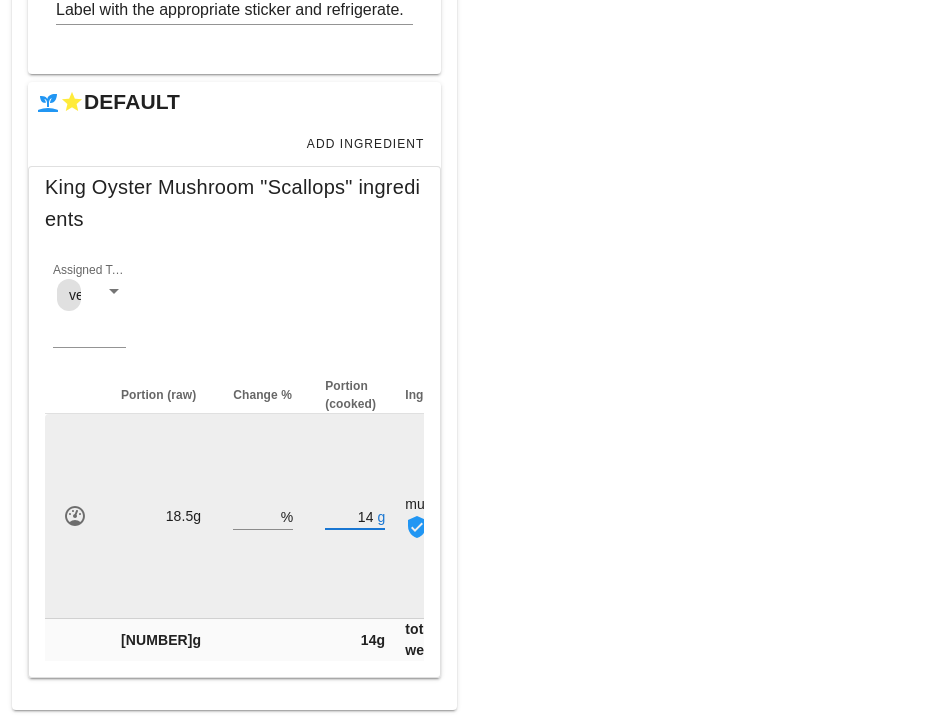 type on "1" 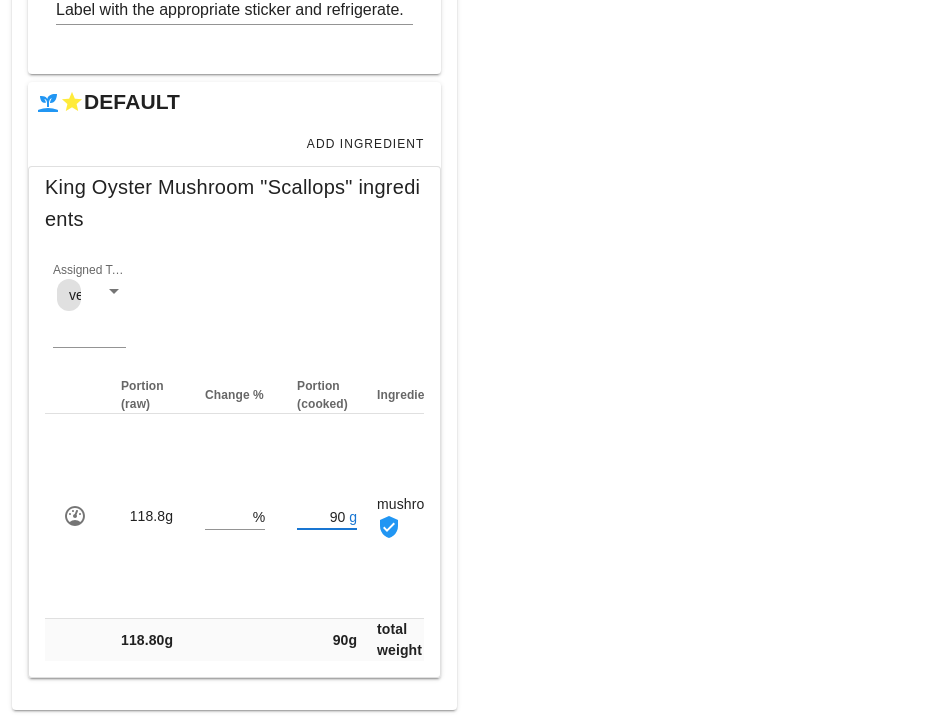 type on "90" 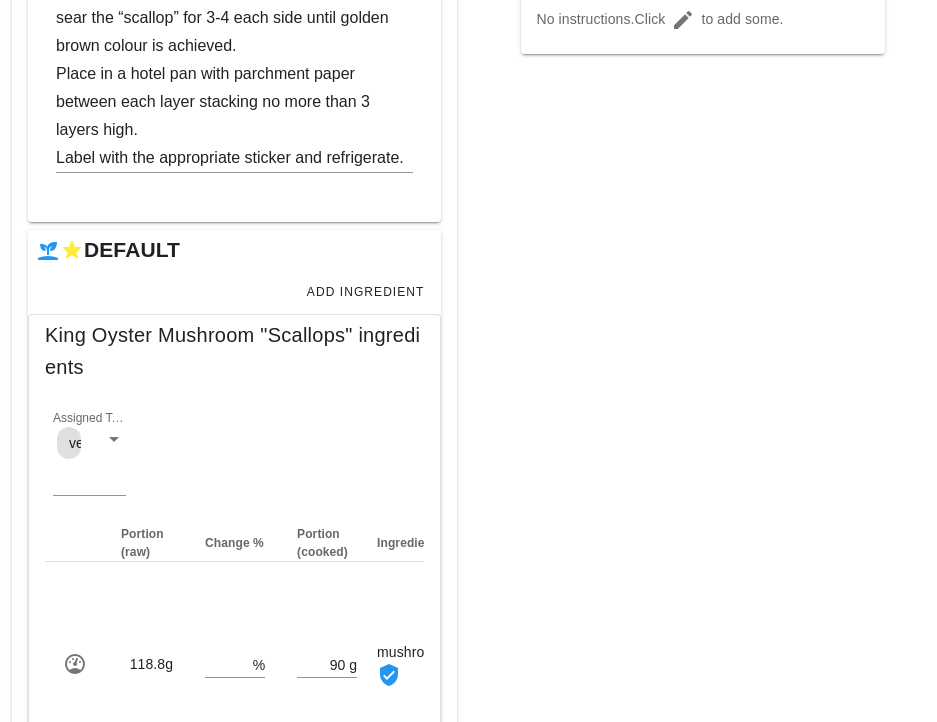 scroll, scrollTop: 758, scrollLeft: 0, axis: vertical 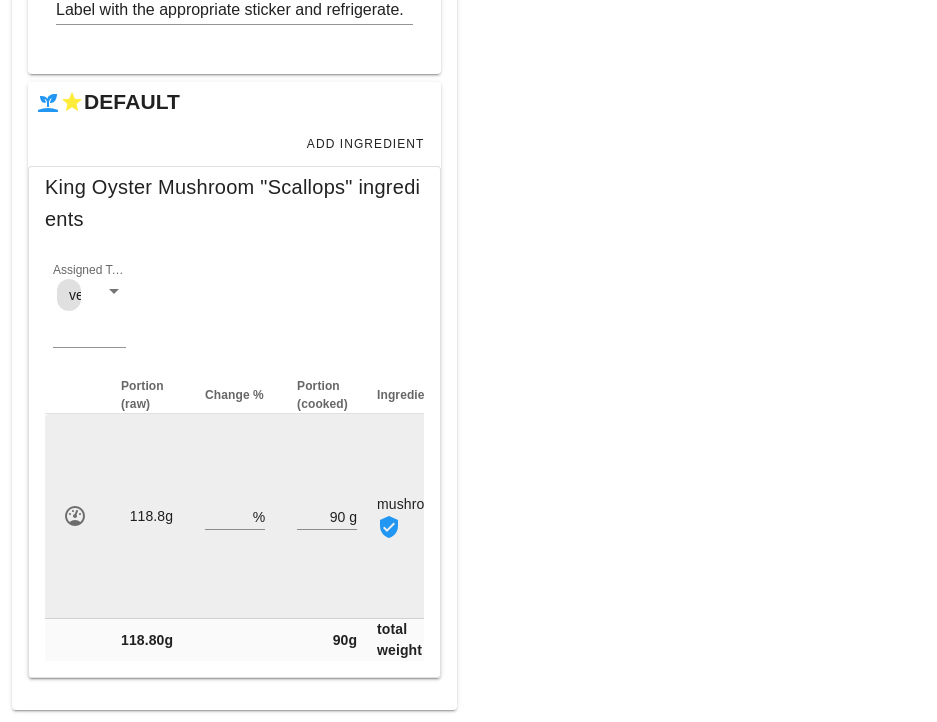 drag, startPoint x: 130, startPoint y: 509, endPoint x: 174, endPoint y: 516, distance: 44.553337 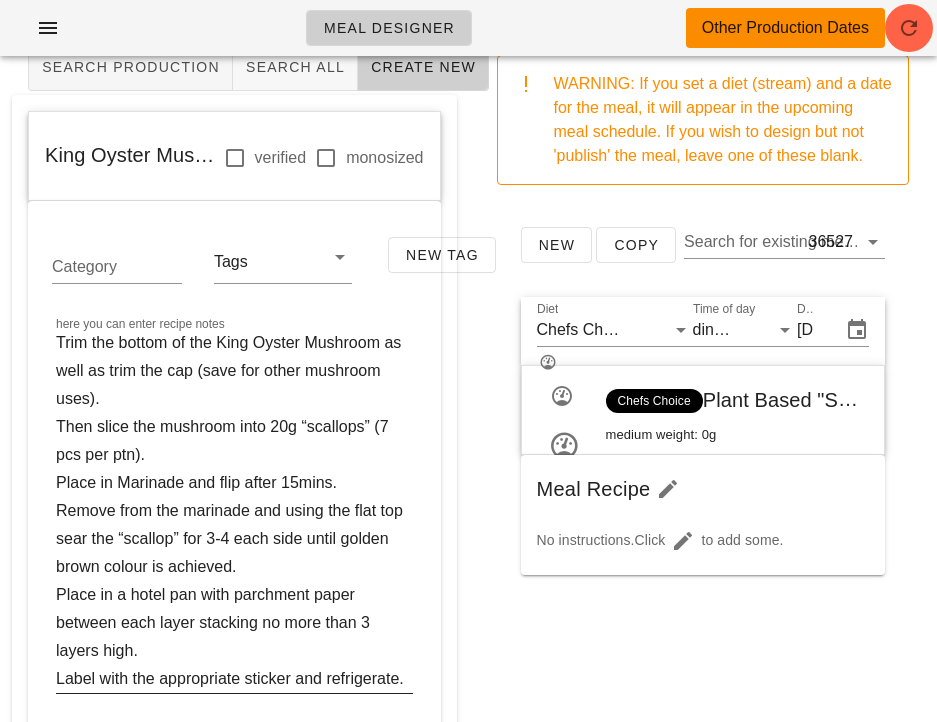 scroll, scrollTop: 0, scrollLeft: 0, axis: both 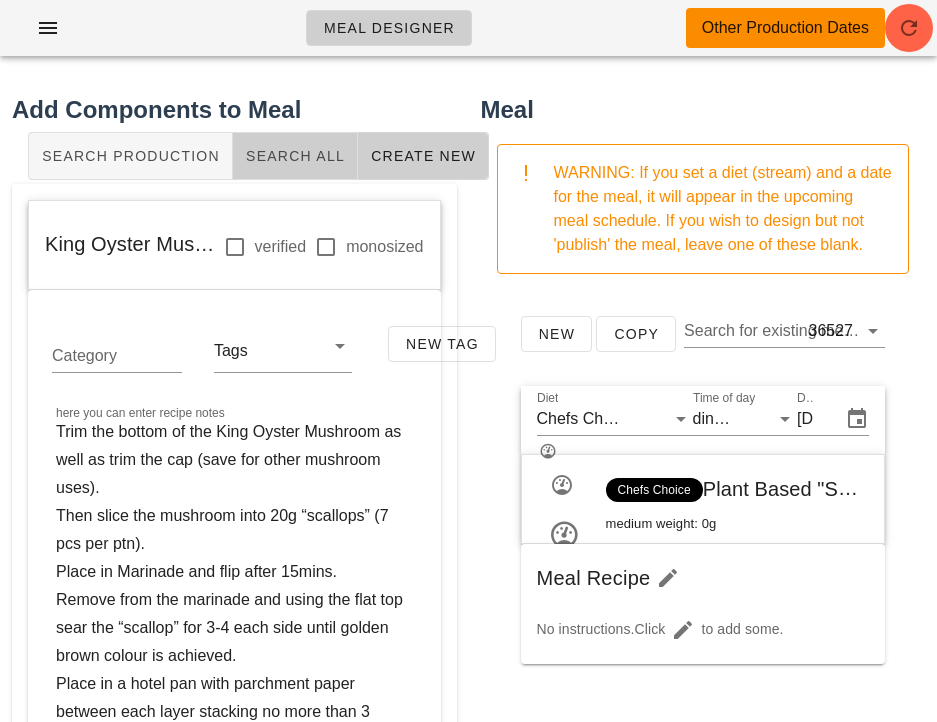 click on "Search All" at bounding box center (295, 156) 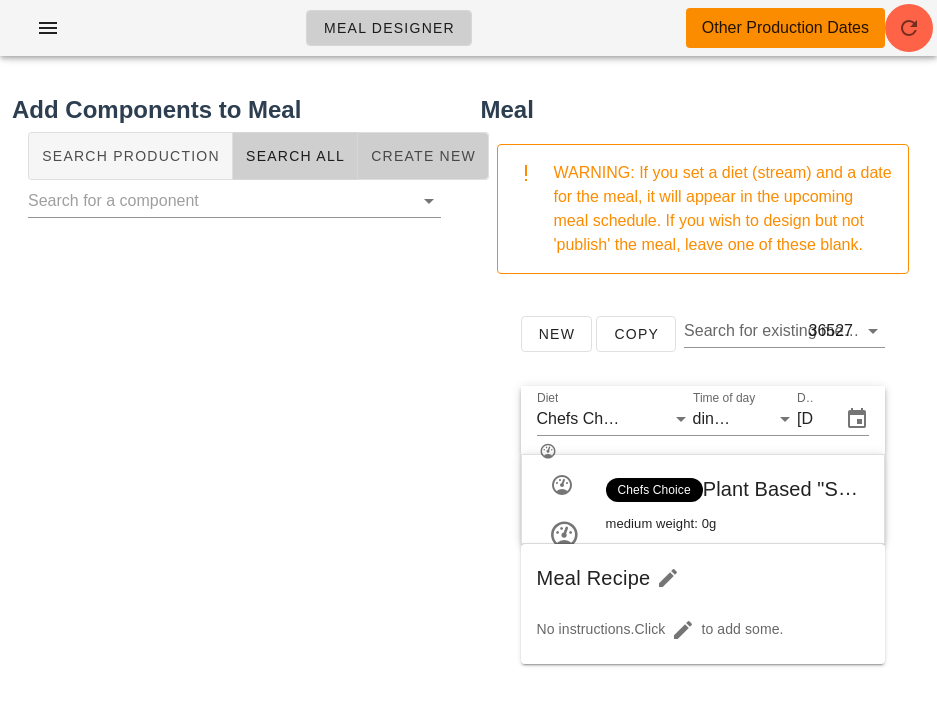 click on "Create New" at bounding box center (423, 156) 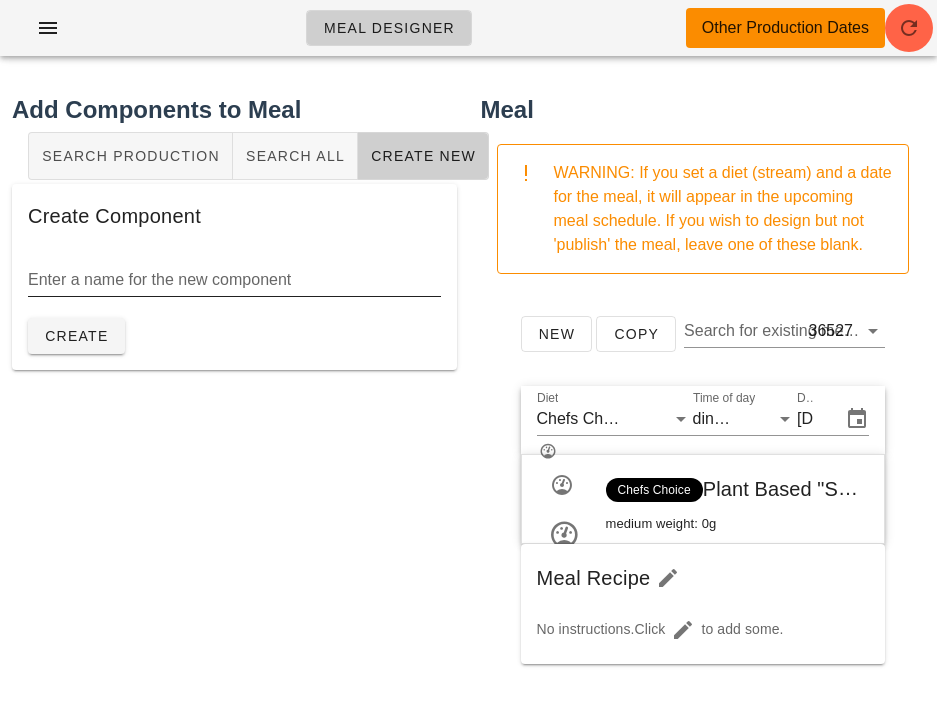 click on "Enter a name for the new component" at bounding box center (234, 280) 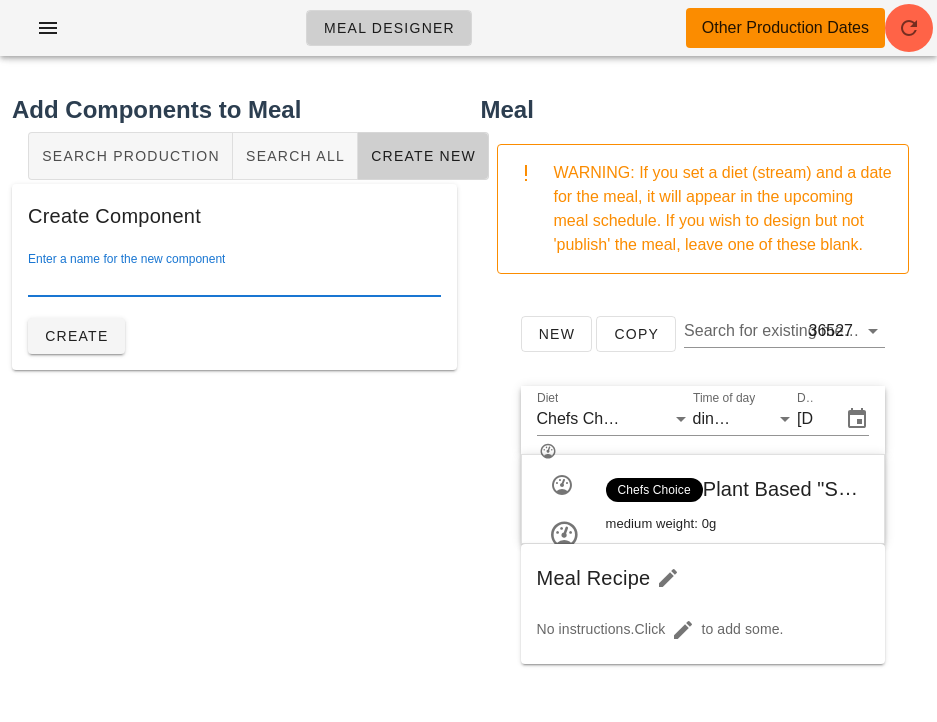 paste on "Miso marinade for Vegan Scallop" 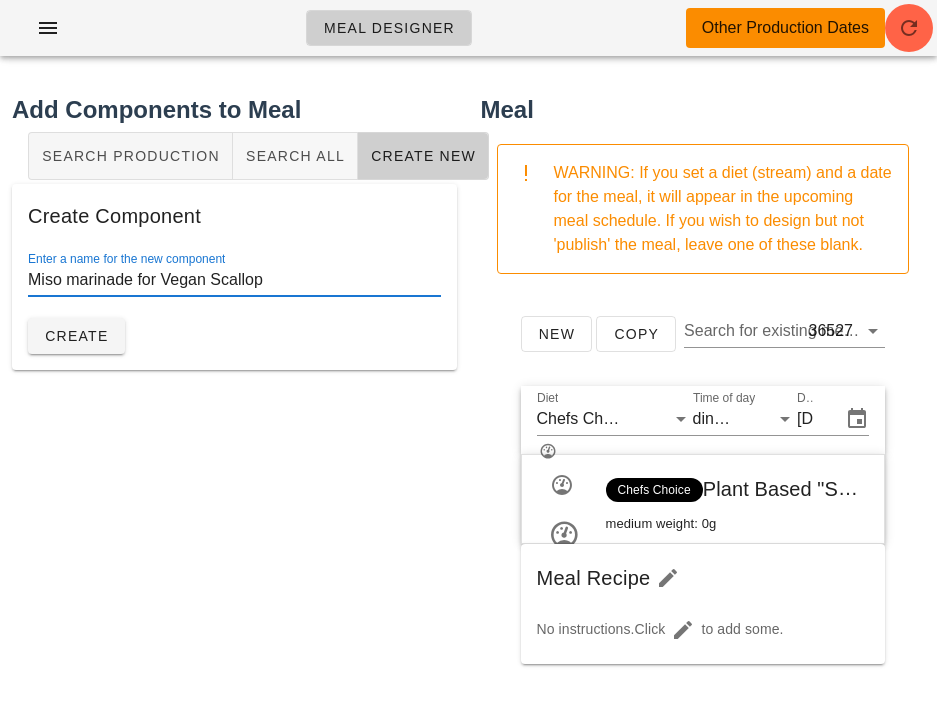 scroll, scrollTop: 1, scrollLeft: 0, axis: vertical 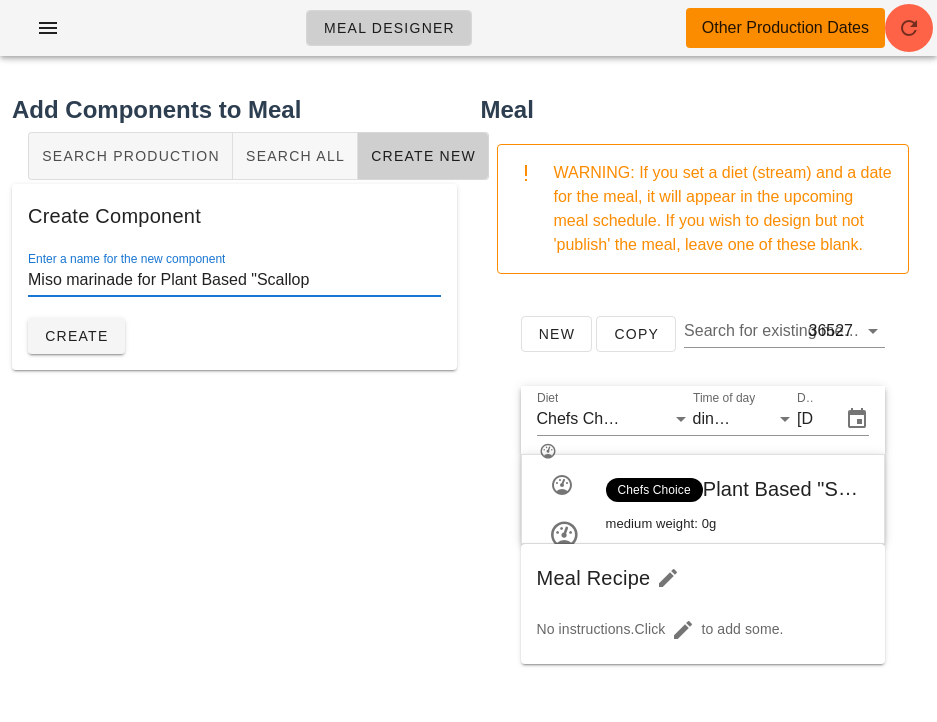 click on "Miso marinade for Plant Based "Scallop" at bounding box center [234, 280] 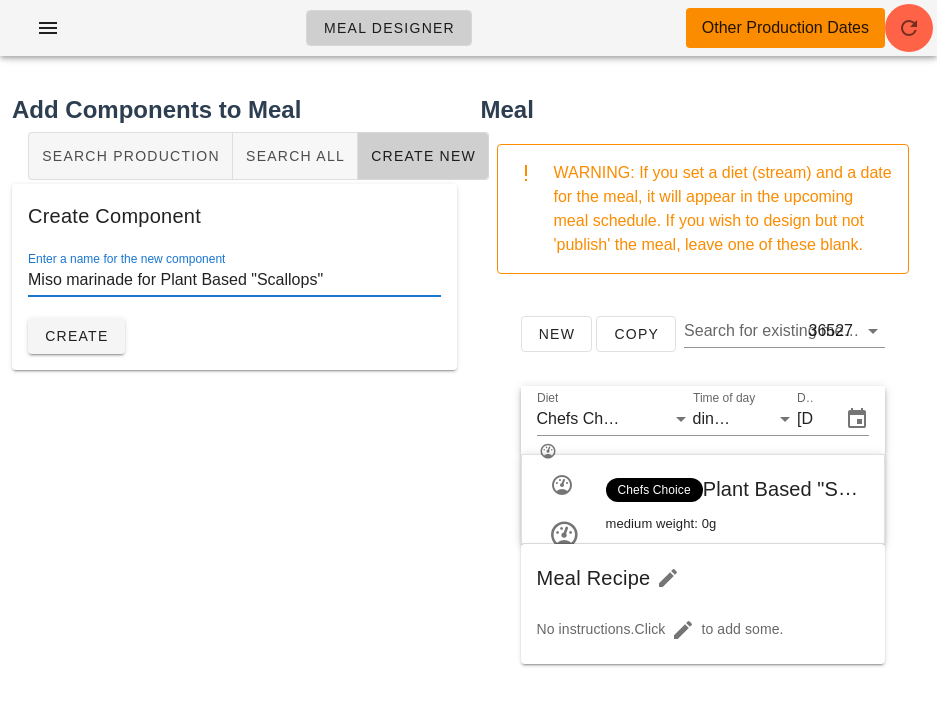 click on "Miso marinade for Plant Based "Scallops"" at bounding box center [234, 280] 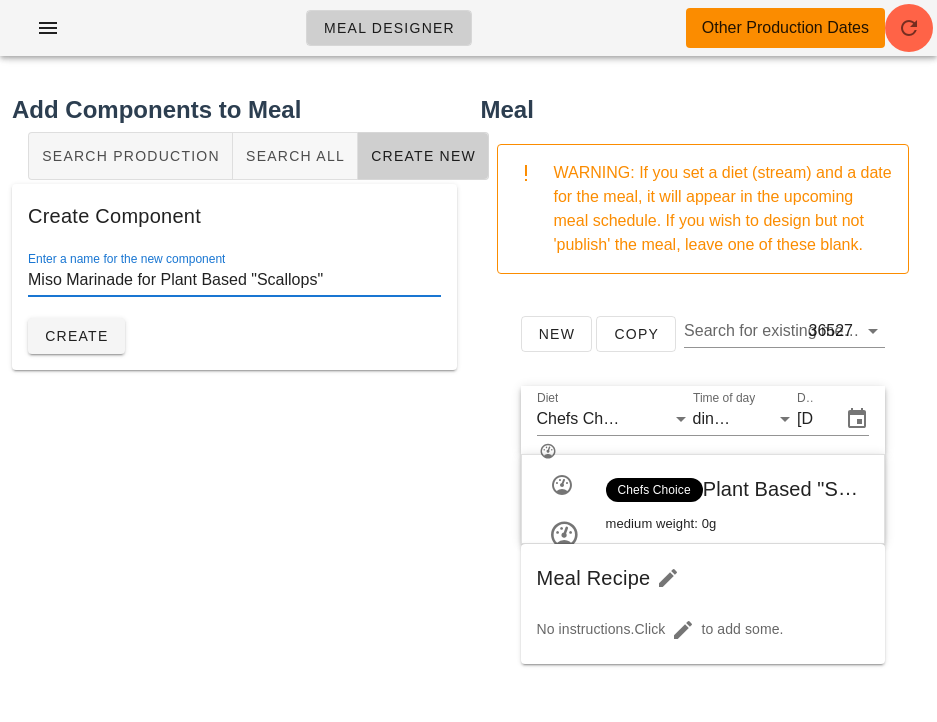type on "Miso Marinade for Plant Based "Scallops"" 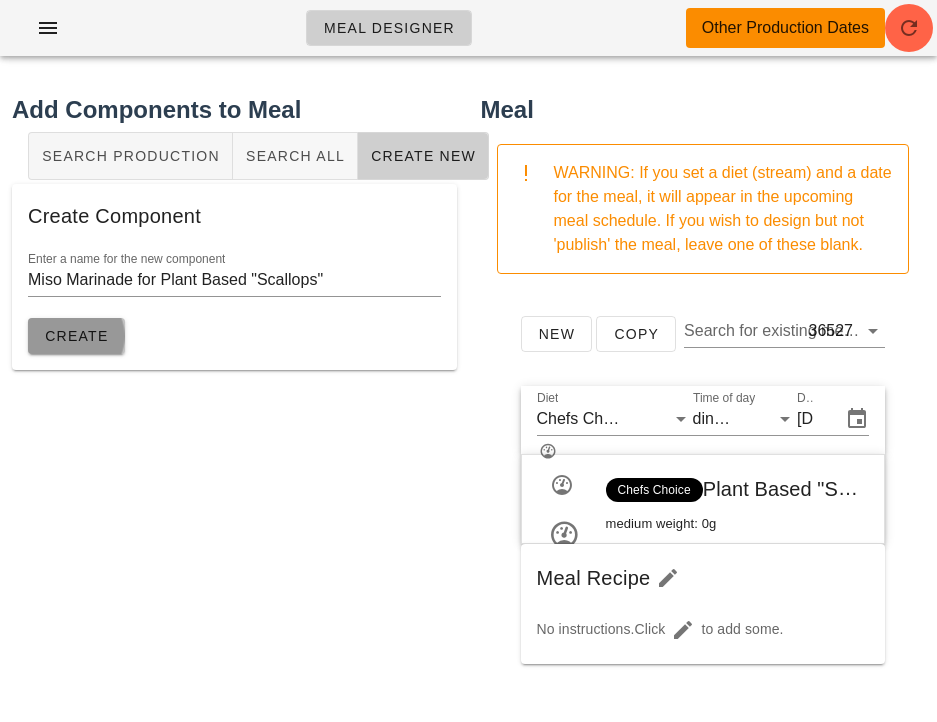 click on "Create" at bounding box center (76, 336) 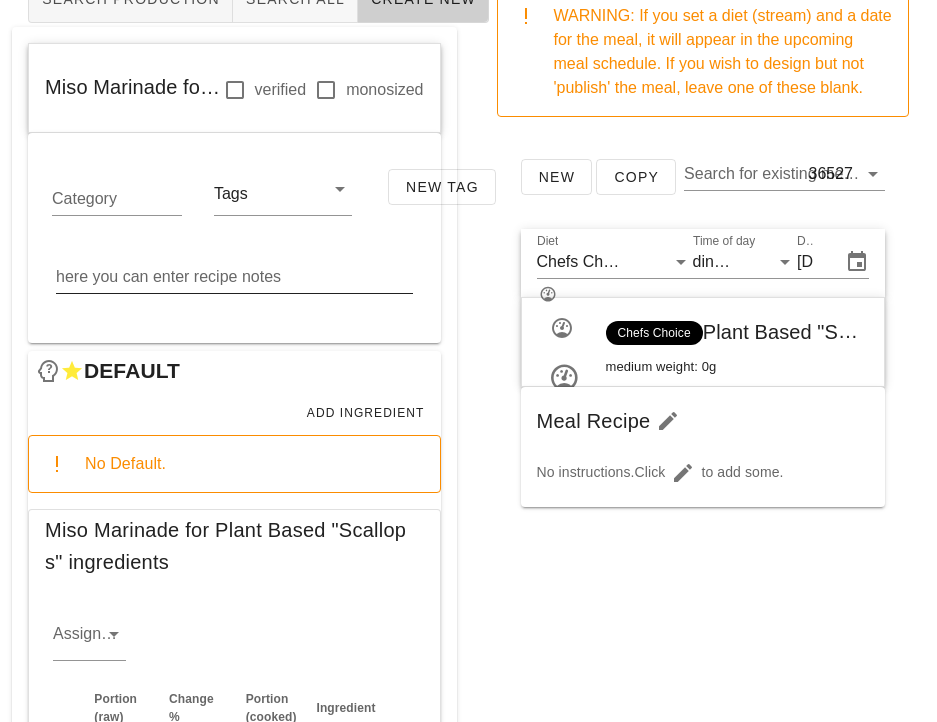 scroll, scrollTop: 380, scrollLeft: 0, axis: vertical 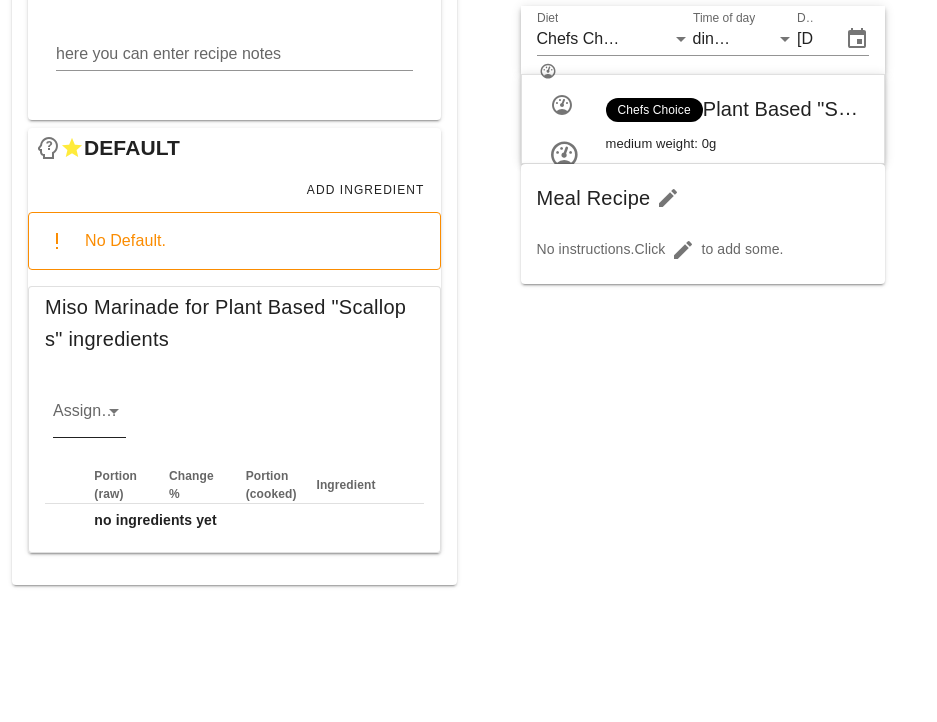 click on "Assigned Team" at bounding box center [73, 416] 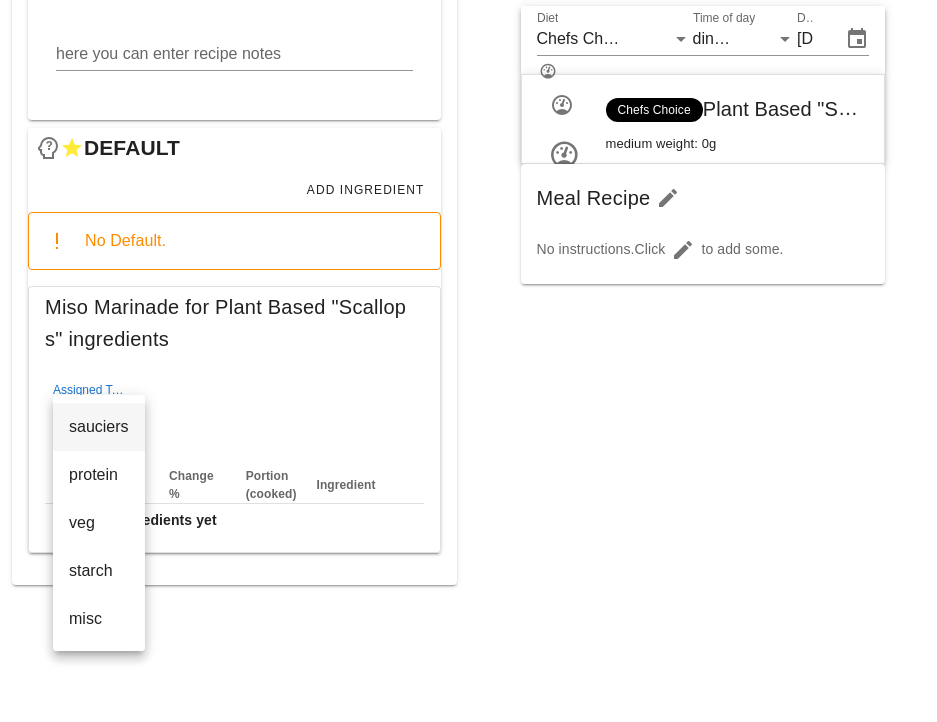 click on "sauciers" at bounding box center [99, 426] 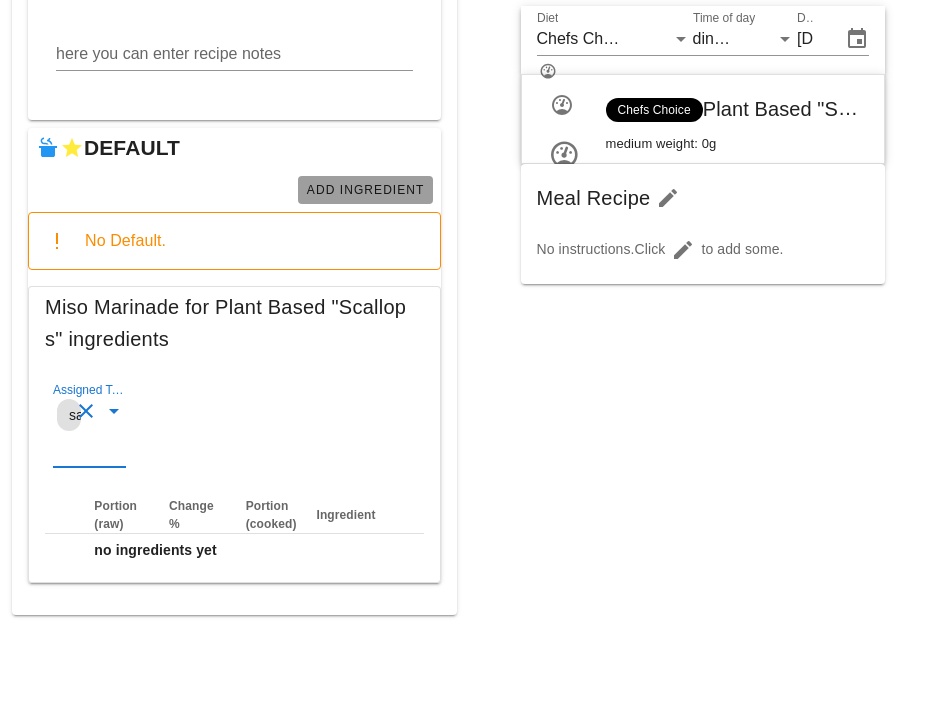 click on "Add Ingredient" at bounding box center (365, 190) 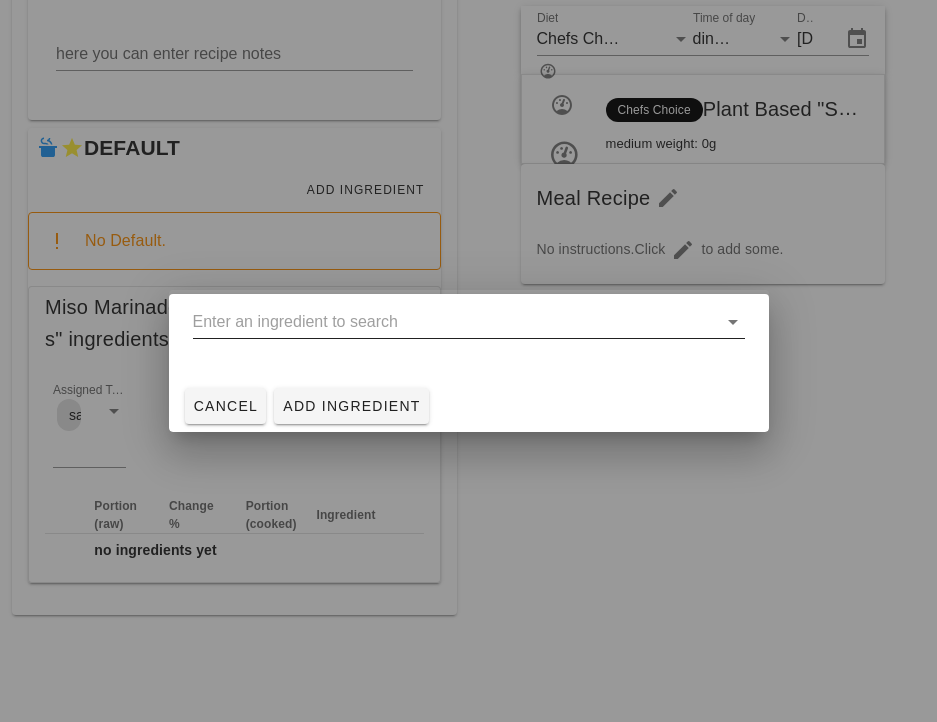 click at bounding box center [455, 322] 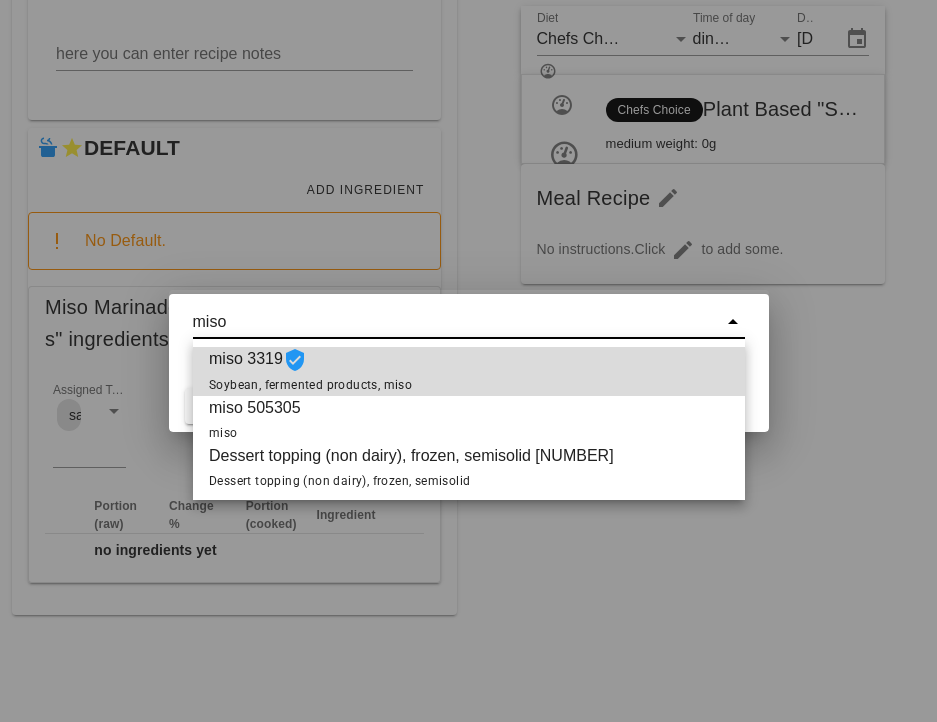 click on "miso 3319    Soybean, fermented products, miso" at bounding box center [310, 371] 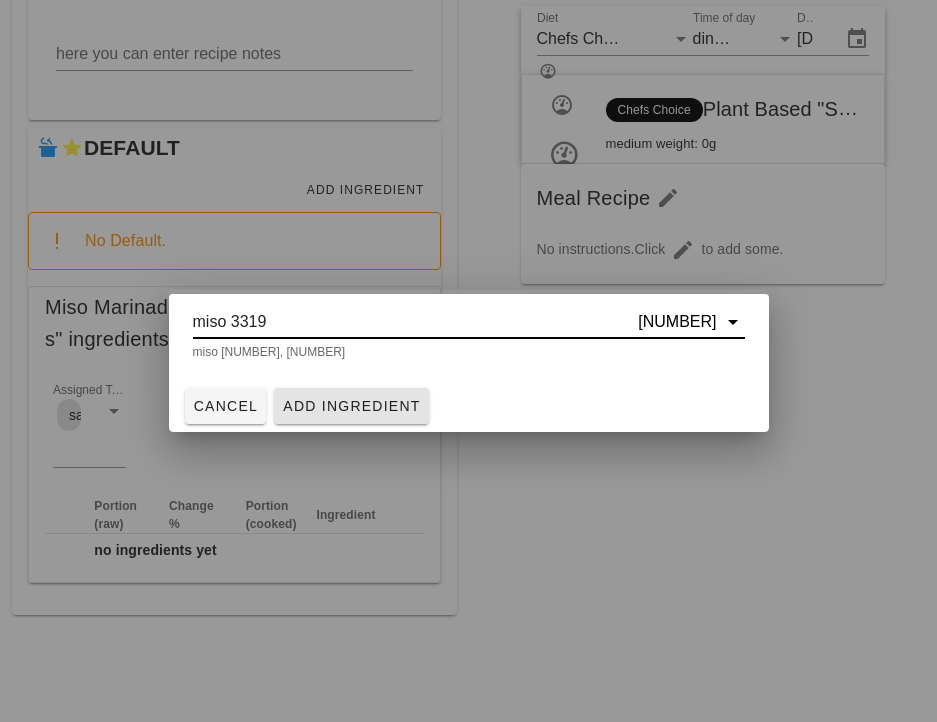 type on "miso 3319" 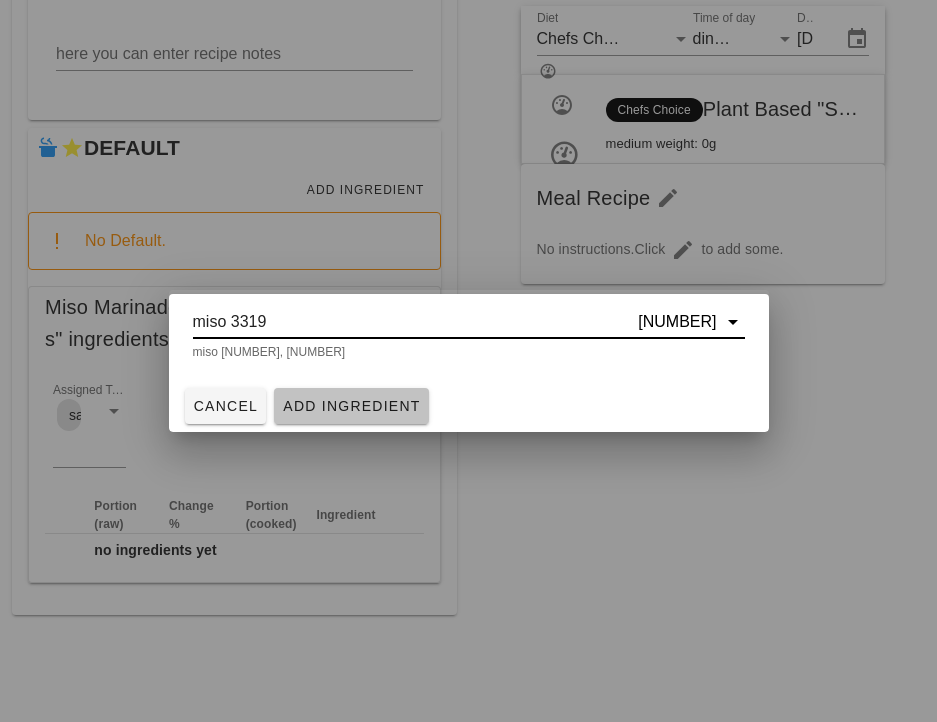 click on "Add Ingredient" at bounding box center (351, 406) 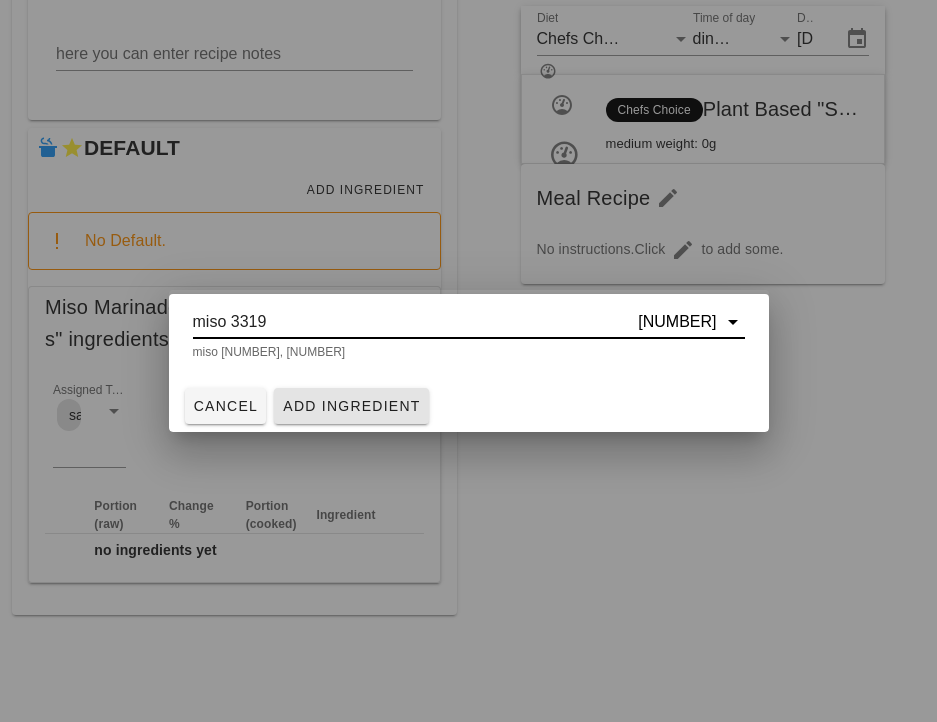 type 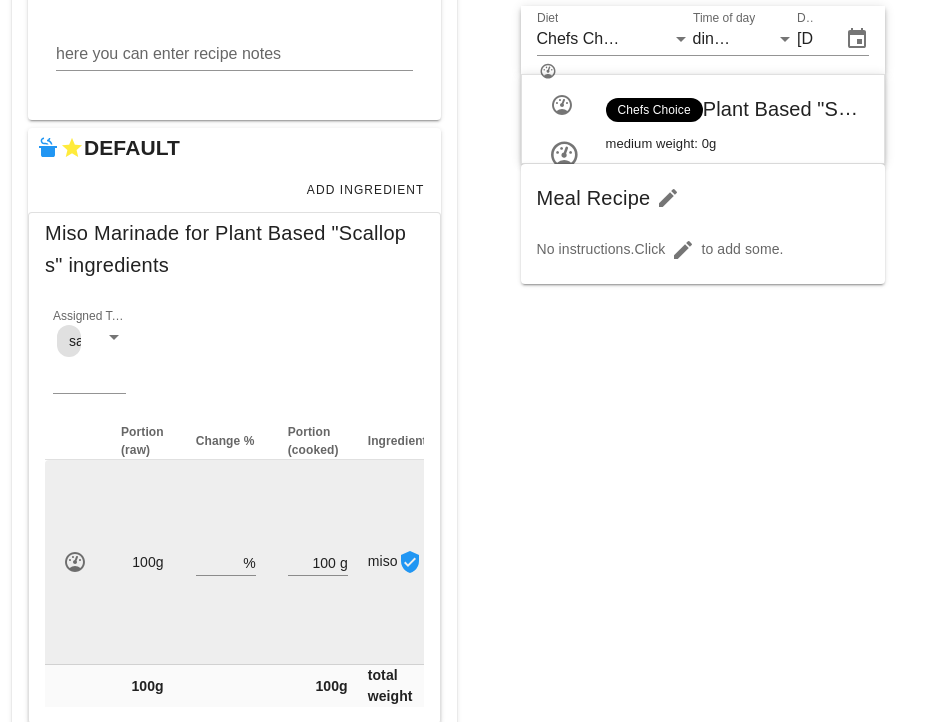scroll, scrollTop: 426, scrollLeft: 0, axis: vertical 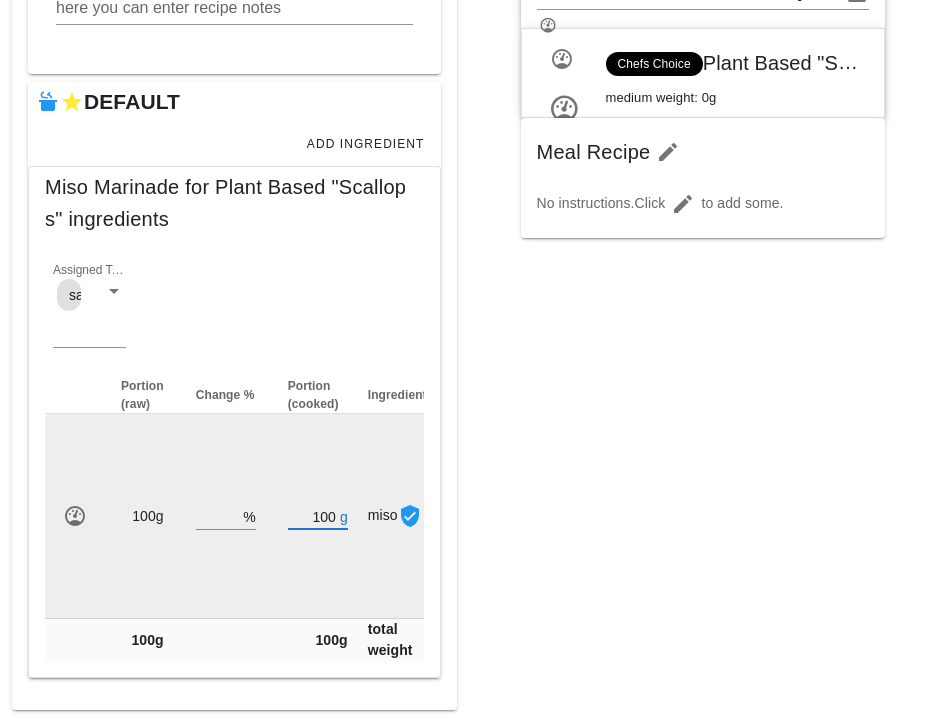 click on "100" at bounding box center [312, 516] 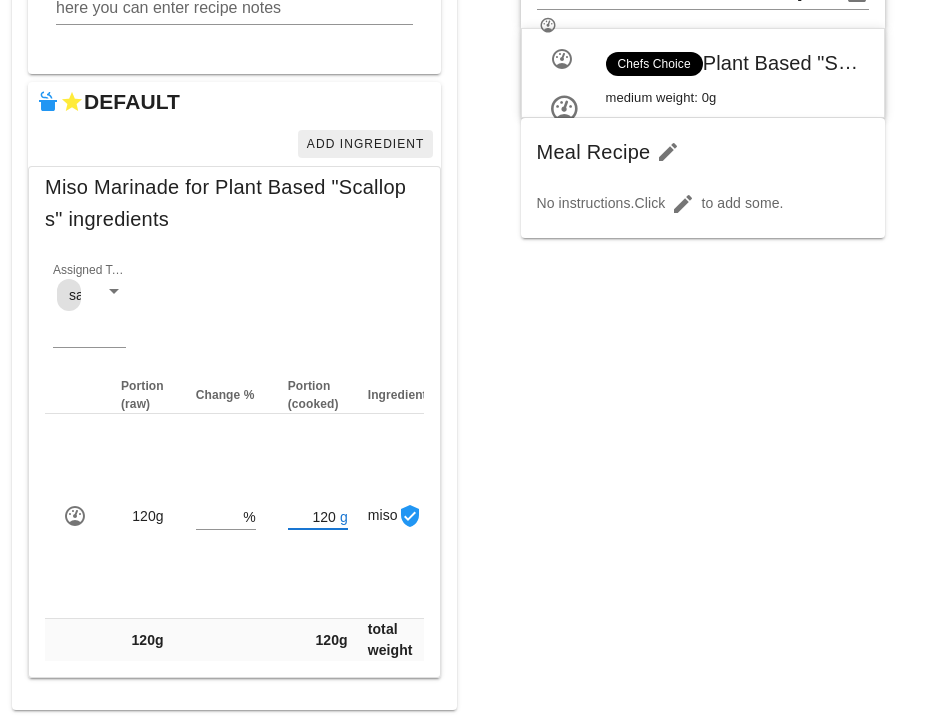 type on "120" 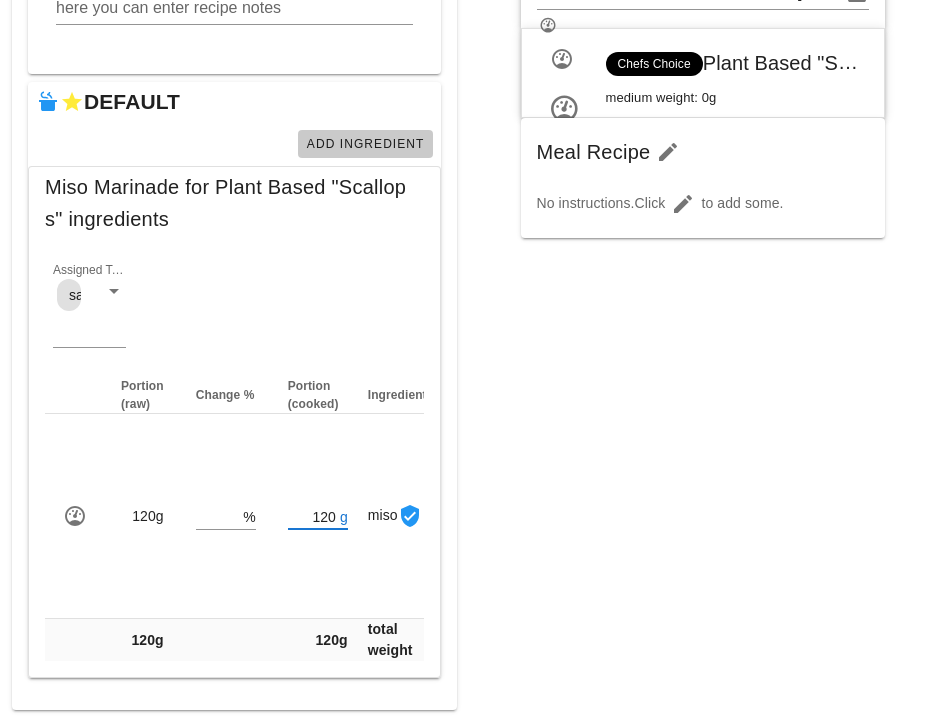 click on "Add Ingredient" at bounding box center [365, 144] 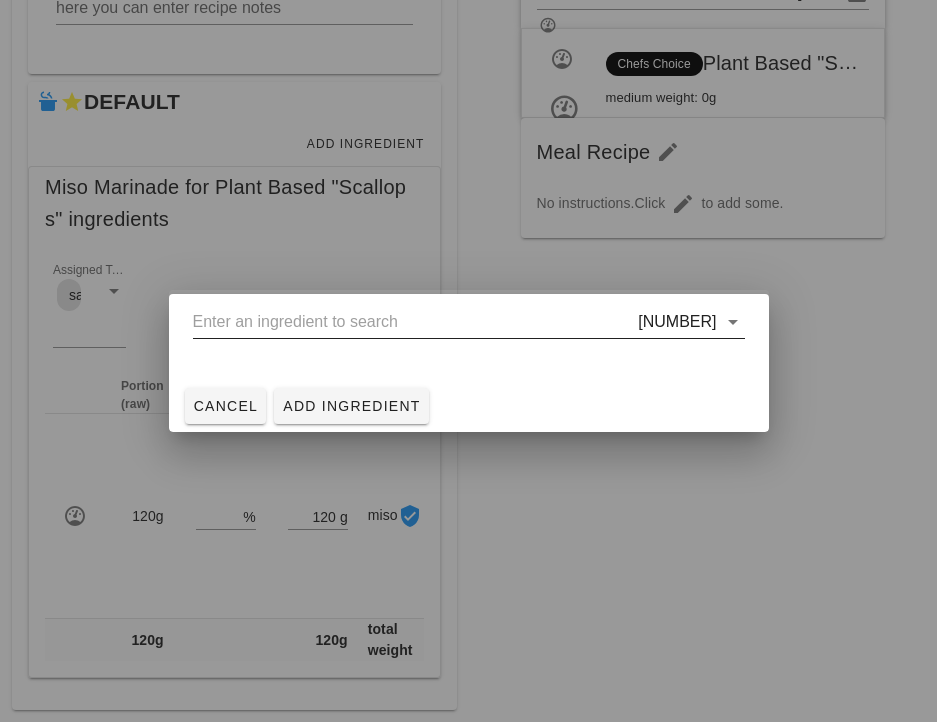 scroll, scrollTop: 380, scrollLeft: 0, axis: vertical 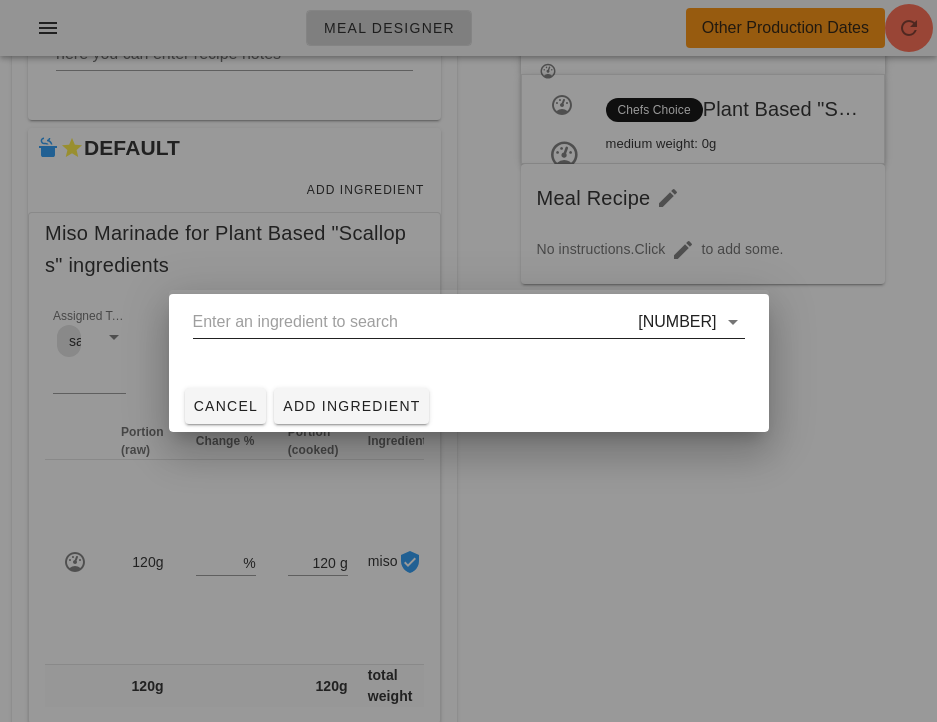 click at bounding box center [414, 322] 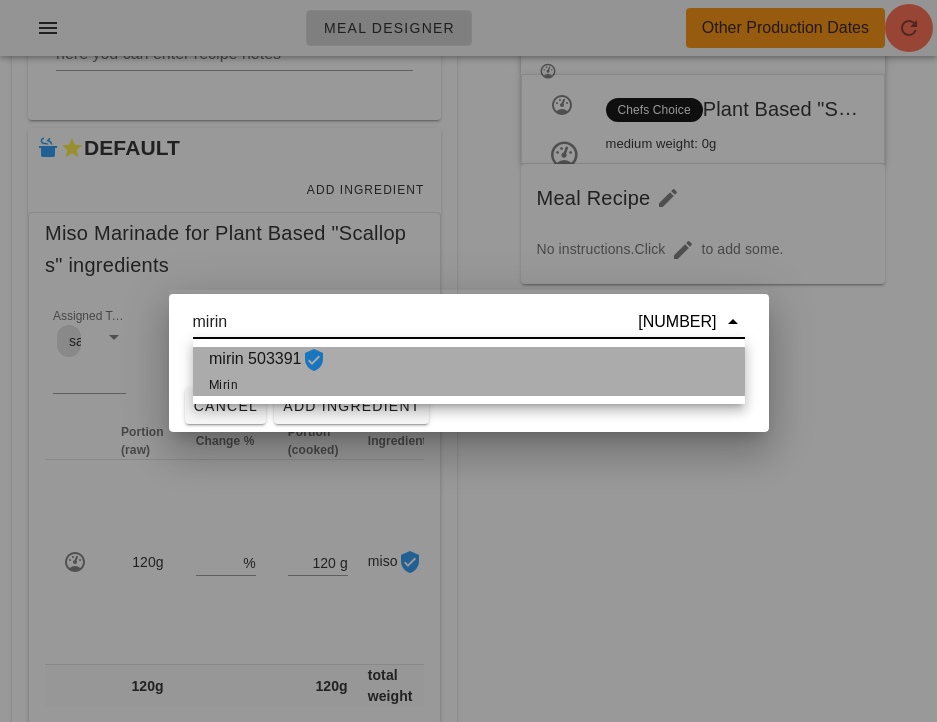 click on "mirin 503391    Mirin" at bounding box center (469, 371) 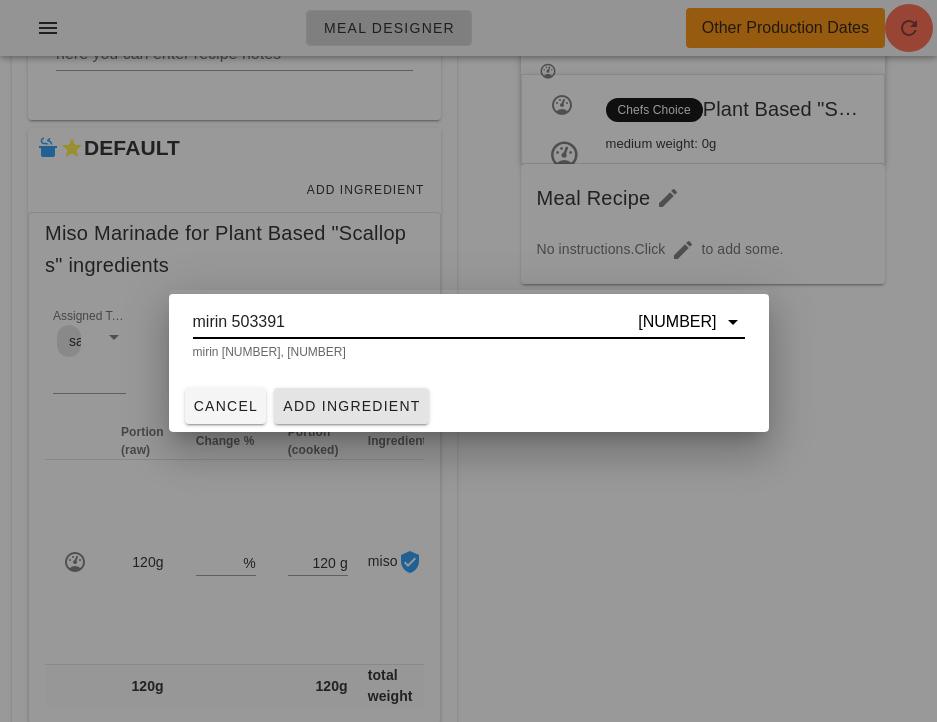 type on "mirin 503391" 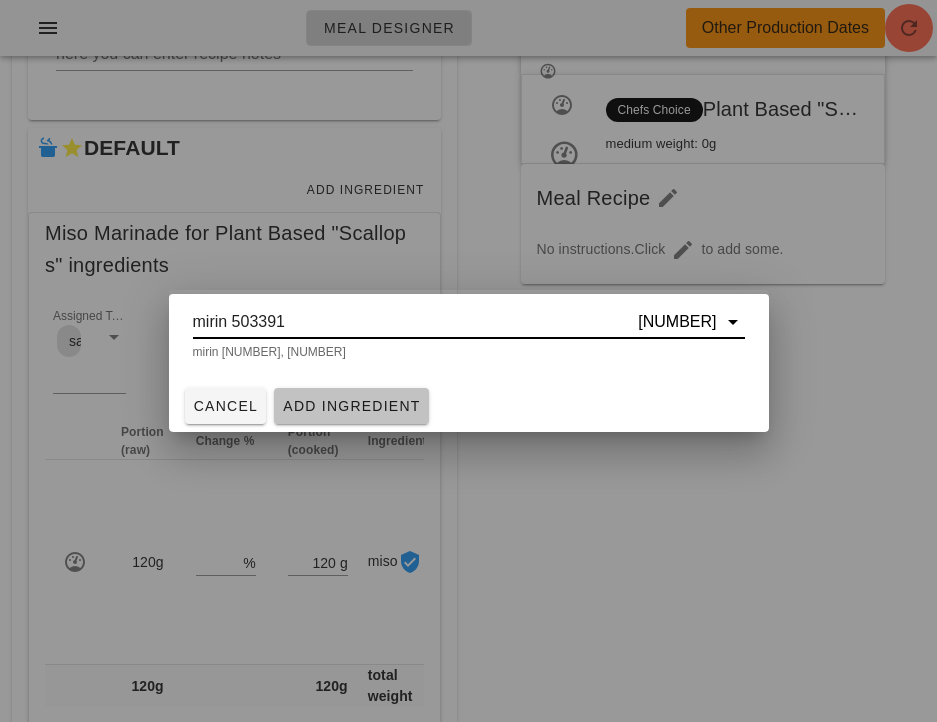 click on "Add Ingredient" at bounding box center (351, 406) 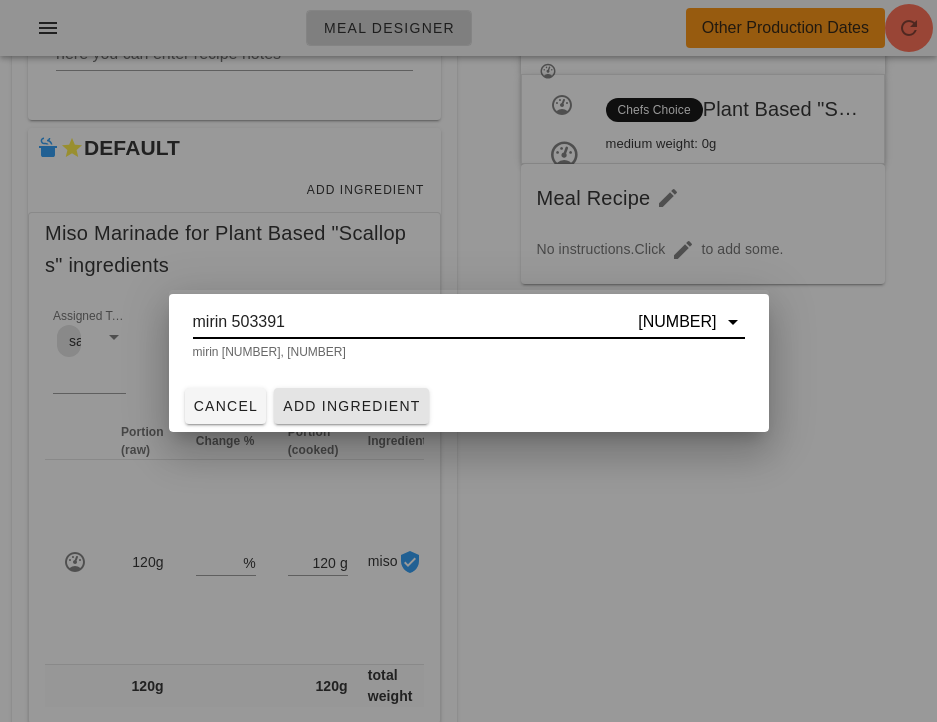 type 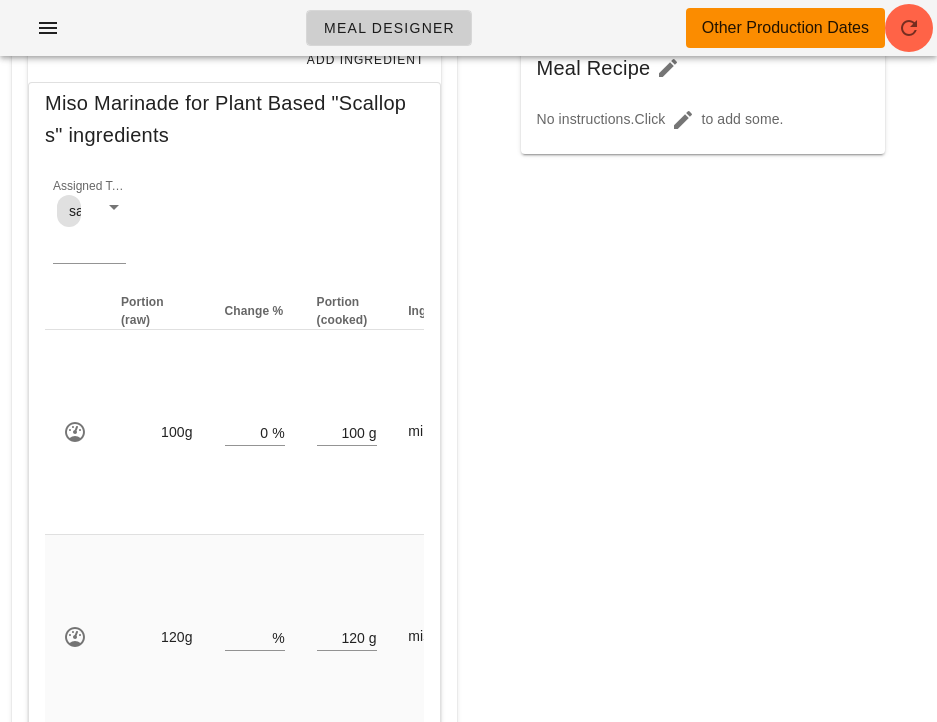 scroll, scrollTop: 631, scrollLeft: 0, axis: vertical 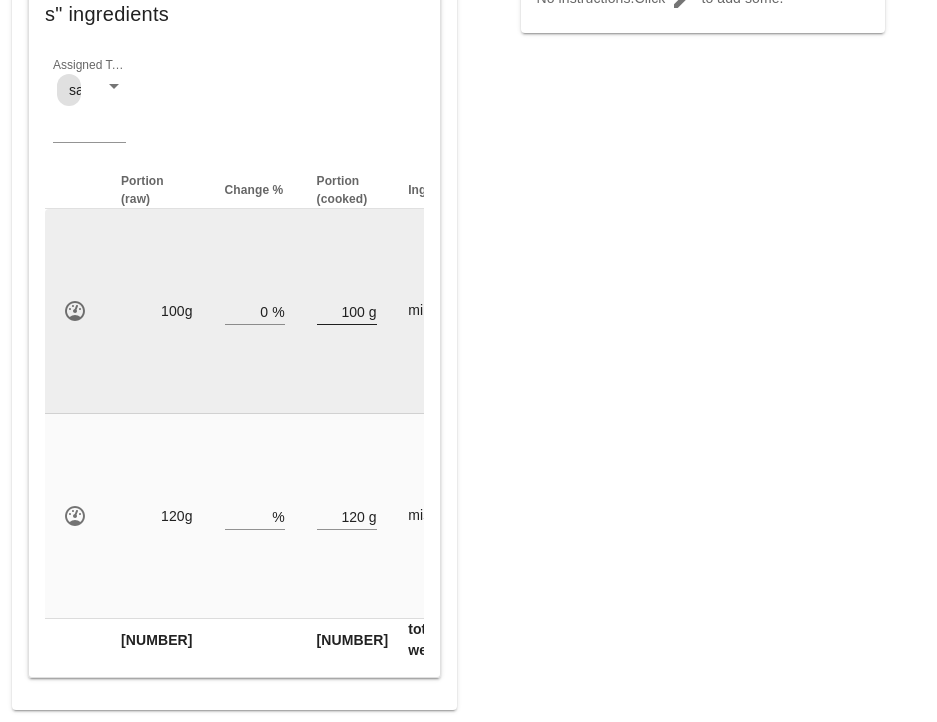 click on "g" at bounding box center [371, 311] 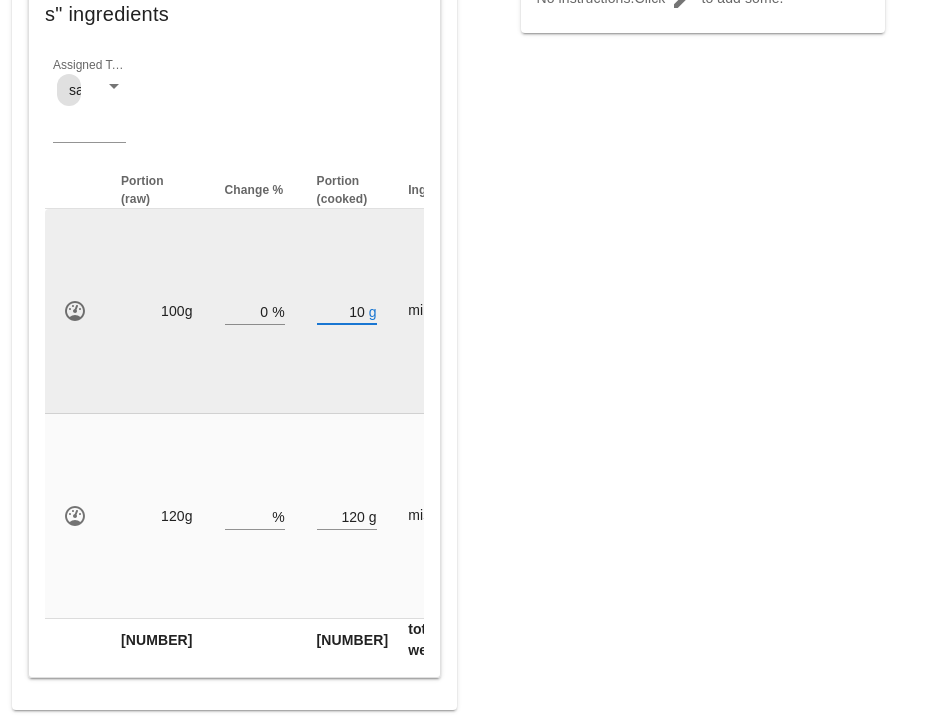 type on "1" 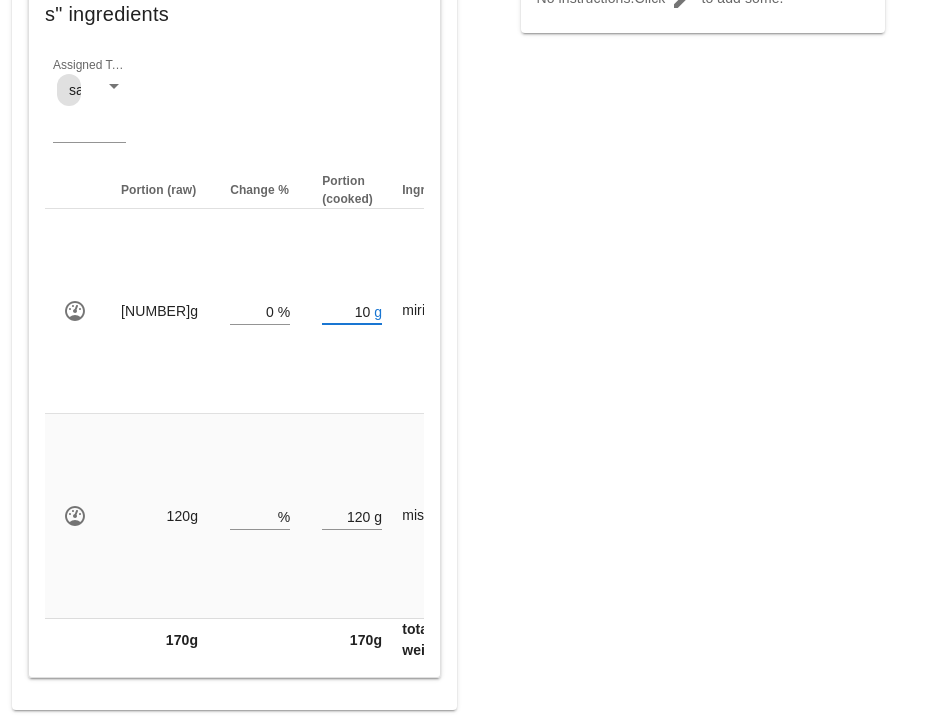 type on "50" 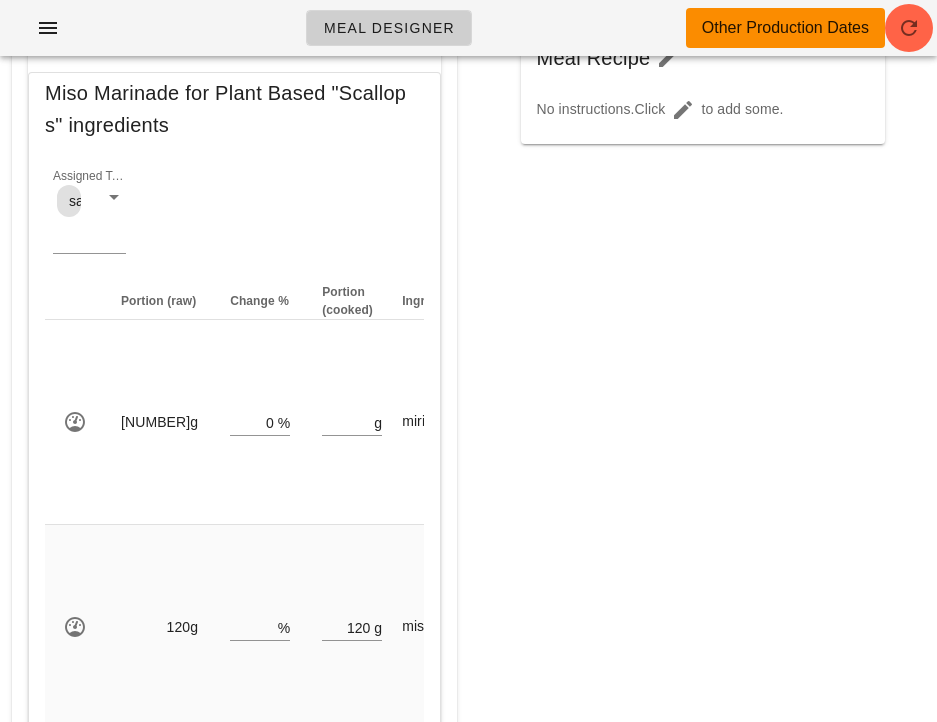 scroll, scrollTop: 462, scrollLeft: 0, axis: vertical 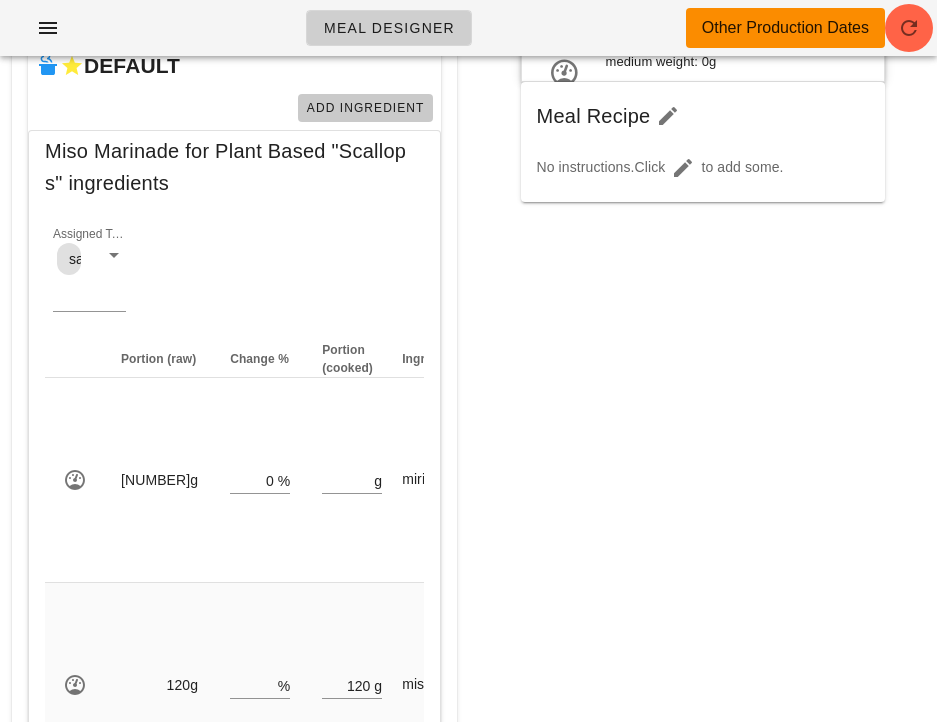 click on "Add Ingredient" at bounding box center (365, 108) 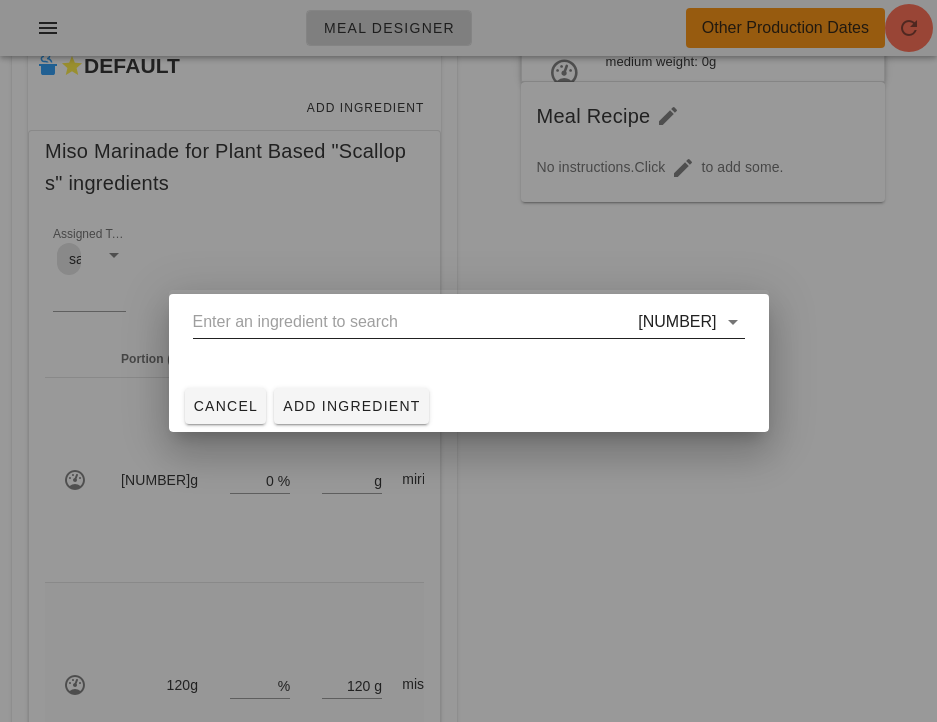 click at bounding box center [414, 322] 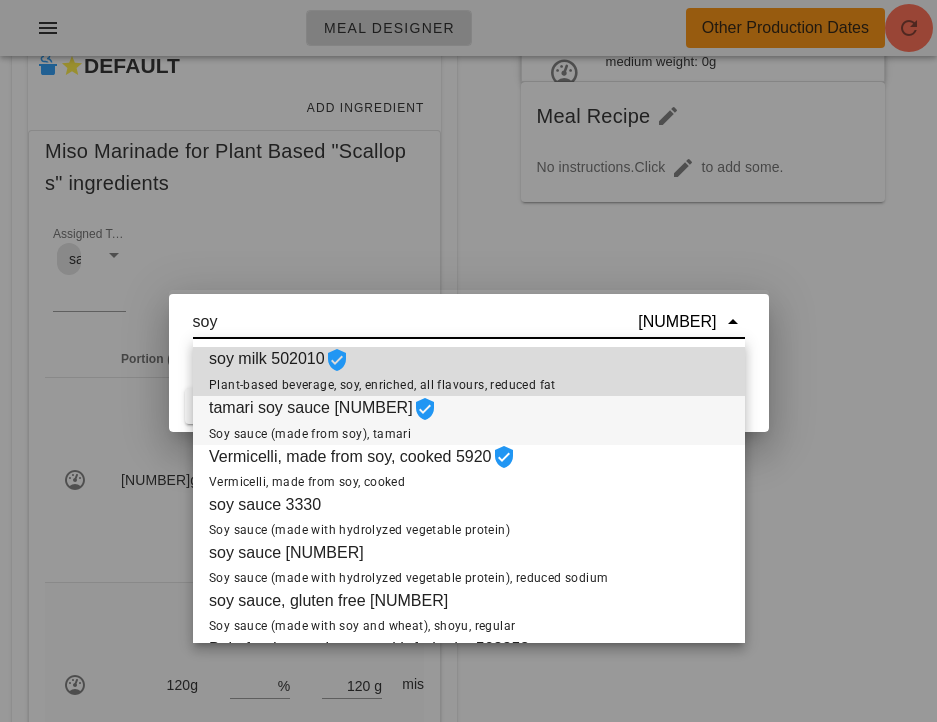 click on "tamari soy sauce 3329    Soy sauce (made from soy), tamari" at bounding box center (323, 420) 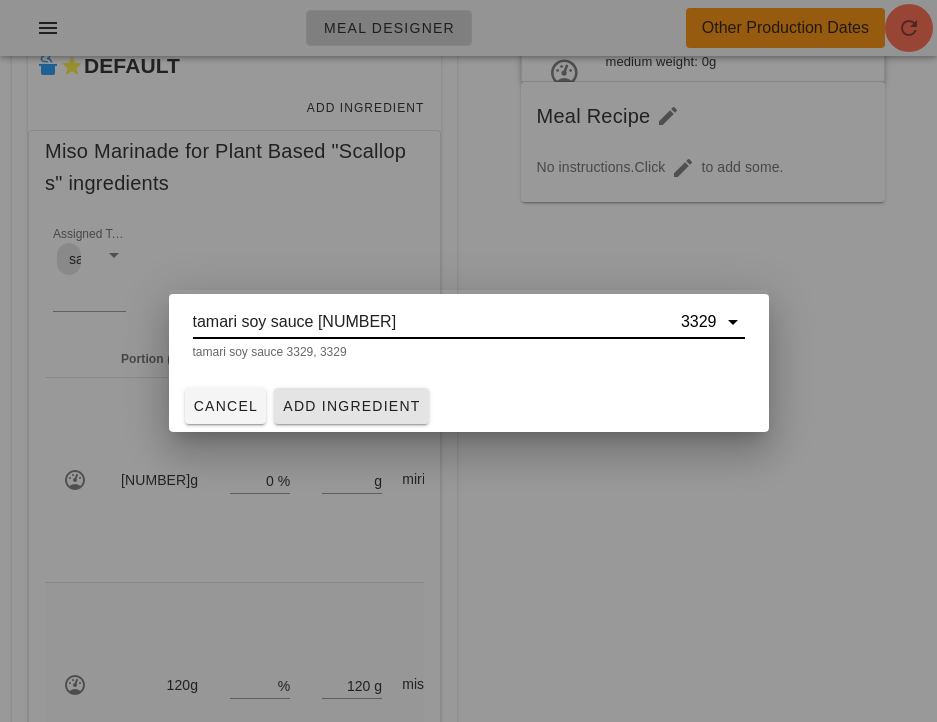 type on "tamari soy sauce 3329" 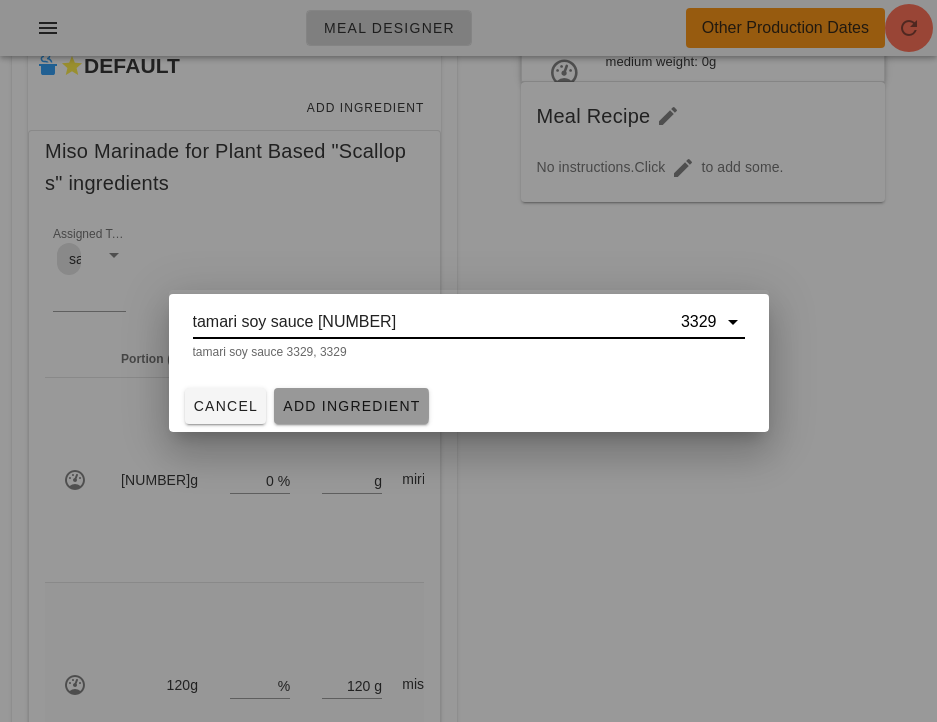 click on "Add Ingredient" at bounding box center [351, 406] 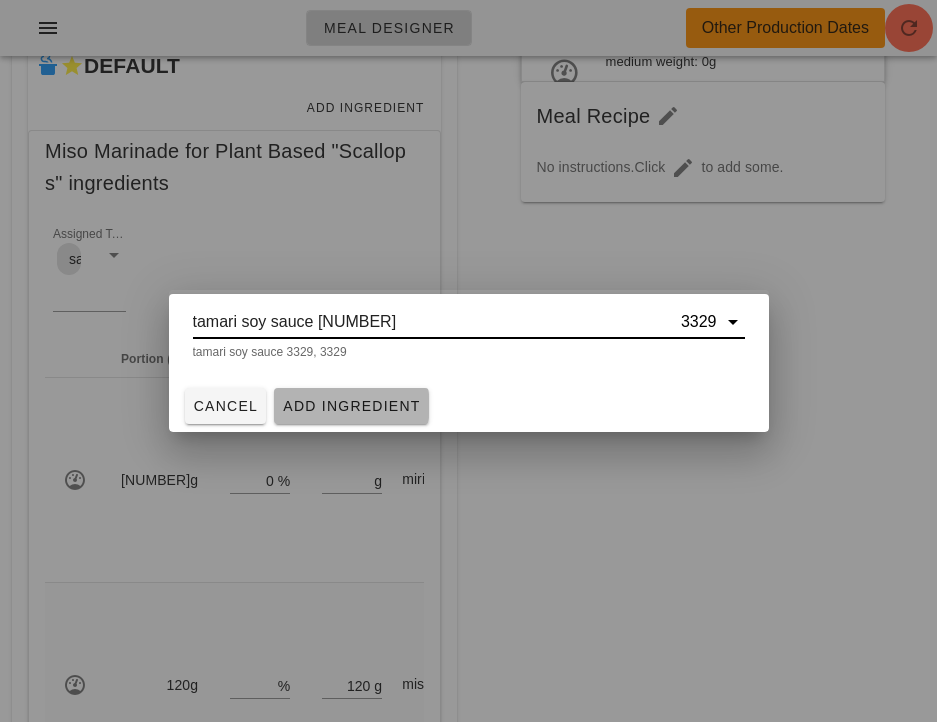 type 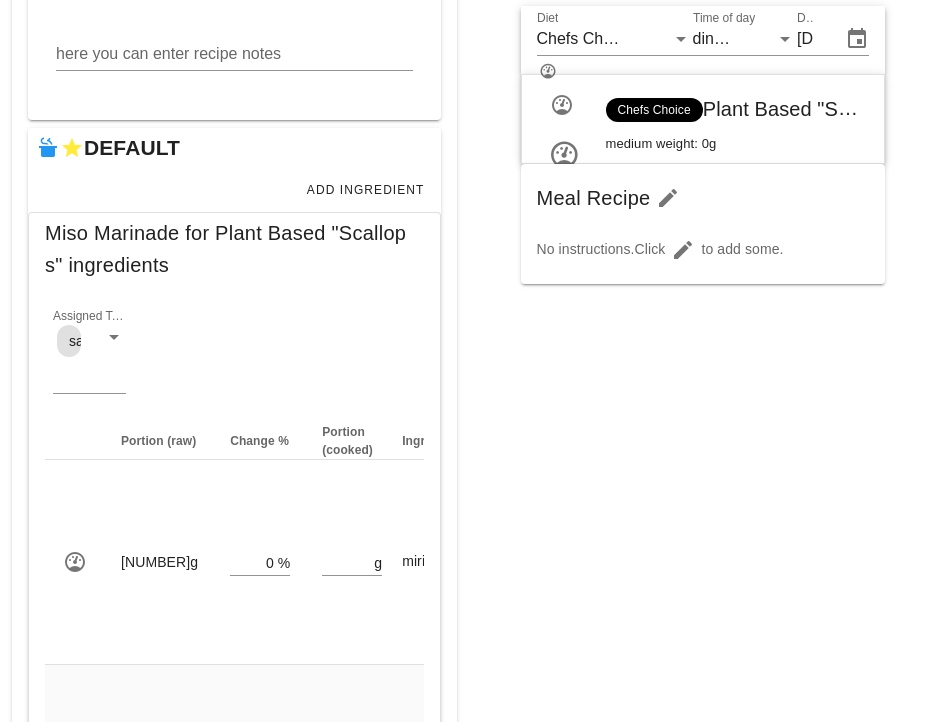scroll, scrollTop: 836, scrollLeft: 0, axis: vertical 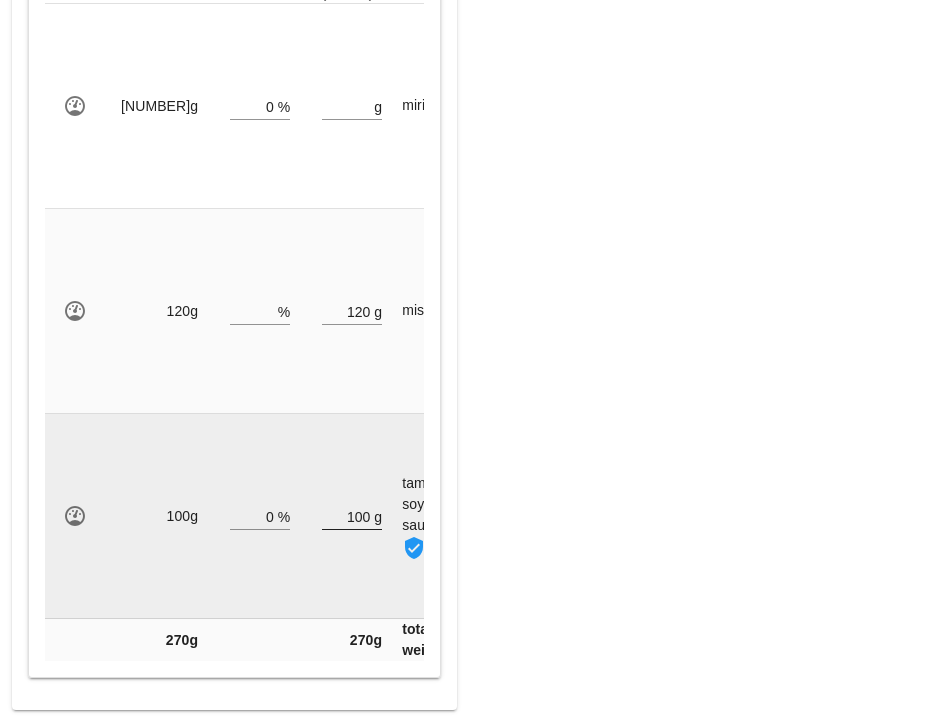 click on "100" at bounding box center (346, 516) 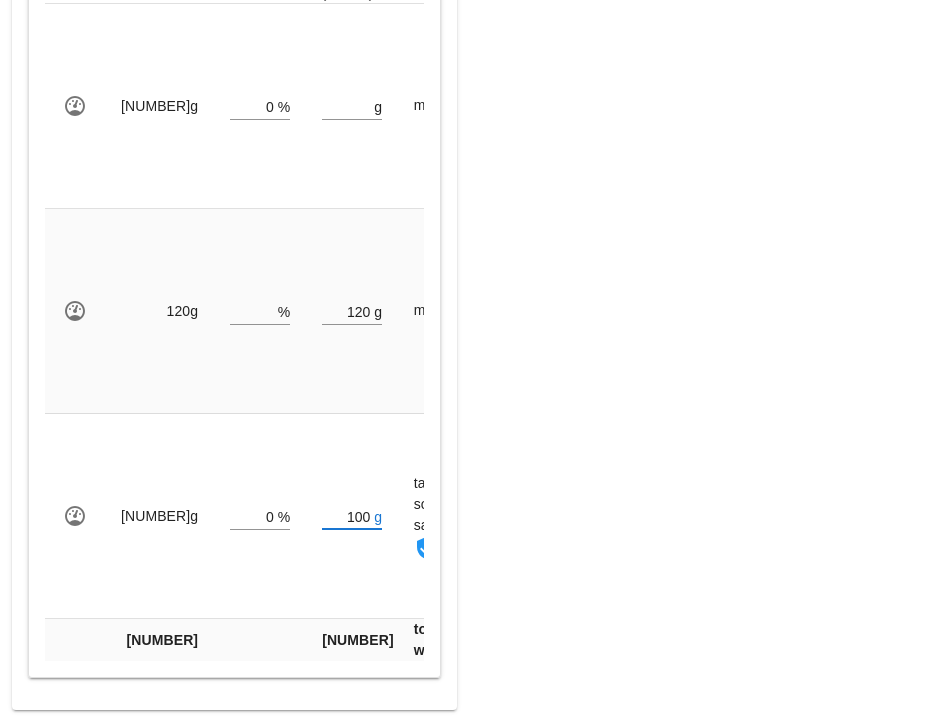 type on "50" 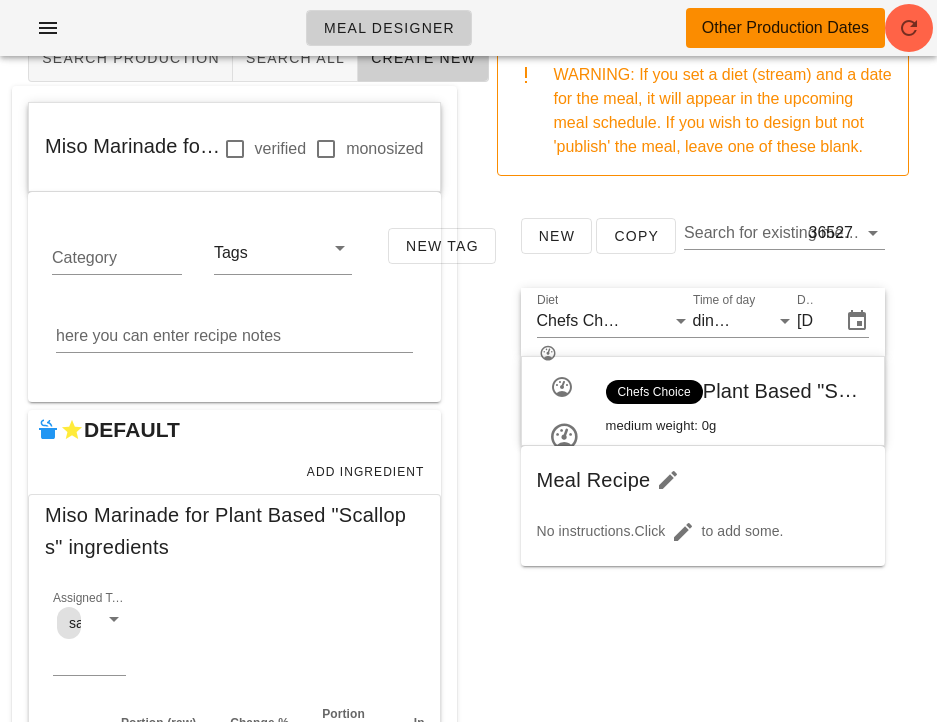 scroll, scrollTop: 59, scrollLeft: 0, axis: vertical 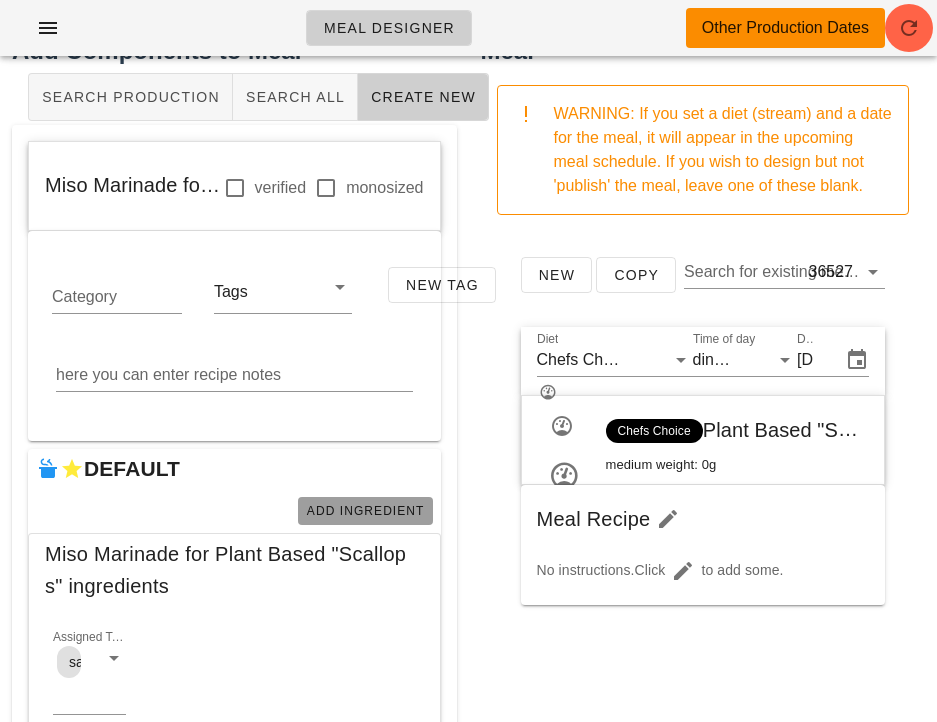 click on "Add Ingredient" at bounding box center [365, 511] 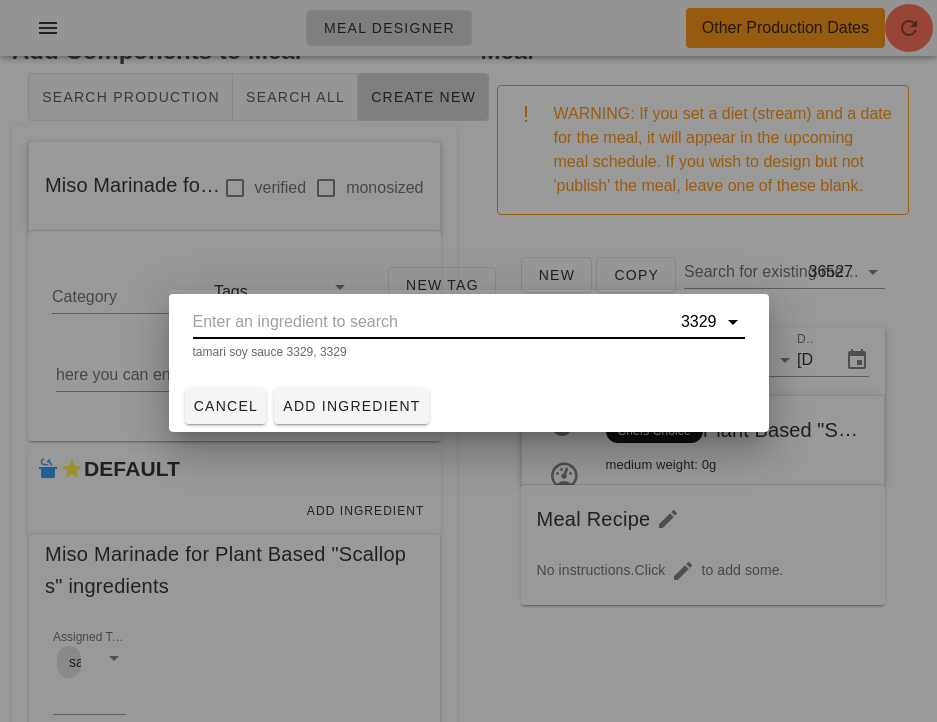 click at bounding box center (435, 322) 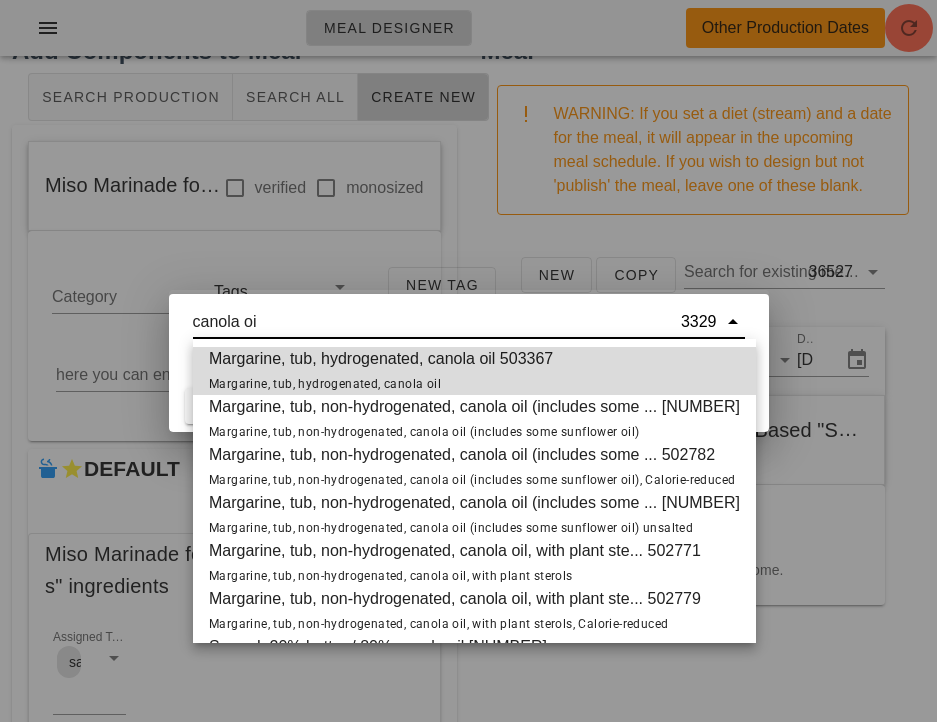 type on "canola oil" 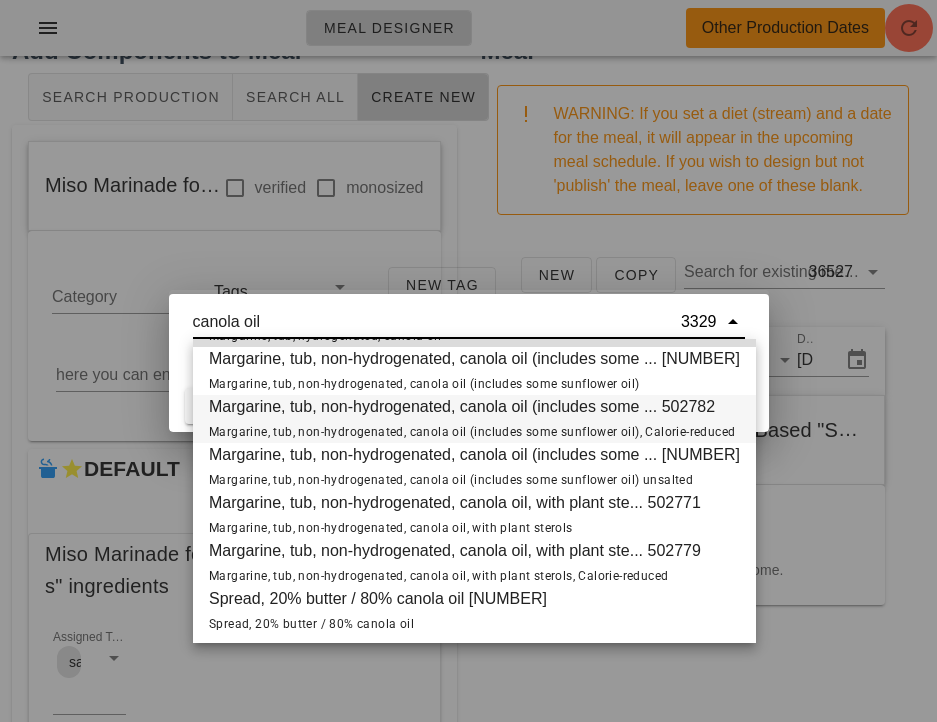 scroll, scrollTop: 0, scrollLeft: 0, axis: both 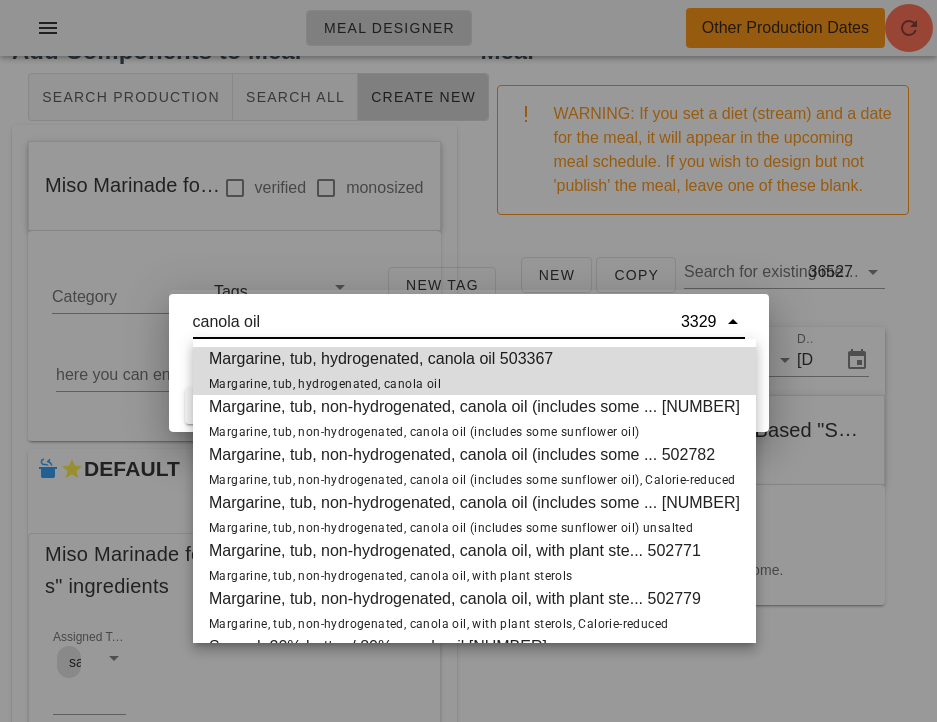 drag, startPoint x: 309, startPoint y: 319, endPoint x: 161, endPoint y: 314, distance: 148.08444 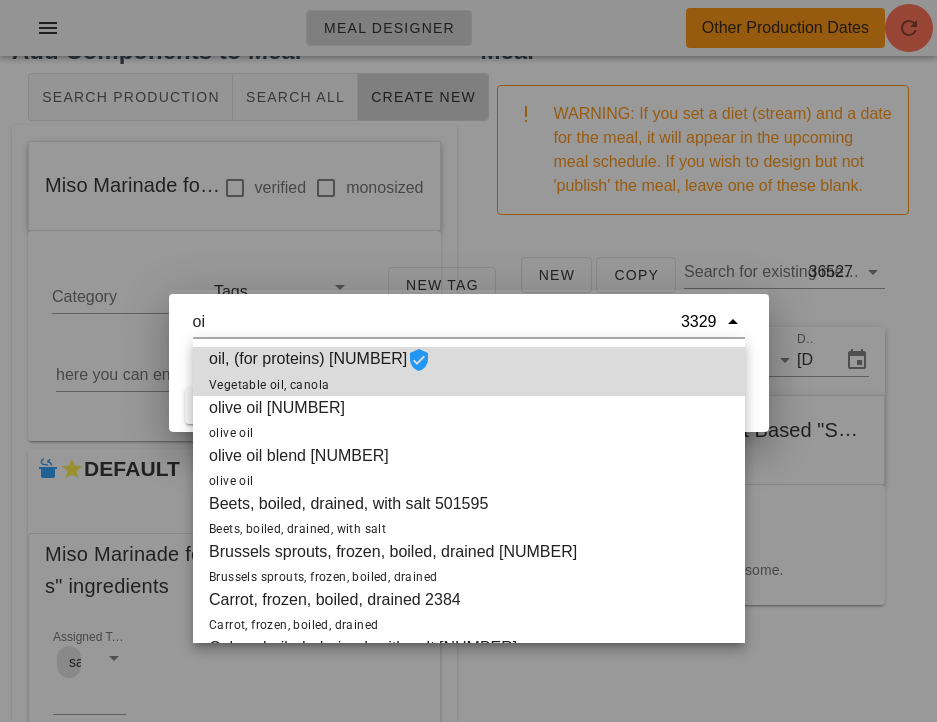 type on "oil" 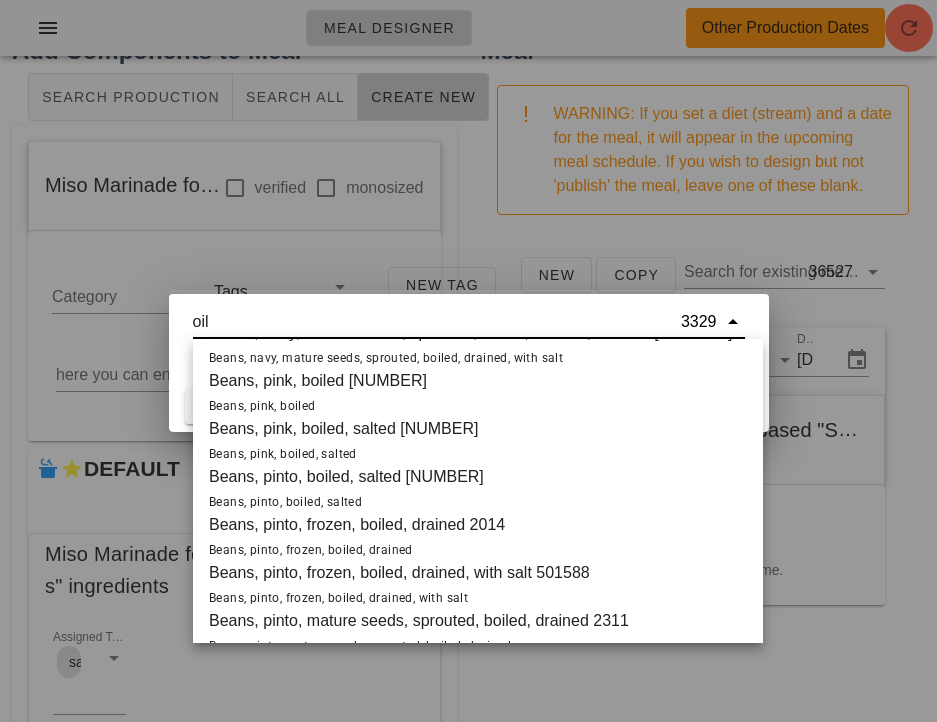 scroll, scrollTop: 3927, scrollLeft: 0, axis: vertical 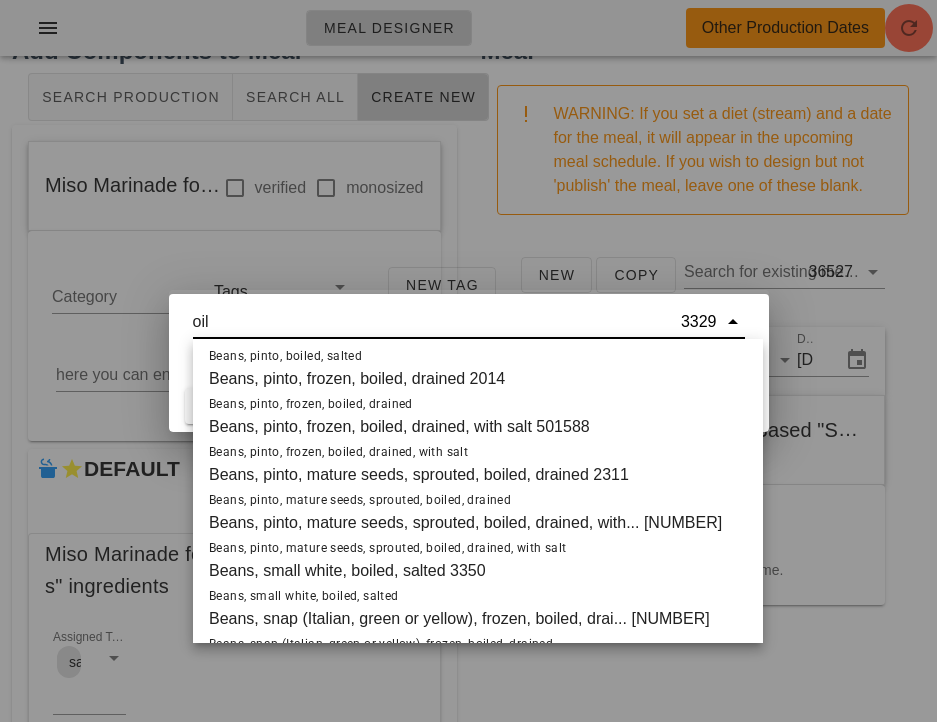 click on "oil" at bounding box center [435, 322] 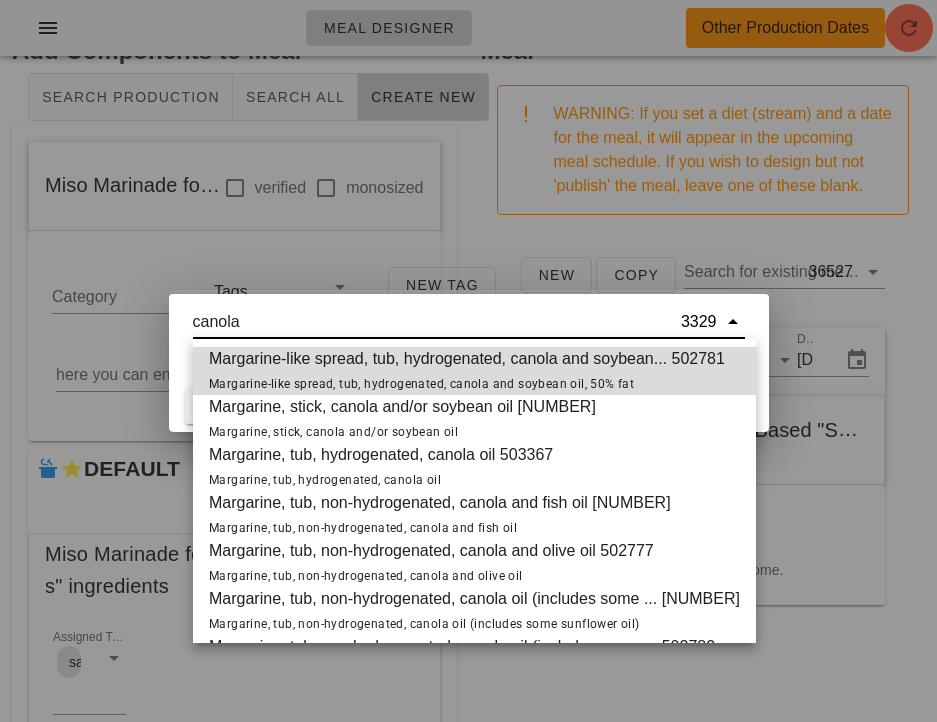 scroll, scrollTop: 528, scrollLeft: 0, axis: vertical 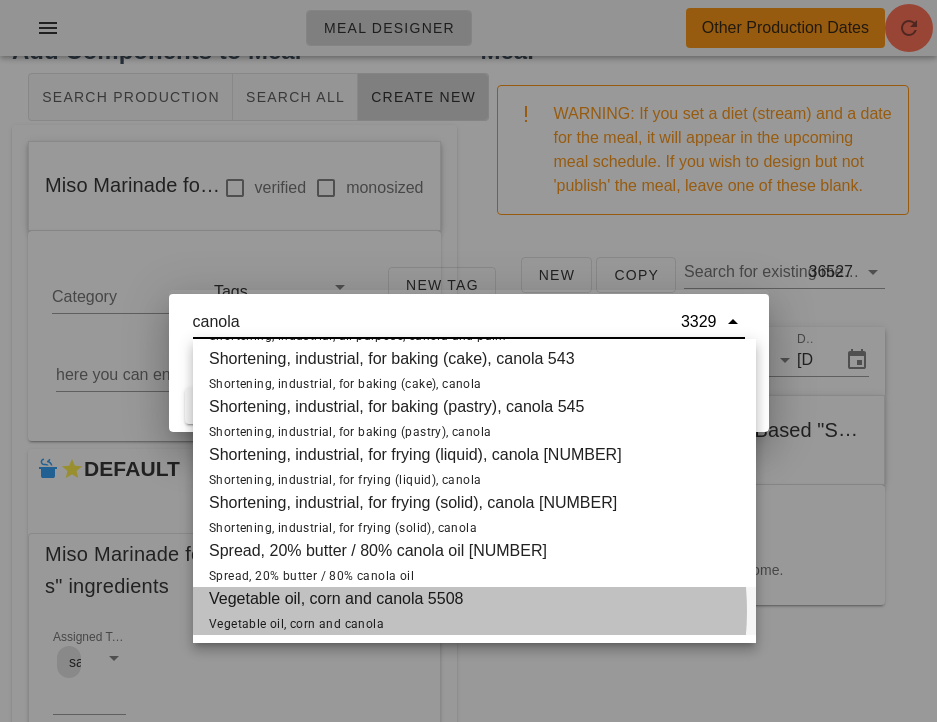 click on "Vegetable oil, corn and canola 5508    Vegetable oil, corn and canola" at bounding box center (336, 611) 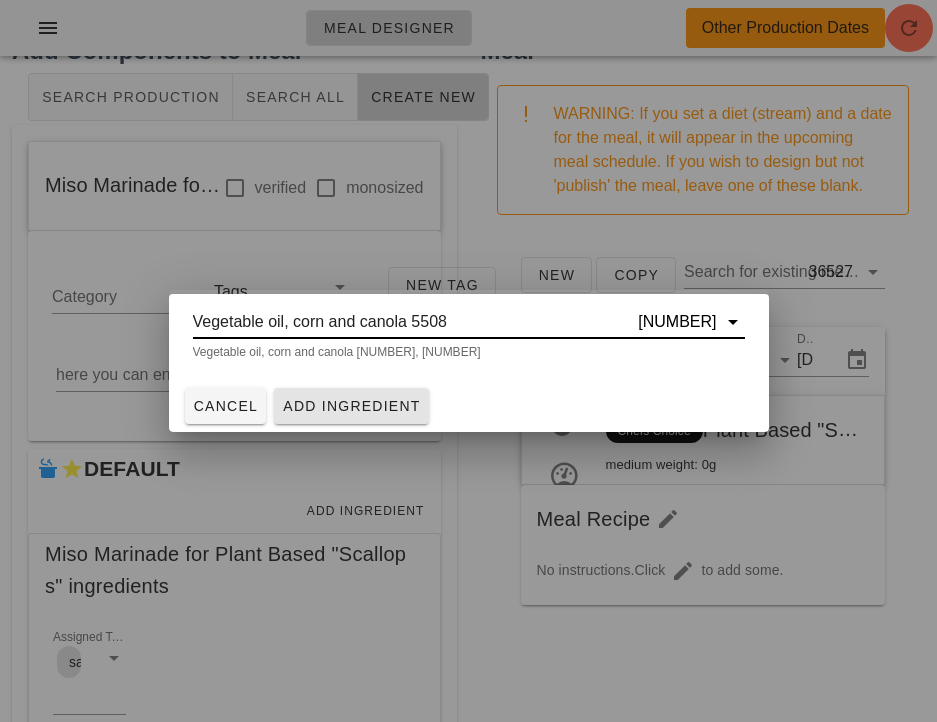type on "Vegetable oil, corn and canola 5508" 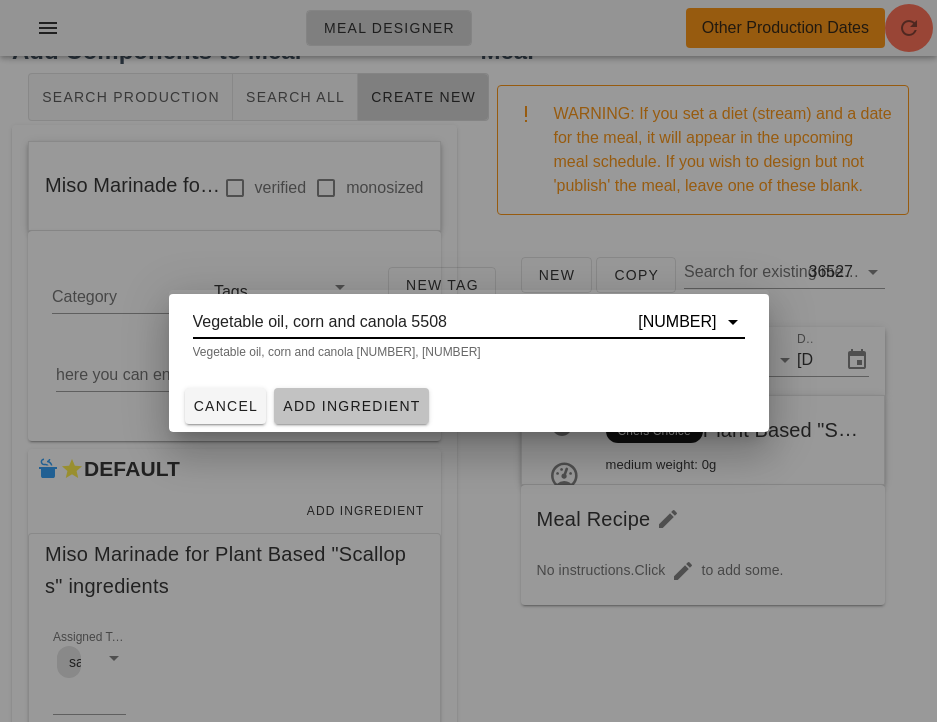 click on "Add Ingredient" at bounding box center (351, 406) 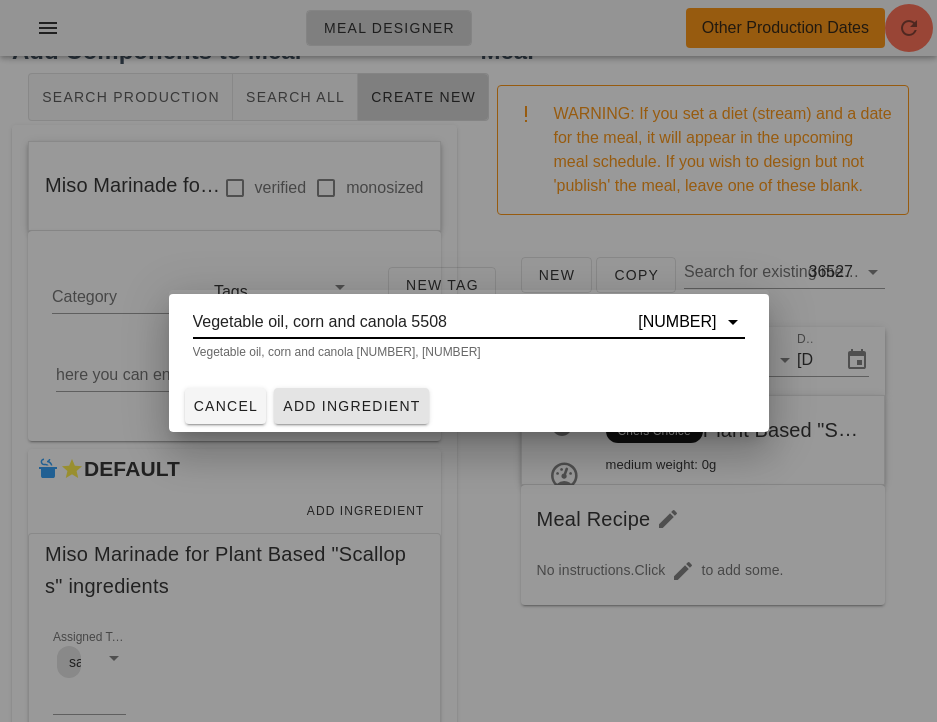 type 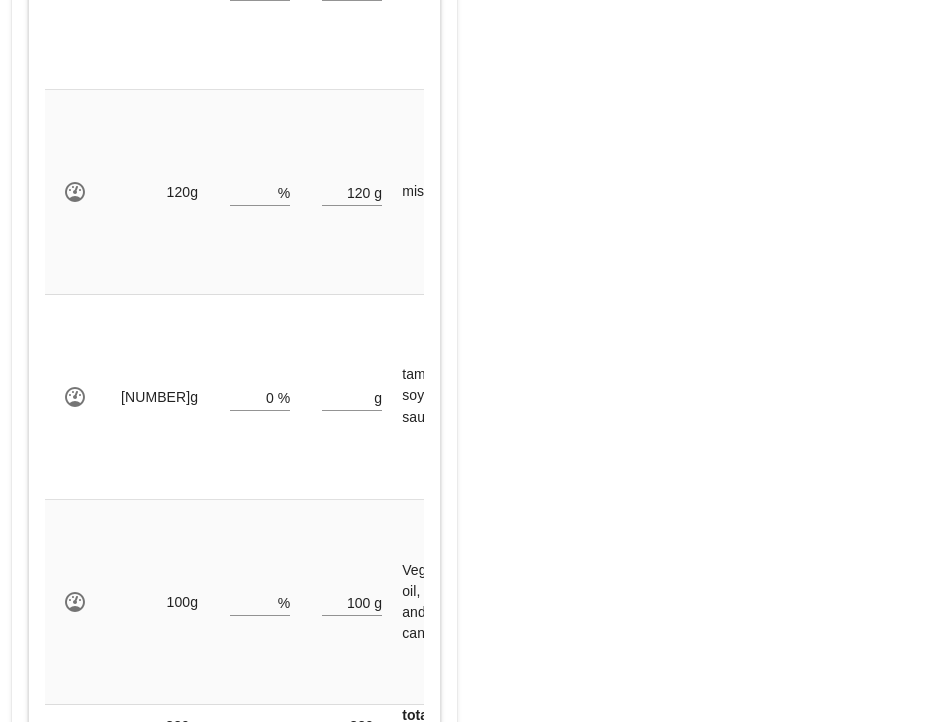 scroll, scrollTop: 1041, scrollLeft: 0, axis: vertical 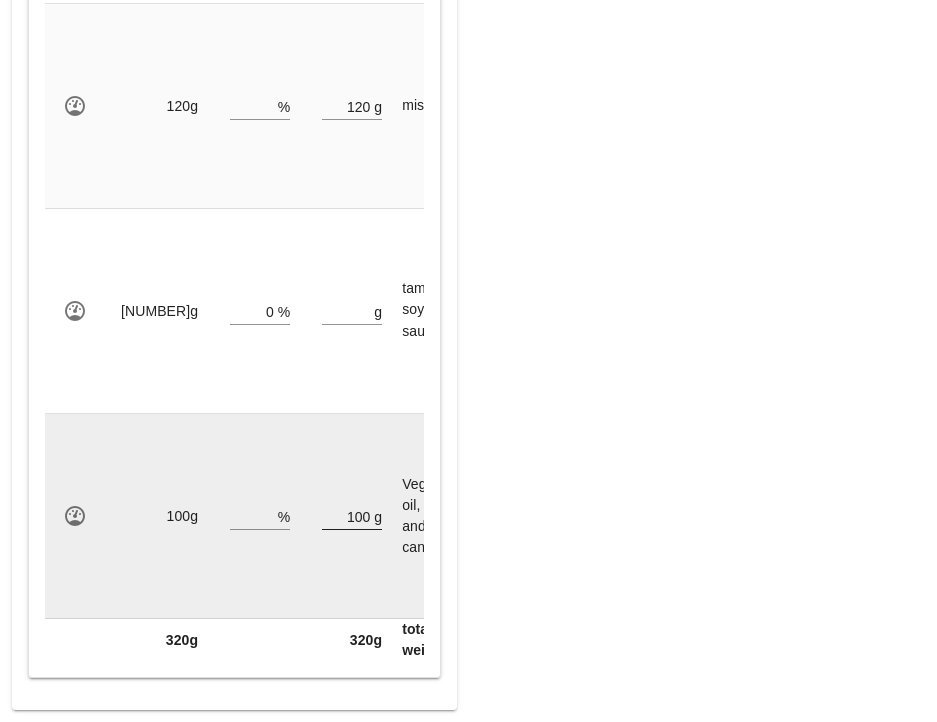 click on "100" at bounding box center (346, 516) 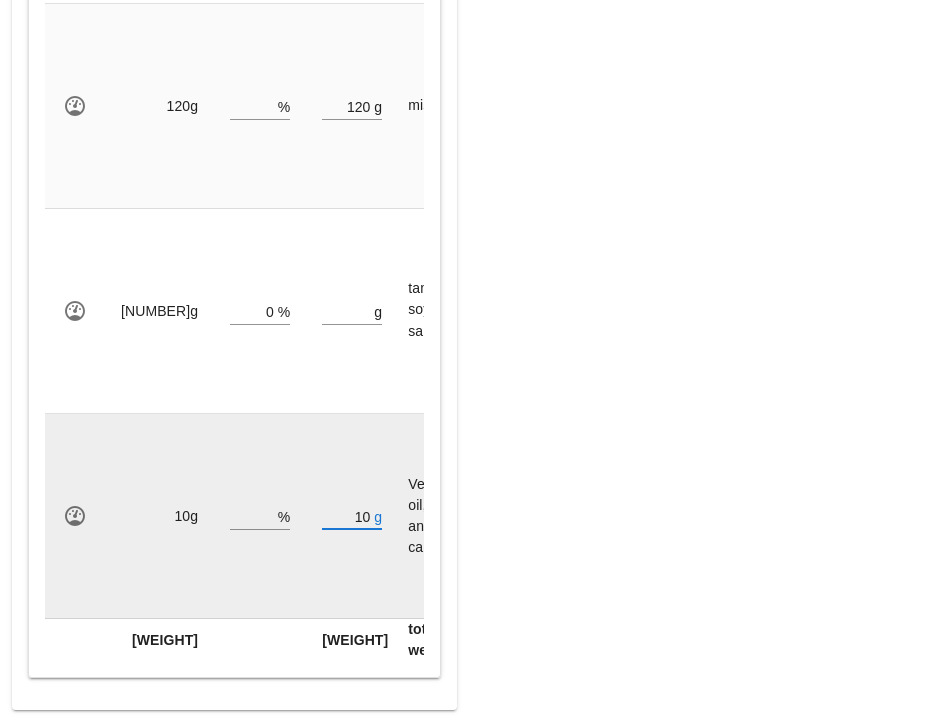 type on "1" 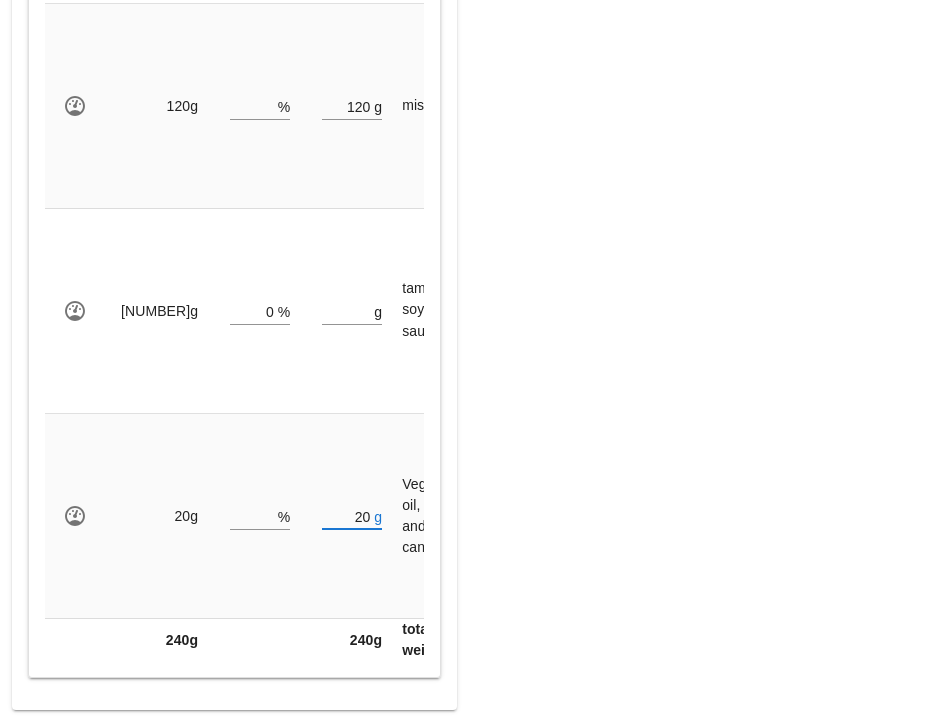 type on "20" 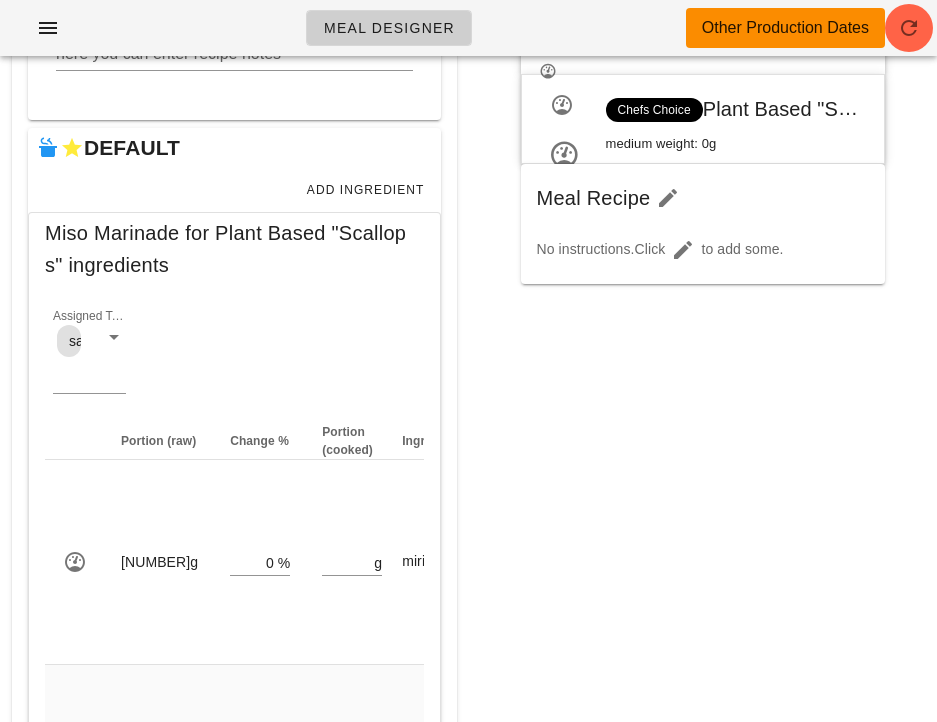scroll, scrollTop: 152, scrollLeft: 0, axis: vertical 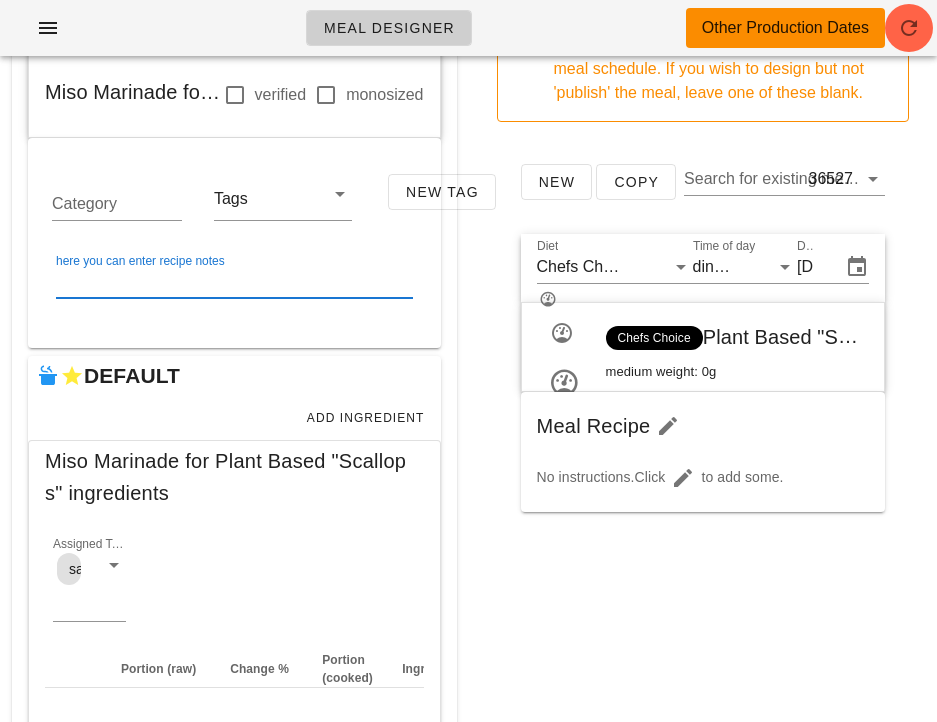 click on "here you can enter recipe notes" at bounding box center (234, 282) 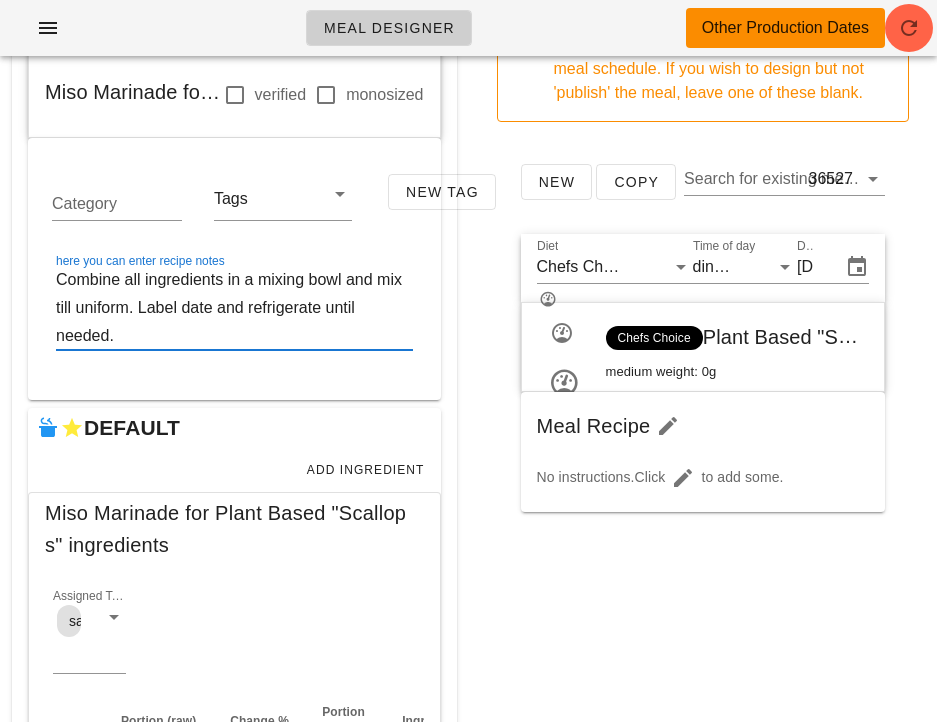 click on "Combine all ingredients in a mixing bowl and mix till uniform. Label date and refrigerate until needed." at bounding box center [234, 308] 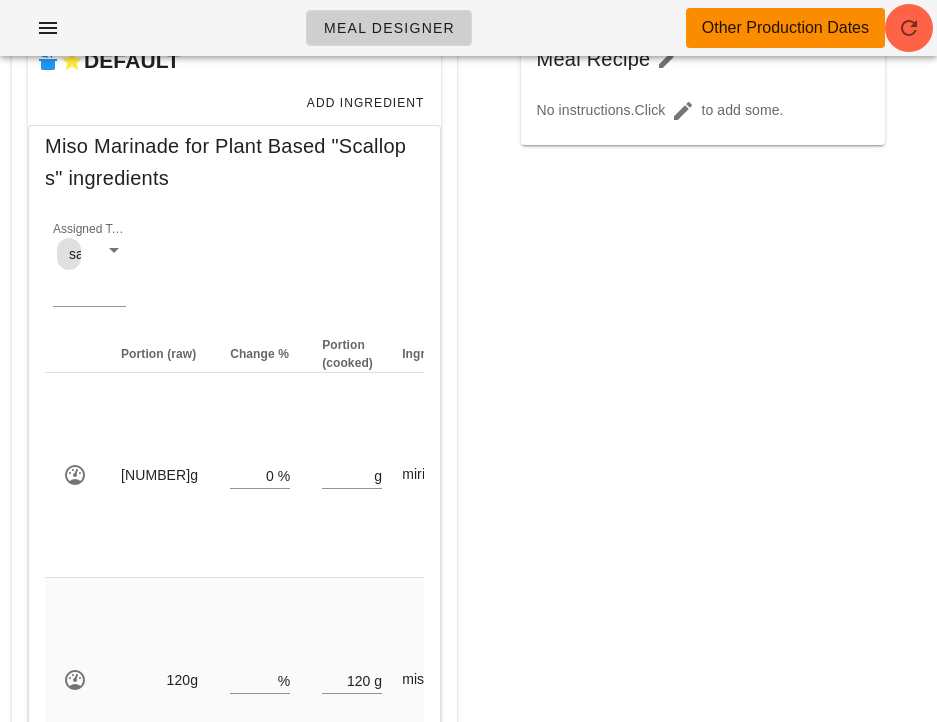 scroll, scrollTop: 510, scrollLeft: 0, axis: vertical 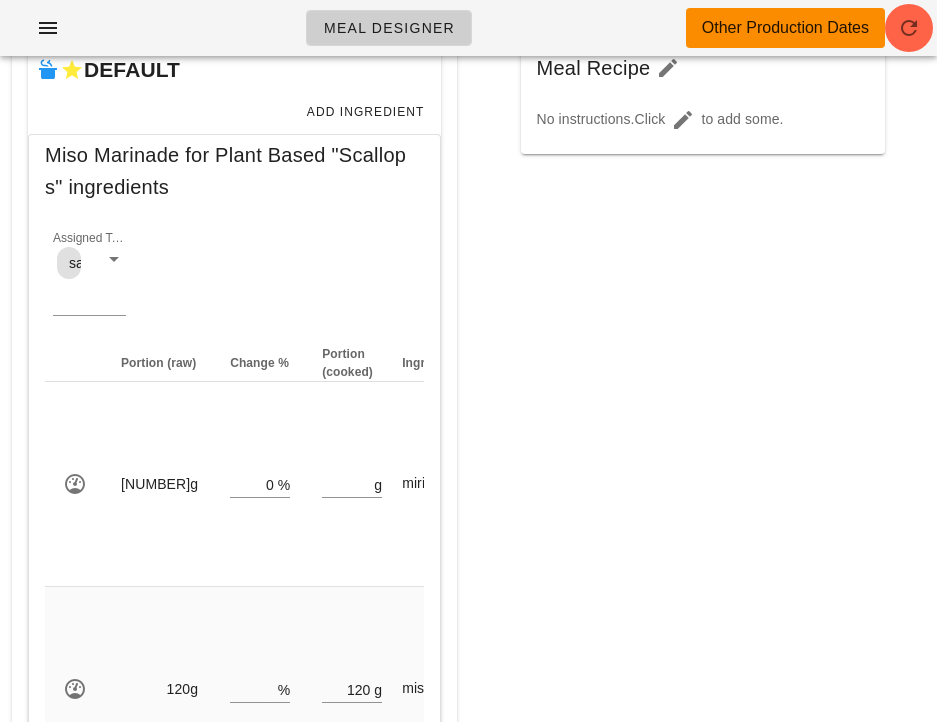 type on "Combine all ingredients in a mixing bowl and mix till uniform.
Label date and refrigerate until needed." 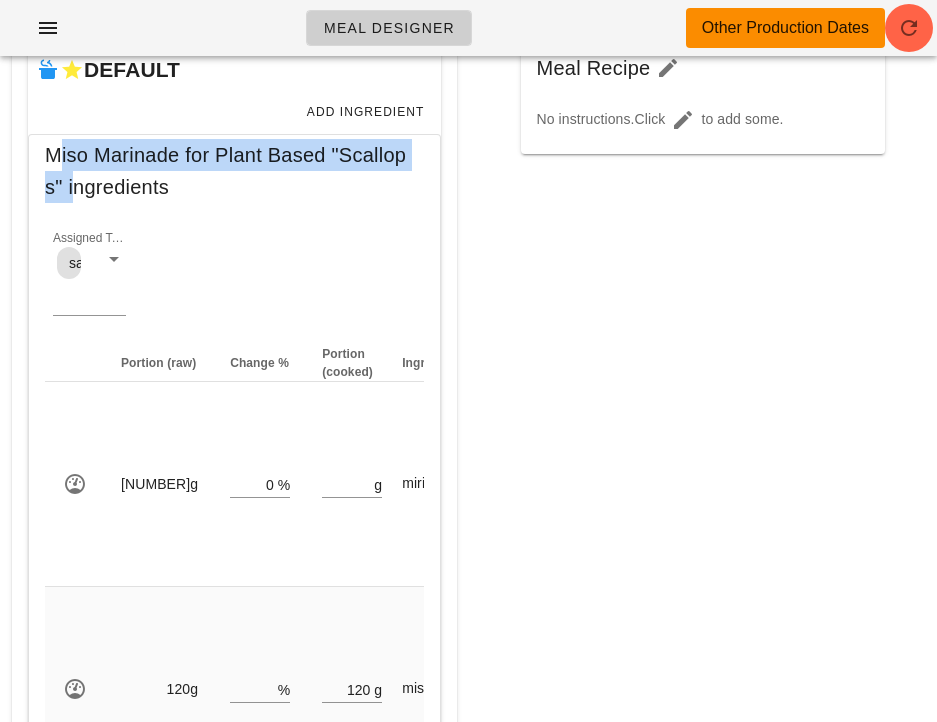 drag, startPoint x: 69, startPoint y: 187, endPoint x: 33, endPoint y: 144, distance: 56.0803 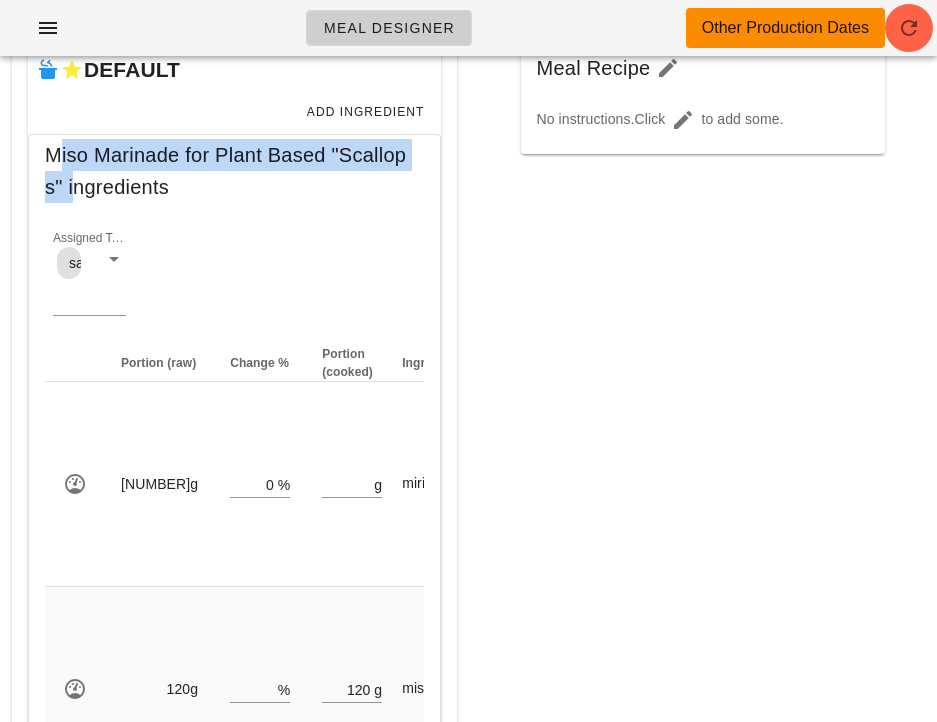 click on "Miso Marinade for Plant Based "Scallops" ingredients" at bounding box center (234, 177) 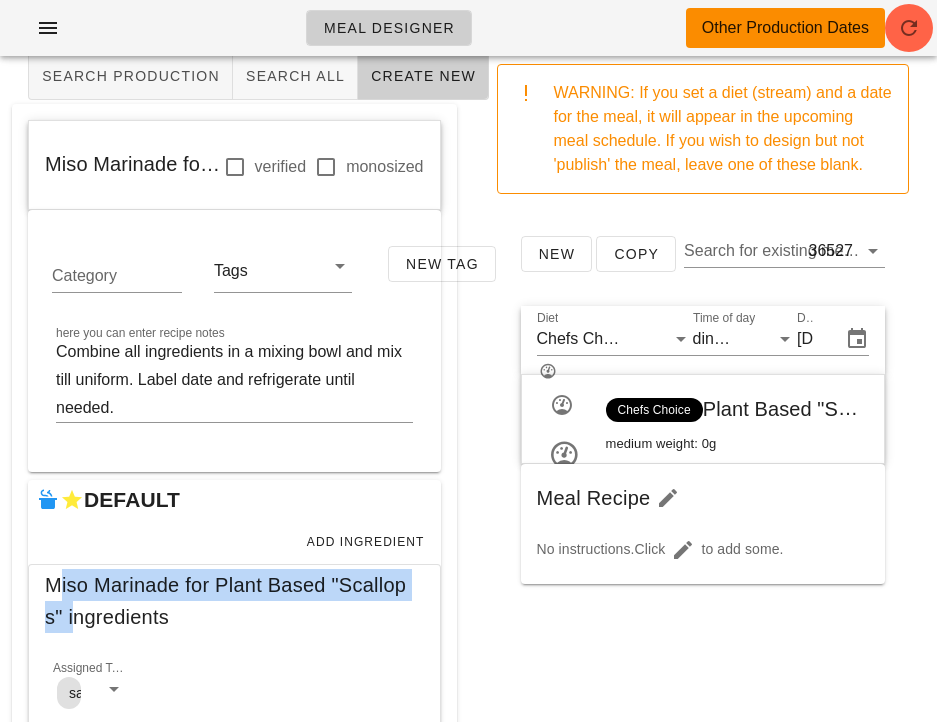 scroll, scrollTop: 0, scrollLeft: 0, axis: both 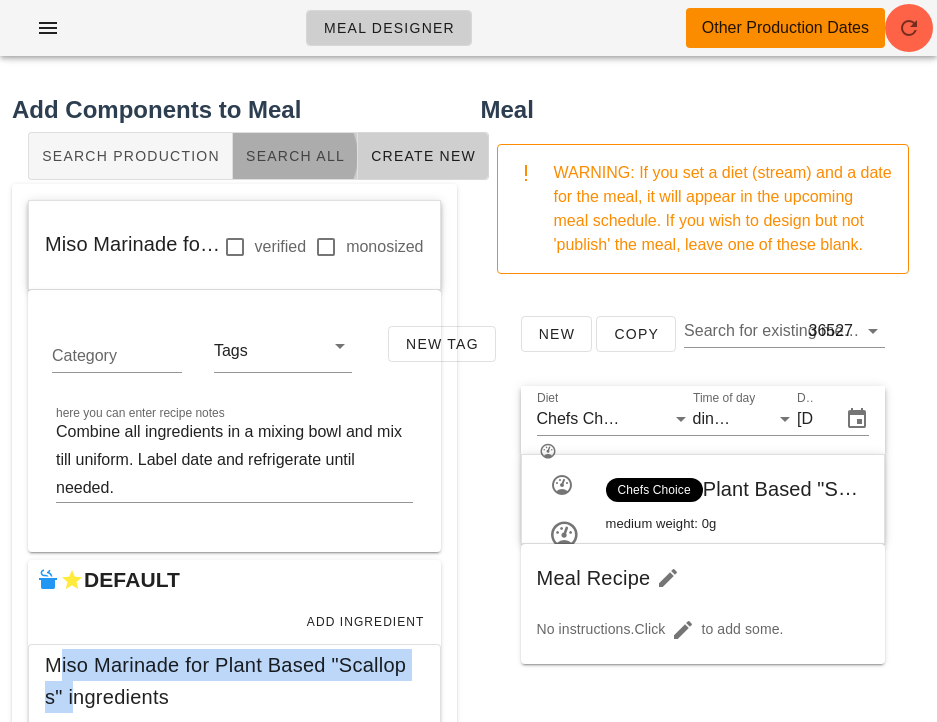 click on "Search All" at bounding box center (295, 156) 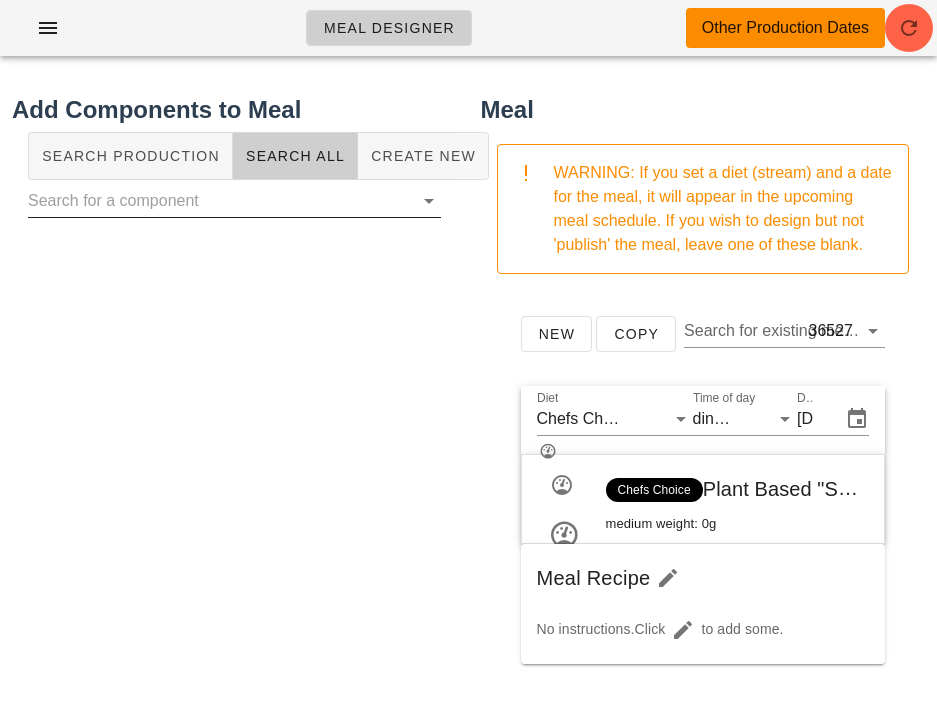 click at bounding box center (218, 201) 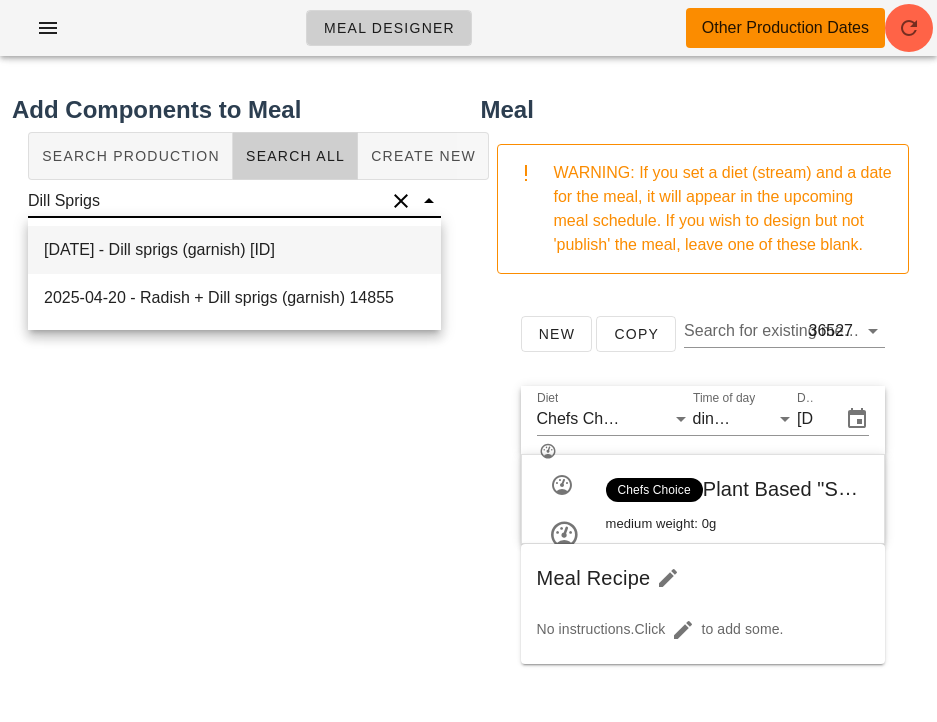 click on "2022-03-01 - Dill sprigs (garnish) 14892" at bounding box center (234, 250) 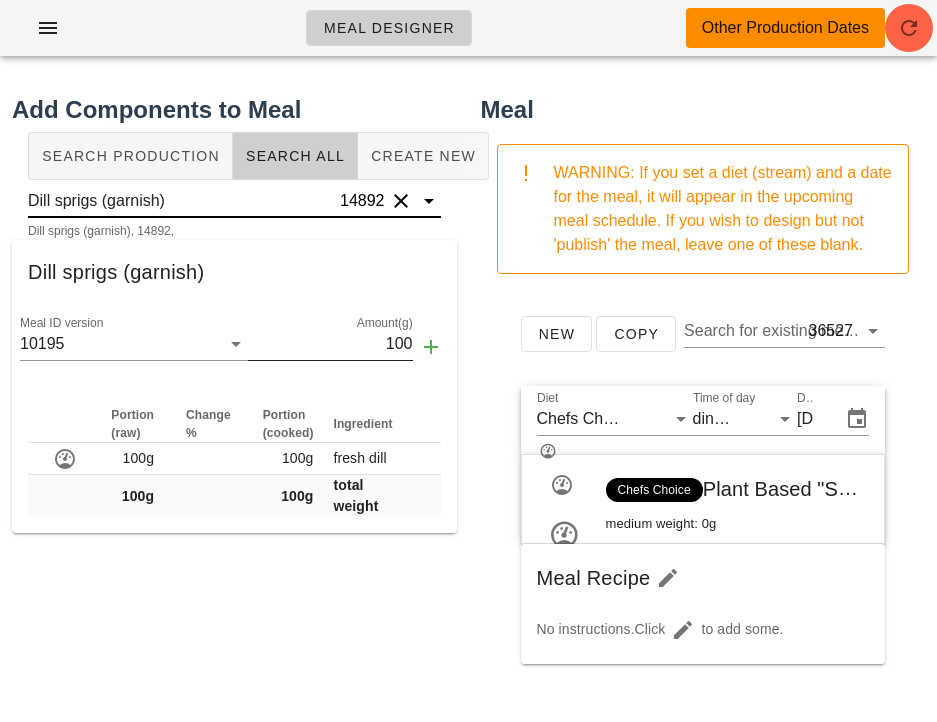 type on "Dill sprigs (garnish)" 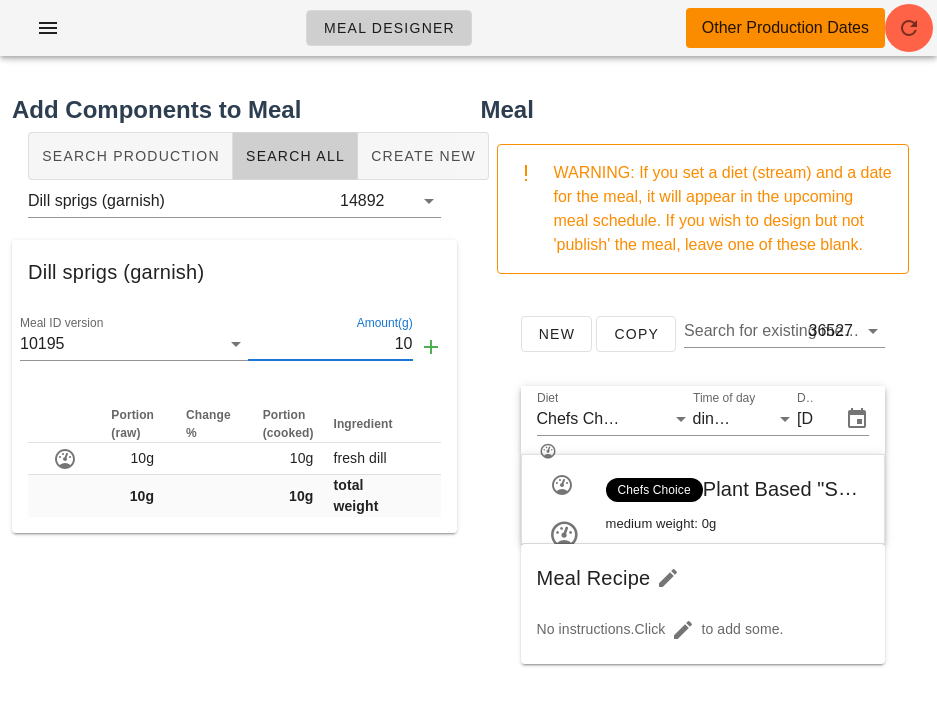type on "1" 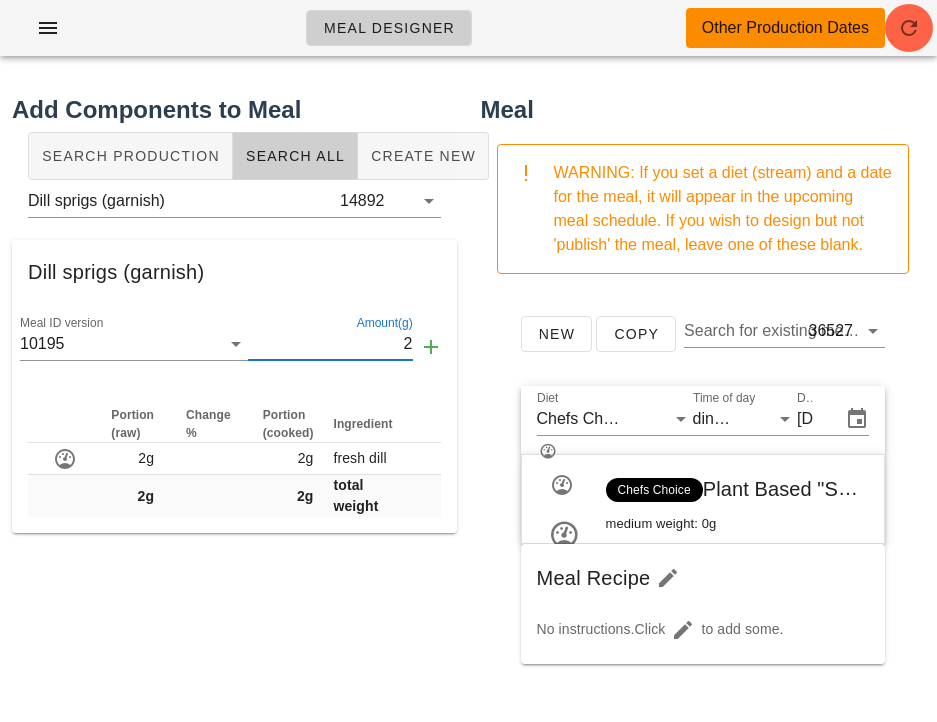 type on "2" 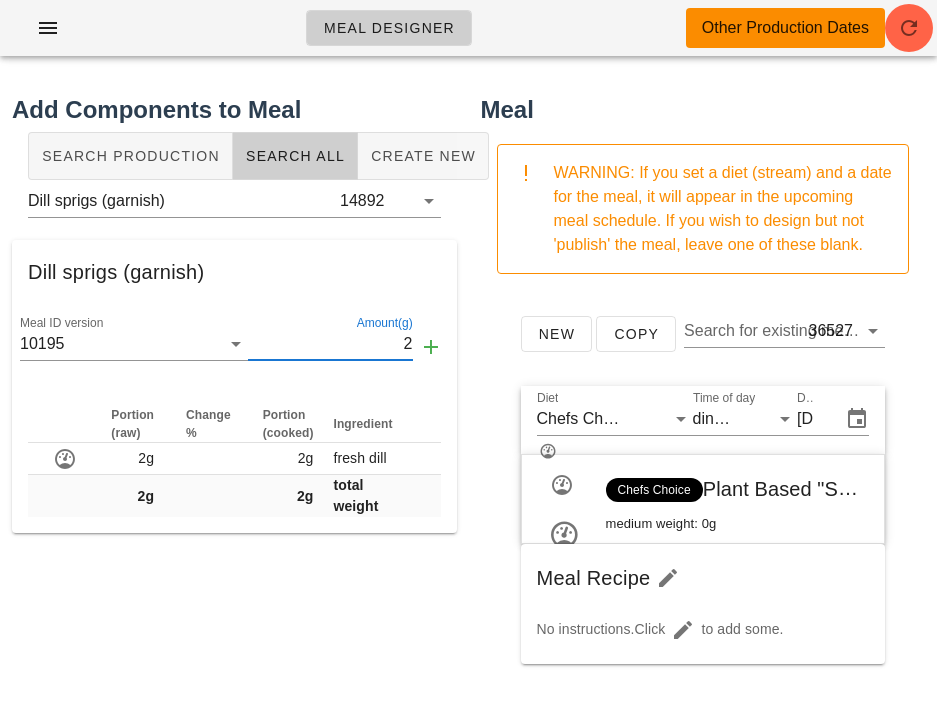 click on "2" at bounding box center (330, 344) 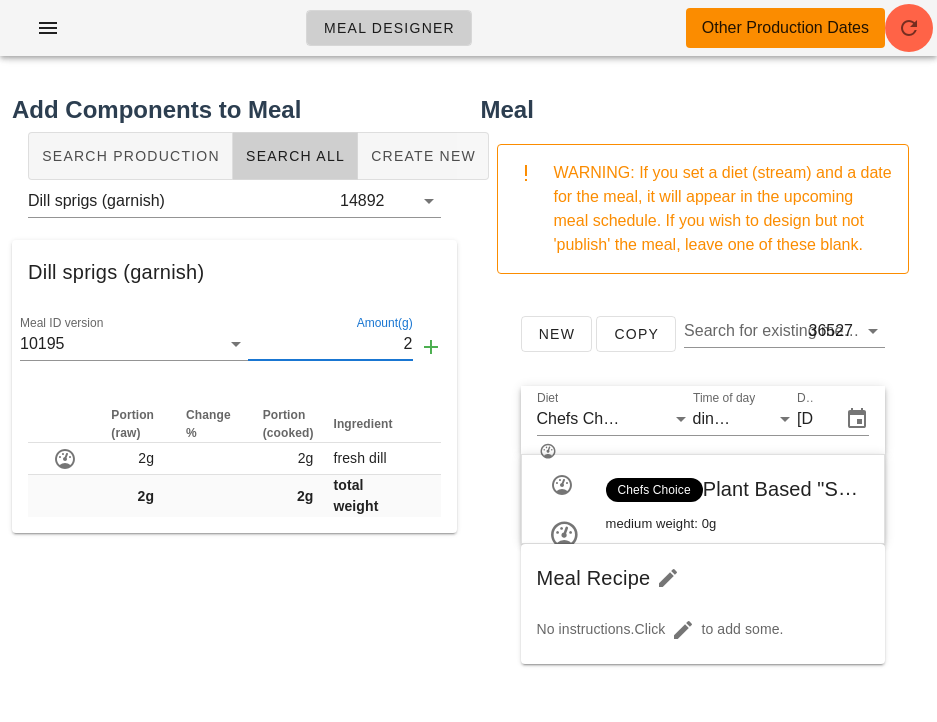 click on "Add Components to Meal Search Production Search All Create New Dill sprigs (garnish) 14892  Dill sprigs (garnish)  Meal ID version 10195 Amount(g) 2  Portion (raw)   Change %   Portion  (cooked)   Ingredient   2g  2g  fresh dill   2g   2g  total weight" at bounding box center (234, 591) 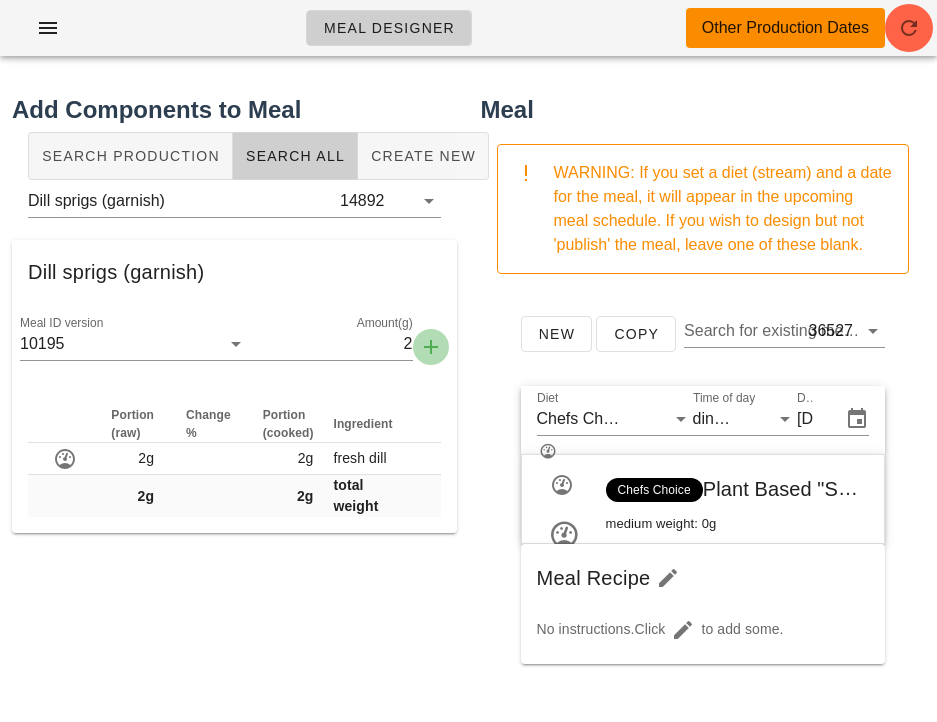 click at bounding box center (431, 347) 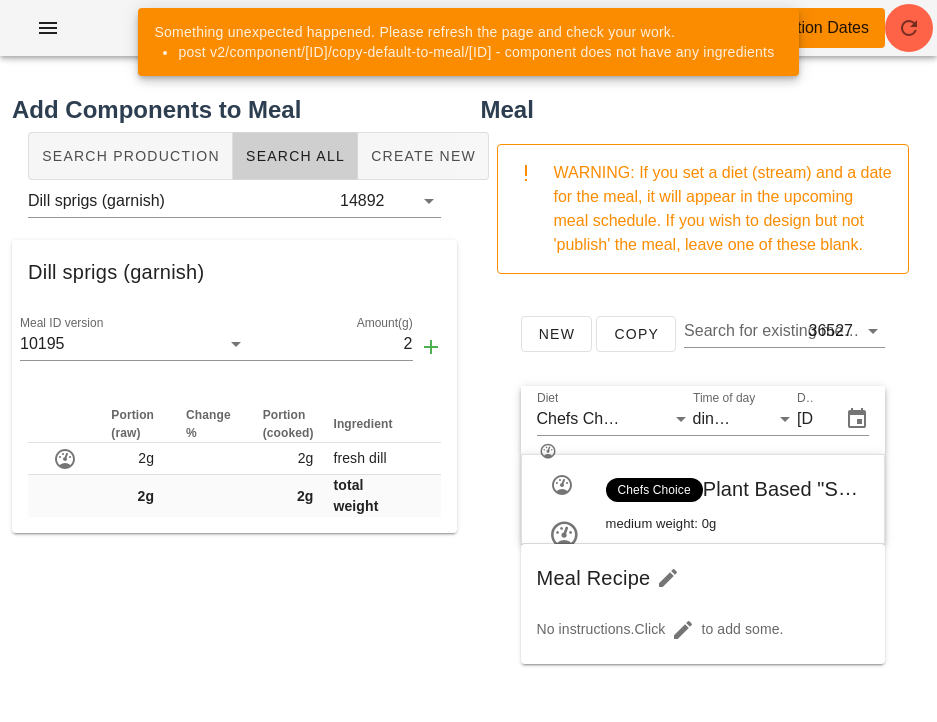 click on "Meal Designer Other Production Dates" at bounding box center [468, 40] 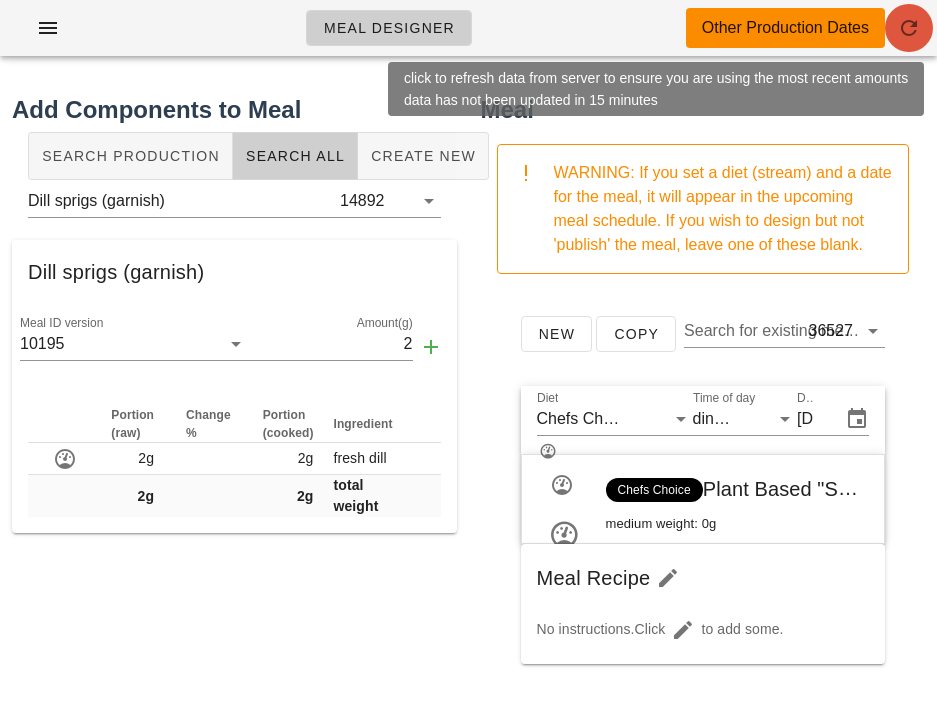 click at bounding box center [909, 28] 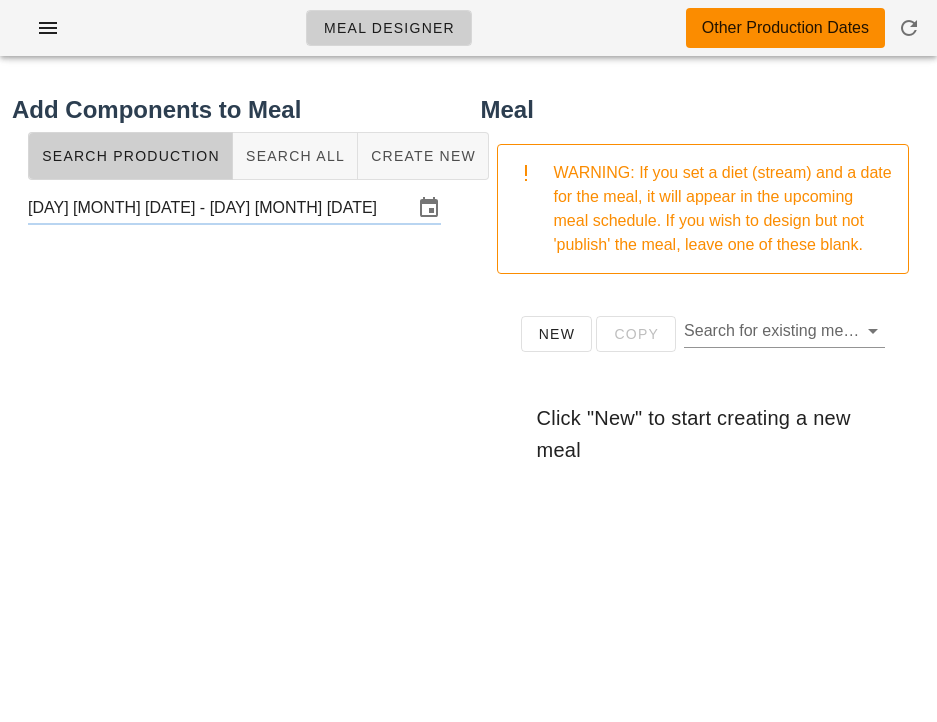 scroll, scrollTop: 0, scrollLeft: 0, axis: both 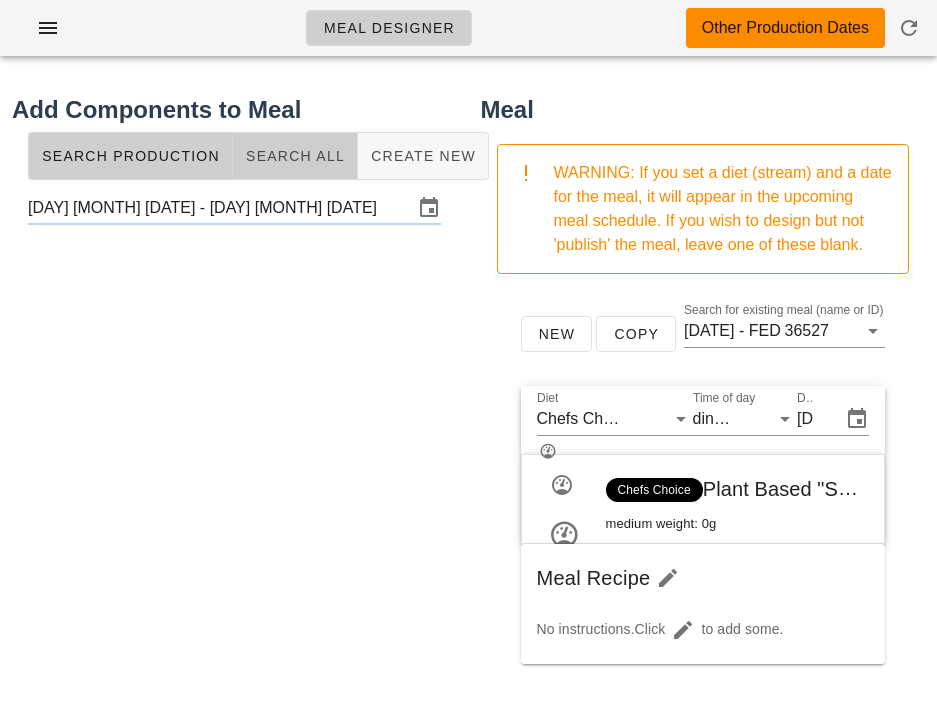 click on "Search All" at bounding box center (295, 156) 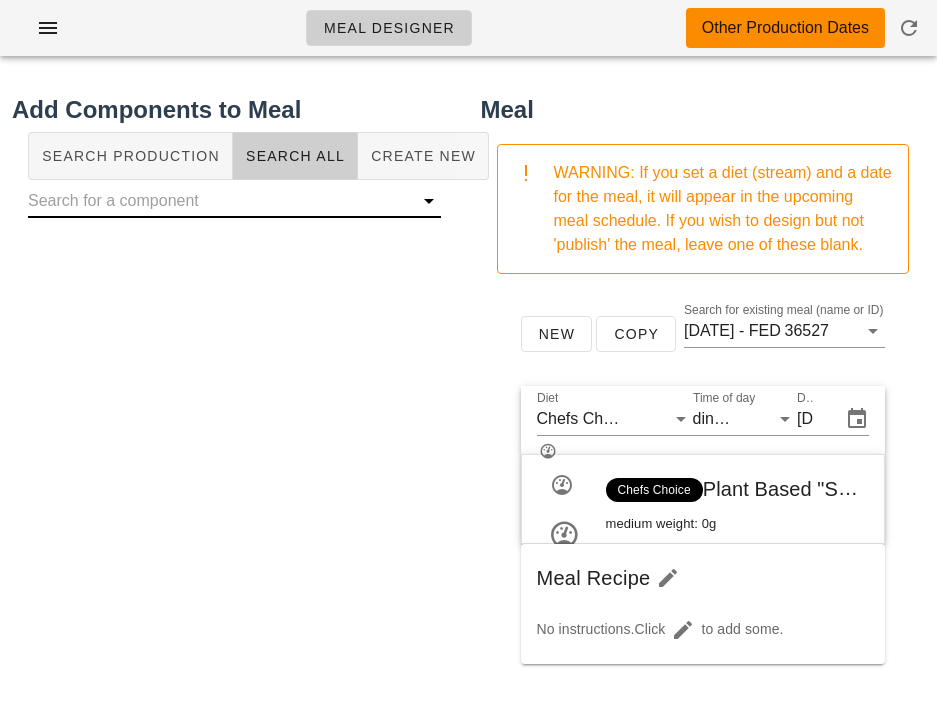 click at bounding box center (218, 201) 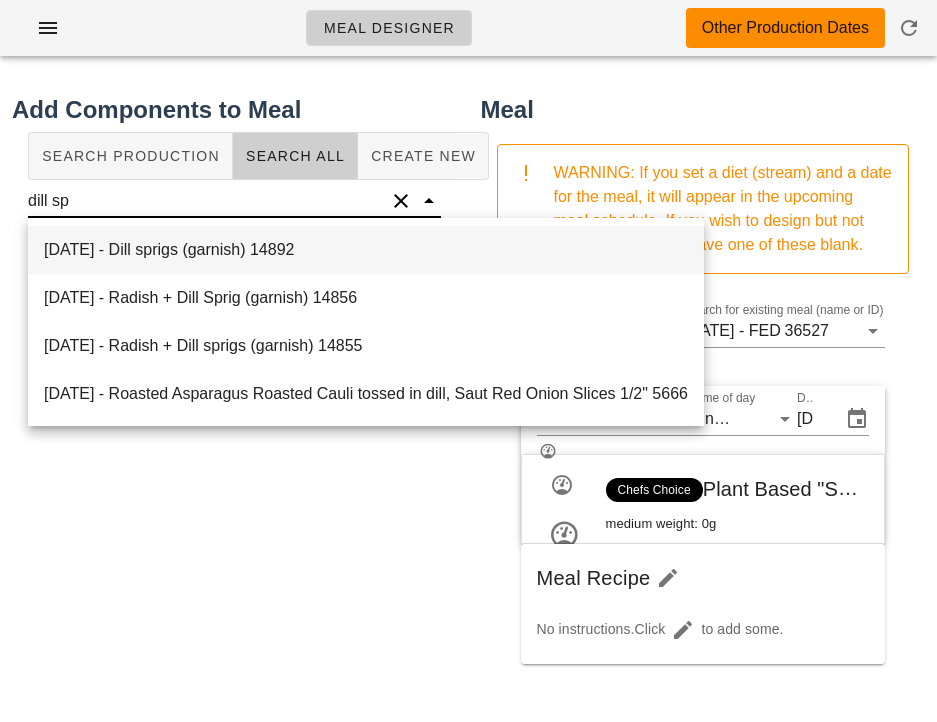 click on "[DATE] - Dill sprigs (garnish) 14892" at bounding box center (366, 250) 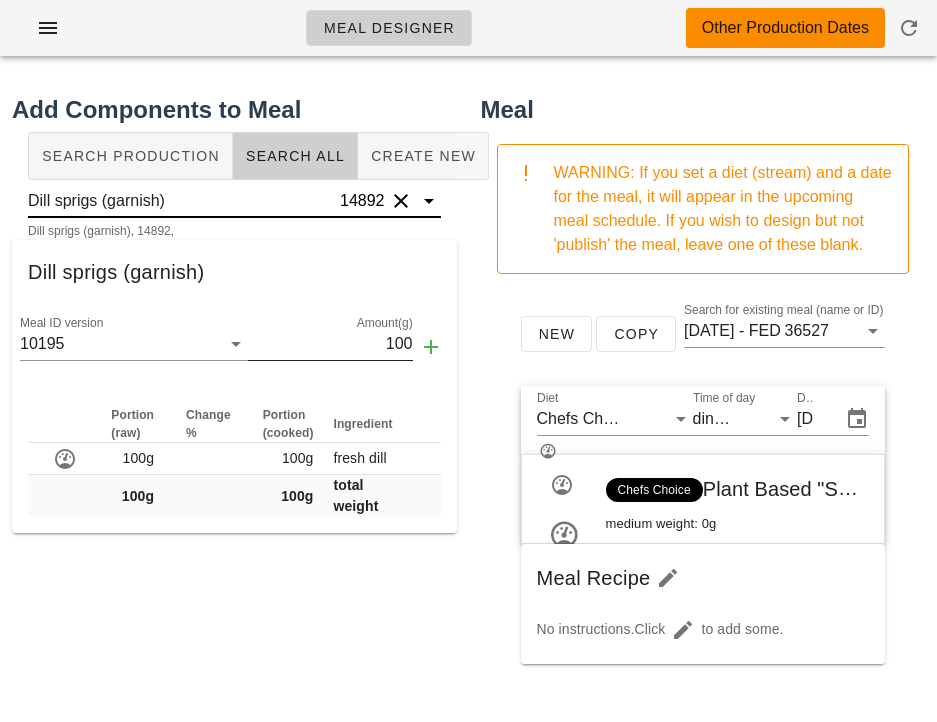 type on "Dill sprigs (garnish)" 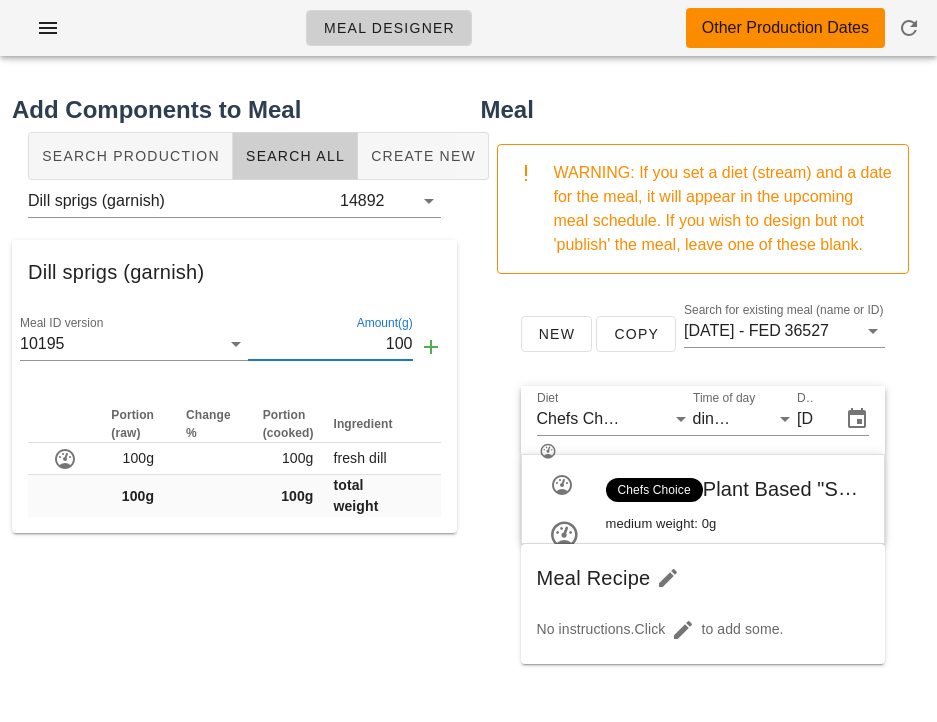 click on "100" at bounding box center [330, 344] 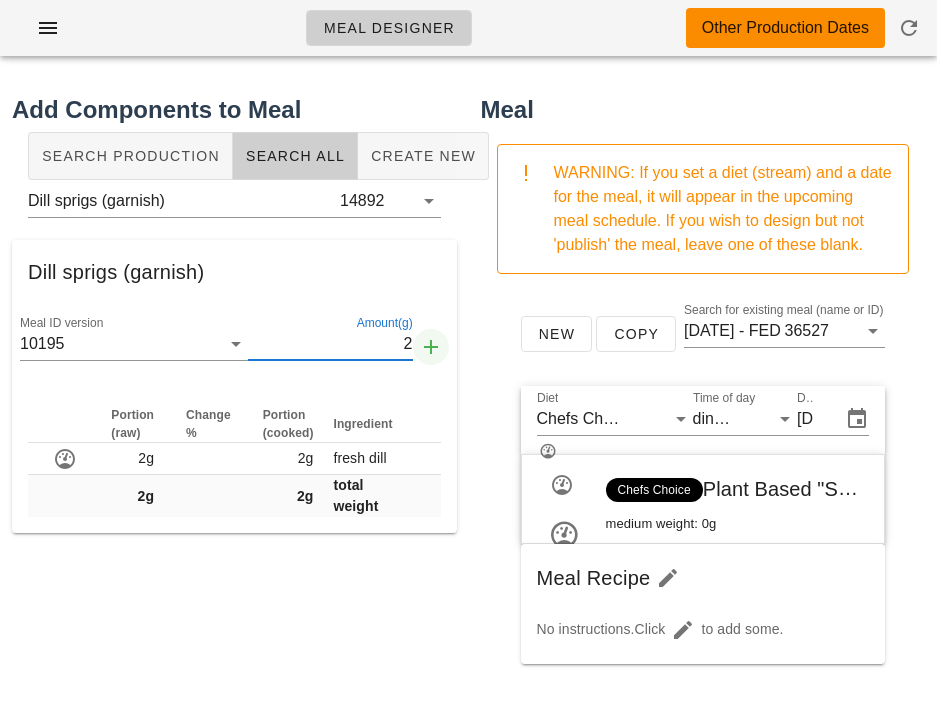 type on "2" 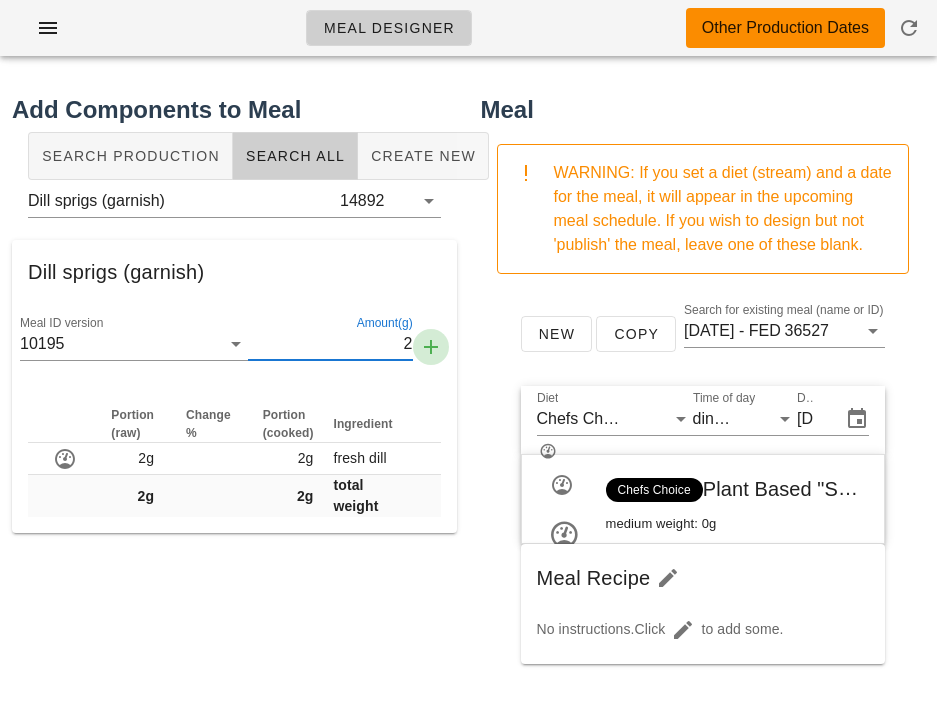 click at bounding box center [431, 347] 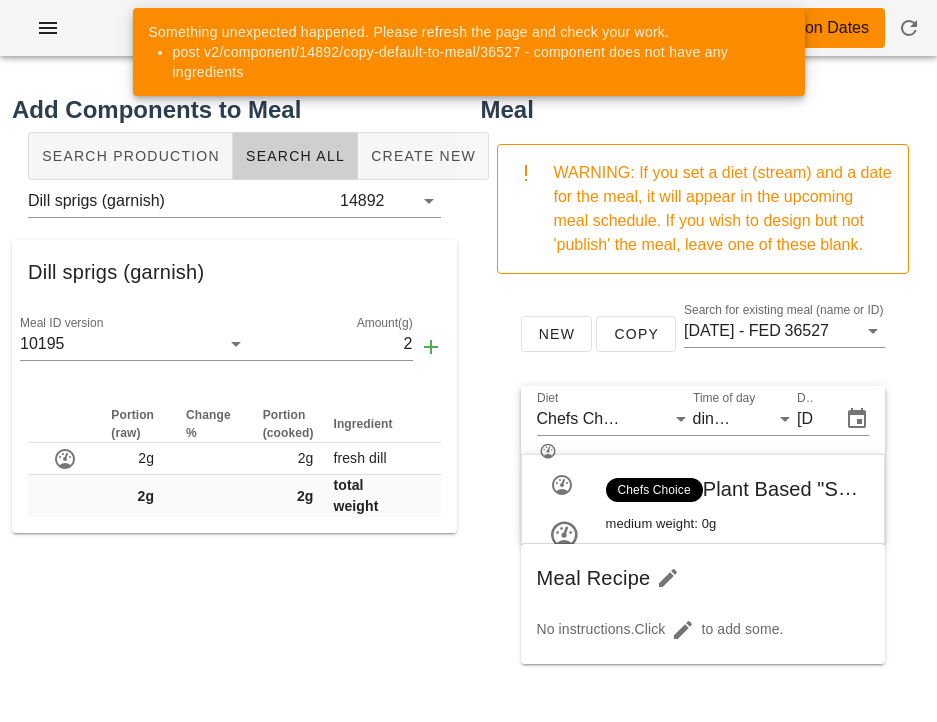click on "Add Components to Meal Search Production Search All Create New Dill sprigs (garnish) 14892  Dill sprigs (garnish)  Meal ID version 10195 Amount(g) 2  Portion (raw)   Change %   Portion  (cooked)   Ingredient   2g  2g  fresh dill   2g   2g  total weight" at bounding box center [234, 591] 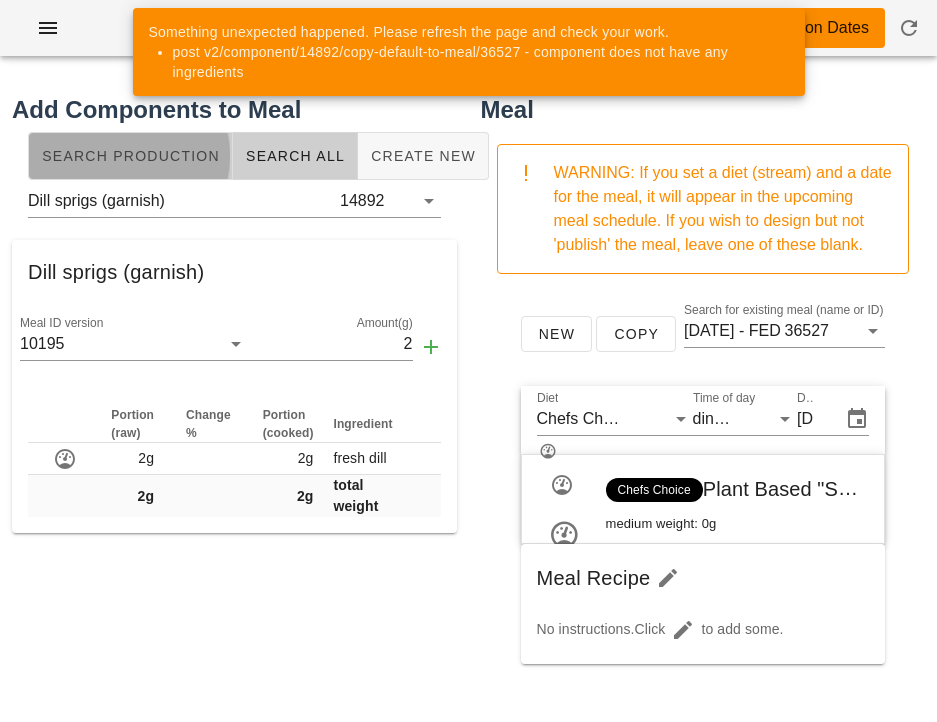 click on "Search Production" at bounding box center [130, 156] 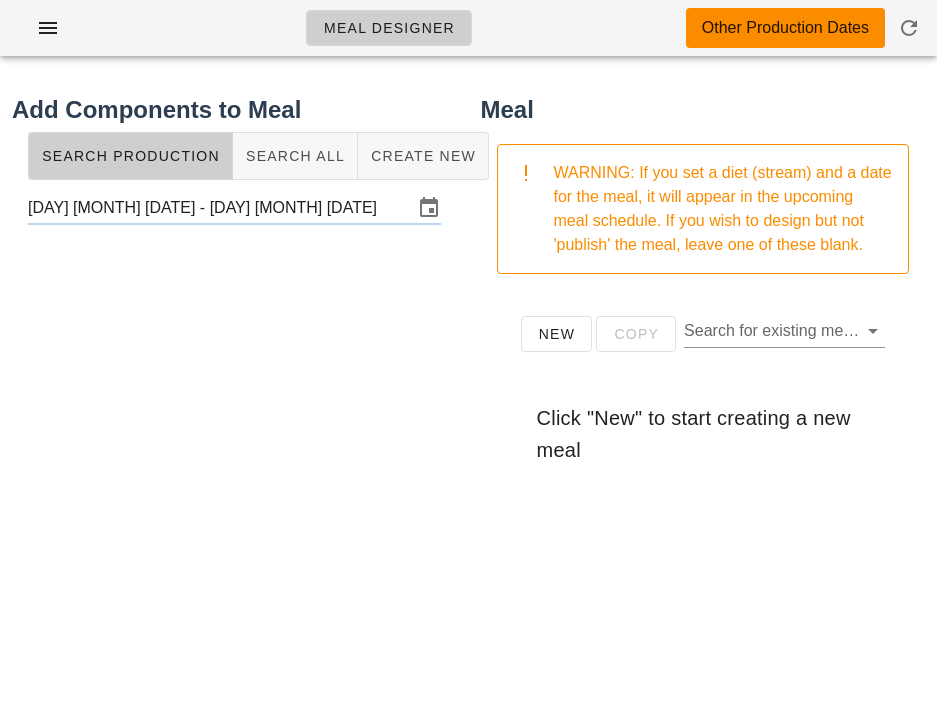 scroll, scrollTop: 0, scrollLeft: 0, axis: both 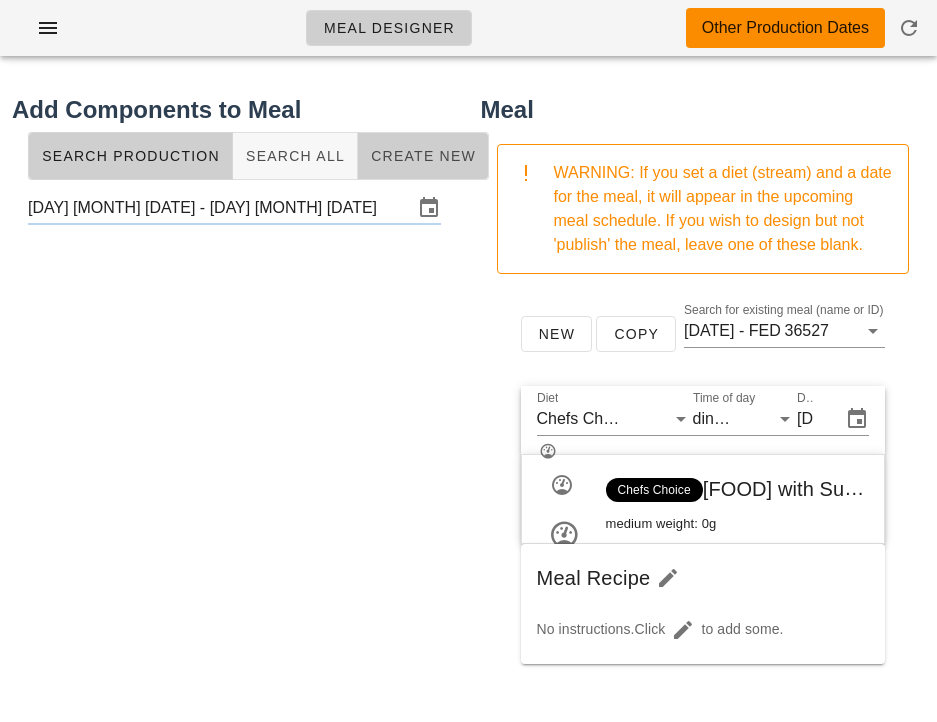 click on "Create New" at bounding box center (423, 156) 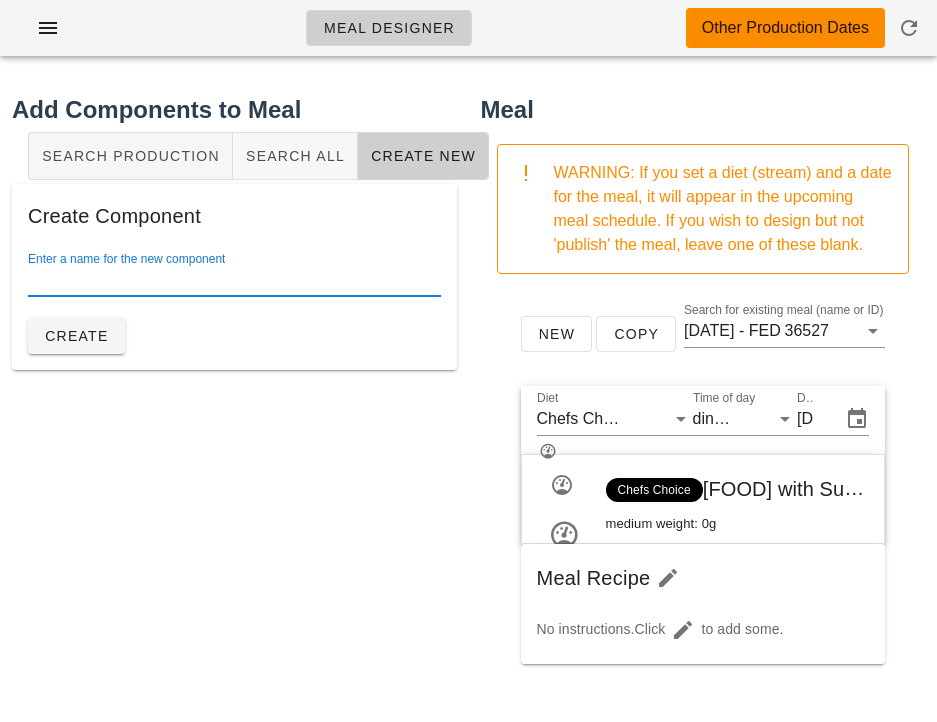 click on "Enter a name for the new component" at bounding box center (234, 280) 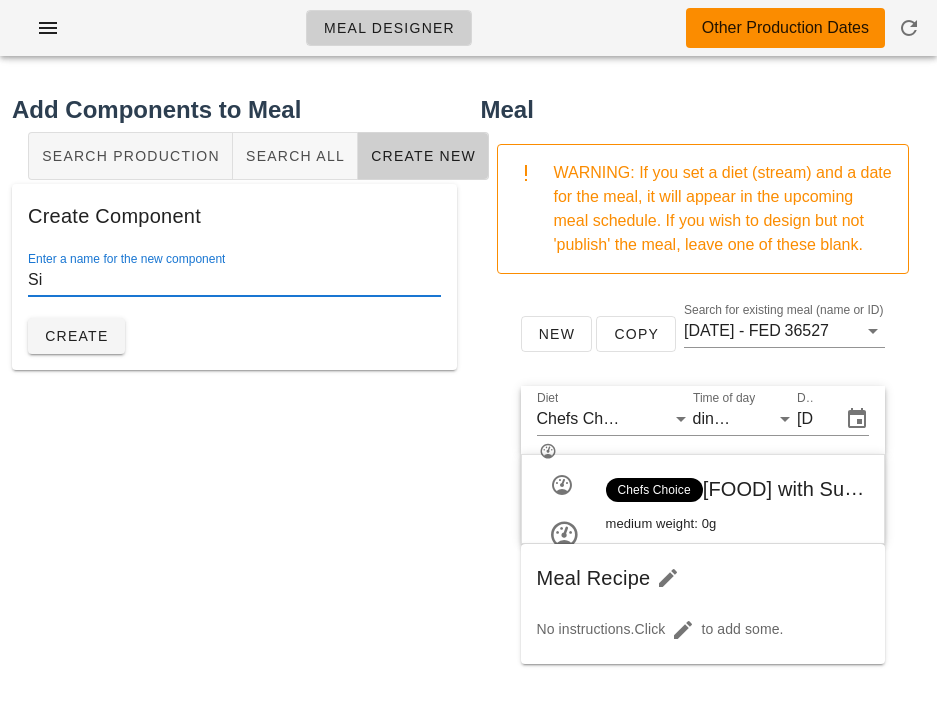 type on "S" 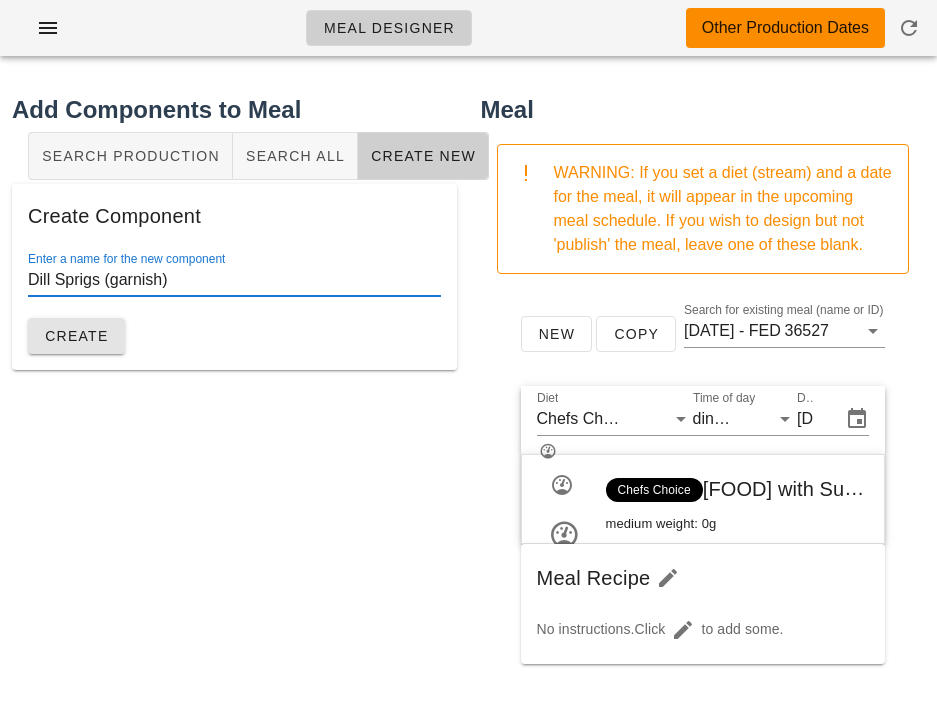 type on "Dill Sprigs (garnish)" 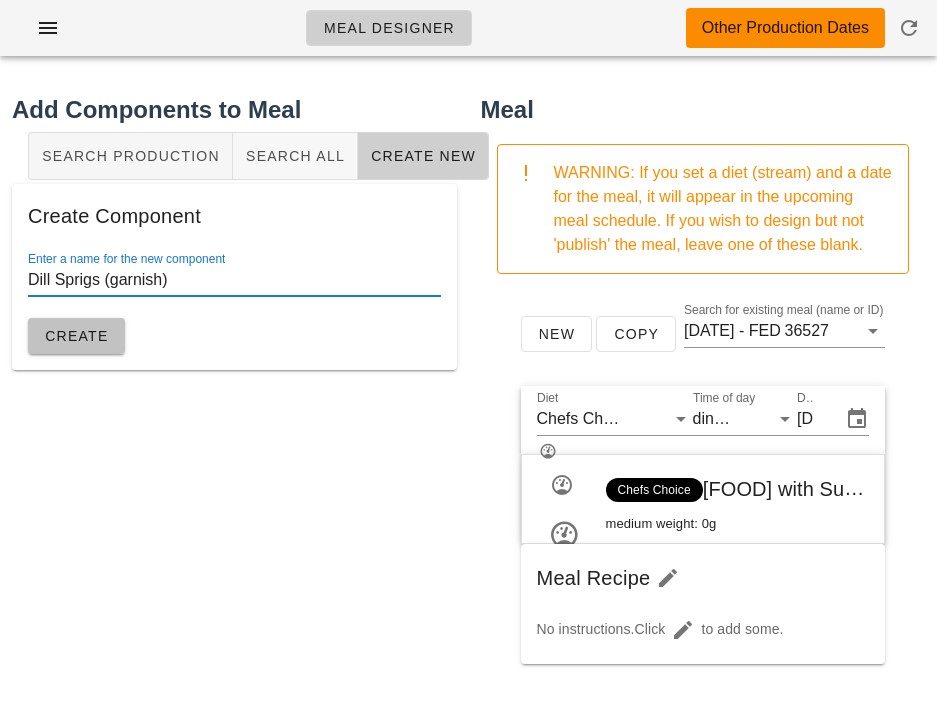 click on "Create" at bounding box center [76, 336] 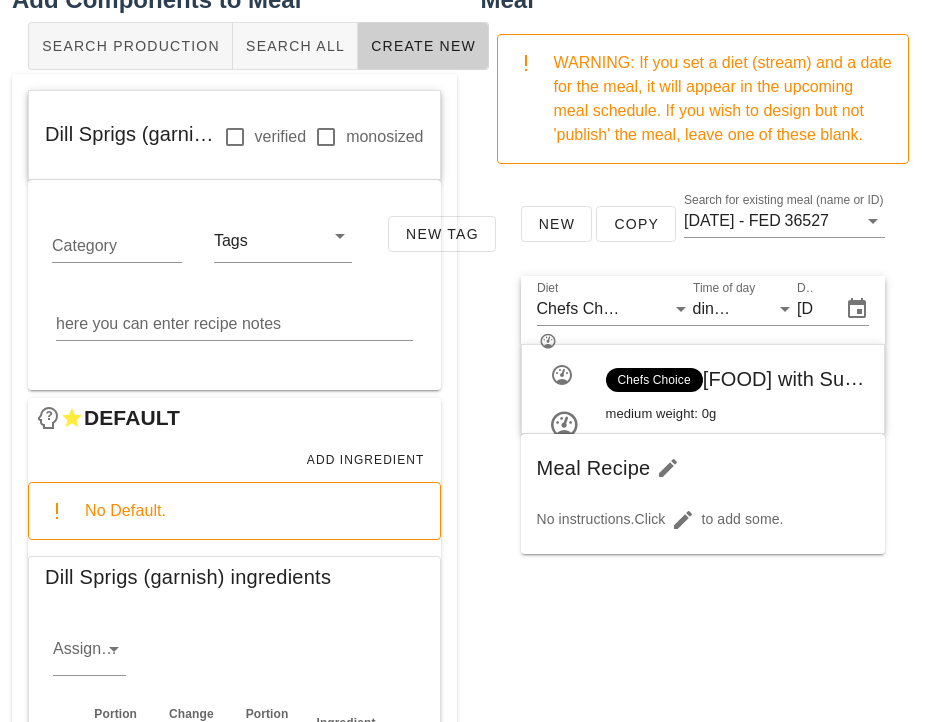 scroll, scrollTop: 293, scrollLeft: 0, axis: vertical 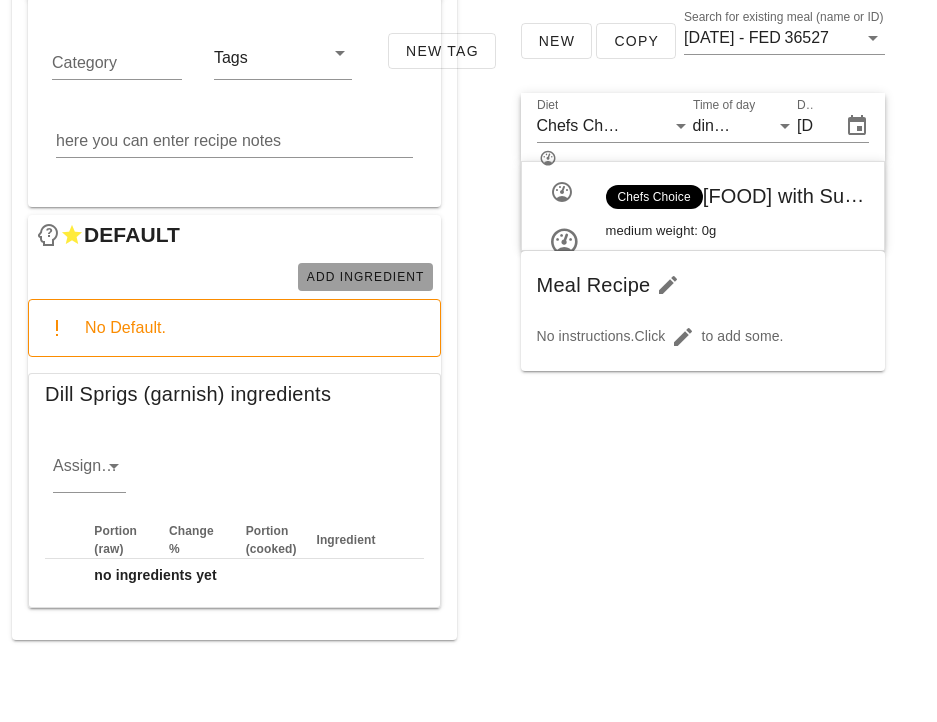click on "Add Ingredient" at bounding box center [365, 277] 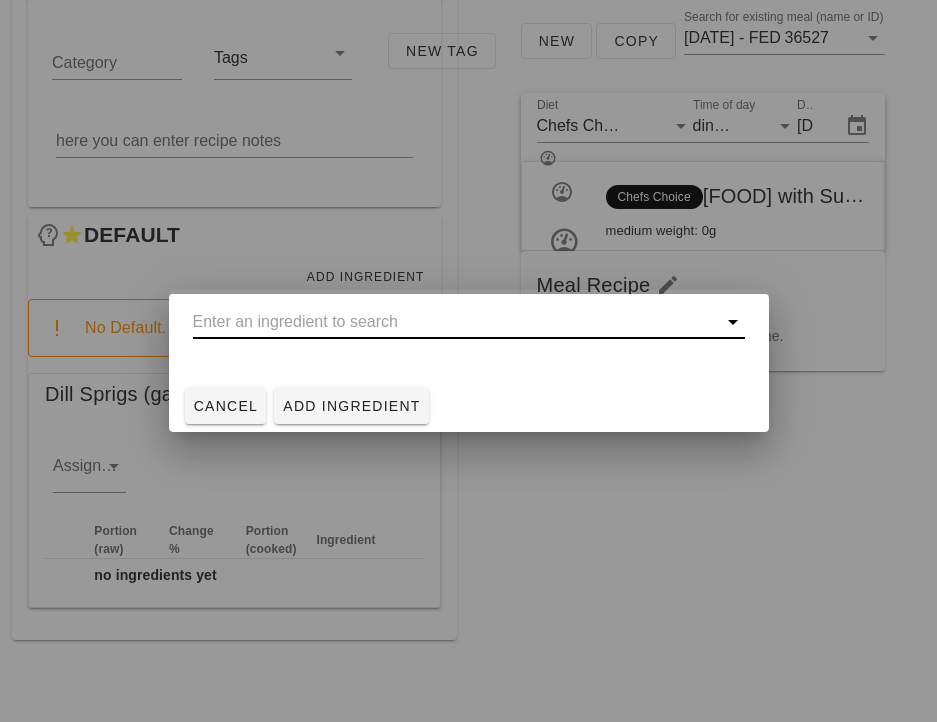 click at bounding box center (455, 322) 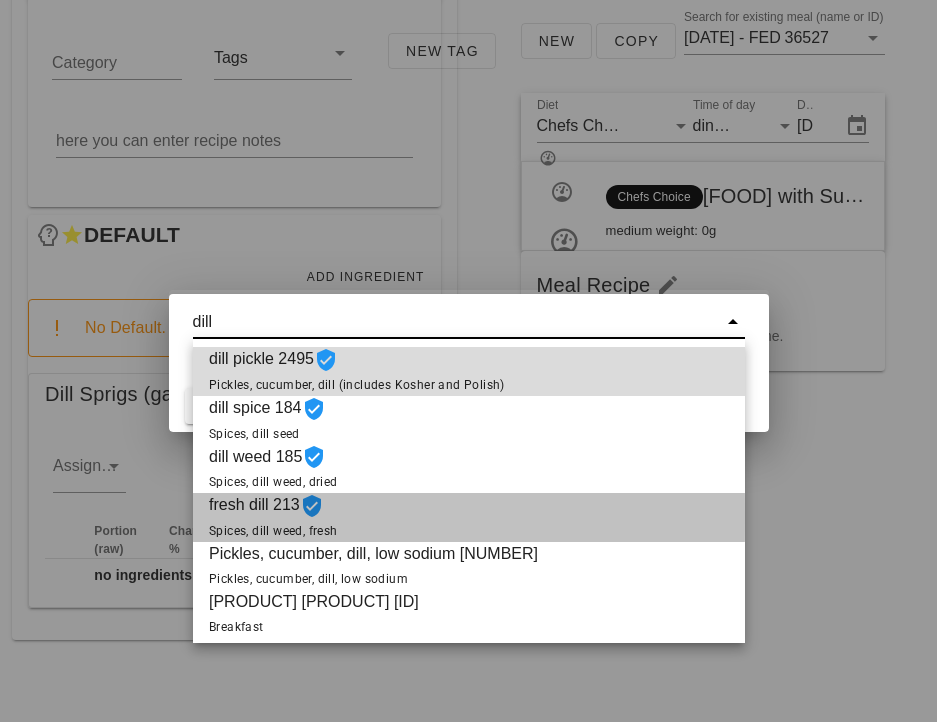 click on "fresh dill 213    Spices, dill weed, fresh" at bounding box center (273, 517) 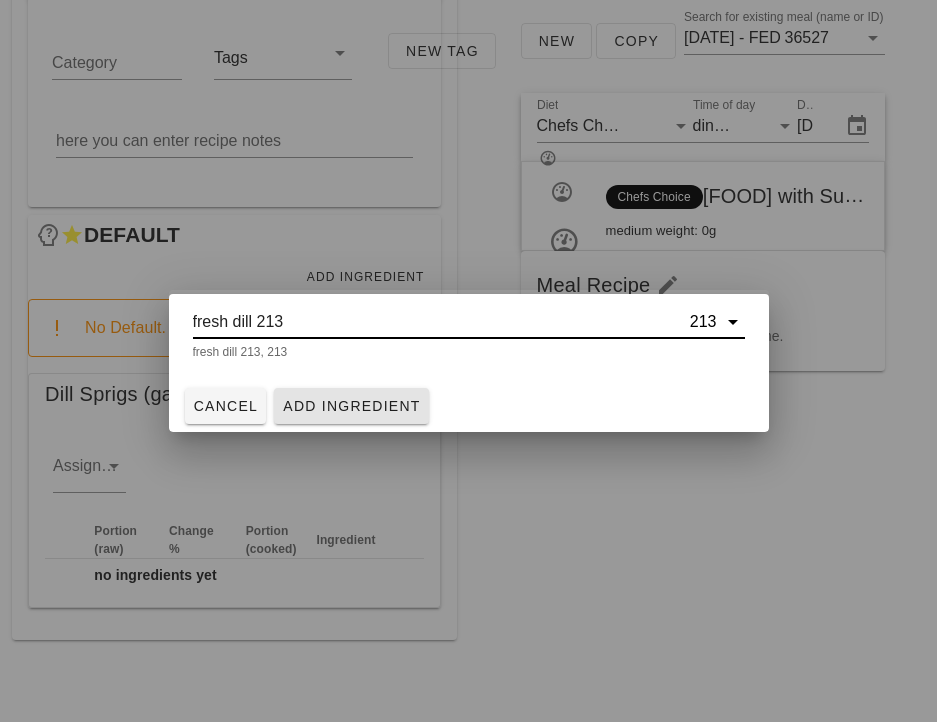 type on "fresh dill 213" 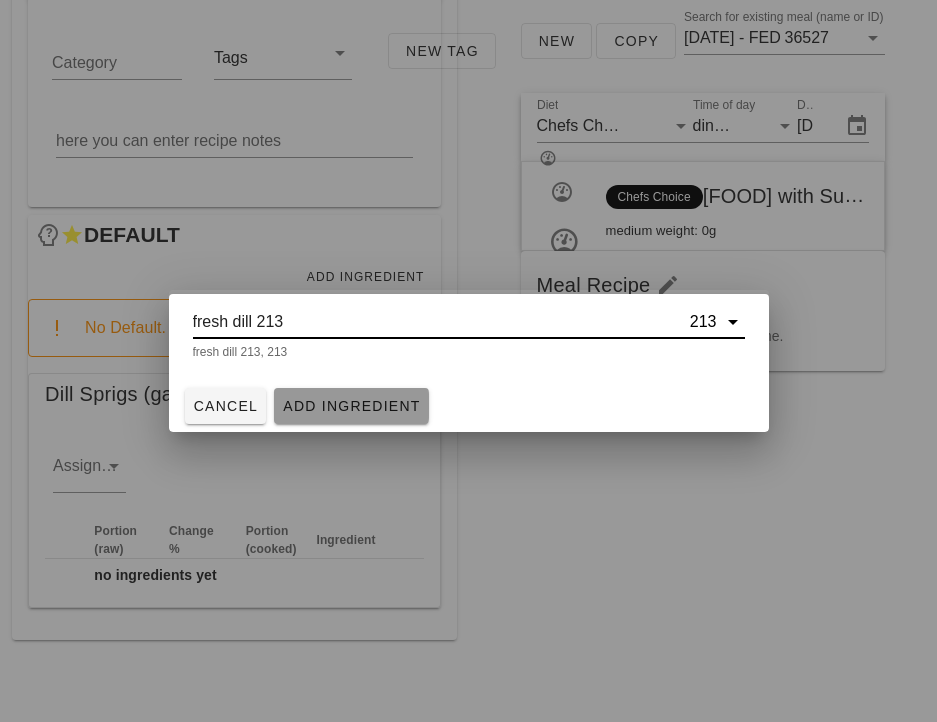 click on "Add Ingredient" at bounding box center [351, 406] 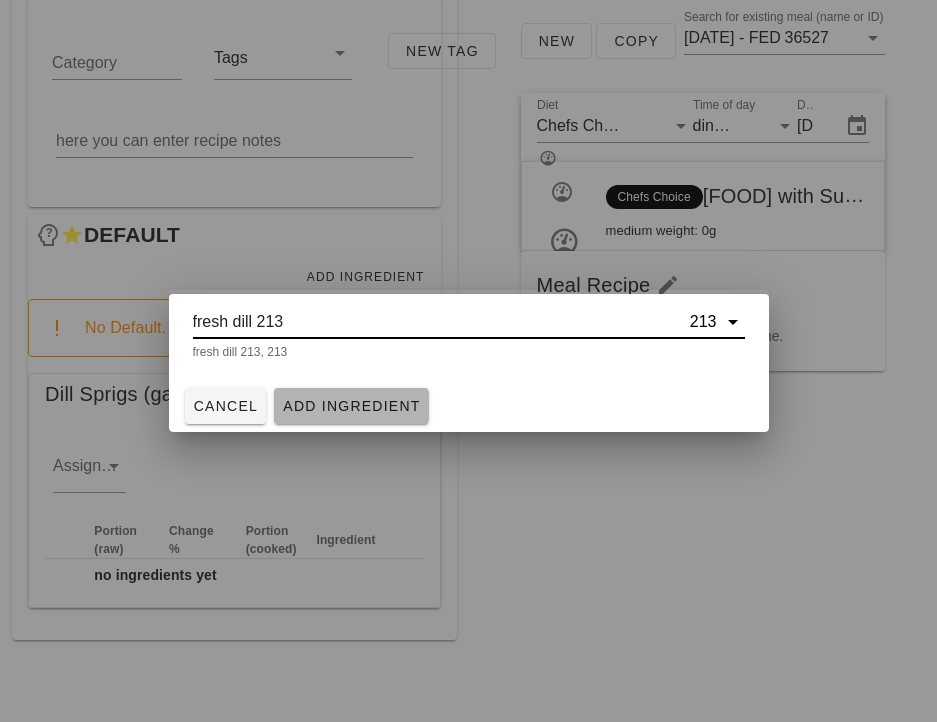 type 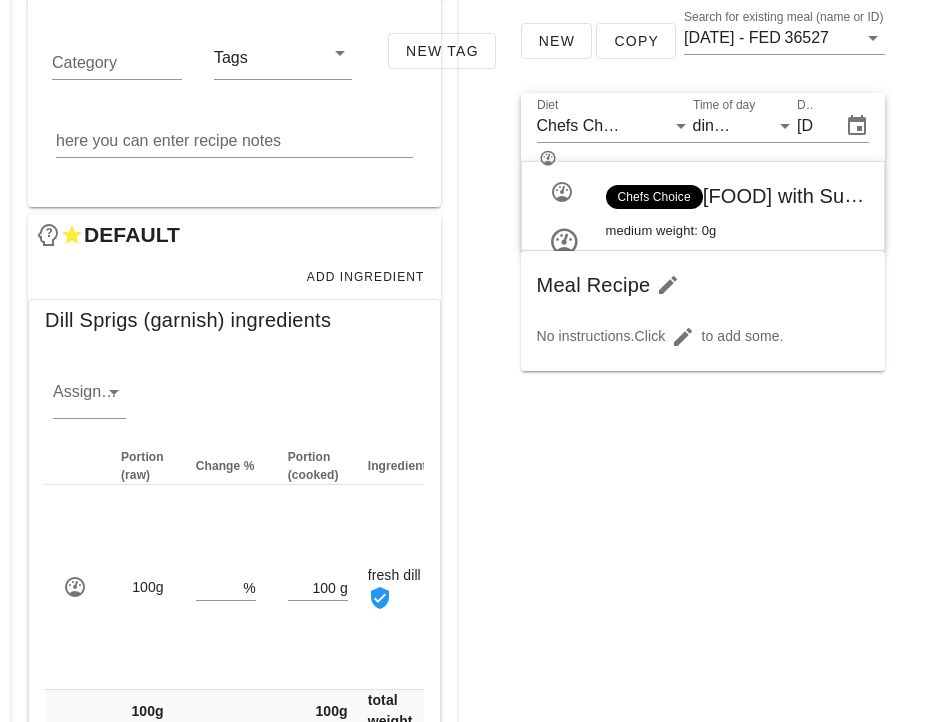 scroll, scrollTop: 380, scrollLeft: 0, axis: vertical 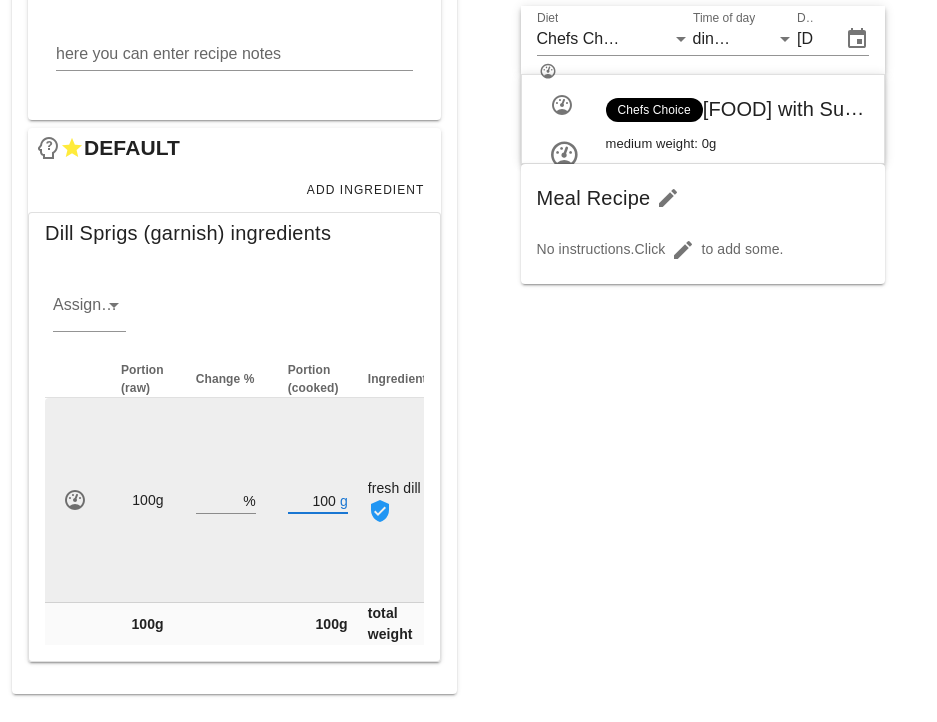 click on "100" at bounding box center (312, 500) 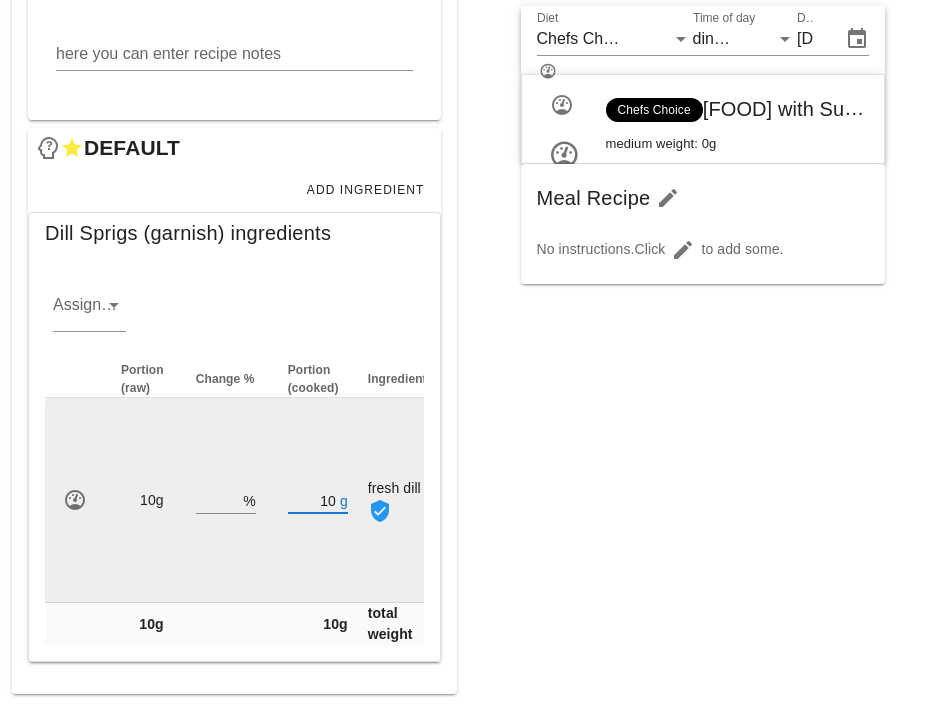 type on "1" 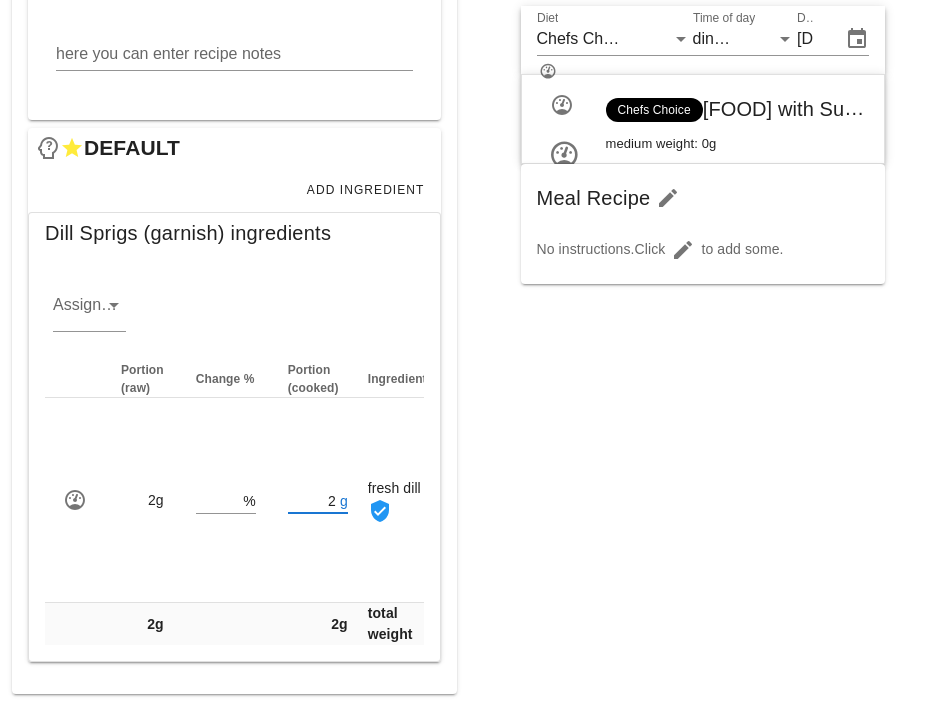 type on "2" 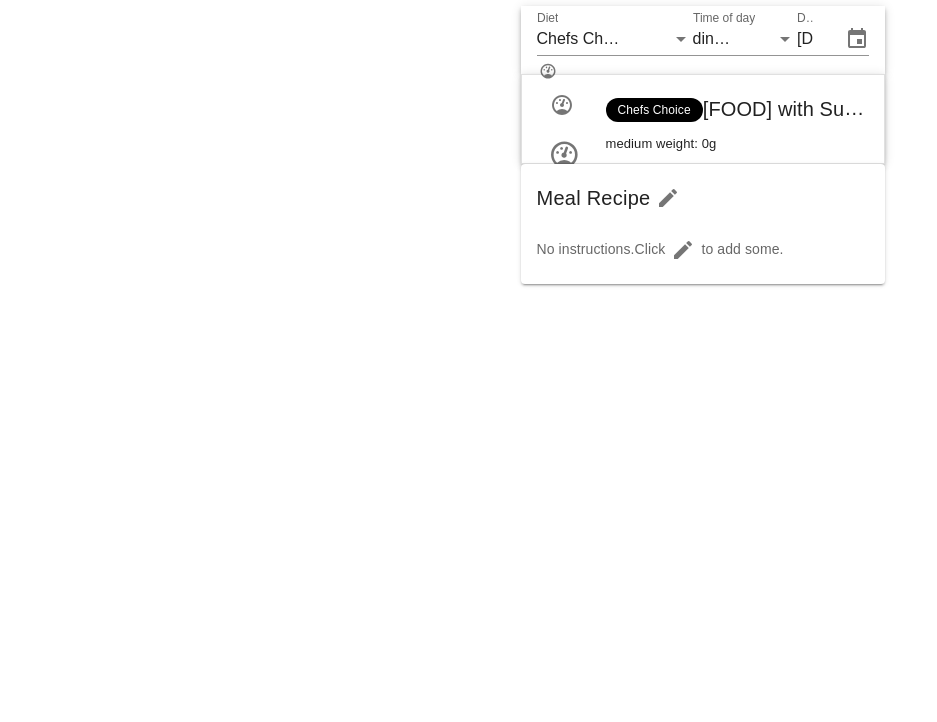 click on "New  Copy  Search for existing meal (name or ID) 2025-08-31 - FED-23-3433 - Chefs Choice - Plant Based "Scallops" with Summer Succotash (36527) 36527 Diet Chefs Choice Time of day dinner Date Sunday Aug 31, 2025  Chefs Choice   Plant Based "Scallops" with Summer Succotash (36527)  [  FED-23-3433  ]  medium weight: 0g   Meal Recipe   No instructions.   Click   to add some." at bounding box center [703, 310] 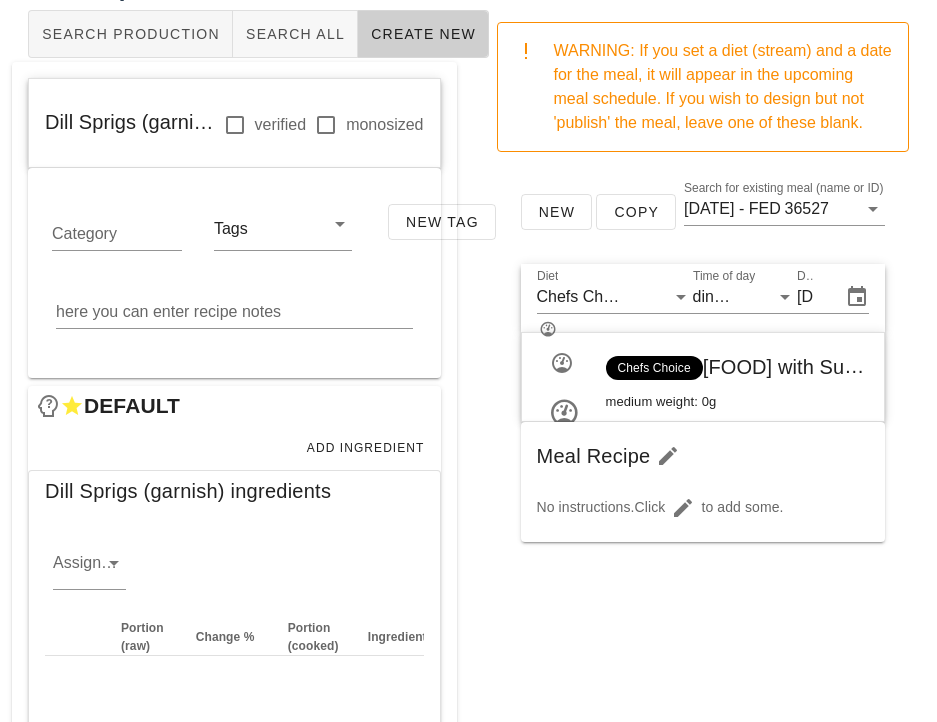 scroll, scrollTop: 214, scrollLeft: 0, axis: vertical 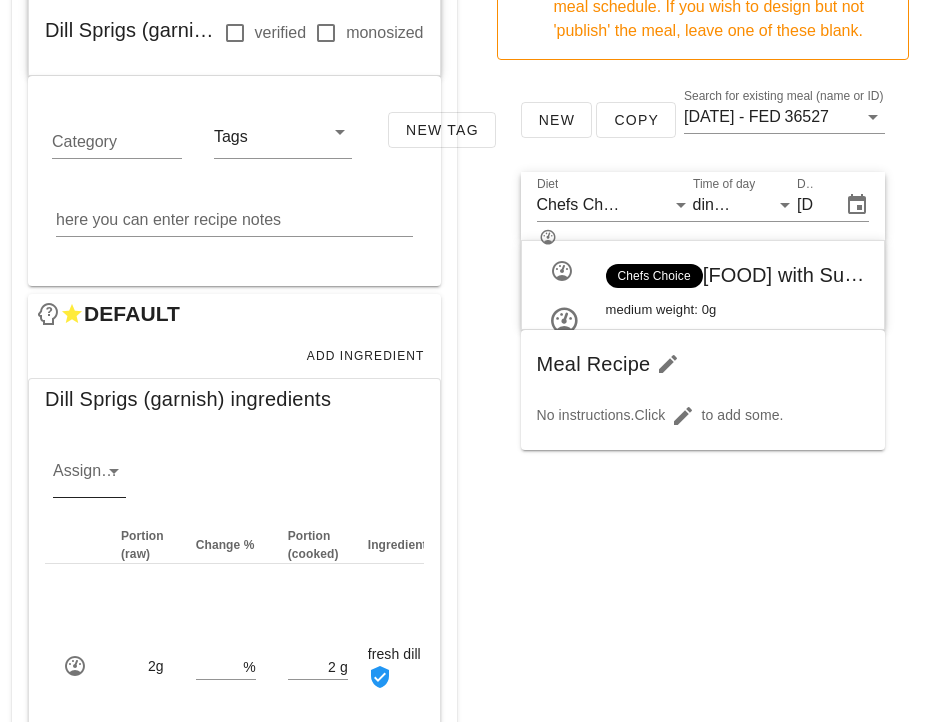 click at bounding box center [114, 471] 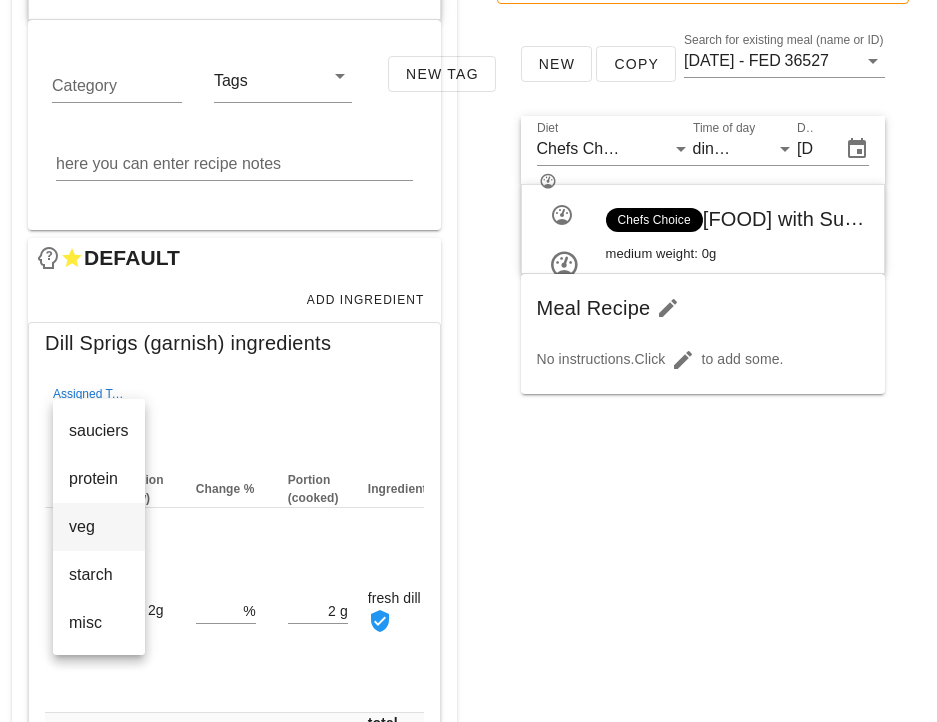 scroll, scrollTop: 282, scrollLeft: 0, axis: vertical 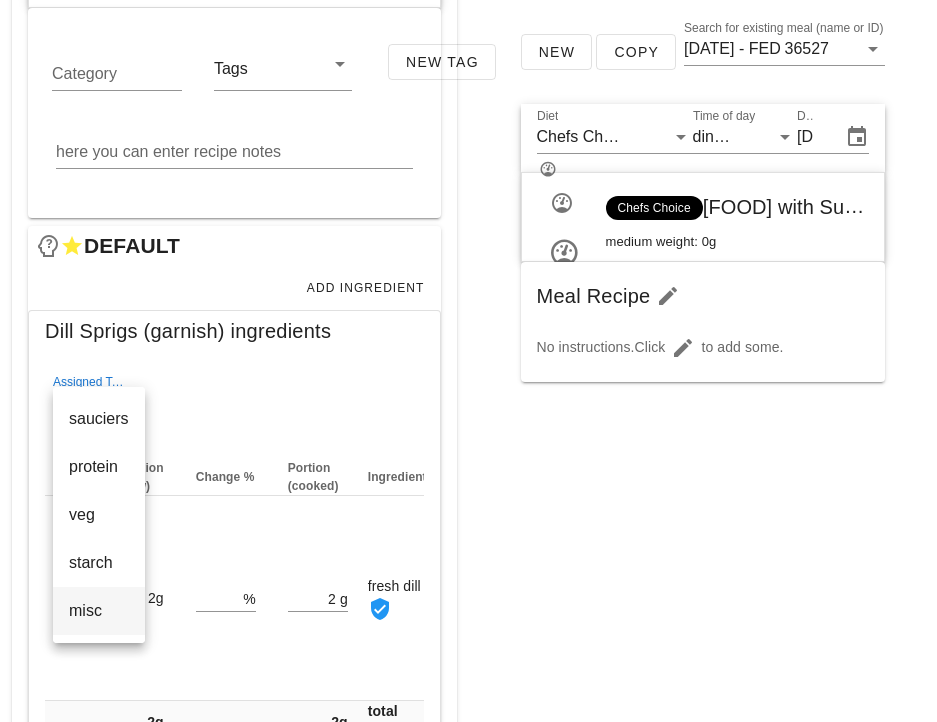 click on "misc" at bounding box center [99, 610] 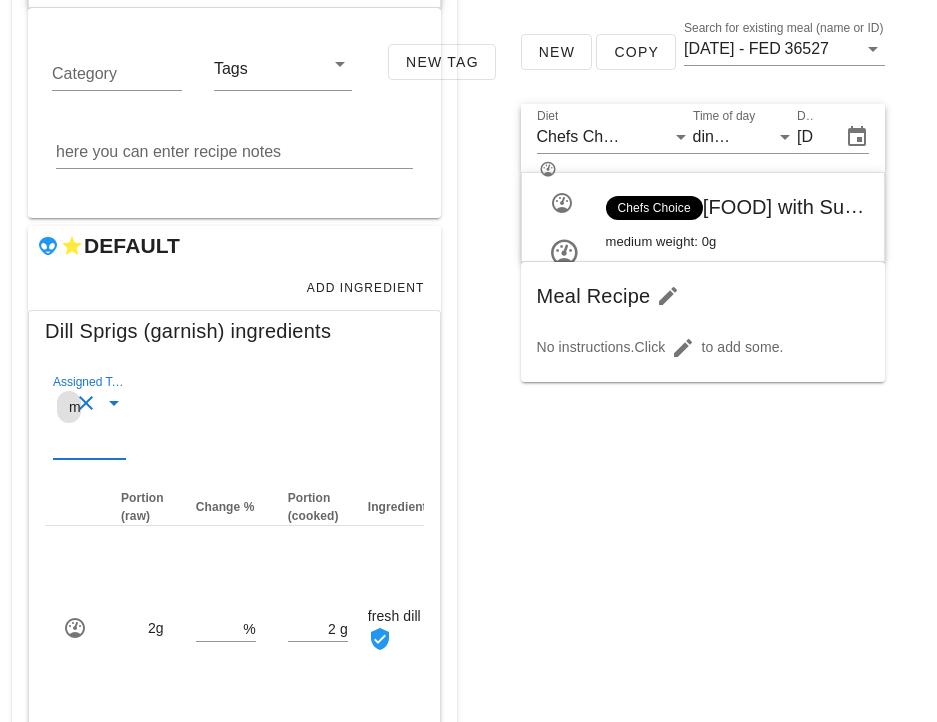 scroll, scrollTop: 394, scrollLeft: 0, axis: vertical 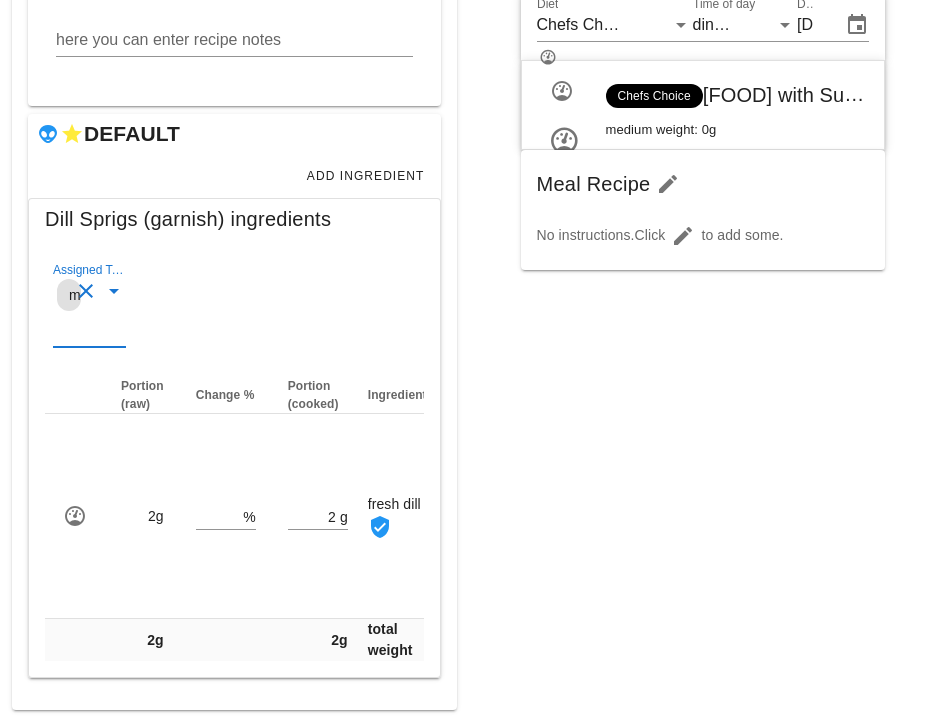 click on "New  Copy  Search for existing meal (name or ID) 2025-08-31 - FED-23-3433 - Chefs Choice - Plant Based "Scallops" with Summer Succotash (36527) 36527 Diet Chefs Choice Time of day dinner Date Sunday Aug 31, 2025  Chefs Choice   Plant Based "Scallops" with Summer Succotash (36527)  [  FED-23-3433  ]  medium weight: 0g   Meal Recipe   No instructions.   Click   to add some." at bounding box center (703, 296) 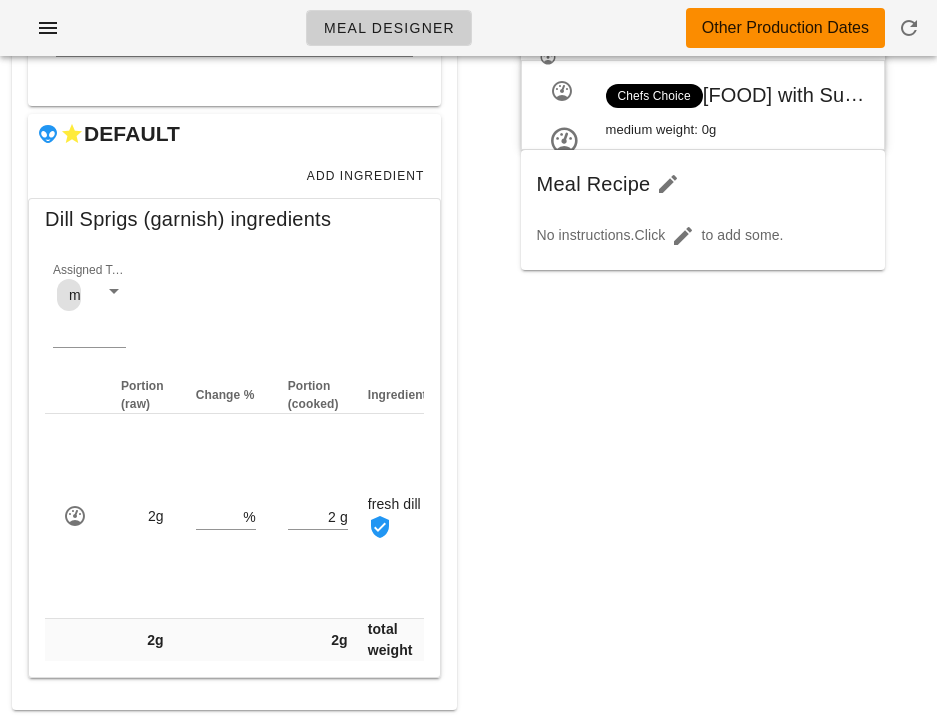 scroll, scrollTop: 0, scrollLeft: 0, axis: both 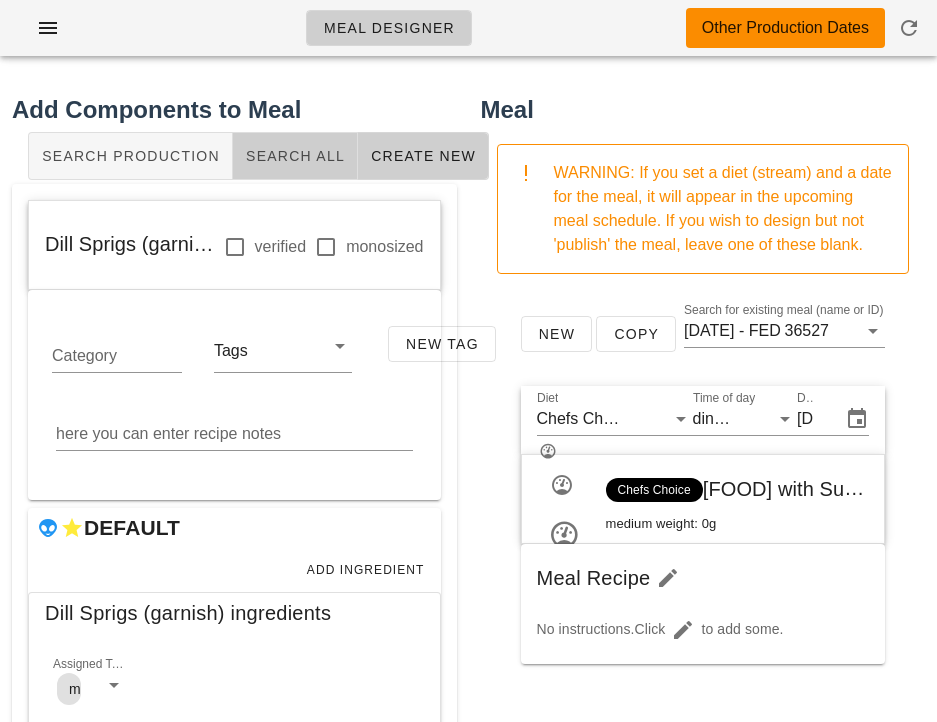 click on "Search All" at bounding box center (295, 156) 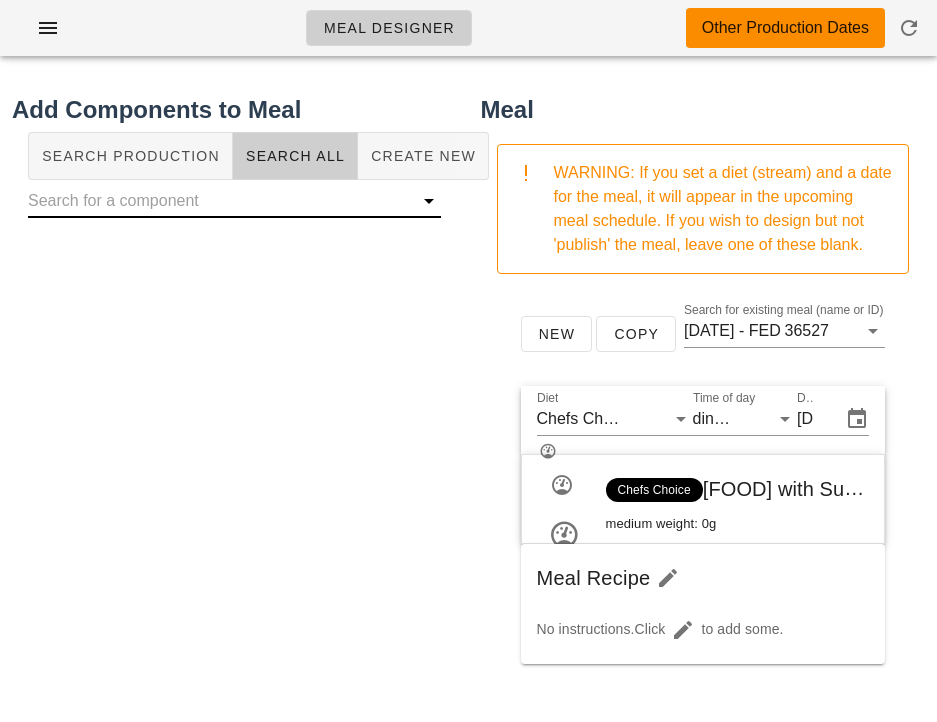click at bounding box center [218, 201] 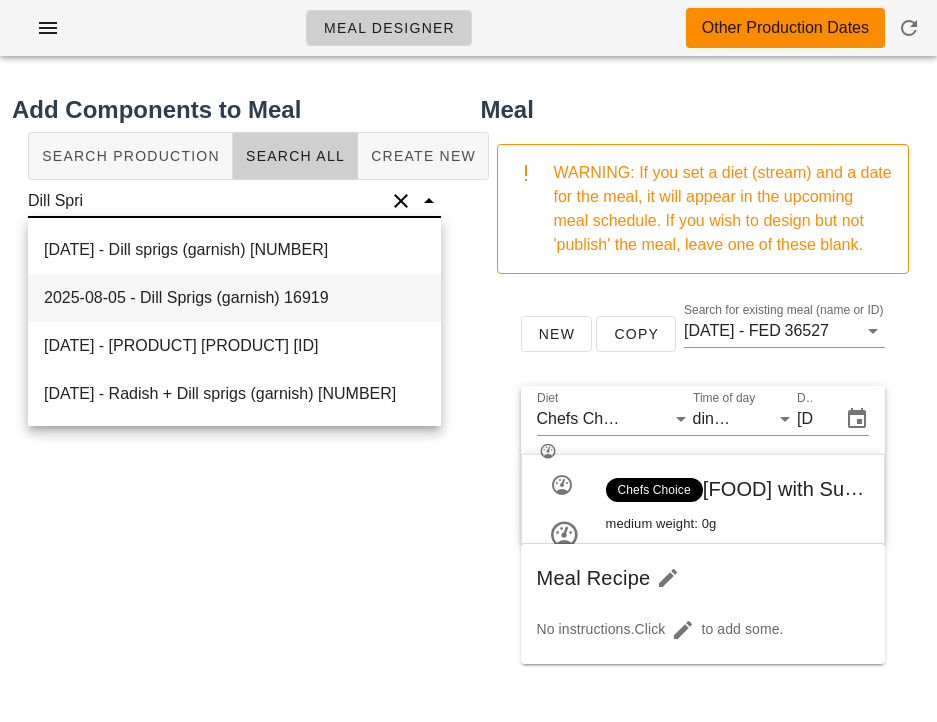 click on "2025-08-05 - Dill Sprigs (garnish) 16919" at bounding box center [234, 298] 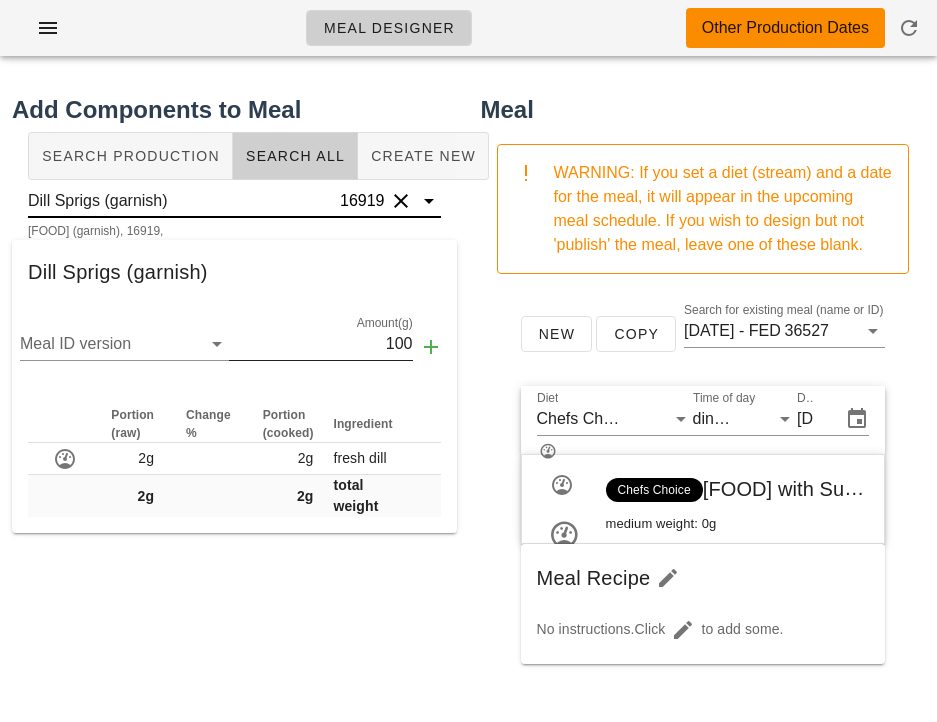 type on "Dill Sprigs (garnish)" 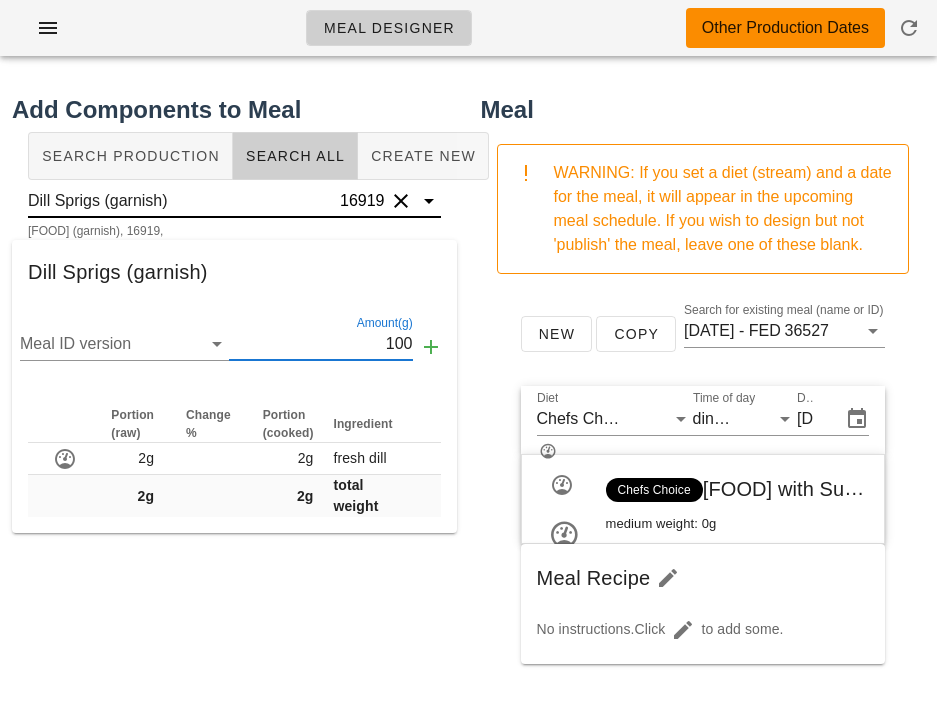 click on "100" at bounding box center (320, 344) 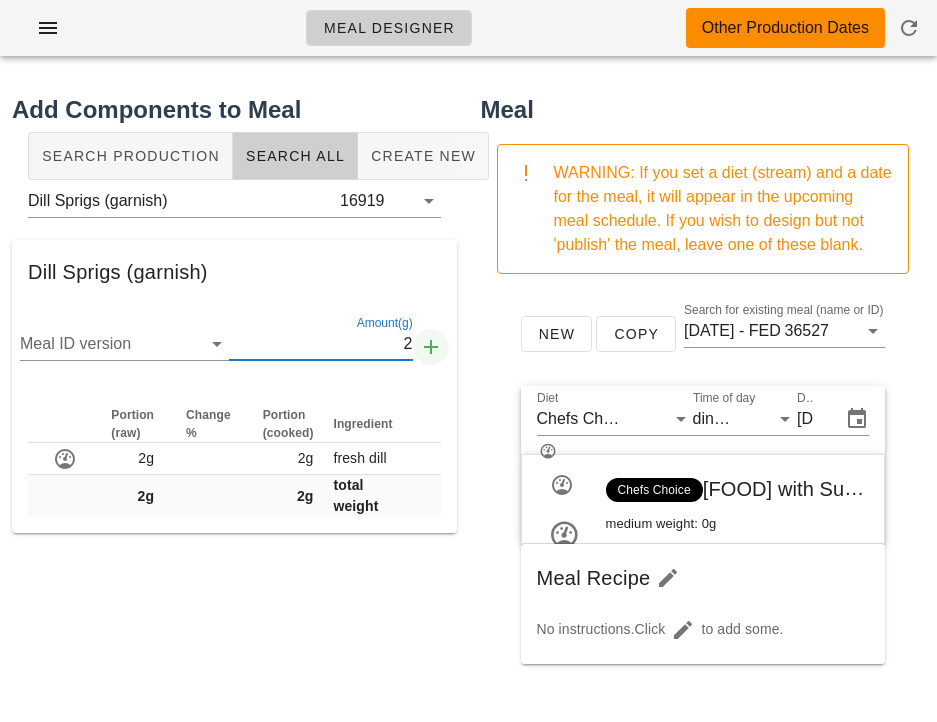 type on "2" 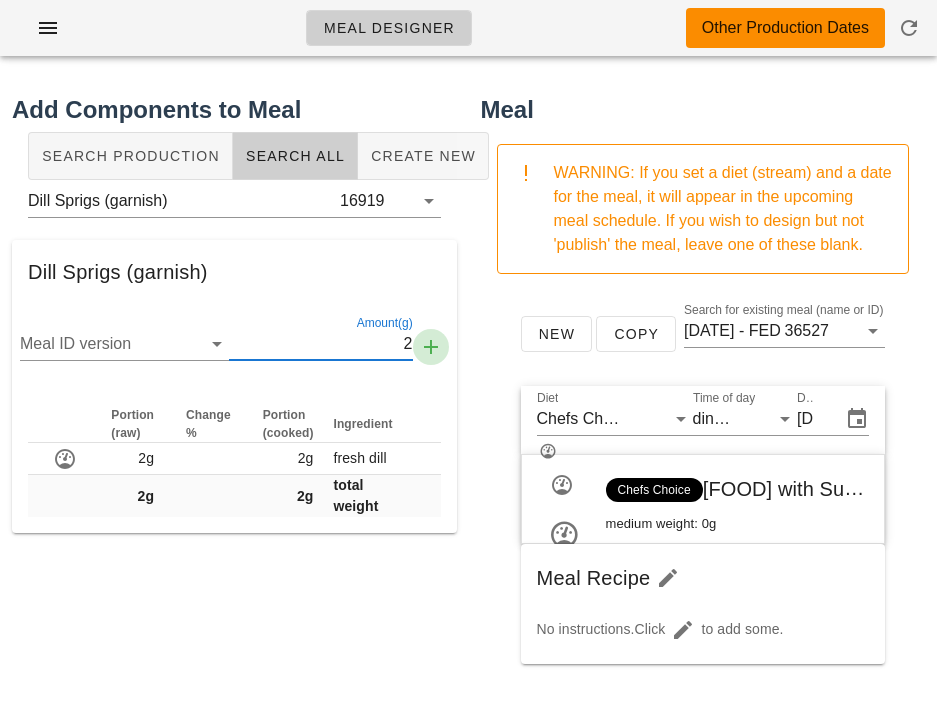 click at bounding box center [431, 347] 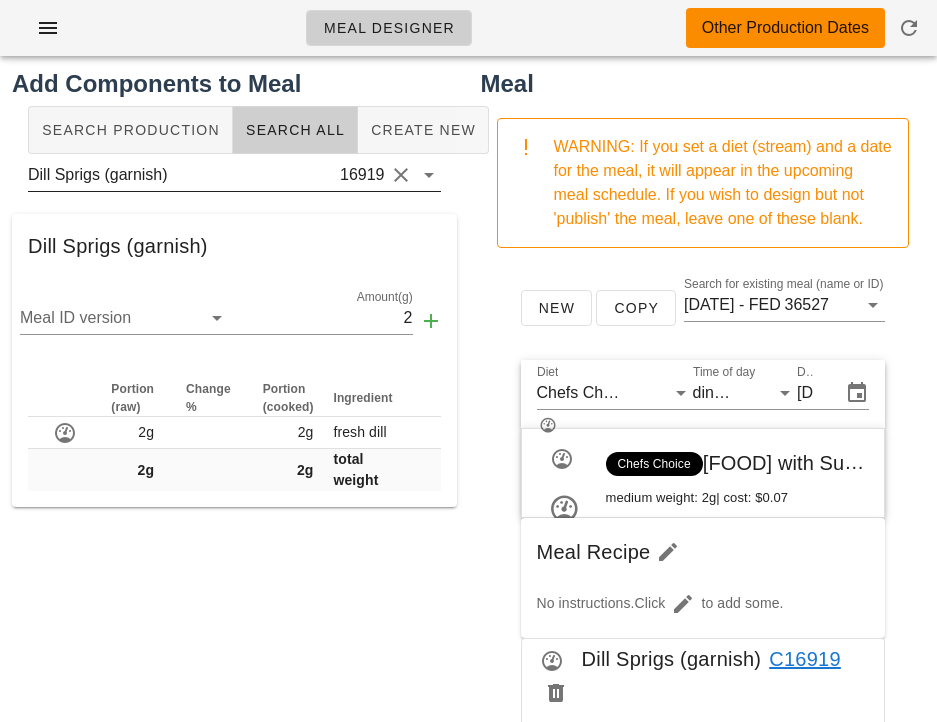 scroll, scrollTop: 13, scrollLeft: 0, axis: vertical 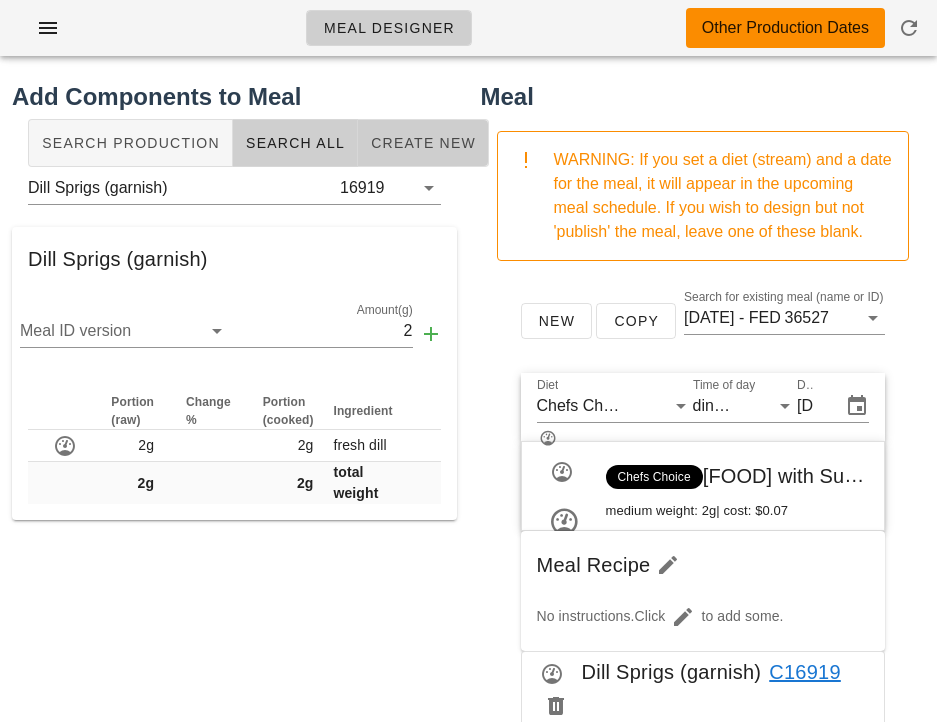 click on "Create New" at bounding box center (423, 143) 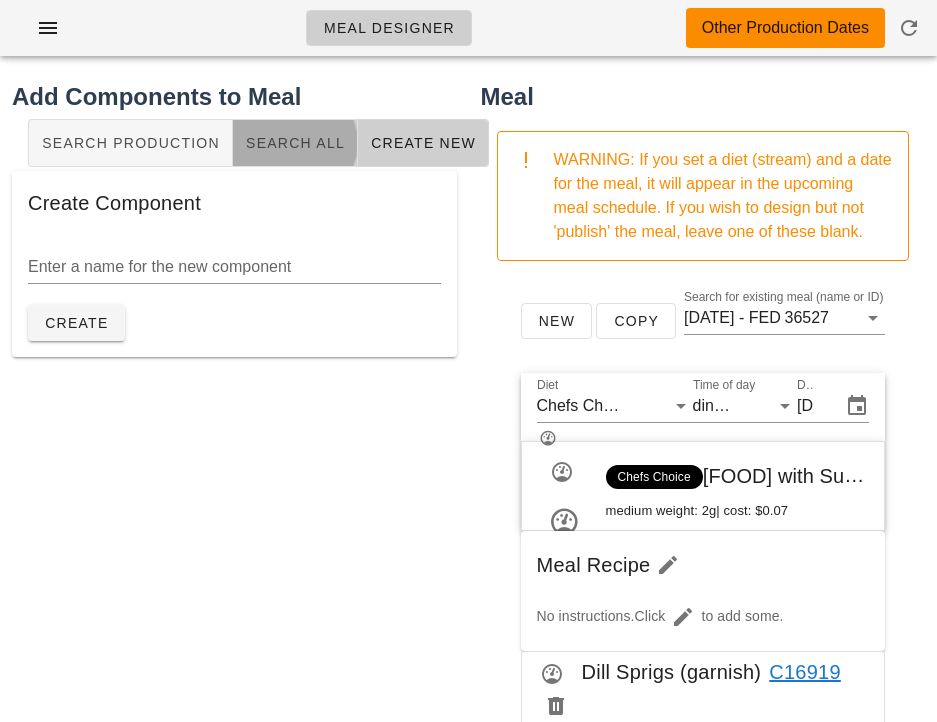click on "Search All" at bounding box center (295, 143) 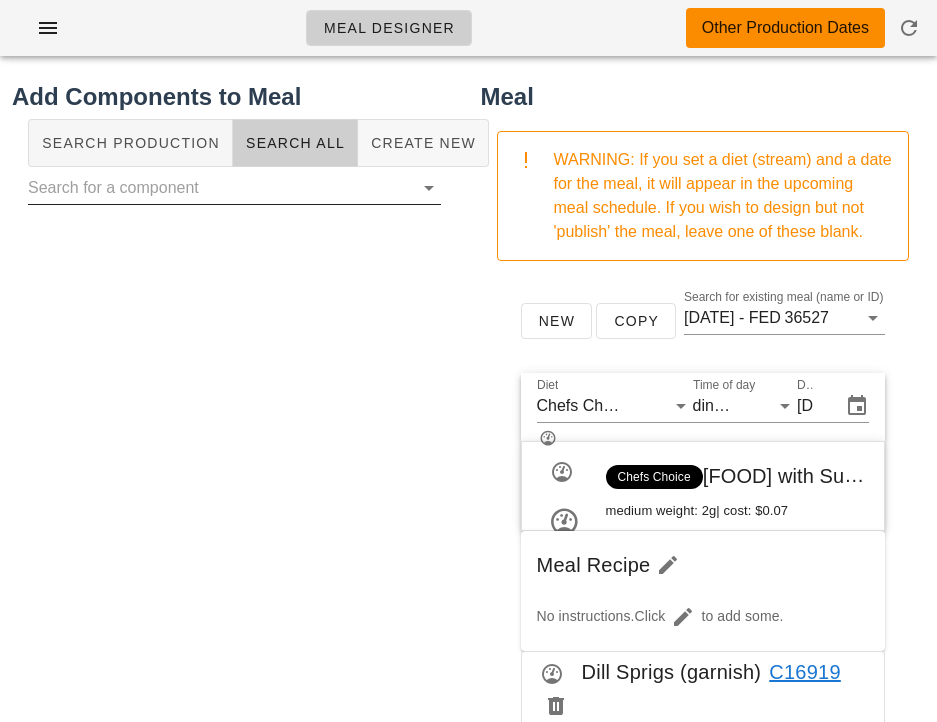 click at bounding box center [218, 188] 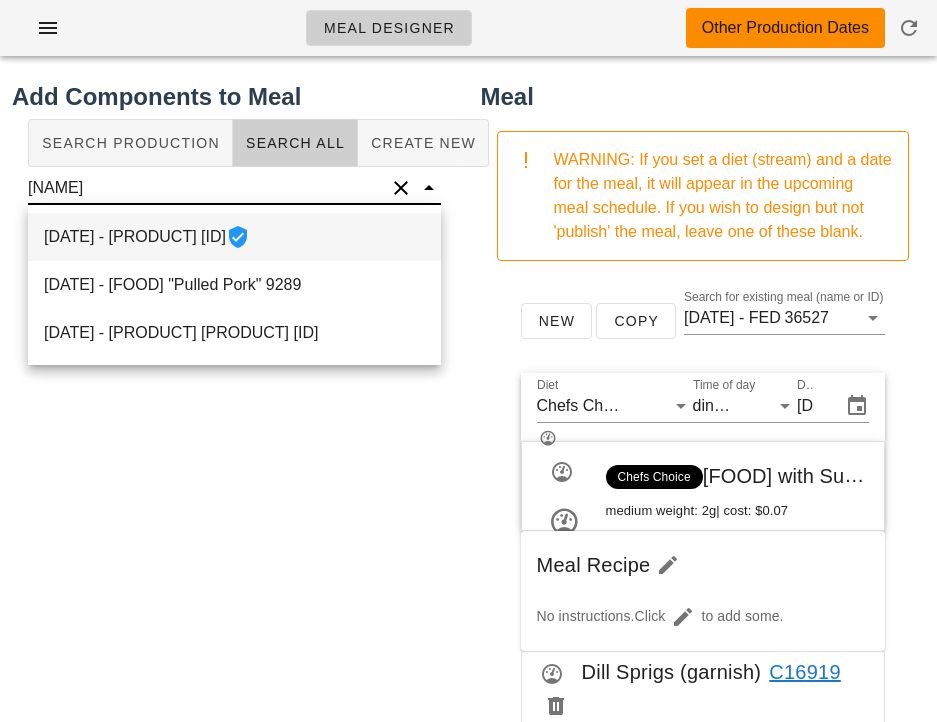 click on "2024-02-21 - King Mushroom 16747" at bounding box center (234, 237) 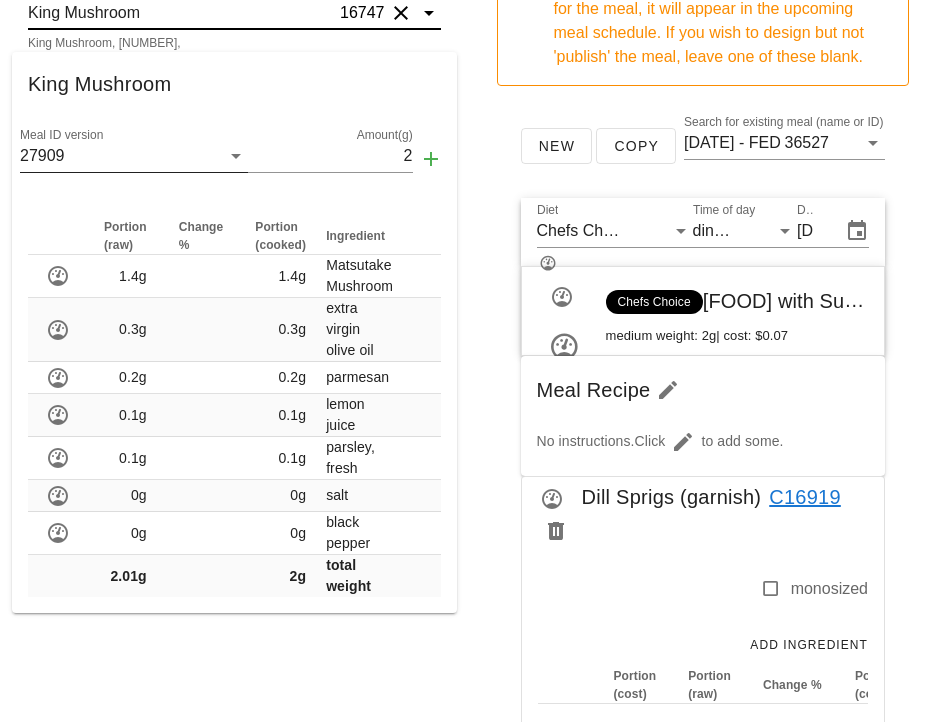 scroll, scrollTop: 184, scrollLeft: 0, axis: vertical 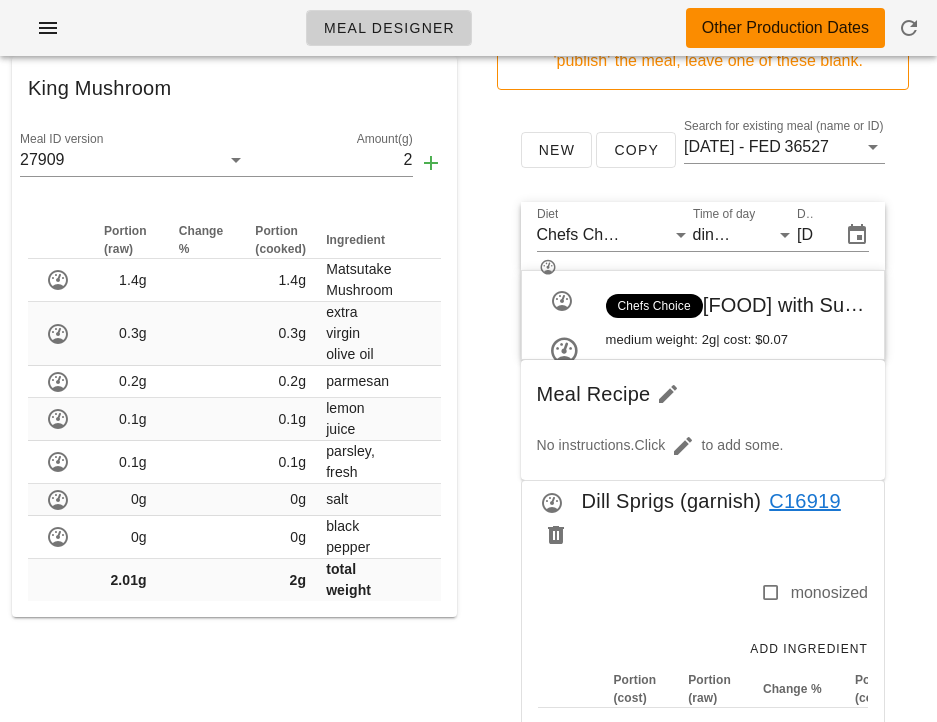 type on "King Mushroom" 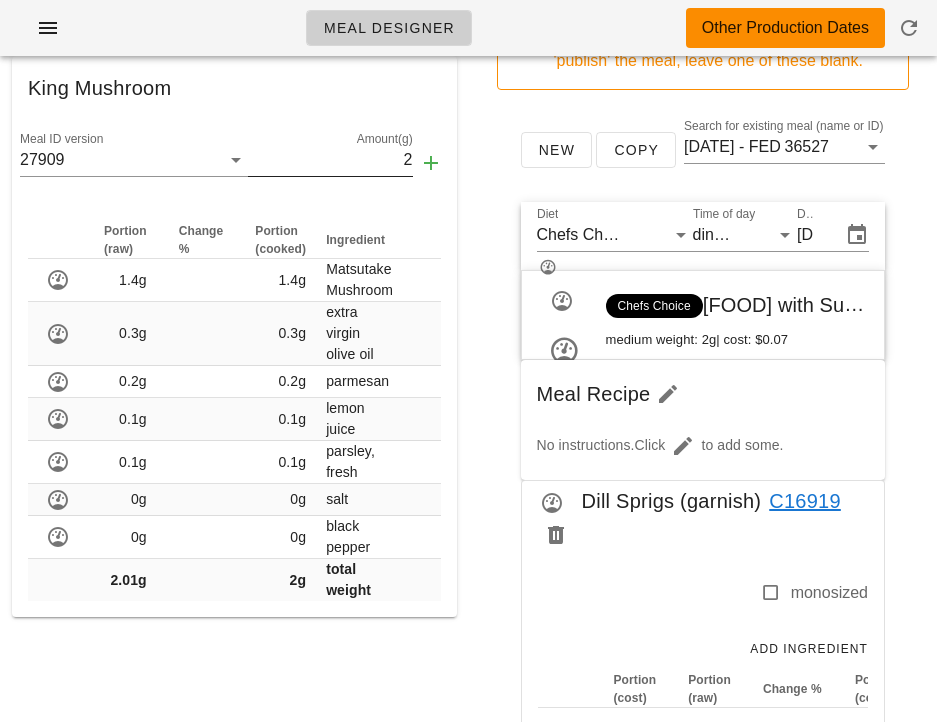 scroll, scrollTop: 0, scrollLeft: 0, axis: both 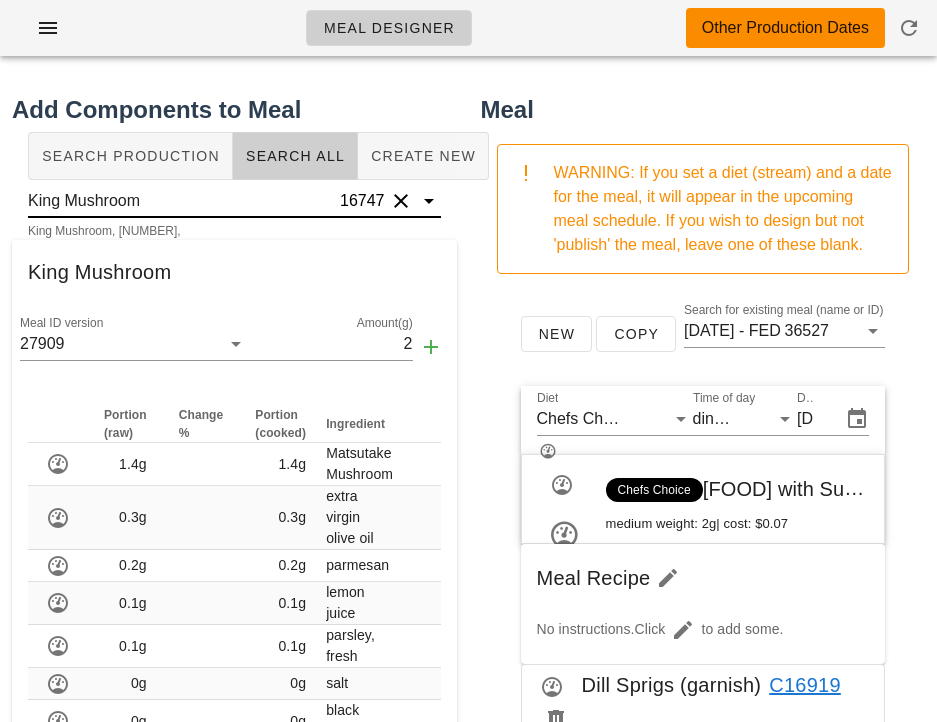 click at bounding box center [401, 201] 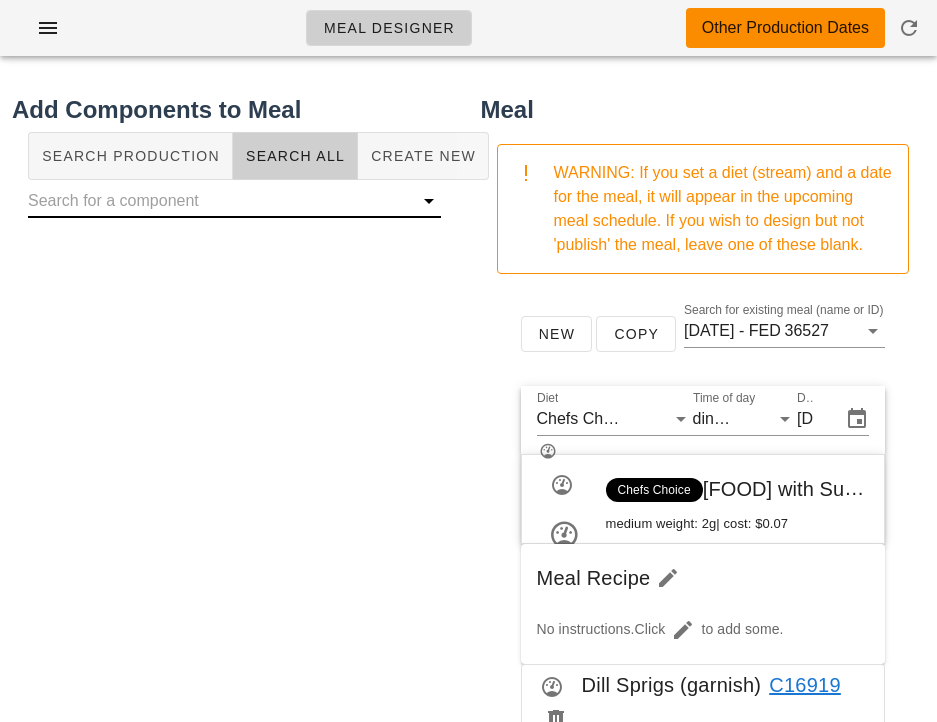 click at bounding box center (218, 201) 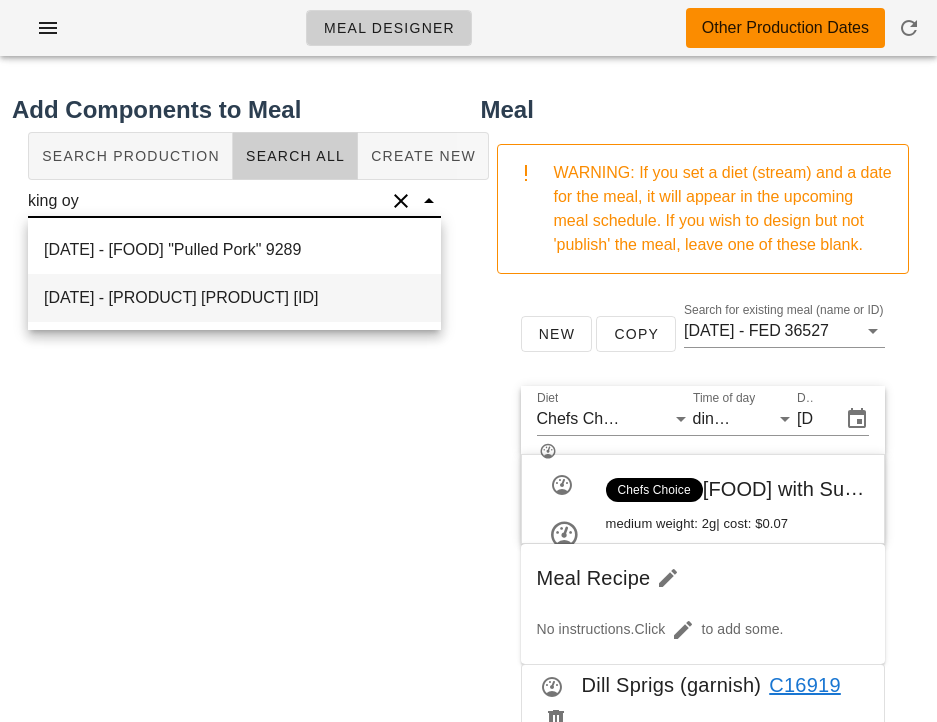 click on "2025-08-05 - King Oyster Mushroom "Scallops" 16917" at bounding box center (234, 298) 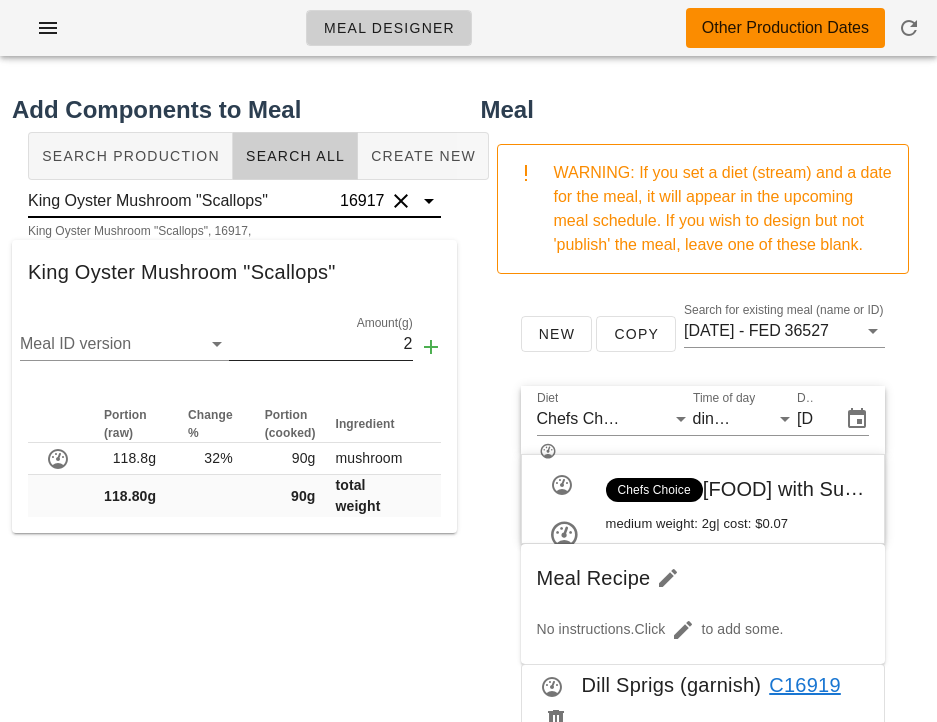 scroll, scrollTop: 1, scrollLeft: 0, axis: vertical 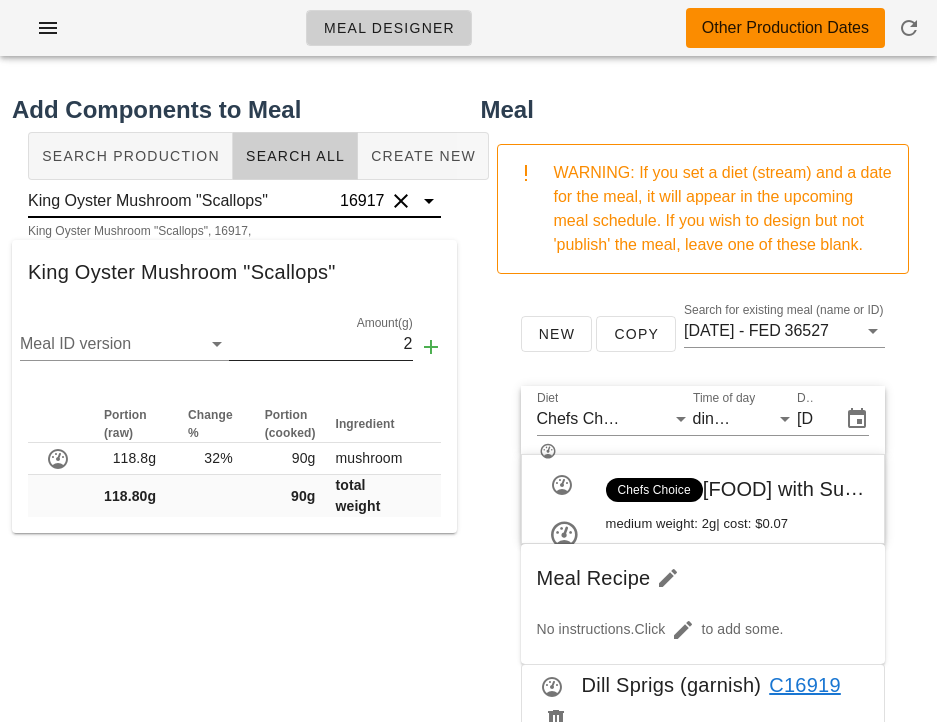 type on "King Oyster Mushroom "Scallops"" 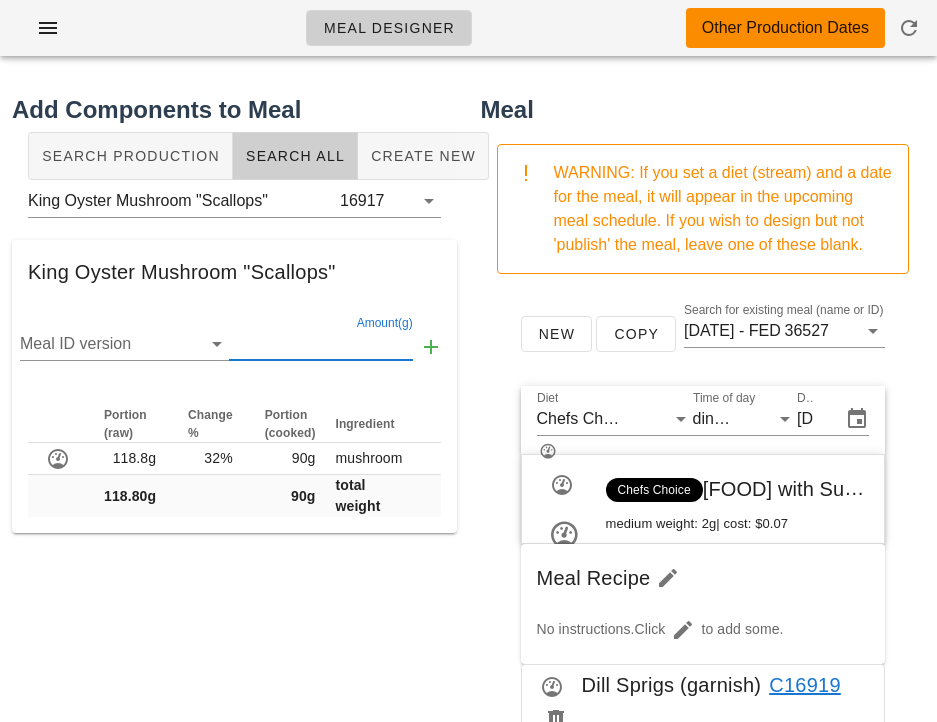 scroll, scrollTop: 0, scrollLeft: 0, axis: both 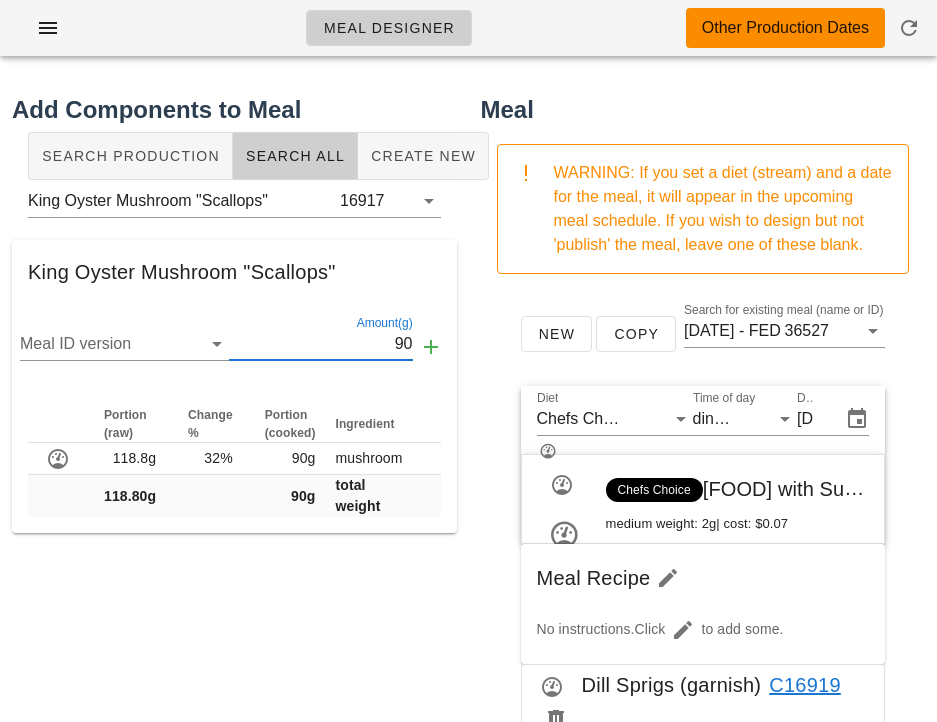 type on "90" 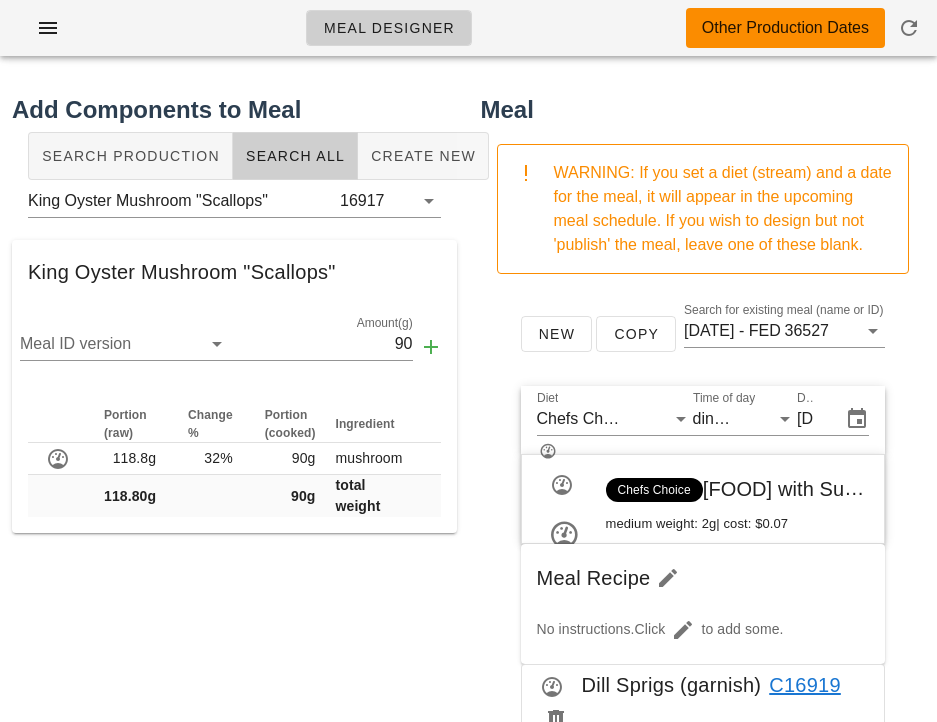 click on "Add Components to Meal Search Production Search All Create New King Oyster Mushroom "Scallops" 16917  King Oyster Mushroom "Scallops"  Meal ID version Amount(g) 90  Portion (raw)   Change %   Portion  (cooked)   Ingredient   118.8g   32%  90g  mushroom   118.80g   90g  total weight" at bounding box center (234, 591) 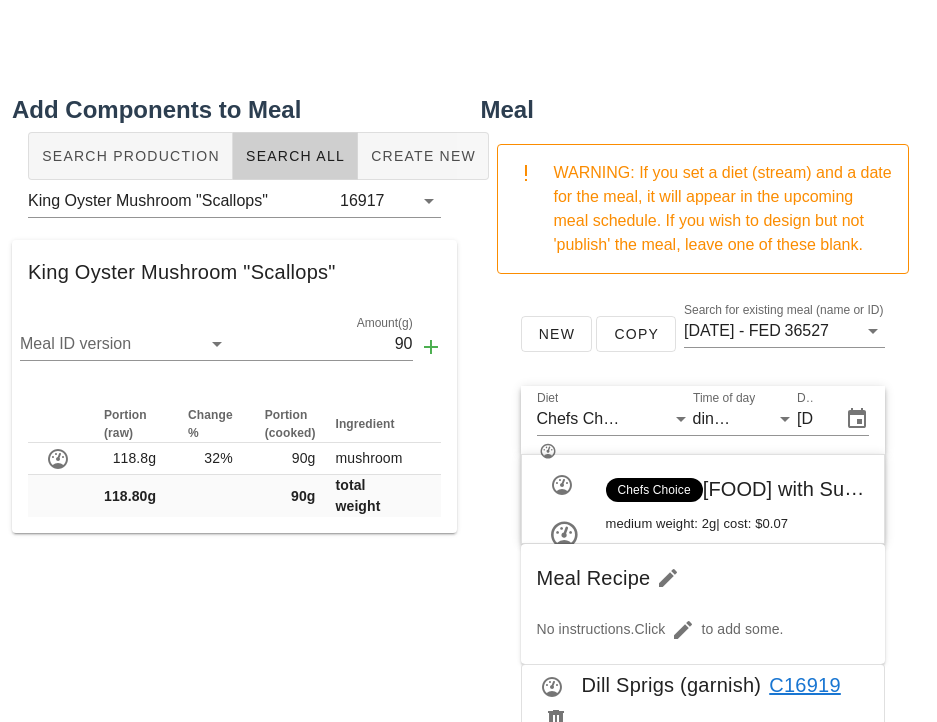 scroll, scrollTop: 90, scrollLeft: 0, axis: vertical 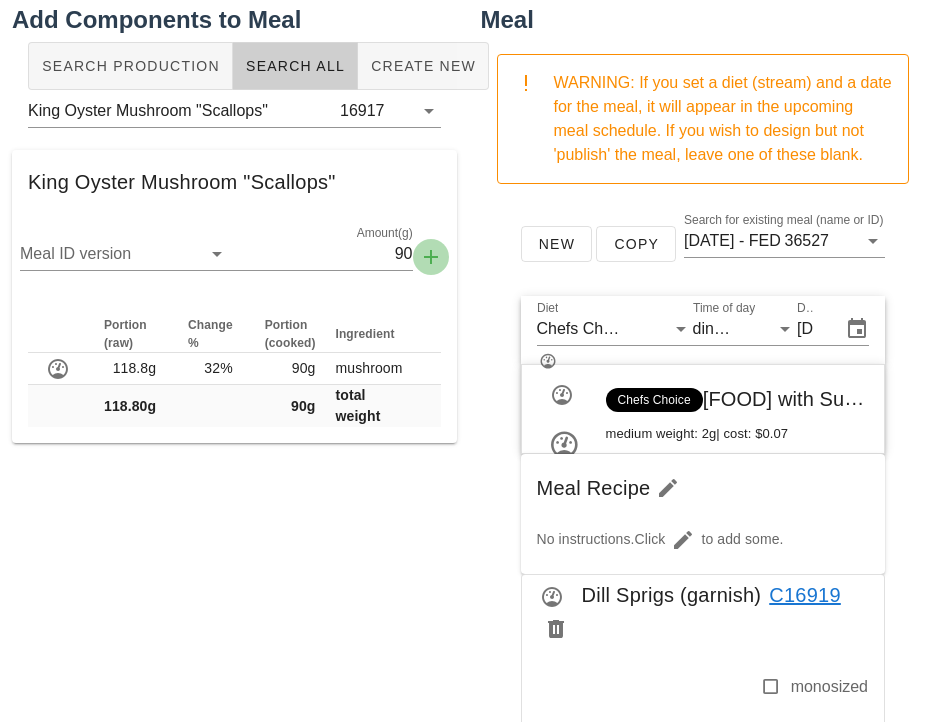 click at bounding box center [431, 257] 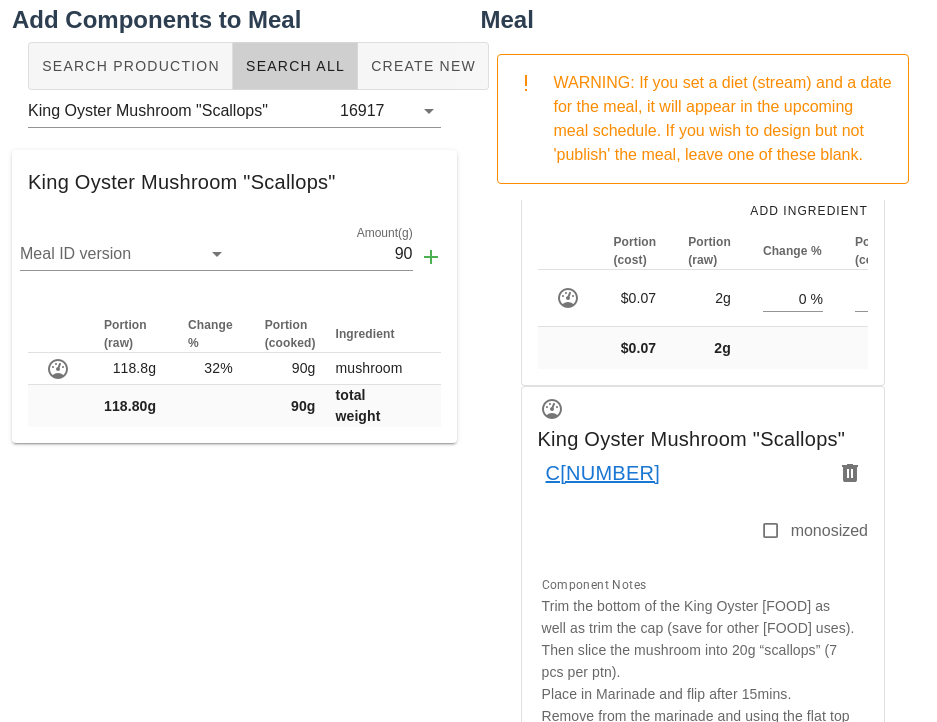 scroll, scrollTop: 969, scrollLeft: 0, axis: vertical 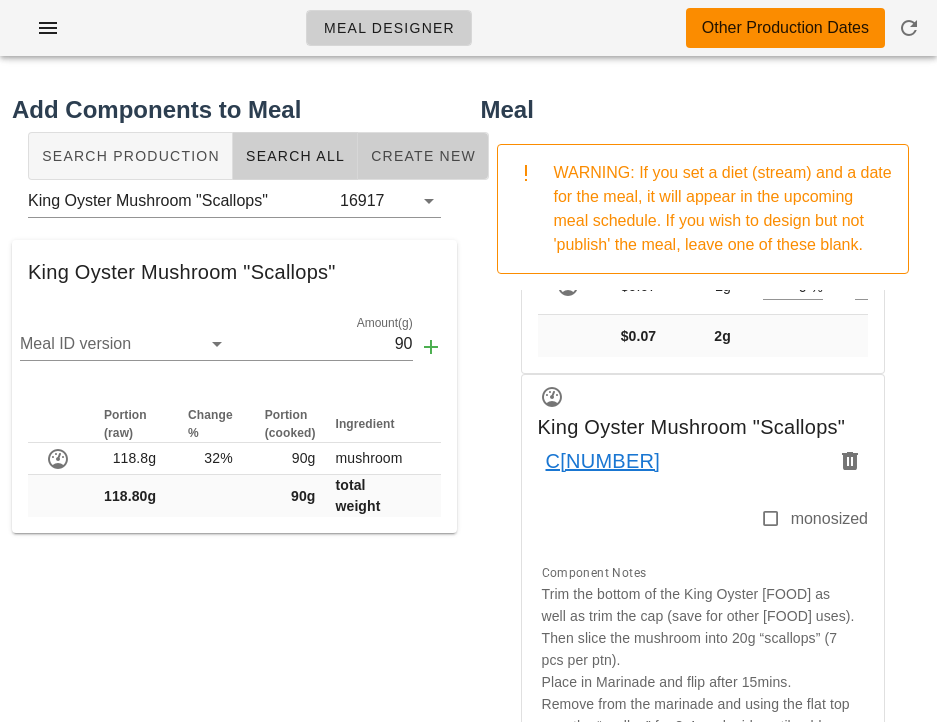 click on "Create New" at bounding box center (423, 156) 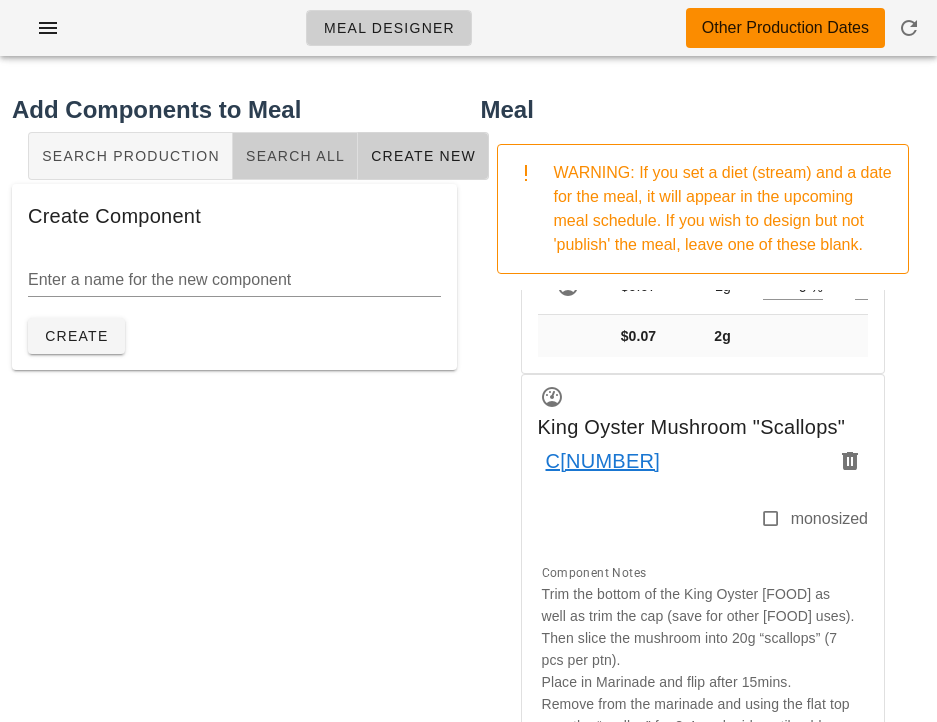 click on "Search All" at bounding box center (295, 156) 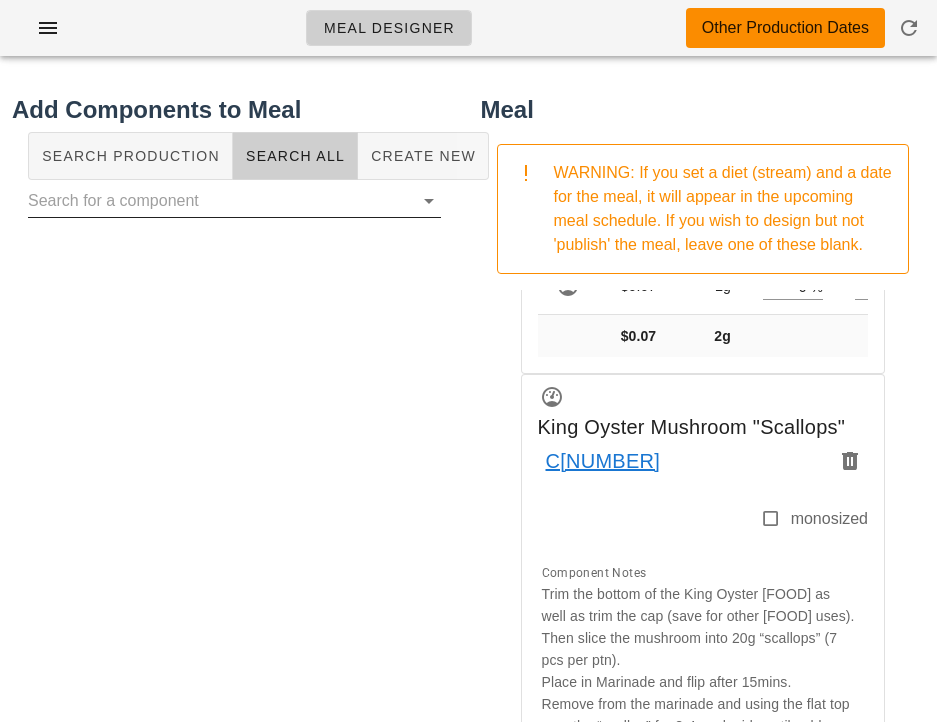 click at bounding box center [218, 201] 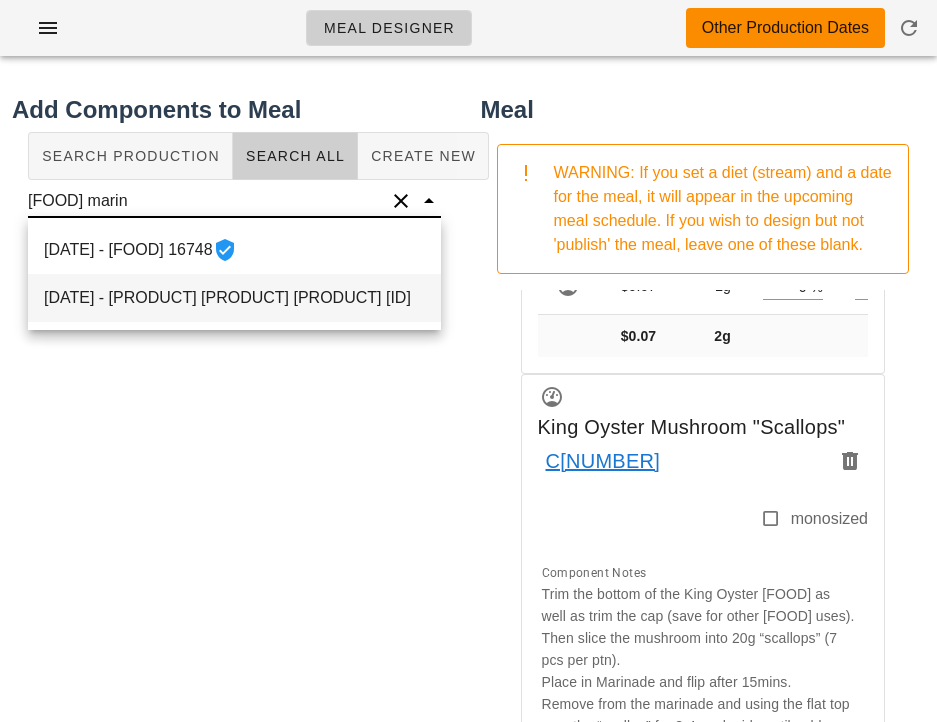 click on "2025-08-05 - Miso Marinade for Plant Based "Scallops" 16918" at bounding box center [234, 298] 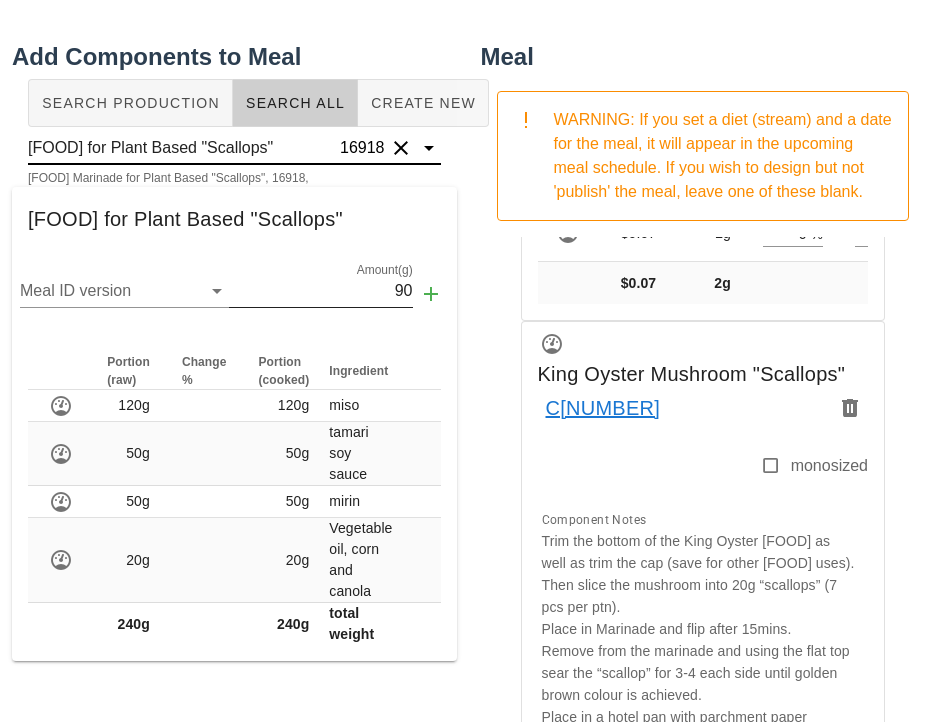 scroll, scrollTop: 62, scrollLeft: 0, axis: vertical 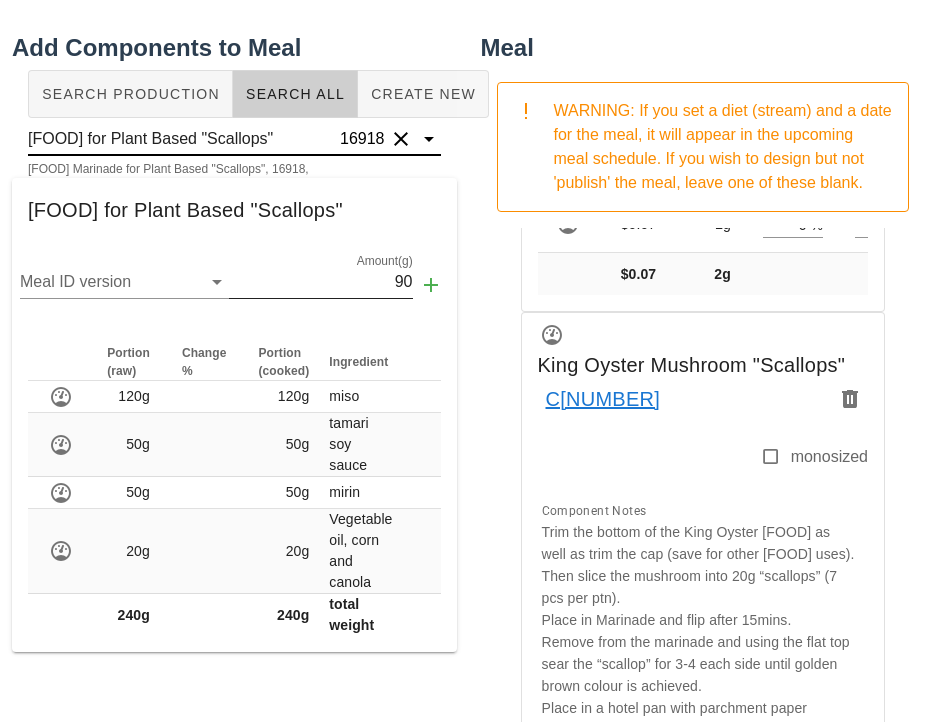 type on "Miso Marinade for Plant Based "Scallops"" 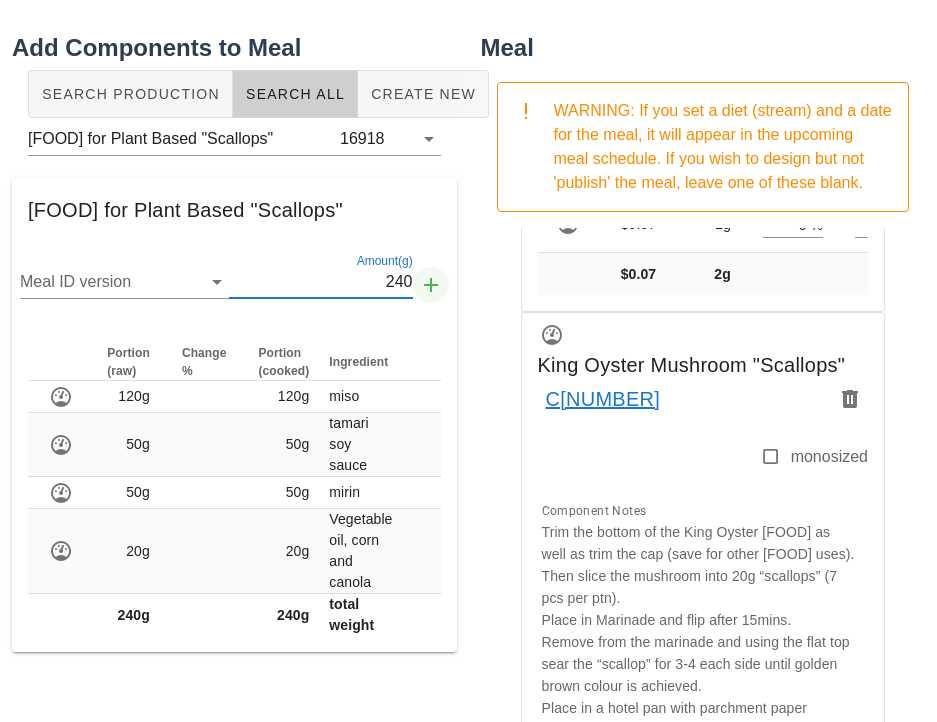 type on "240" 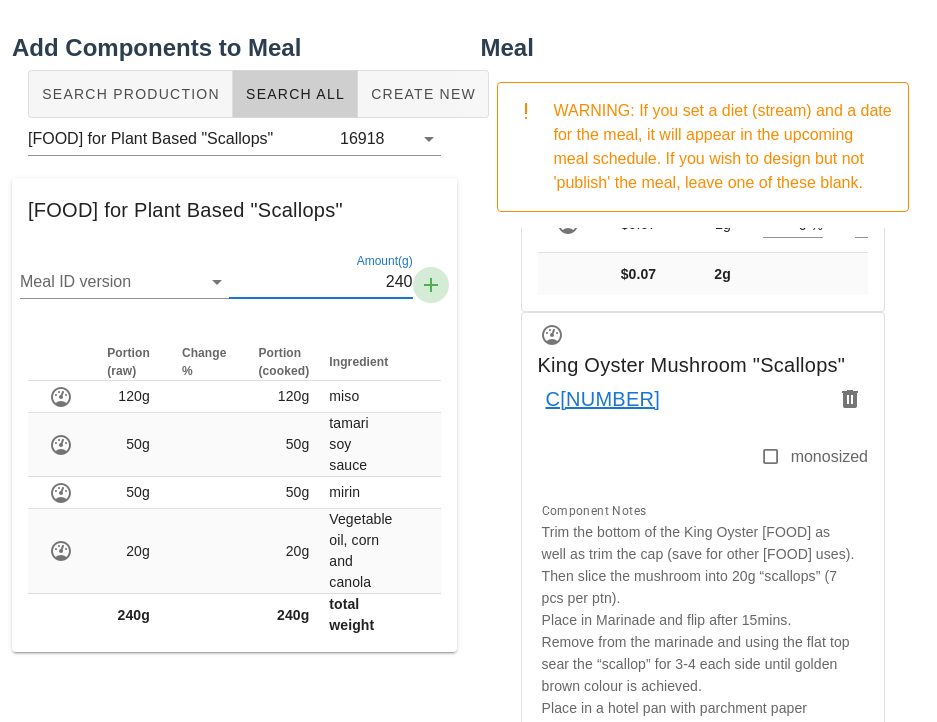 click at bounding box center [431, 285] 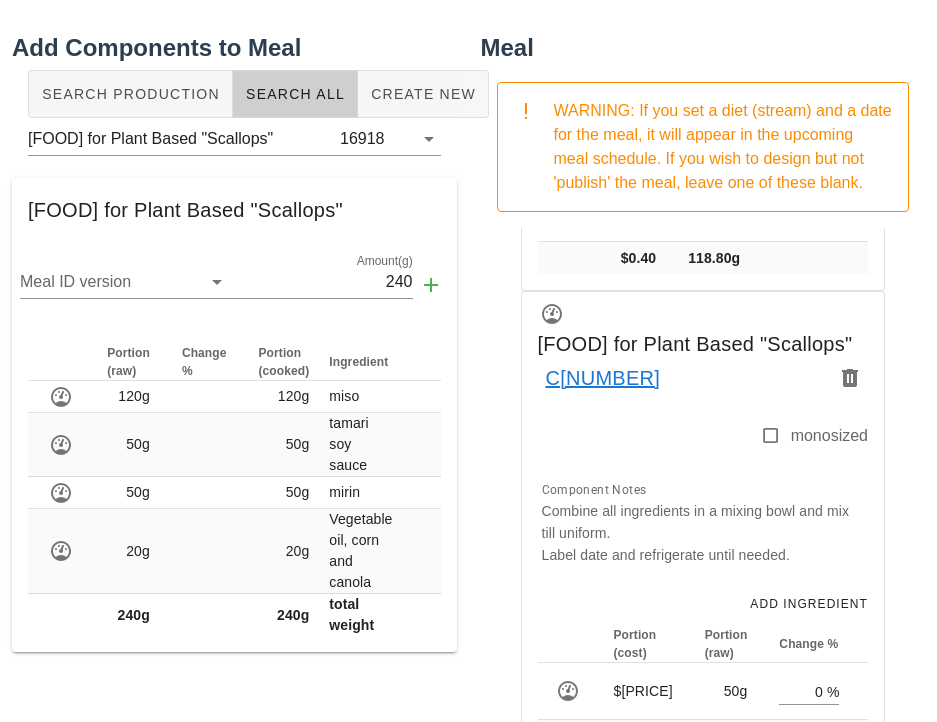 scroll, scrollTop: 1794, scrollLeft: 0, axis: vertical 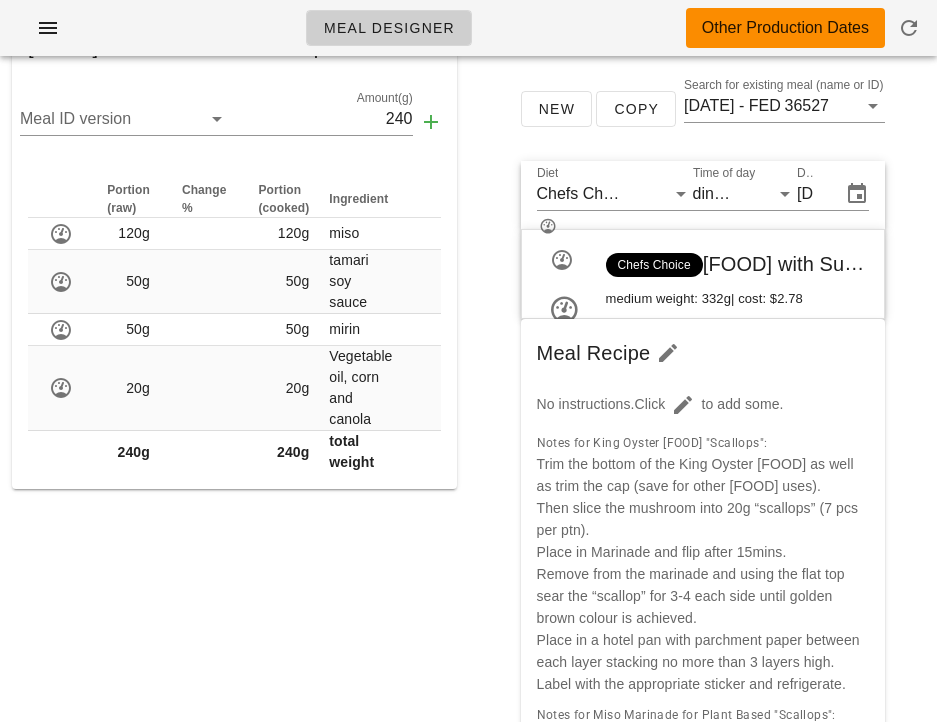 click on "Add Components to Meal Search Production Search All Create New Miso Marinade for Plant Based "Scallops" 16918  Miso Marinade for Plant Based "Scallops"  Meal ID version Amount(g) 240  Portion (raw)   Change %   Portion  (cooked)   Ingredient   120g  120g  miso   50g  50g  tamari soy sauce   50g  50g  mirin   20g  20g  Vegetable oil, corn and canola   240g   240g  total weight" at bounding box center [234, 366] 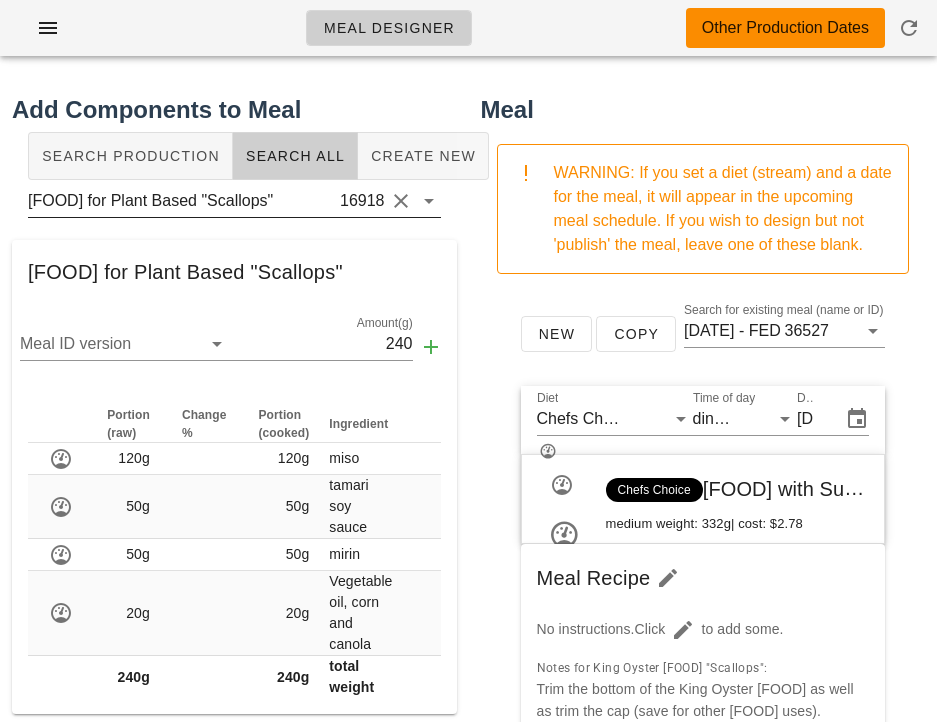 click on "Miso Marinade for Plant Based "Scallops"" at bounding box center (182, 201) 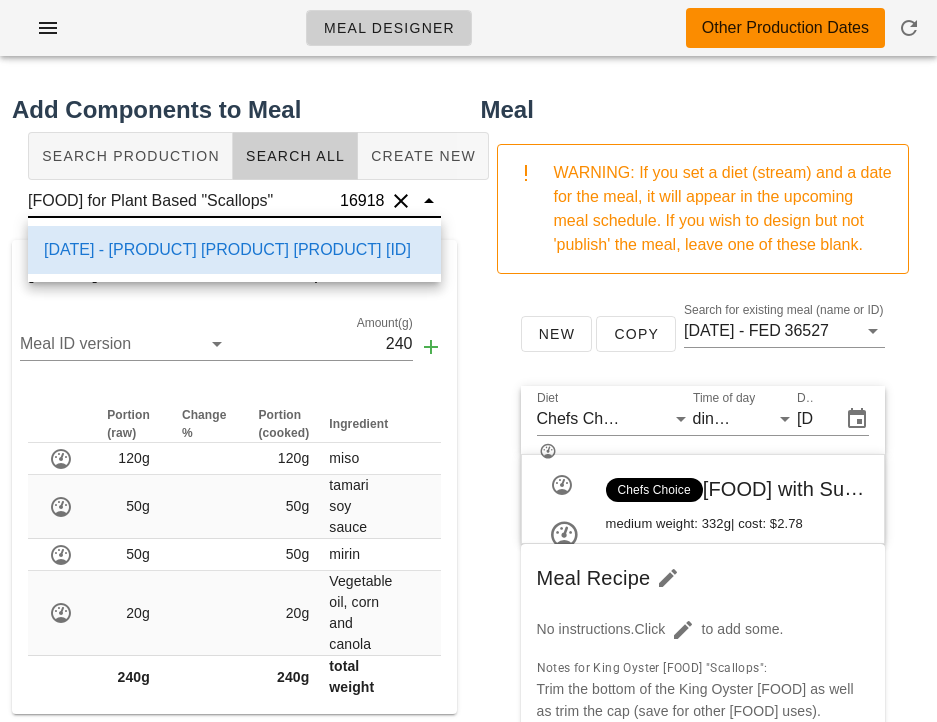 click on "Miso Marinade for Plant Based "Scallops"" at bounding box center [182, 201] 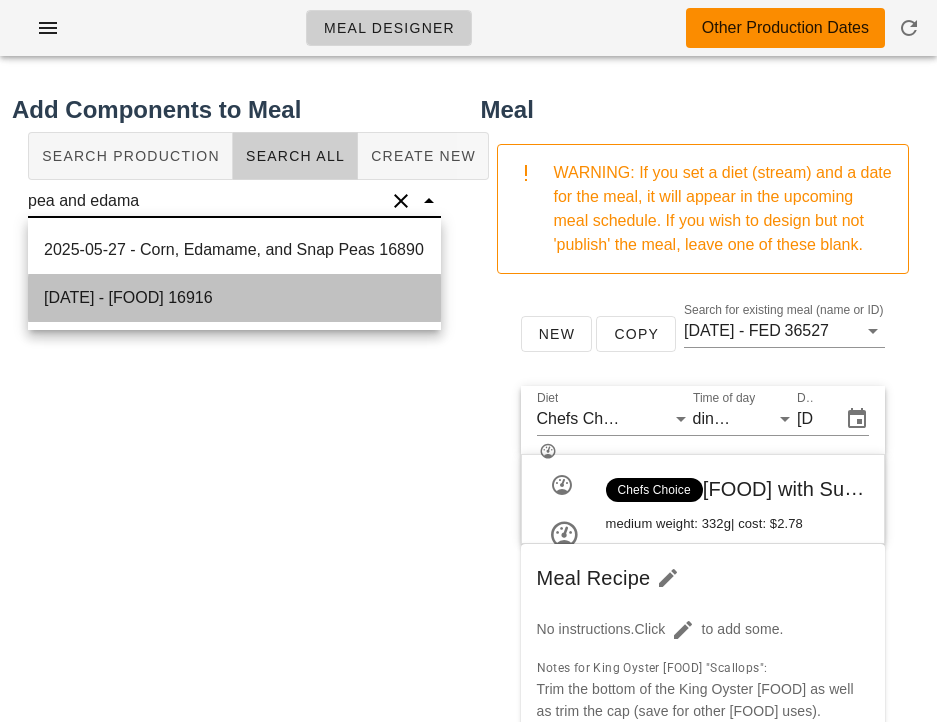 click on "2025-08-05 - Pea and Edamame Puree 16916" at bounding box center [234, 298] 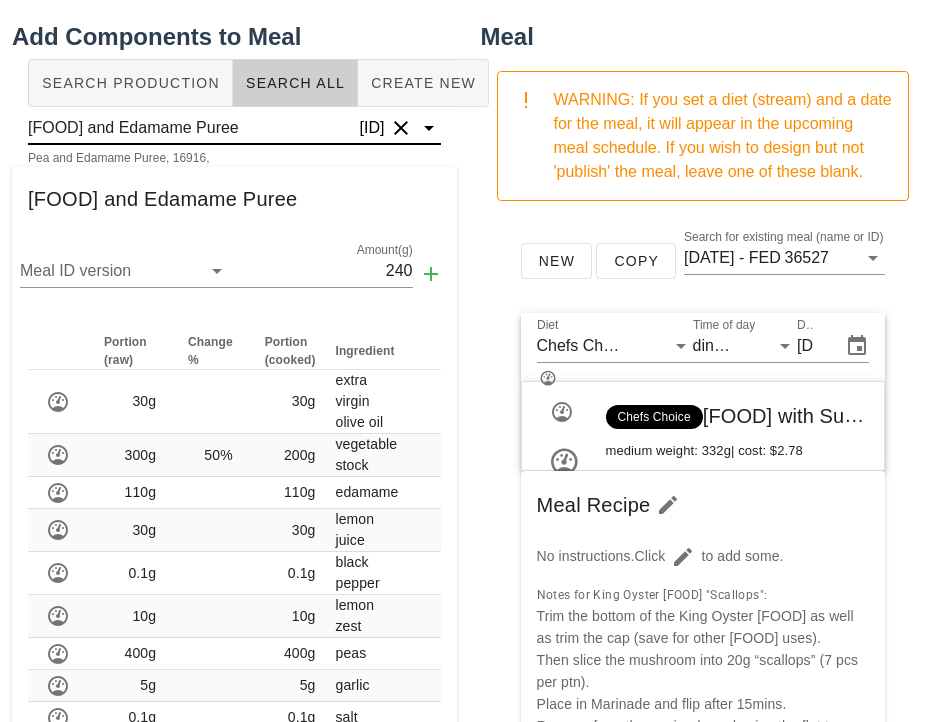 scroll, scrollTop: 87, scrollLeft: 0, axis: vertical 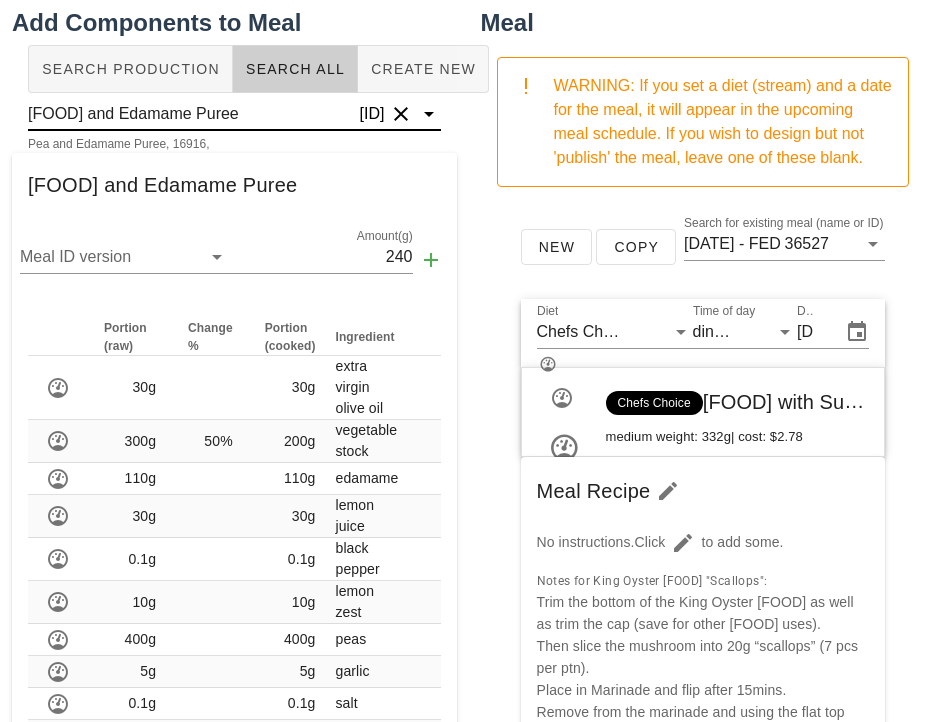 type on "Pea and Edamame Puree" 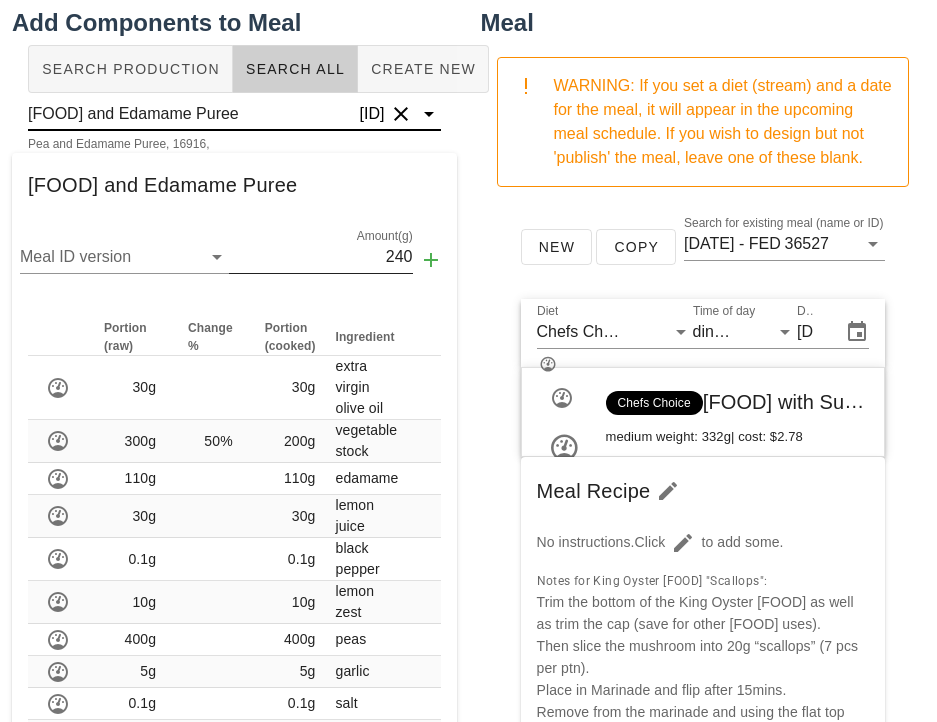 click on "240" at bounding box center [320, 257] 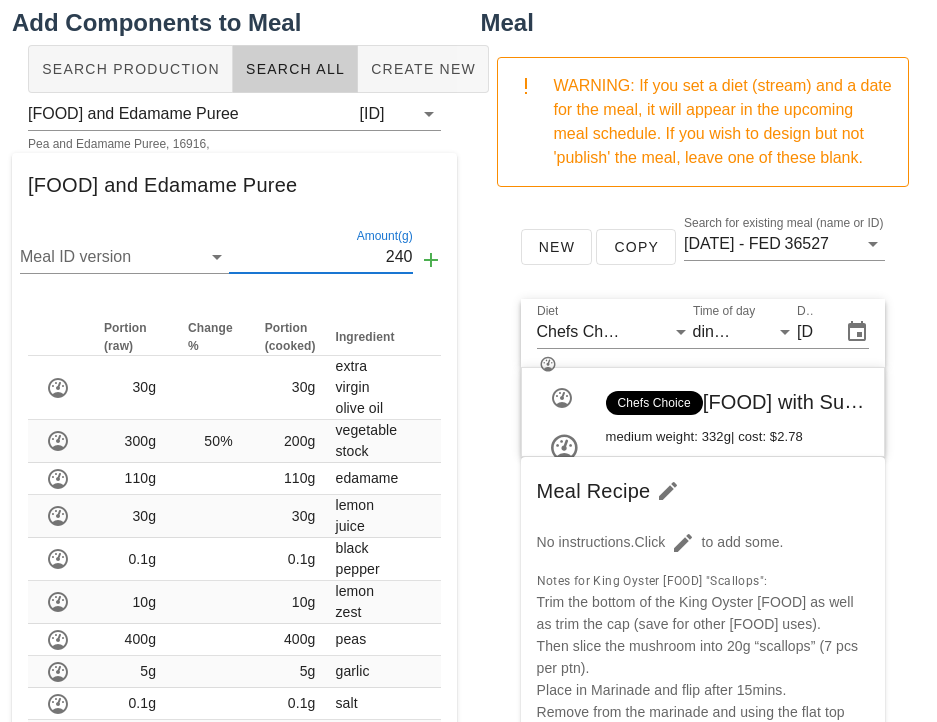 click on "240" at bounding box center [320, 257] 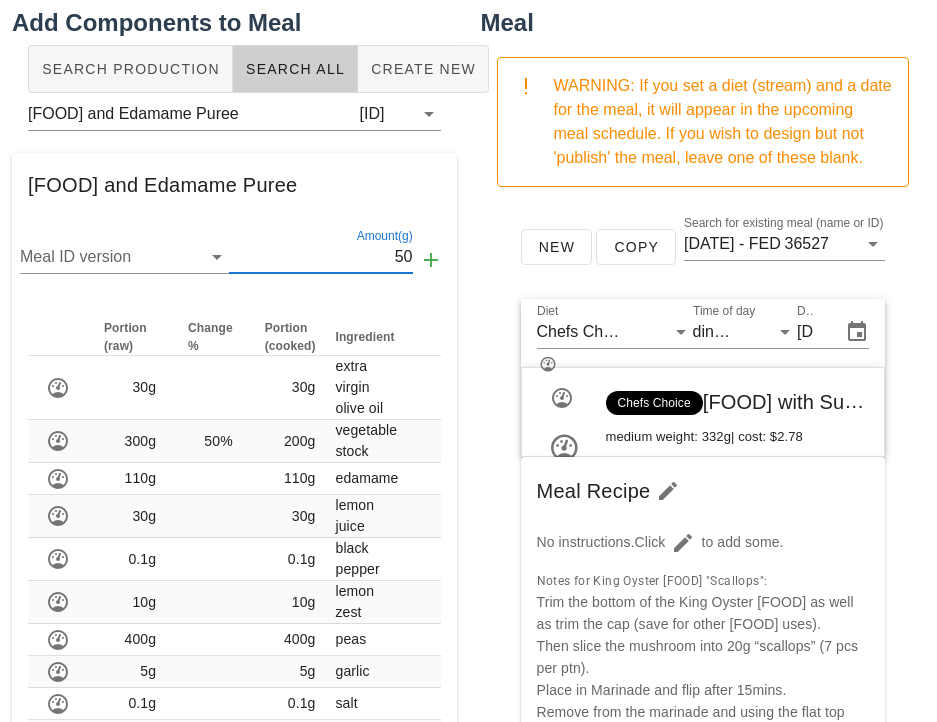 type on "50" 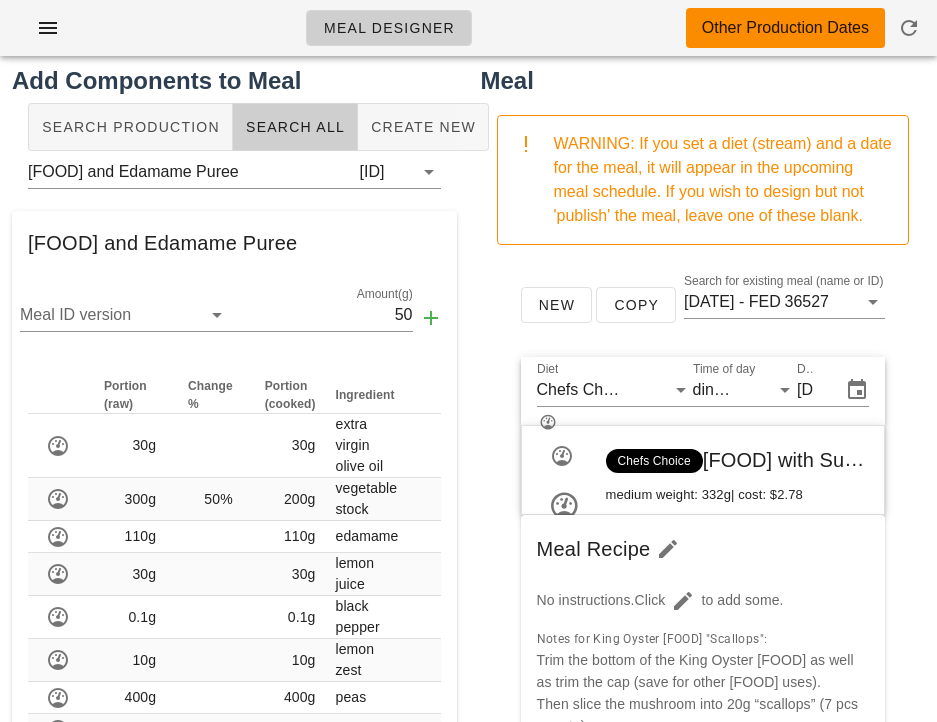 scroll, scrollTop: 27, scrollLeft: 0, axis: vertical 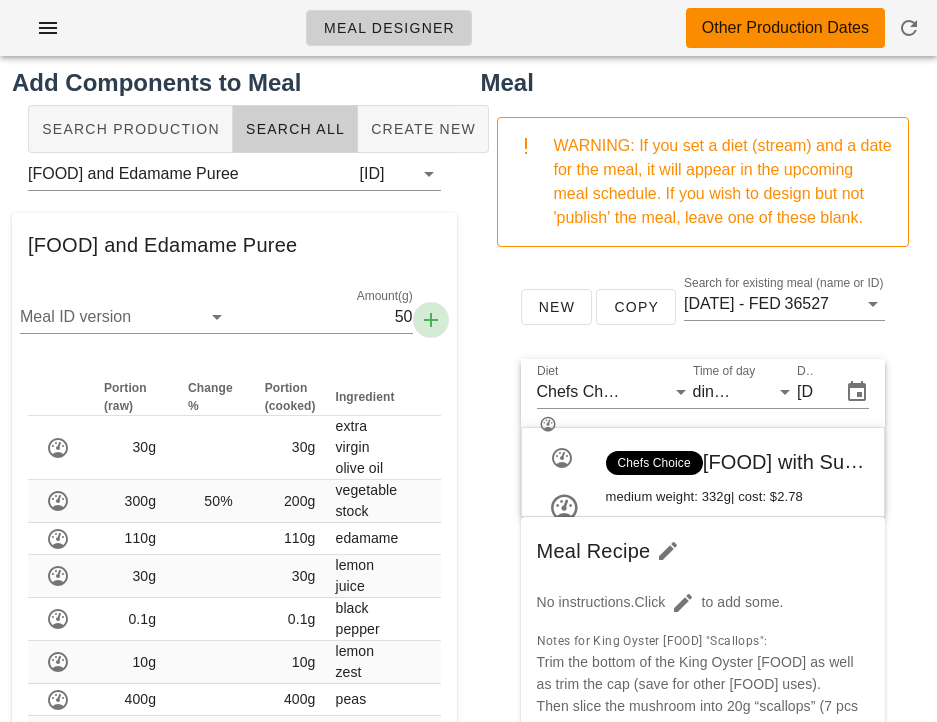 click at bounding box center [431, 320] 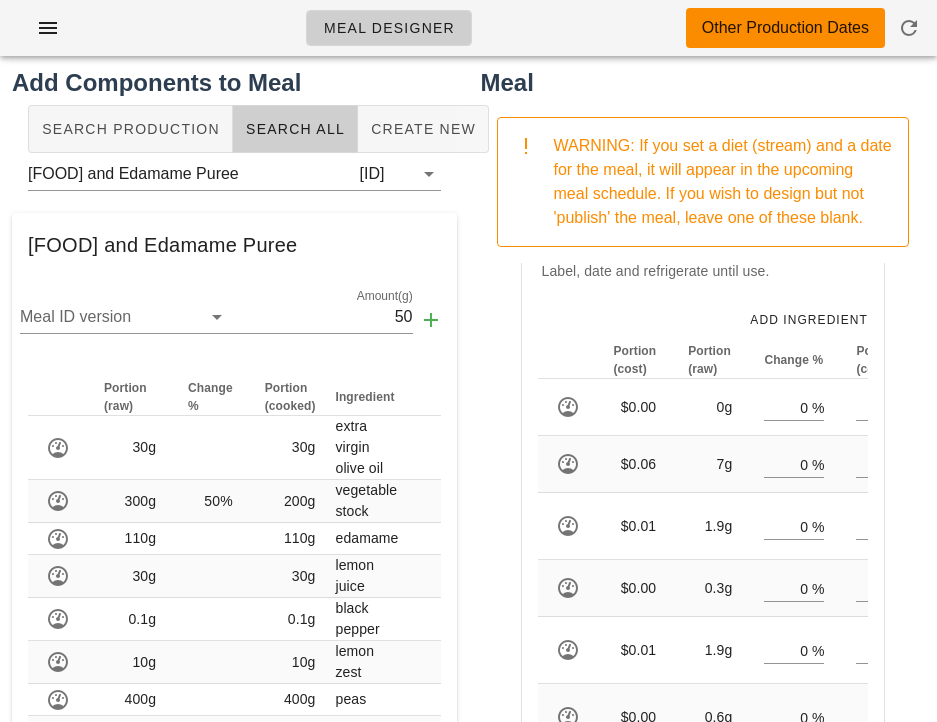 scroll, scrollTop: 3225, scrollLeft: 0, axis: vertical 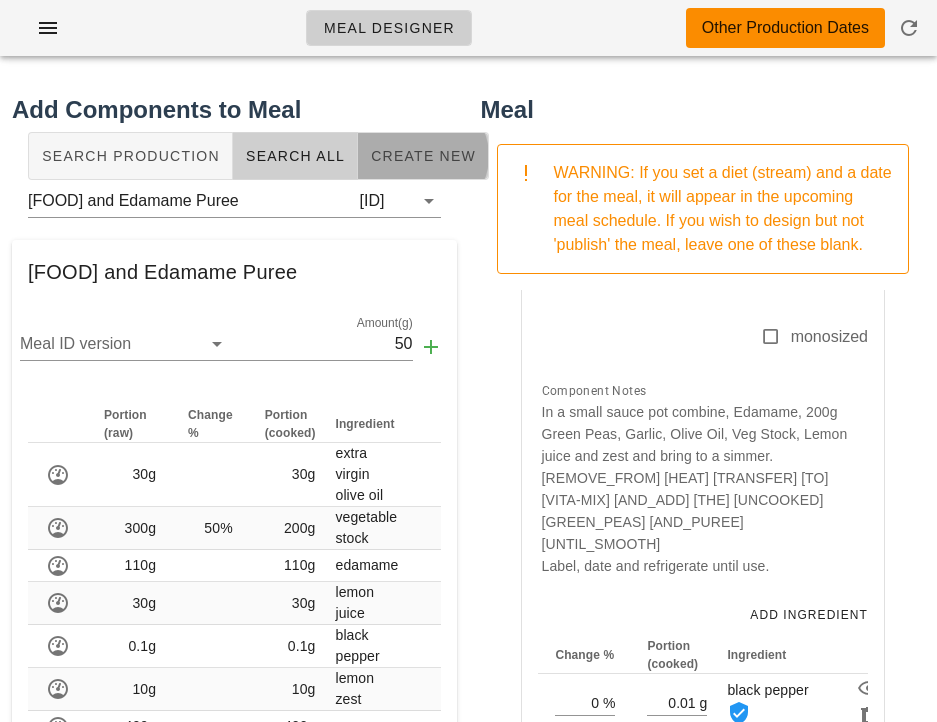 click on "Create New" at bounding box center [423, 156] 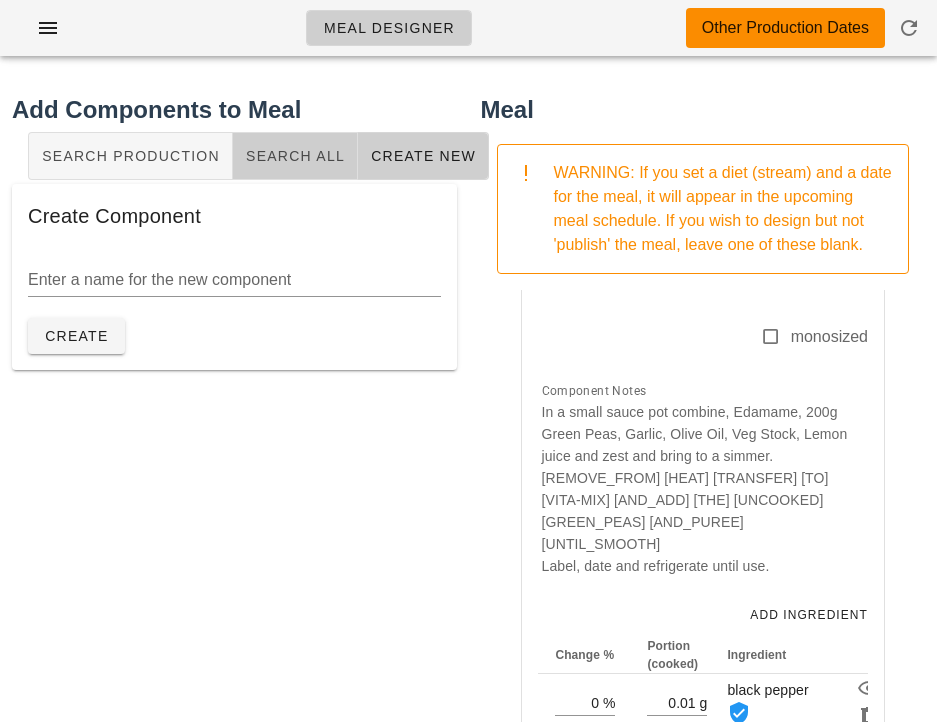 click on "Search All" at bounding box center [295, 156] 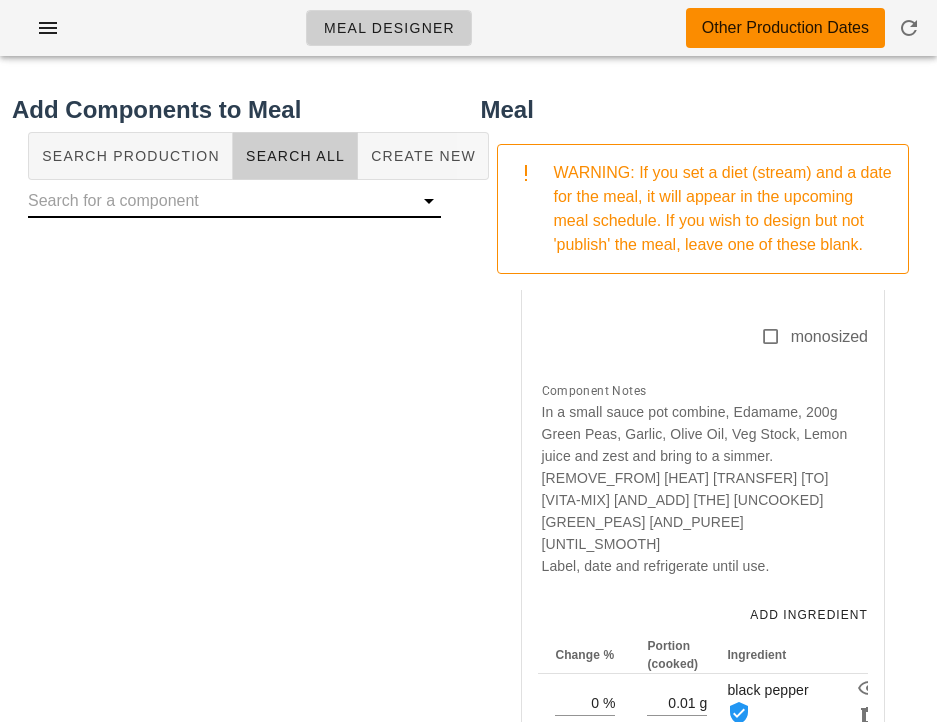click at bounding box center [218, 201] 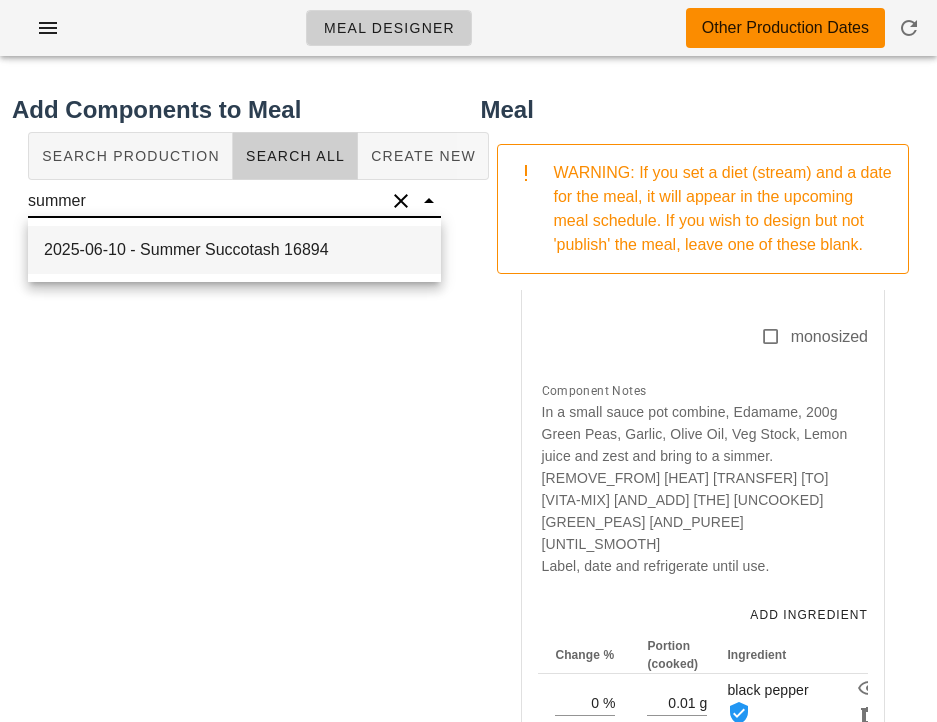 click on "2025-06-10 - Summer Succotash 16894" at bounding box center (234, 250) 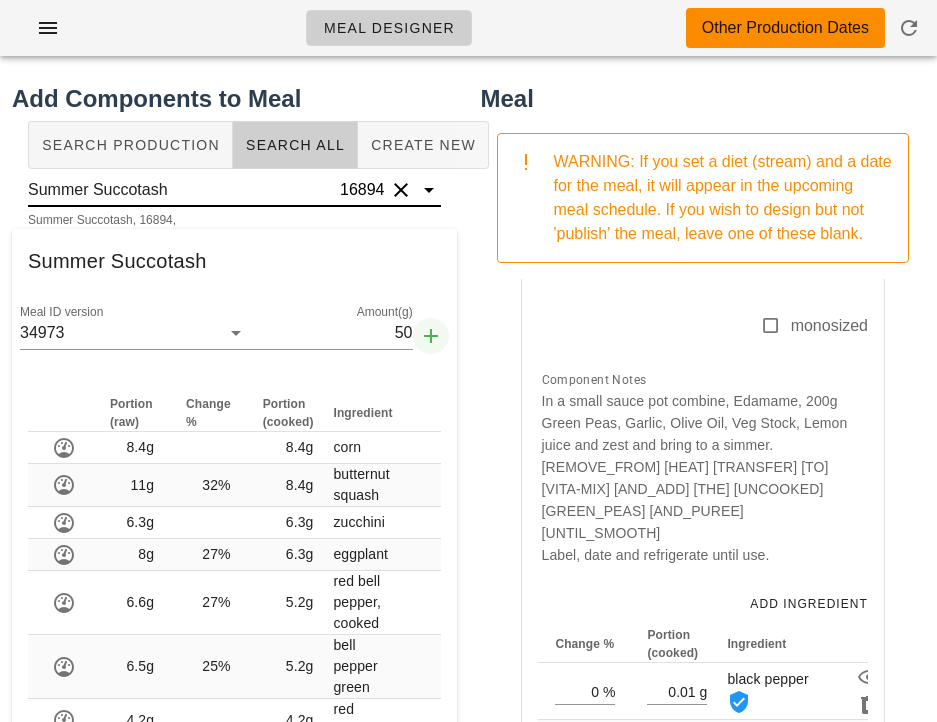 scroll, scrollTop: 0, scrollLeft: 0, axis: both 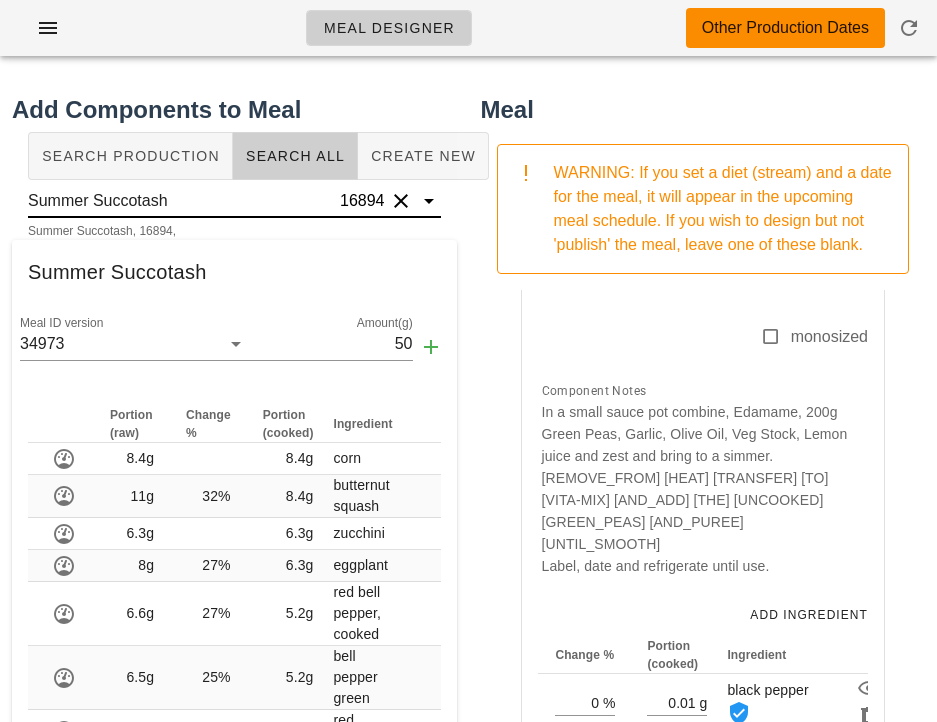 type on "Summer Succotash" 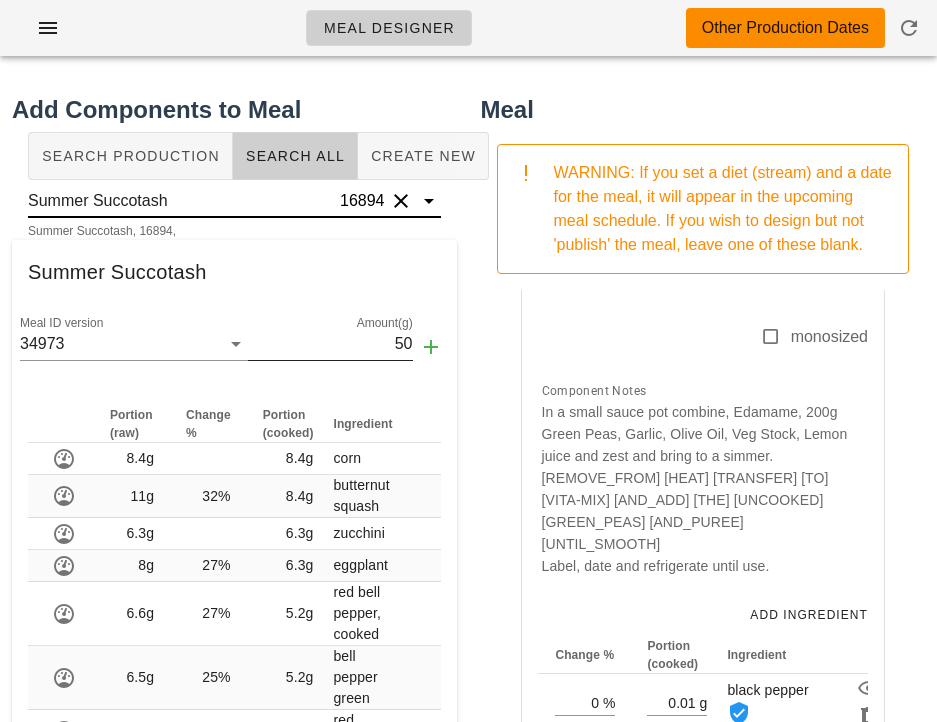 click on "50" at bounding box center [330, 344] 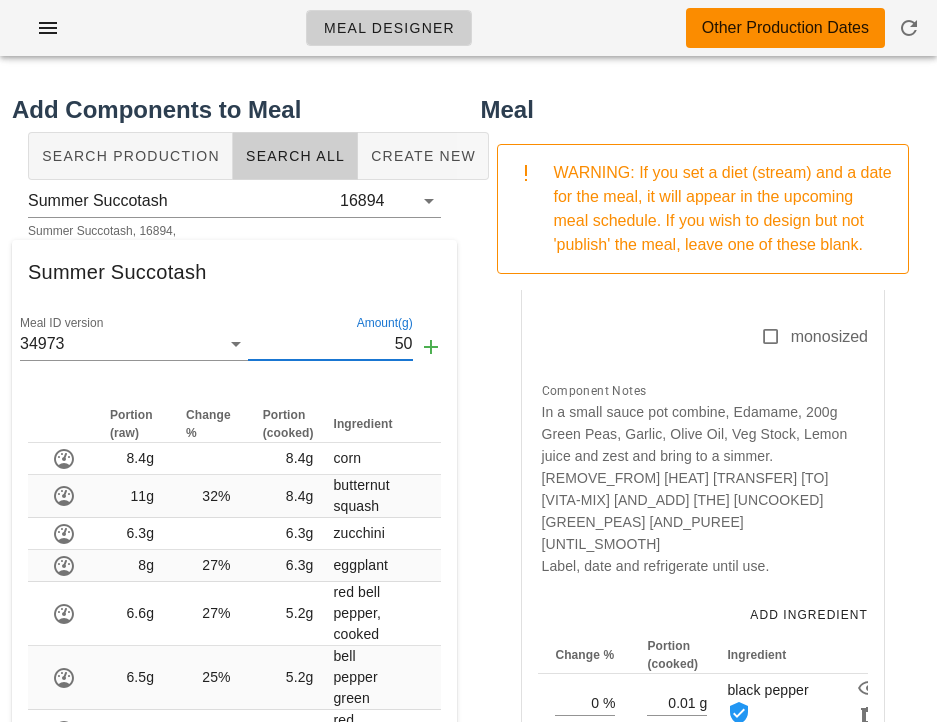 click on "50" at bounding box center [330, 344] 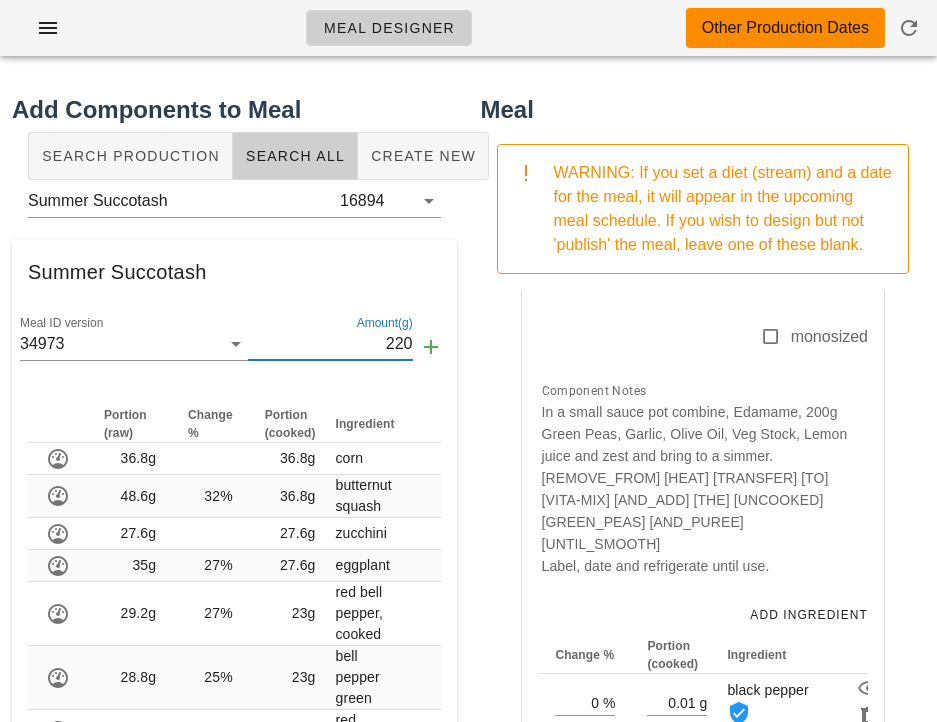 type on "220" 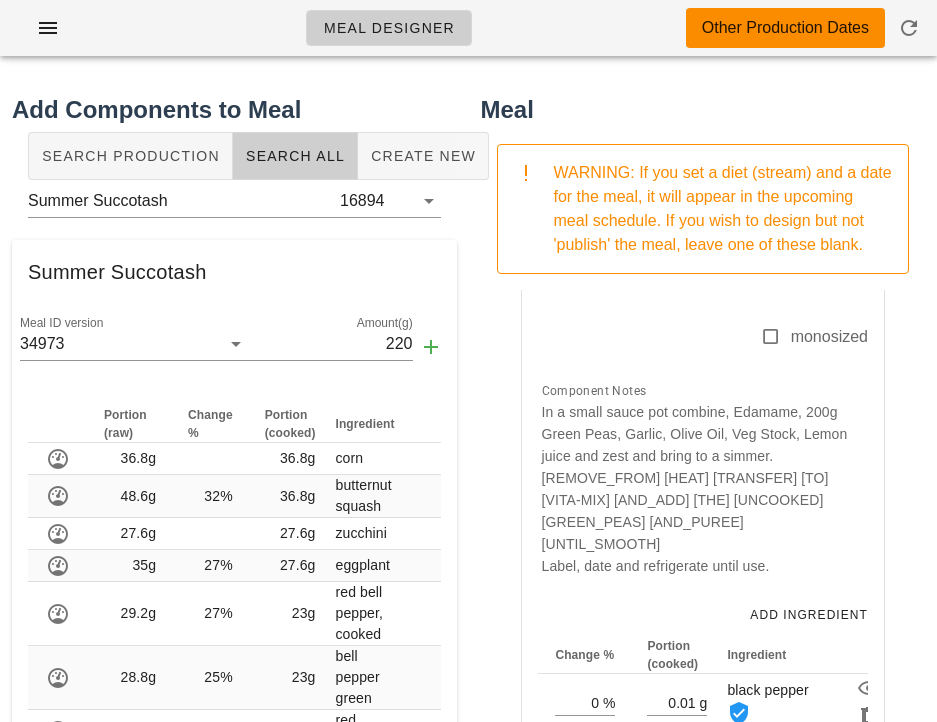 click on "Meal  WARNING: If you set a diet (stream) and a date for the meal, it will appear in the upcoming meal schedule. If you wish to design but not 'publish' the meal, leave one of these blank.  New  Copy  Search for existing meal (name or ID) 2025-08-31 - FED-23-3433 - Chefs Choice - Plant Based "Scallops" with Summer Succotash (36527) 36527 Diet Chefs Choice Time of day dinner Date Sunday Aug 31, 2025  Chefs Choice   Plant Based "Scallops" with Summer Succotash (36527)  [  FED-23-3433  ]  medium weight: 382g   | cost: $2.99   Meal Recipe   No instructions.   Click   to add some.  Notes for King Oyster Mushroom "Scallops":  Trim the bottom of the King Oyster Mushroom as well as trim the cap (save for other mushroom uses). Then slice the mushroom into 20g “scallops” (7 pcs per ptn). Place in Marinade and flip after 15mins. Remove from the marinade and using the flat top sear the “scallop” for 3-4 each side until golden brown colour is achieved. Label with the appropriate sticker and refrigerate.  C16919  0" at bounding box center [703, 591] 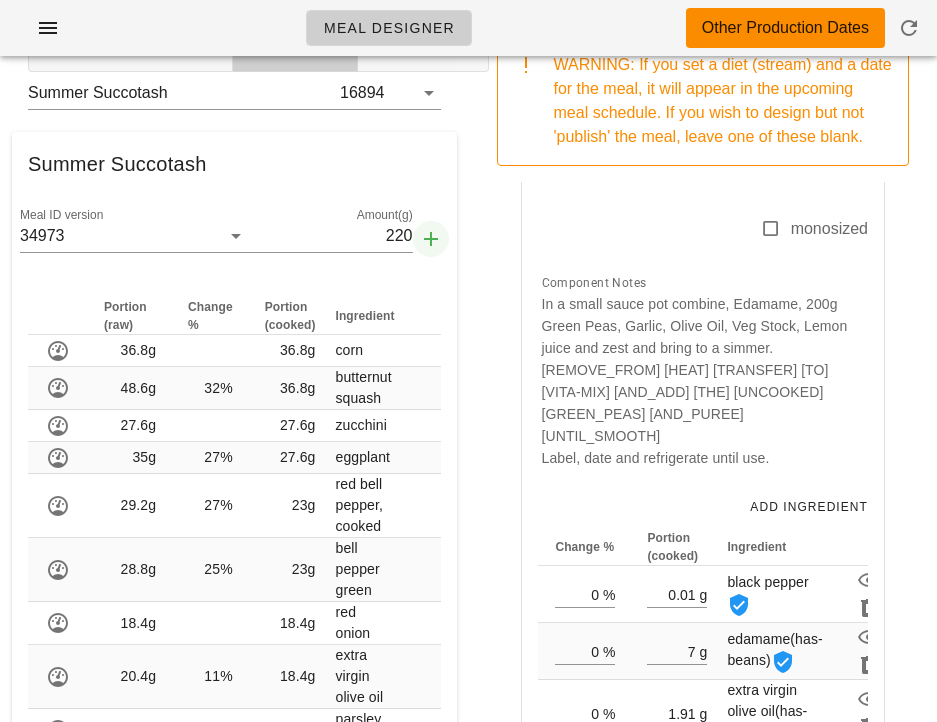 scroll, scrollTop: 35, scrollLeft: 0, axis: vertical 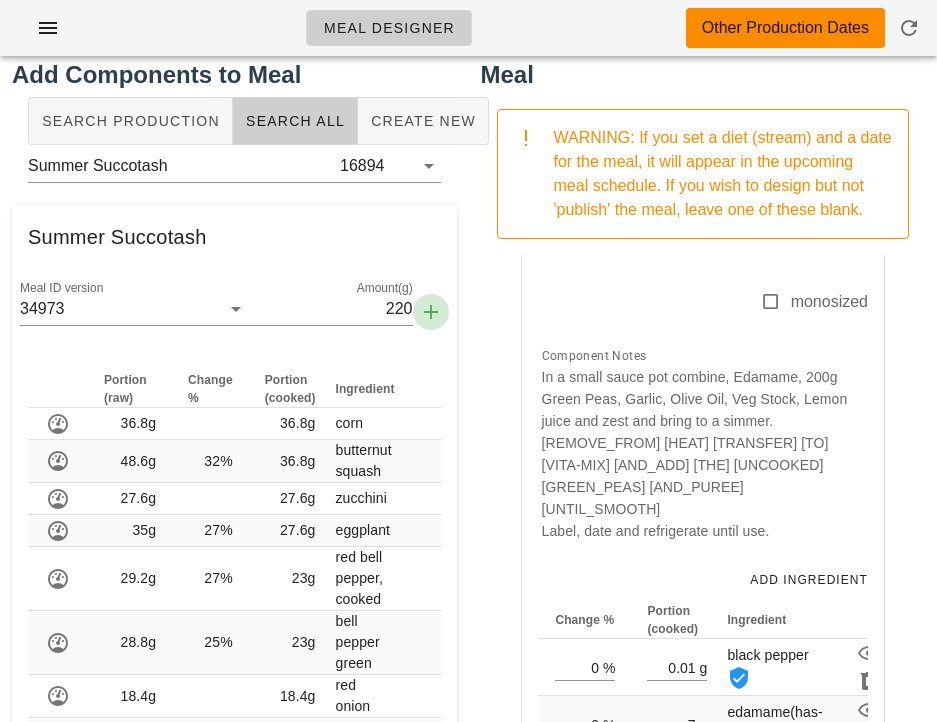 click at bounding box center [431, 312] 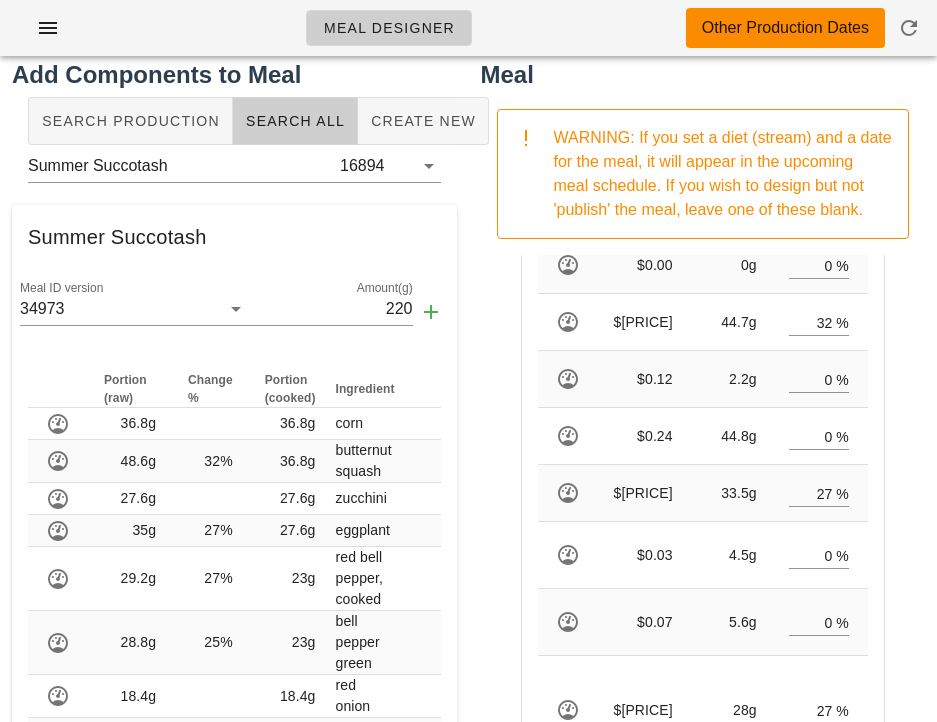 scroll, scrollTop: 4704, scrollLeft: 0, axis: vertical 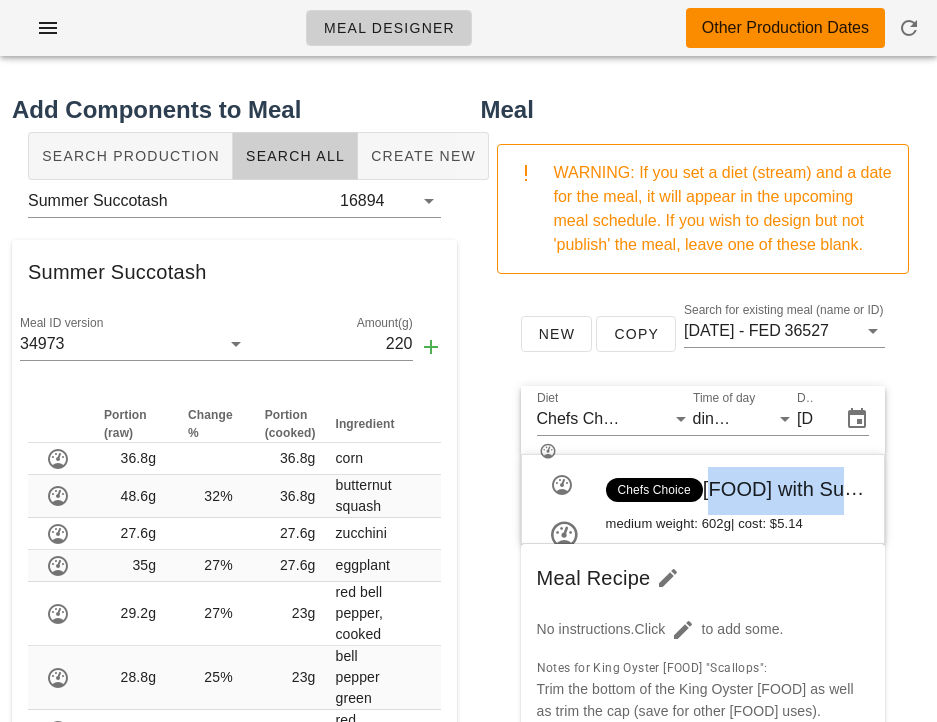 drag, startPoint x: 708, startPoint y: 490, endPoint x: 941, endPoint y: 473, distance: 233.61935 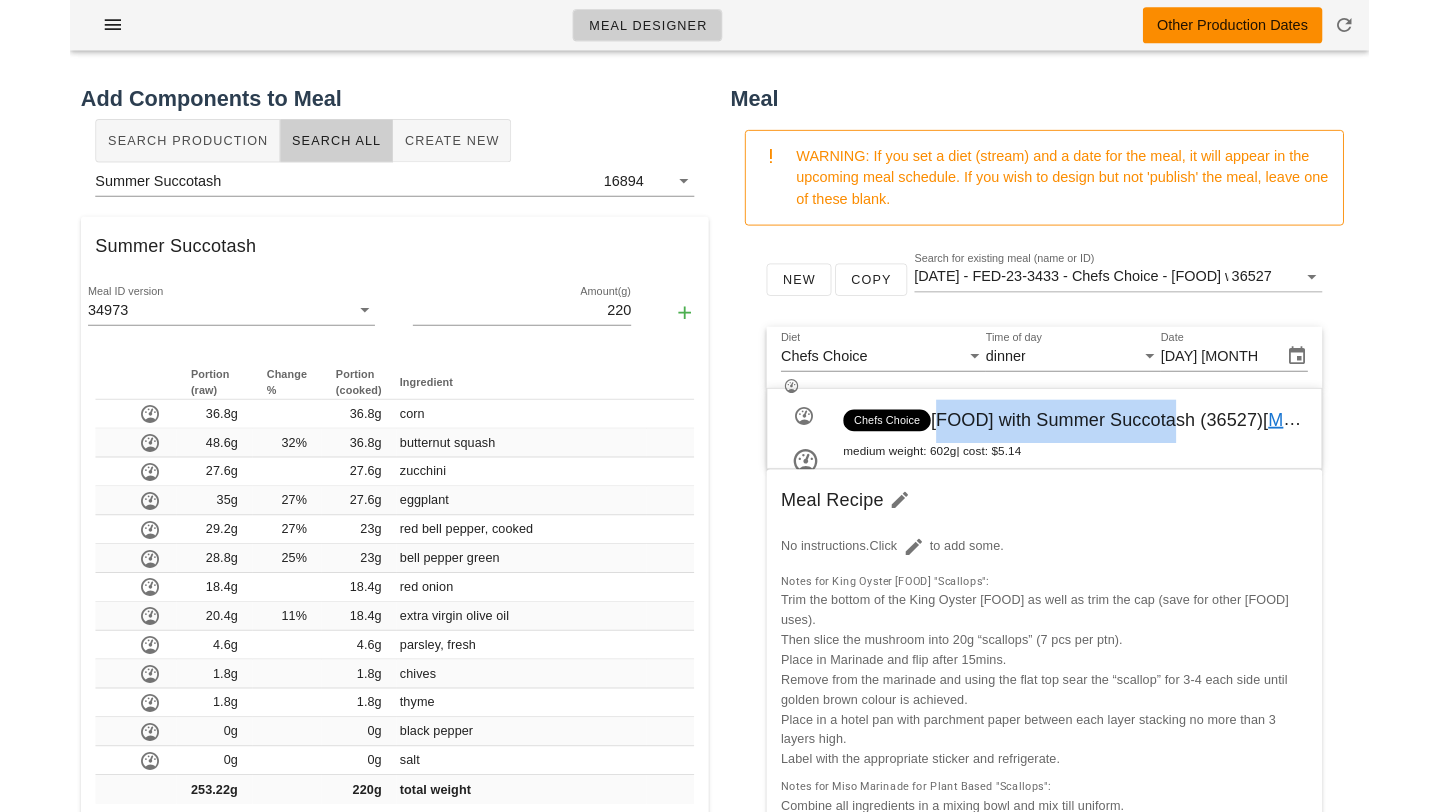 scroll, scrollTop: 0, scrollLeft: 0, axis: both 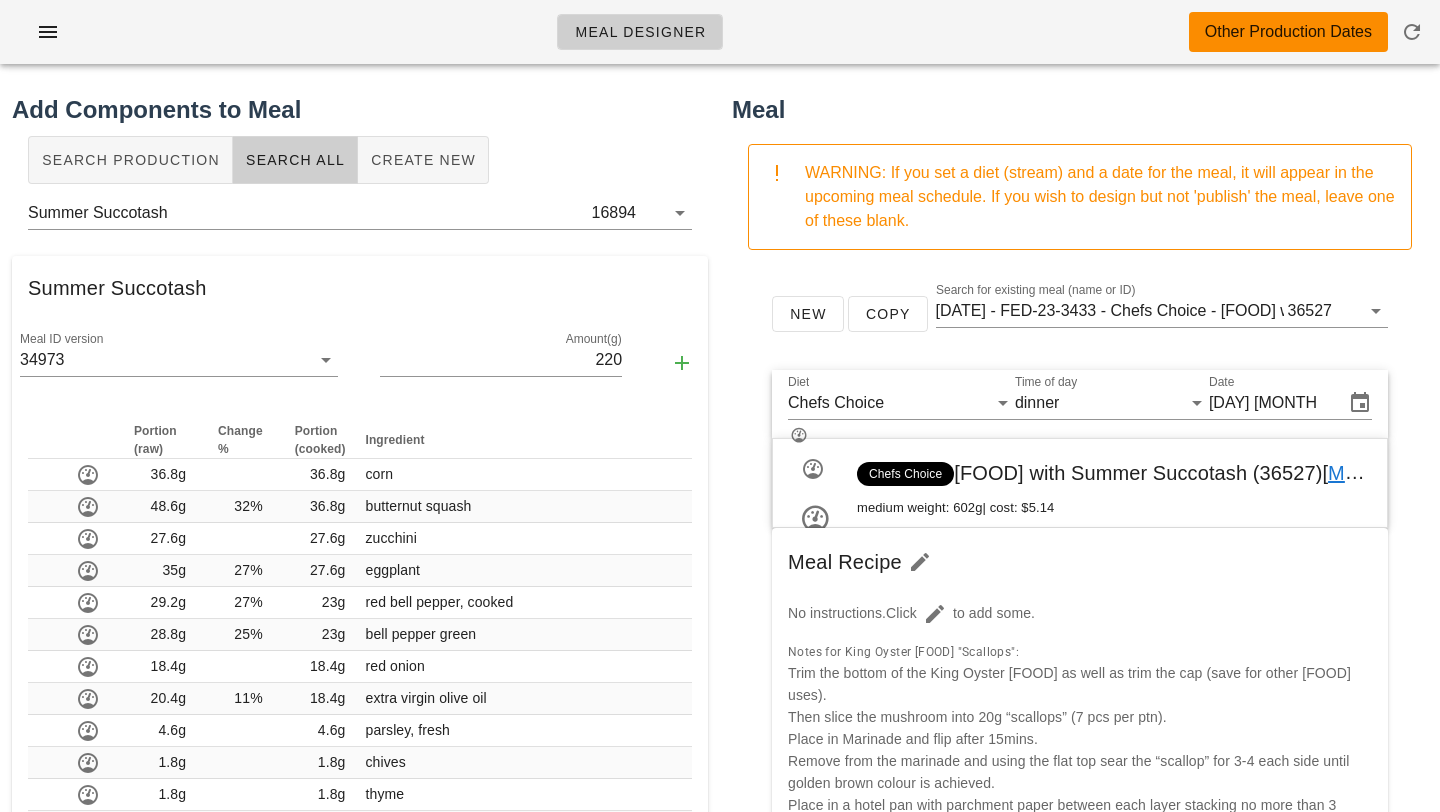click on "Diet Chefs Choice Time of day dinner Date Sunday Aug 31, 2025" at bounding box center [1080, 404] 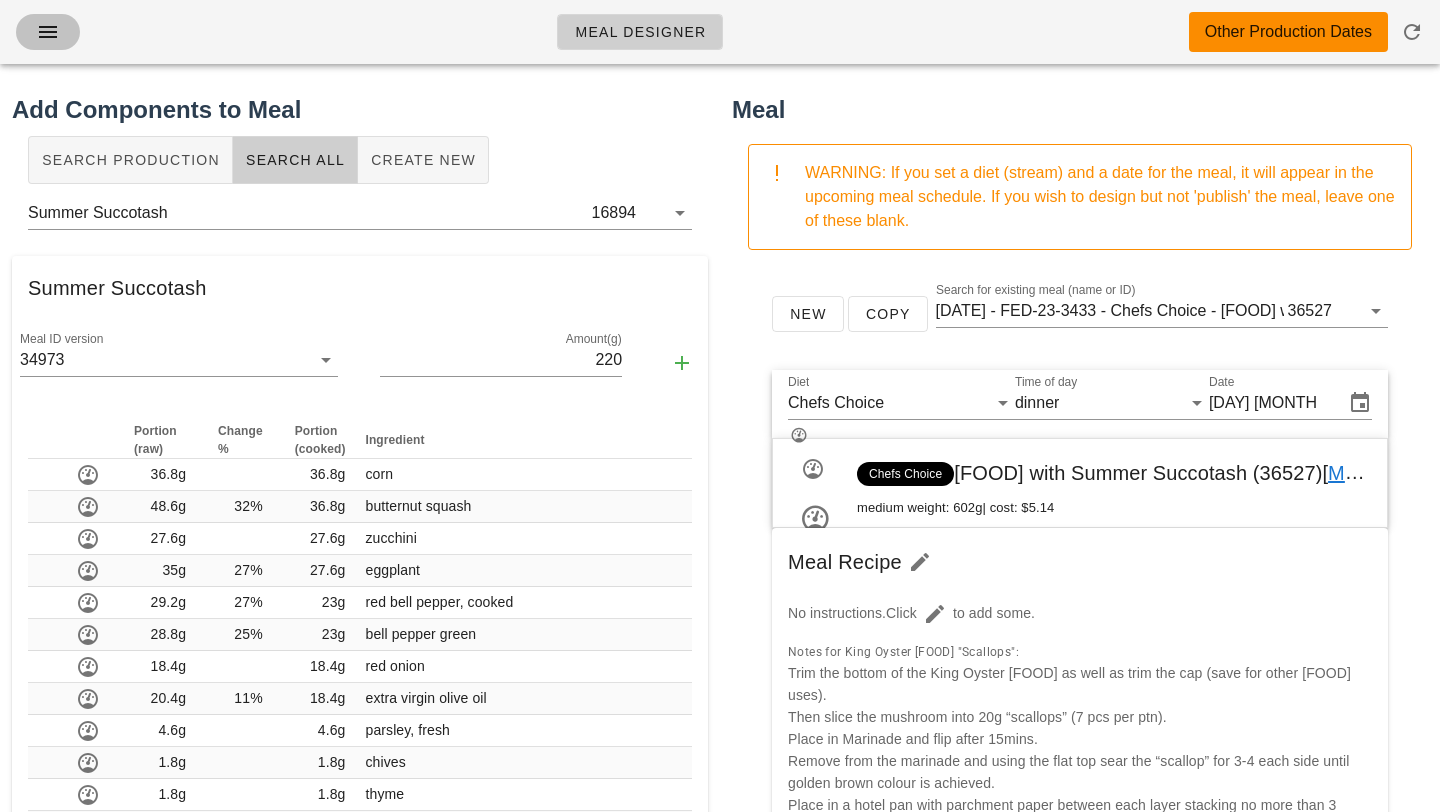 click at bounding box center (48, 32) 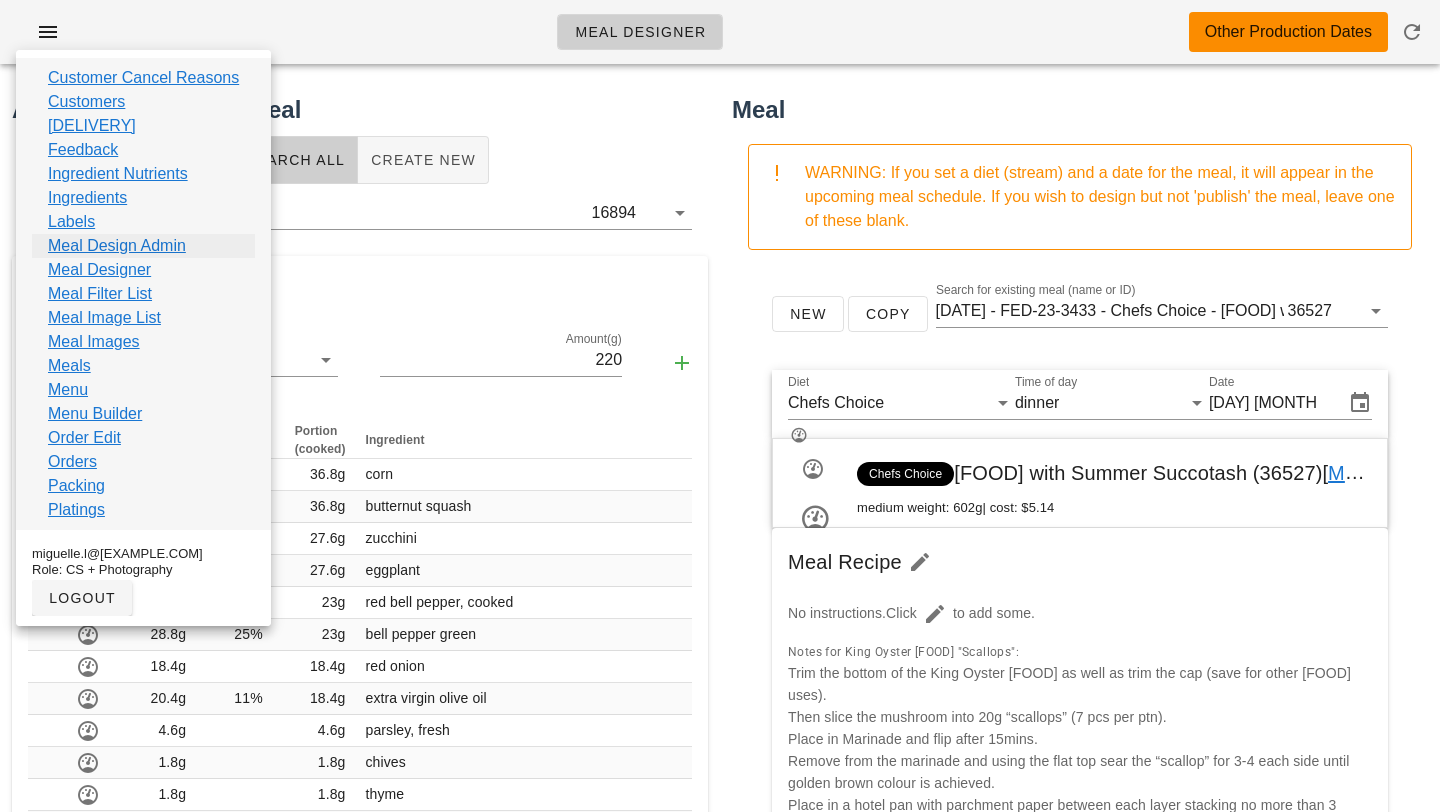 click on "Meal Design Admin" at bounding box center (117, 246) 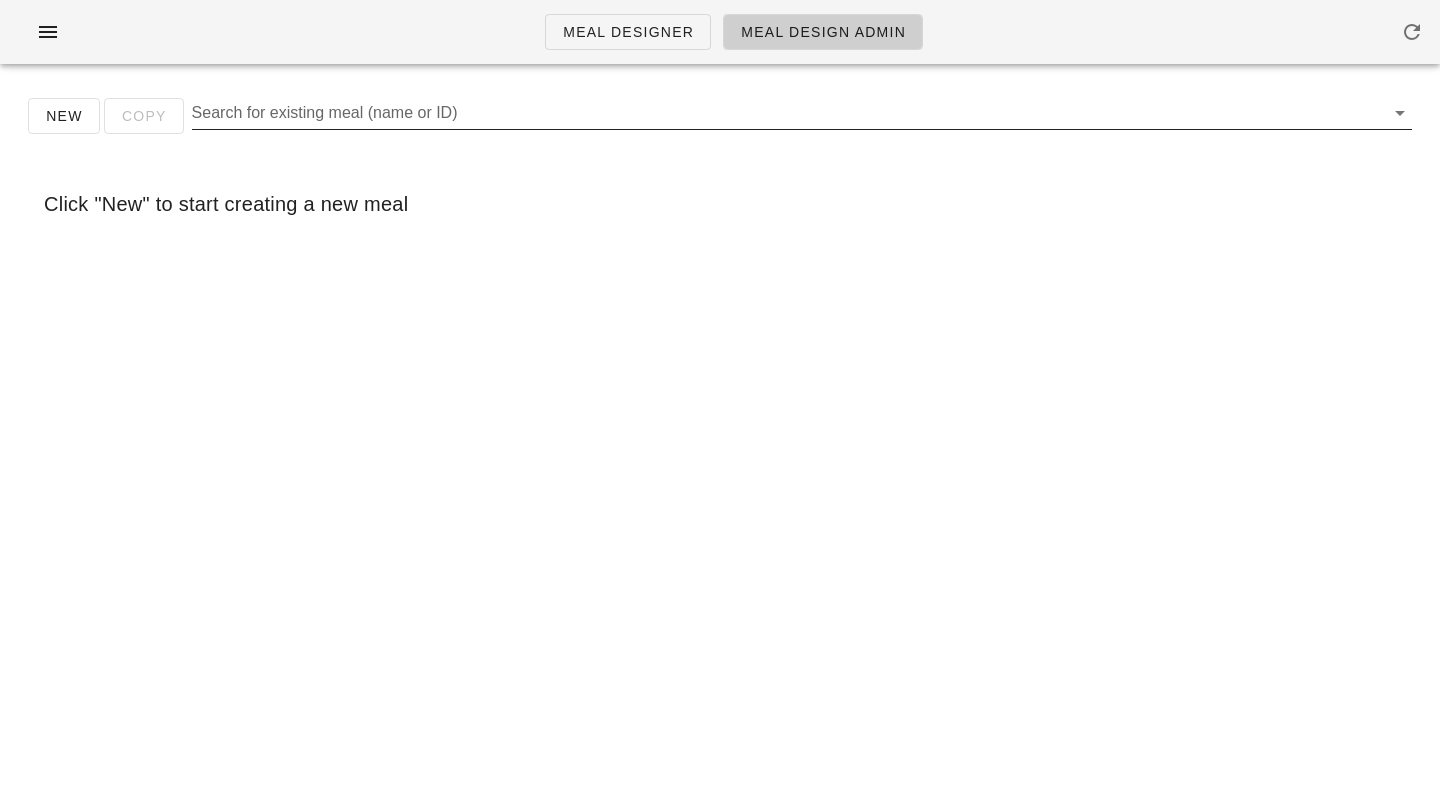 click on "Search for existing meal (name or ID)" at bounding box center [786, 113] 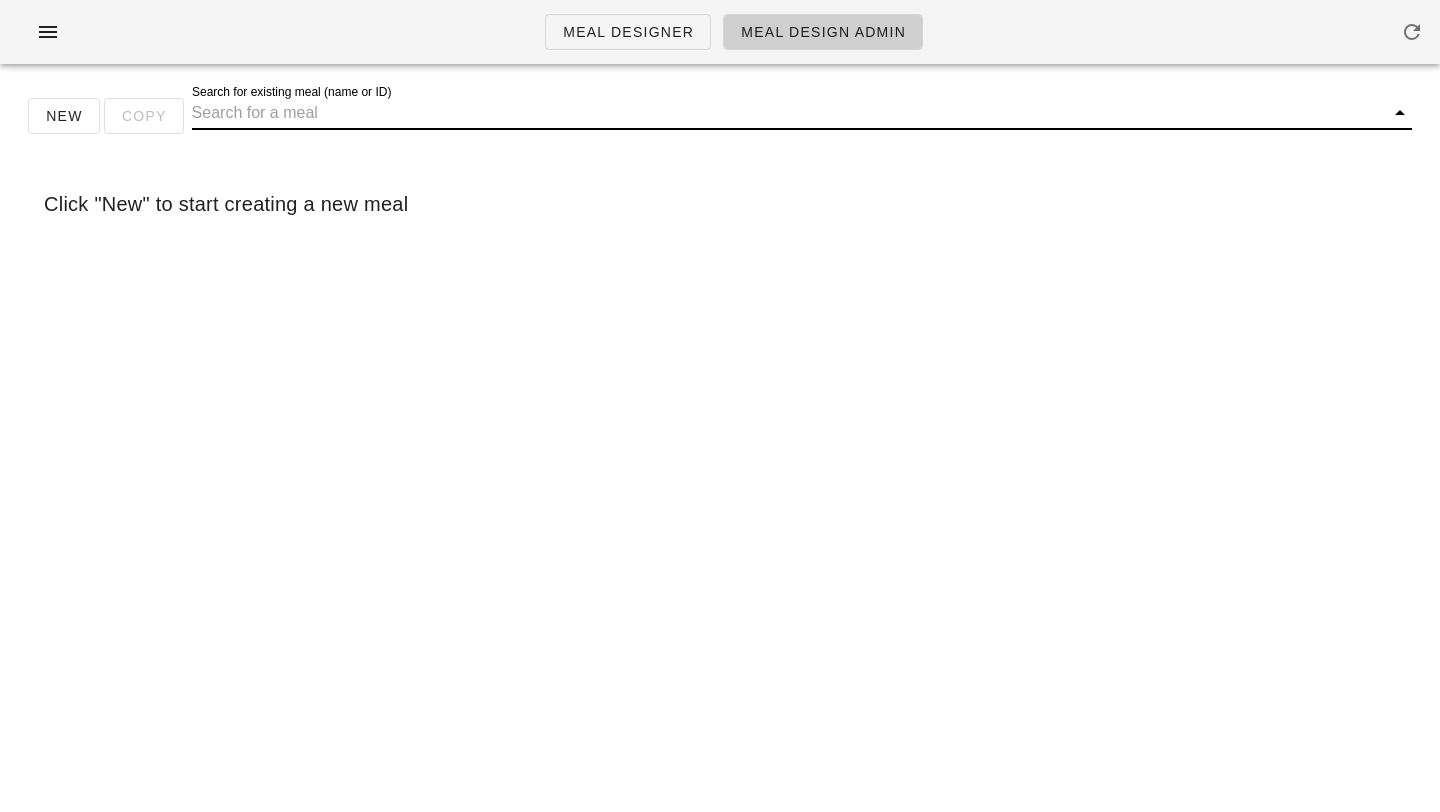 paste on "Plant Based "Scallops" with Summer Succ" 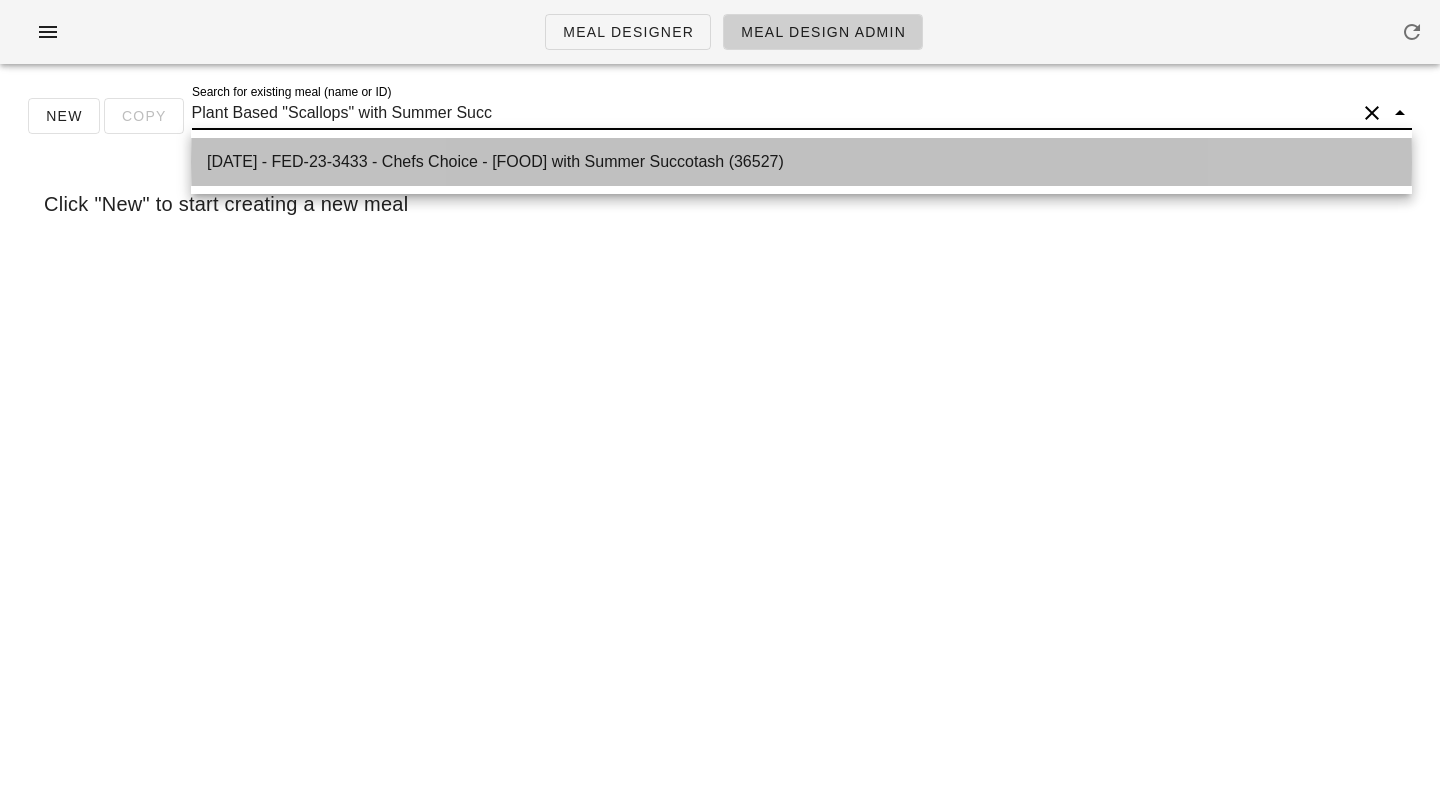 click on "[DATE] - FED-23-3433 - Chefs Choice - Plant Based "Scallops" with Summer Succotash ([NUMBER])" at bounding box center (801, 161) 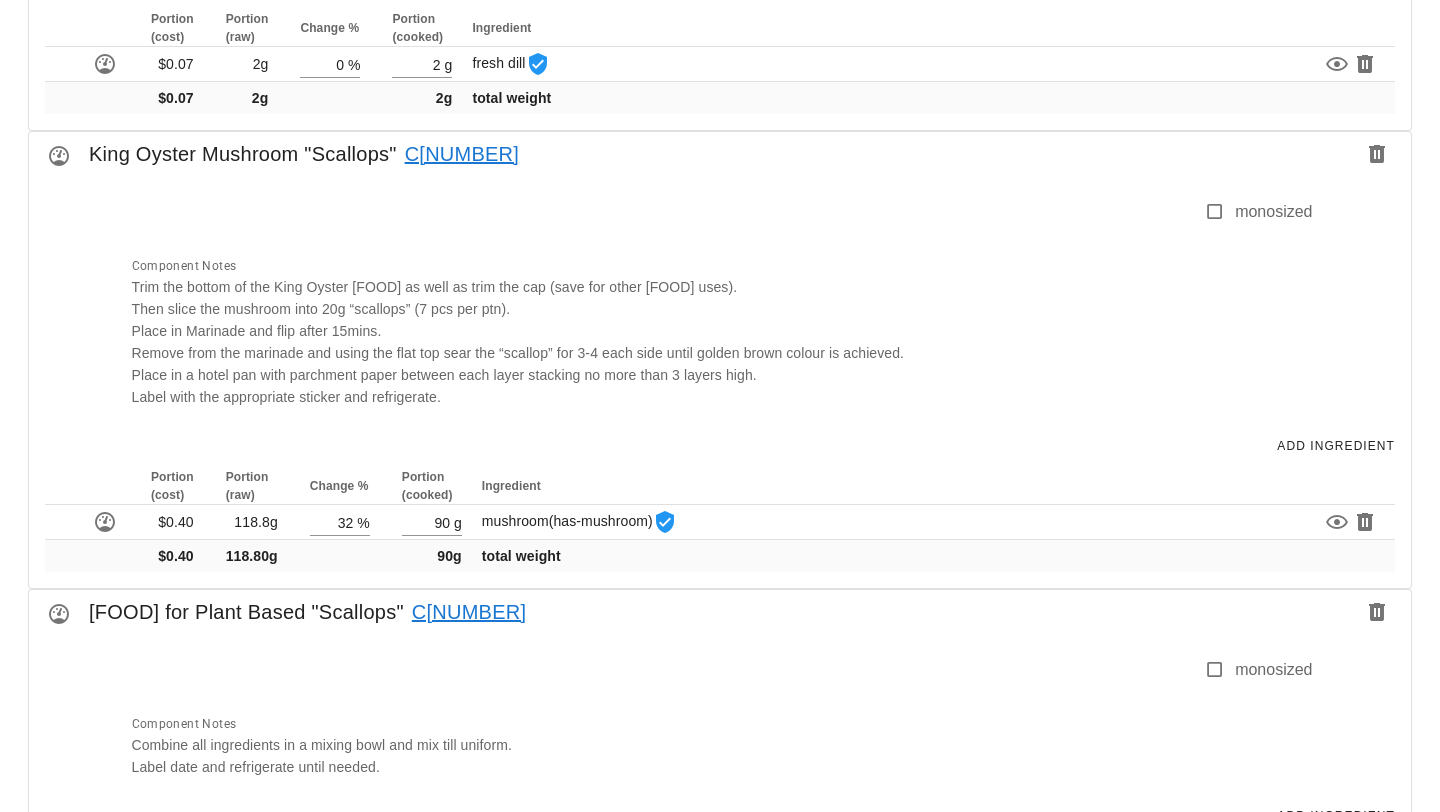 scroll, scrollTop: 1509, scrollLeft: 0, axis: vertical 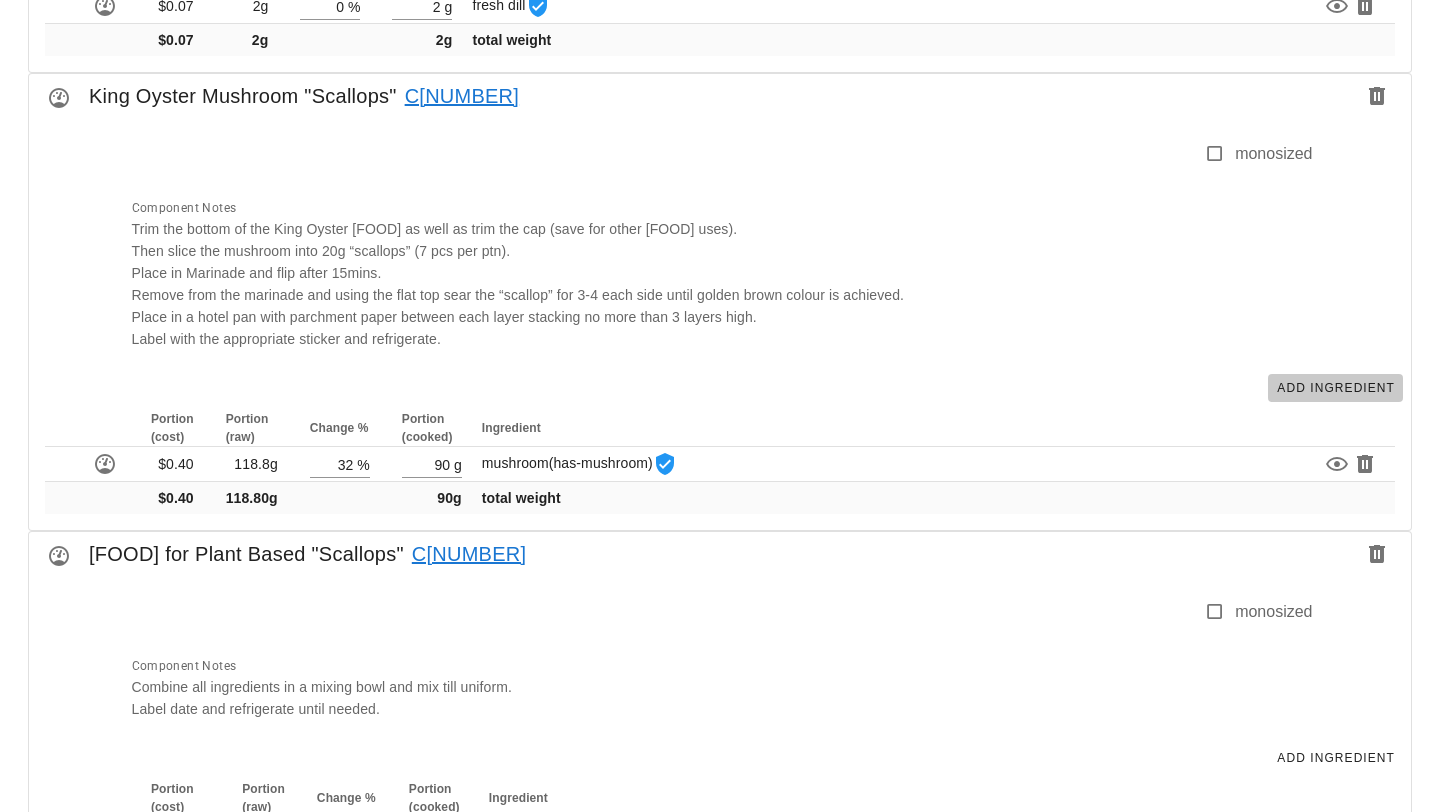 click on "Add Ingredient" at bounding box center [1335, 388] 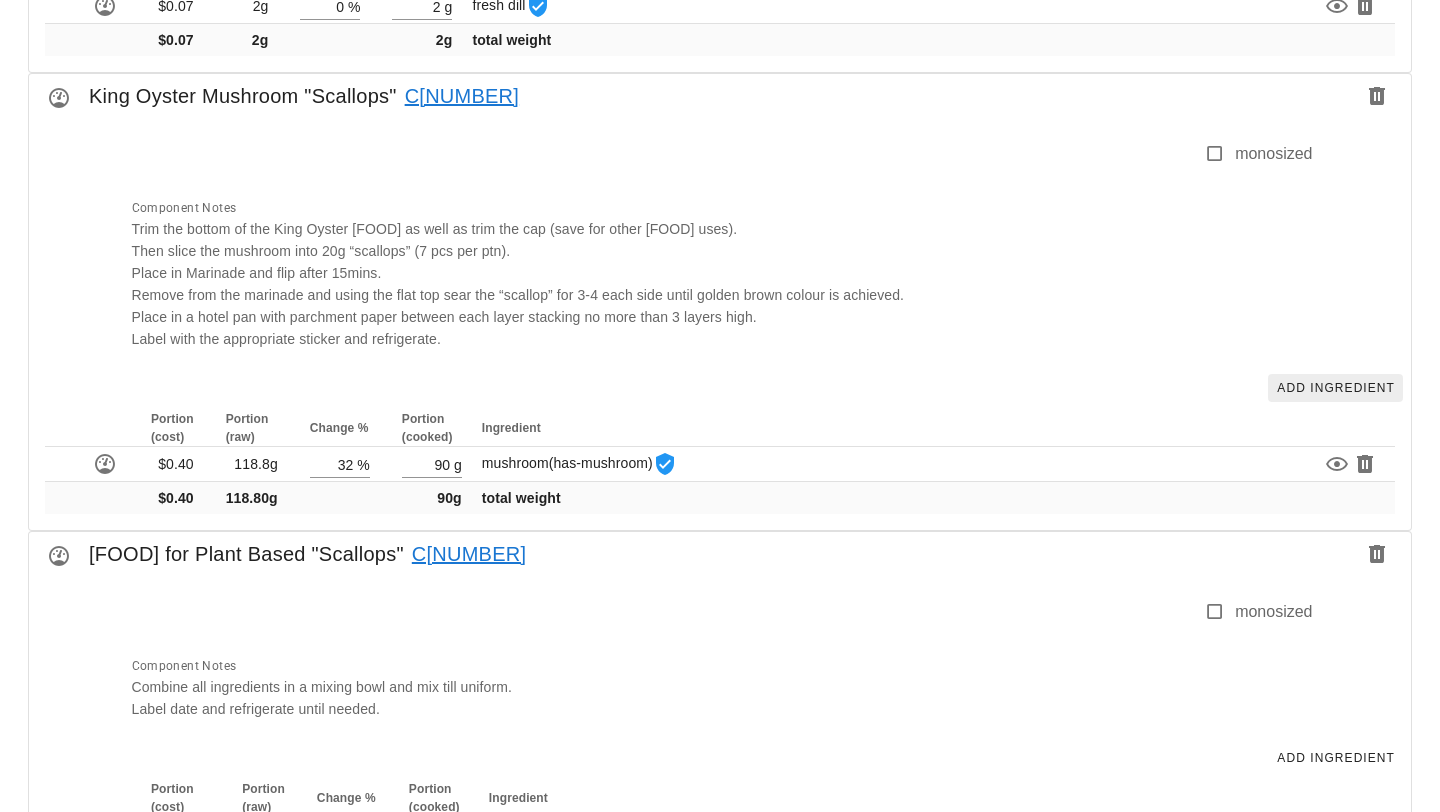 type 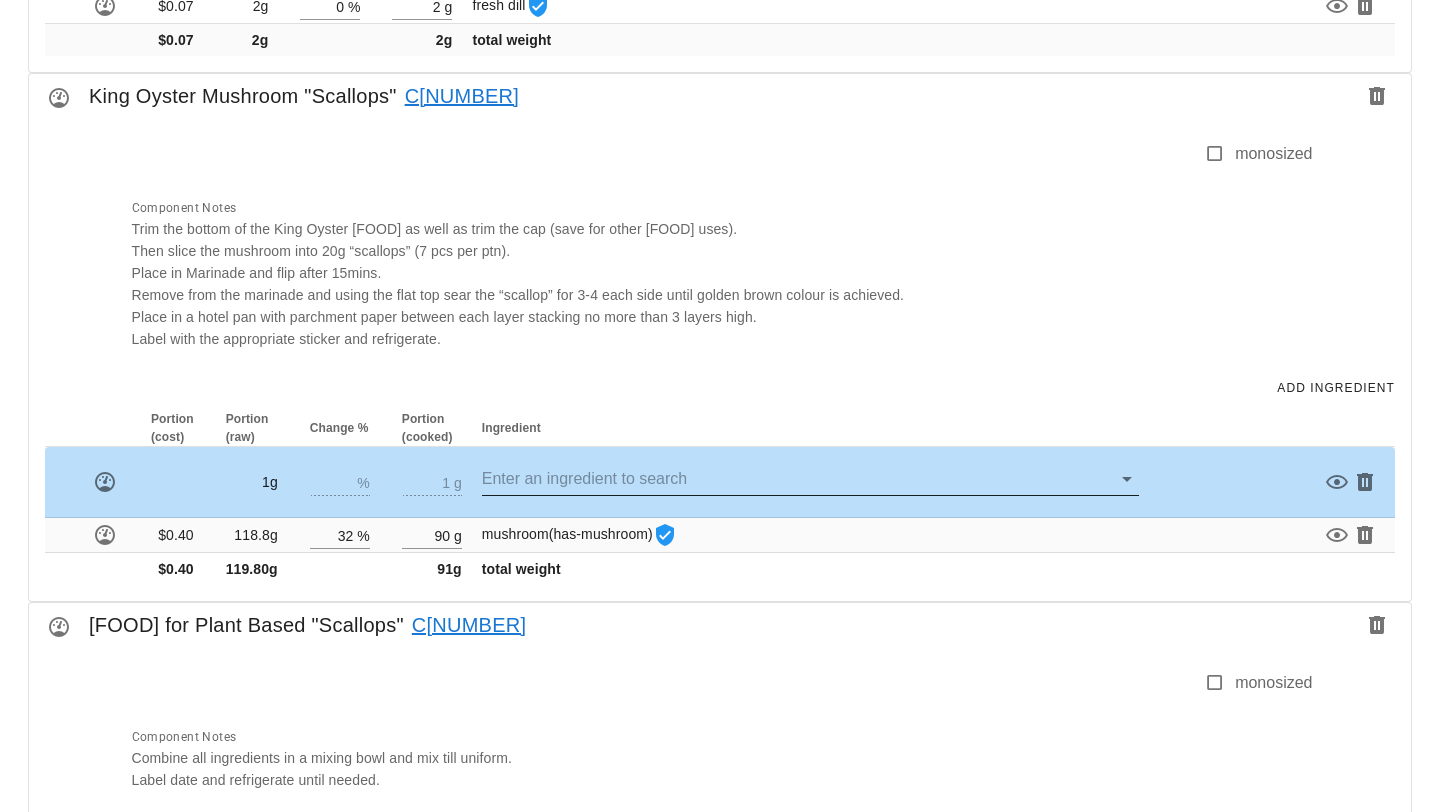 click at bounding box center (796, 479) 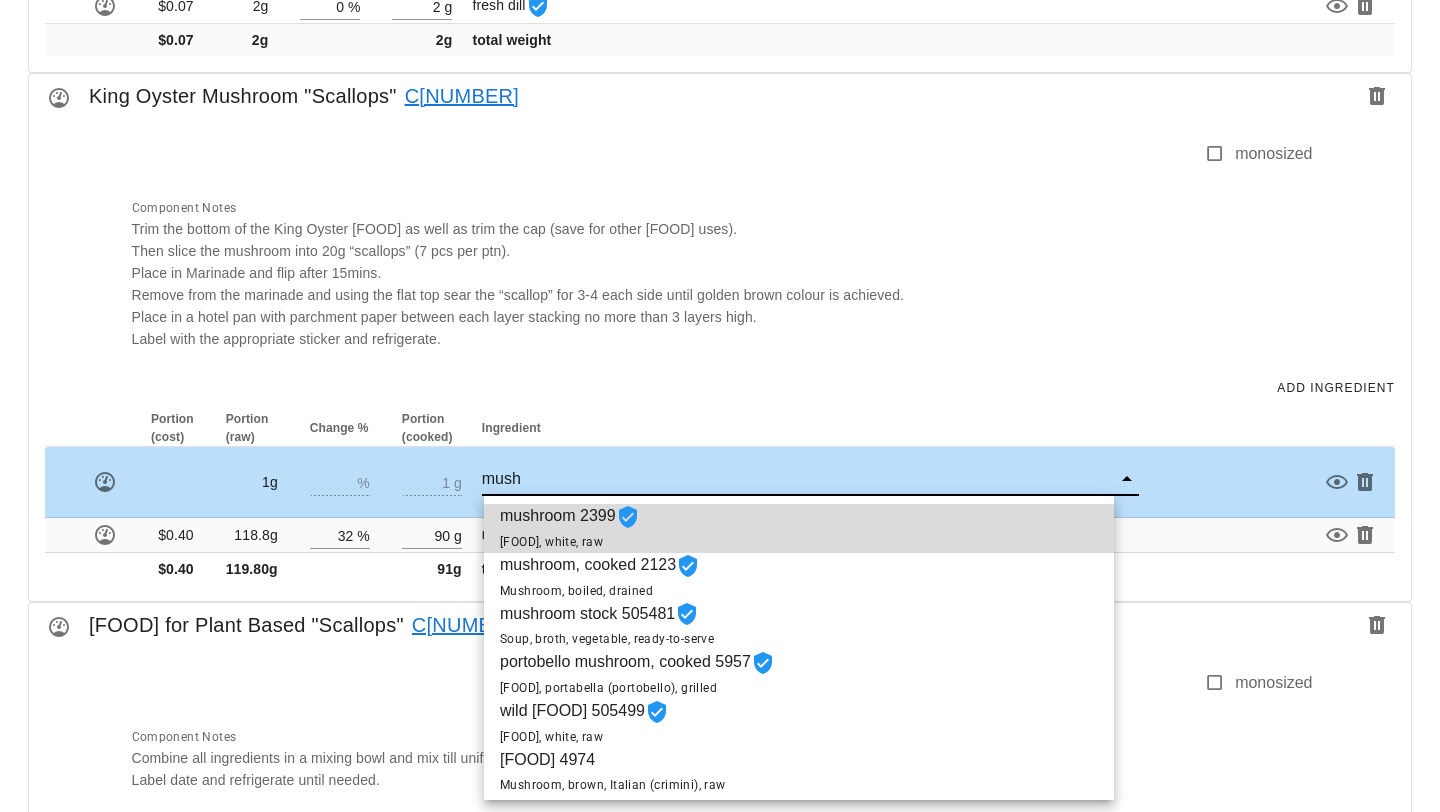 type on "mushr" 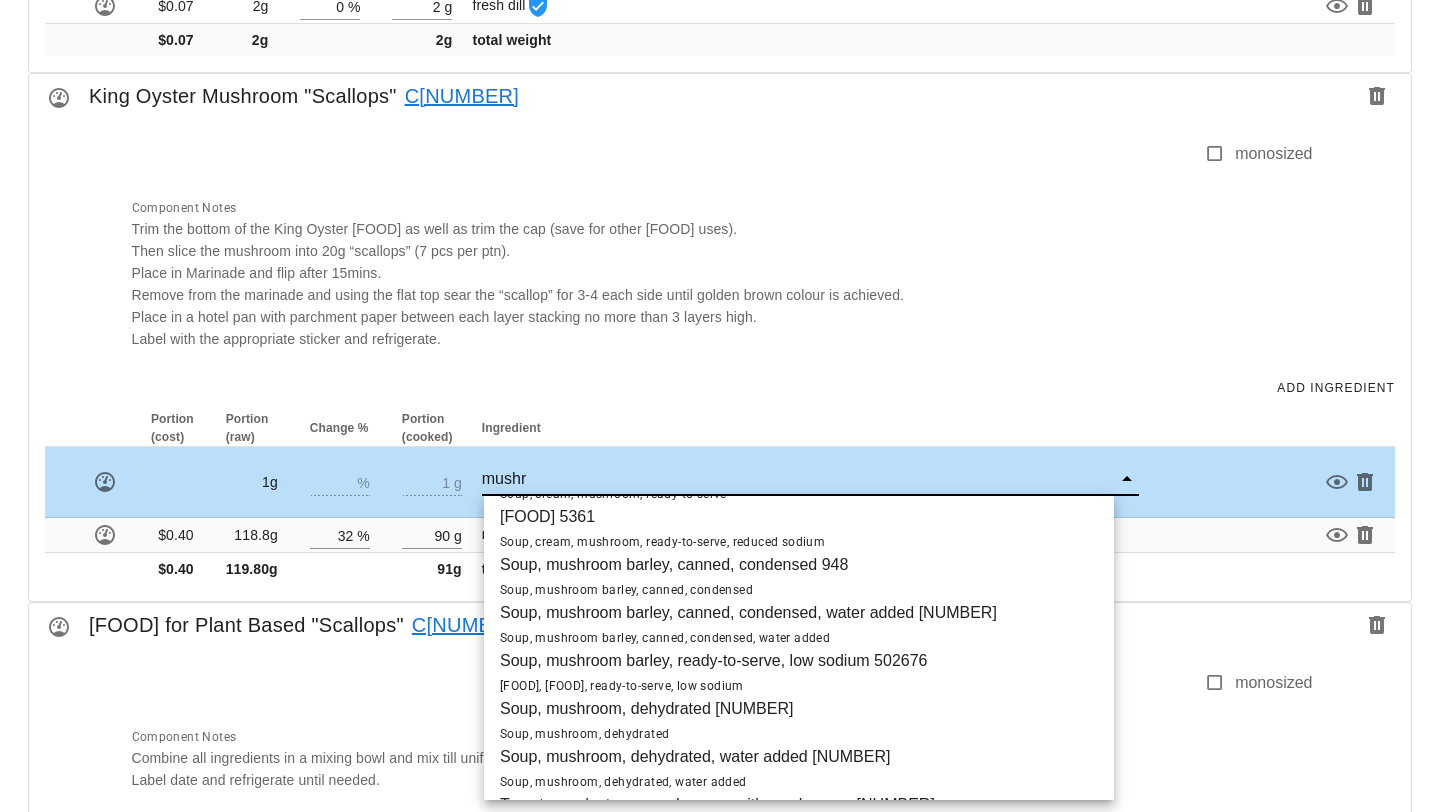 scroll, scrollTop: 1254, scrollLeft: 0, axis: vertical 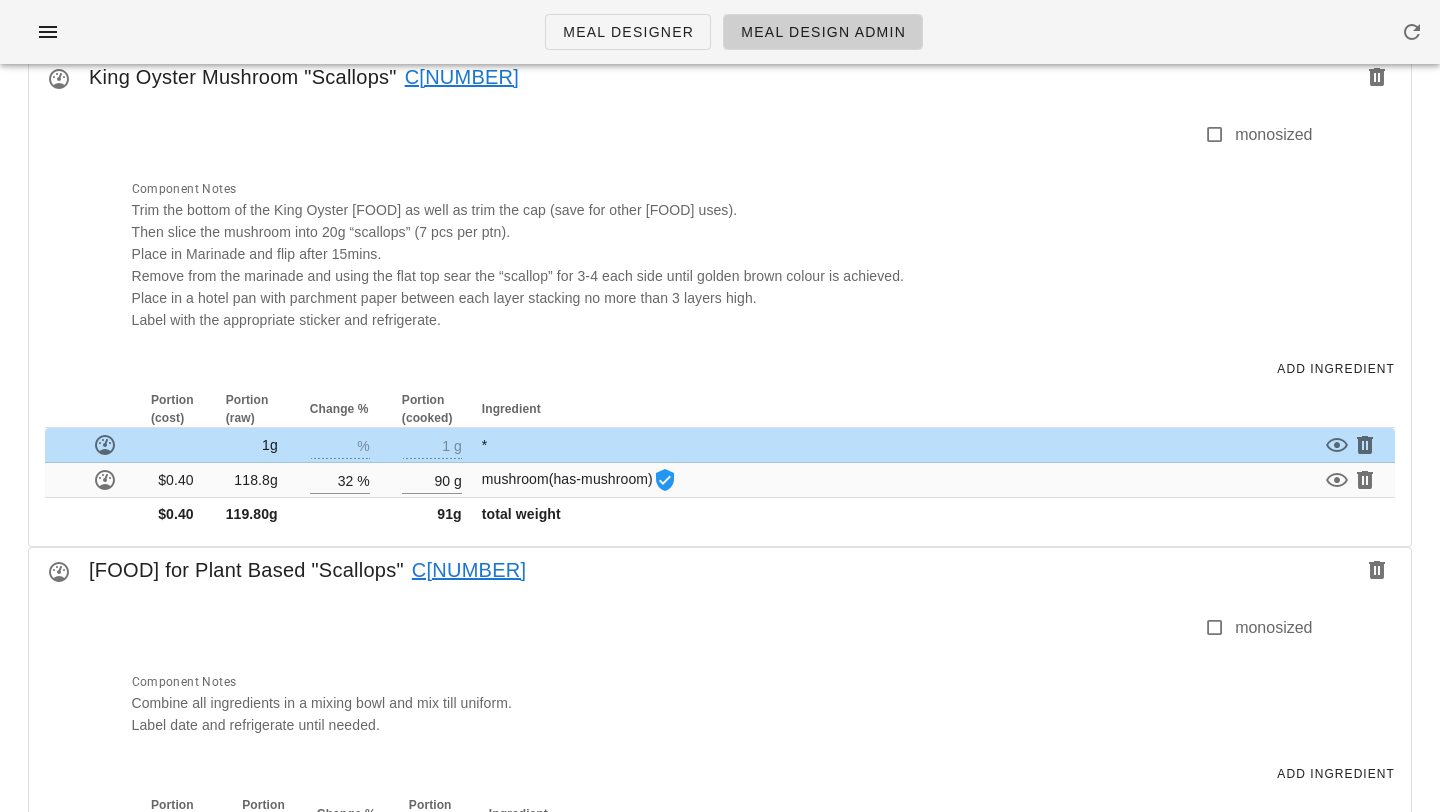 click on "*" at bounding box center (803, 445) 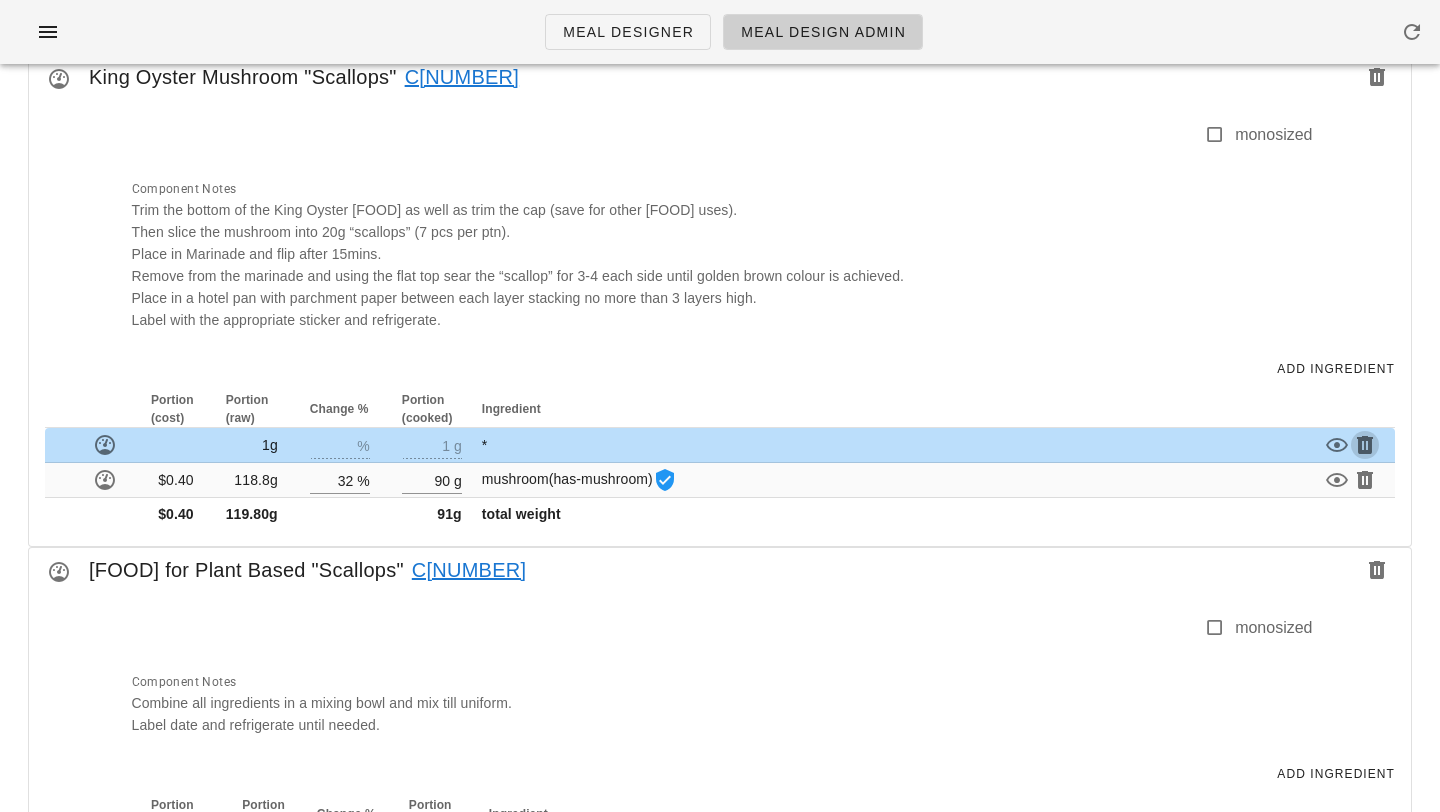 click at bounding box center (1365, 445) 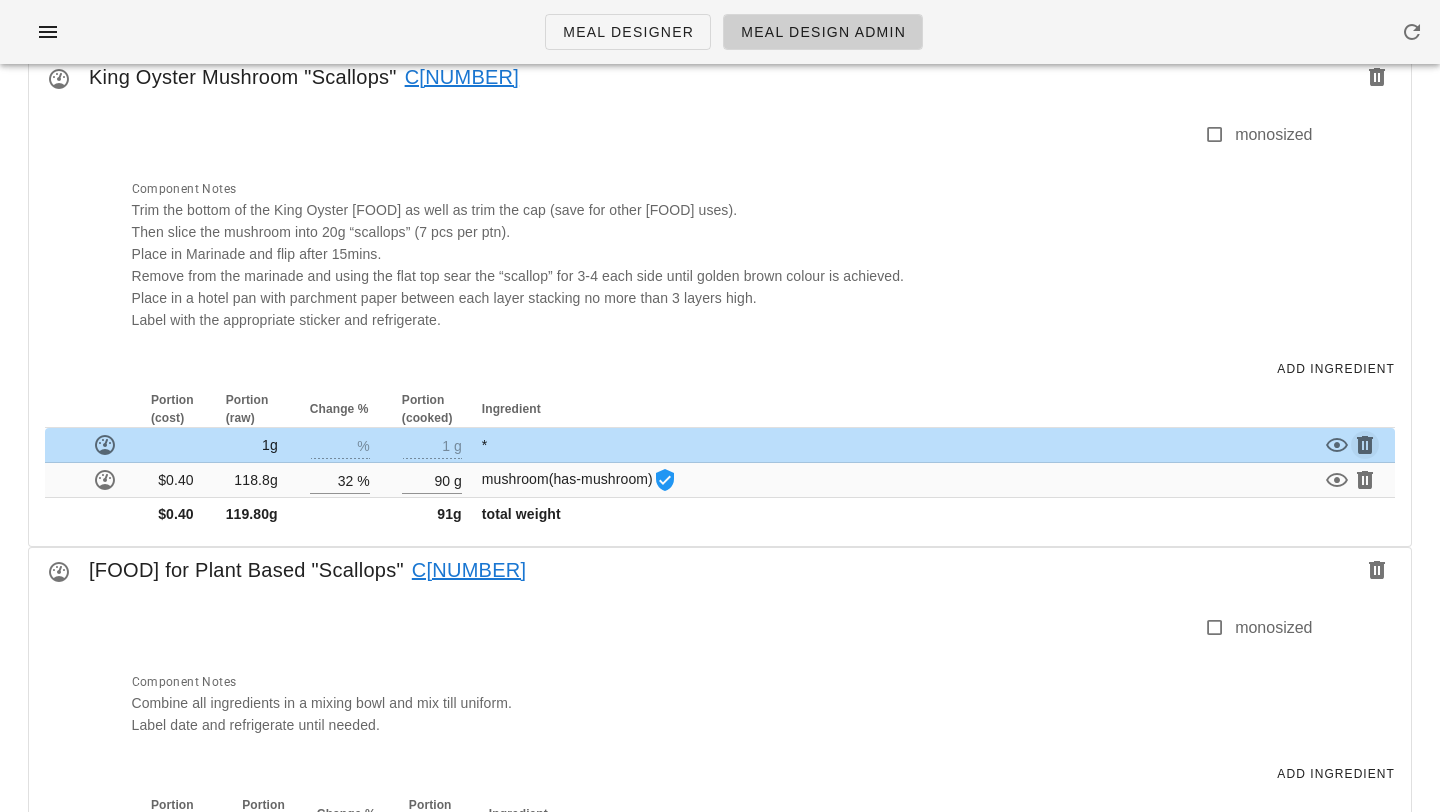 type on "32" 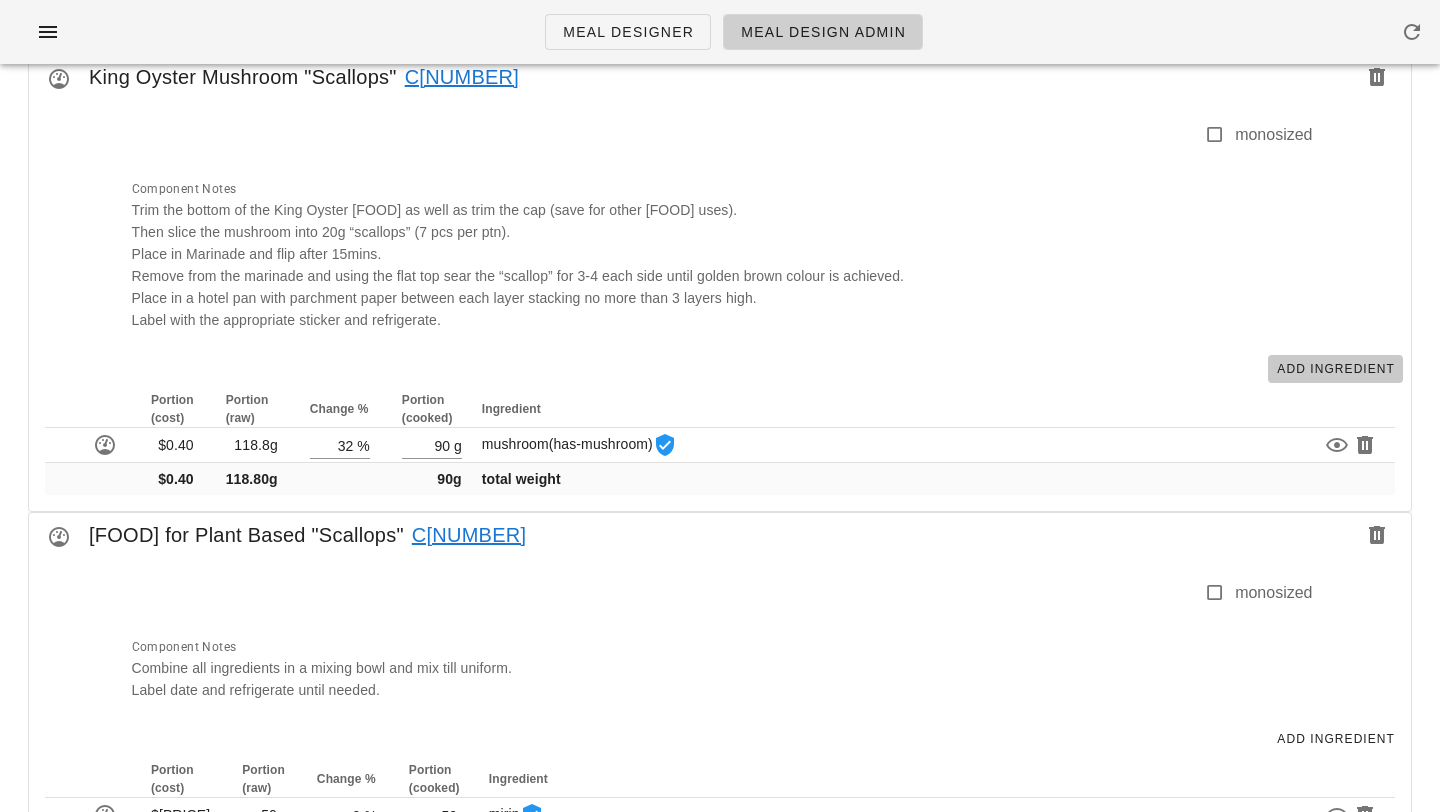 click on "Add Ingredient" at bounding box center [1335, 369] 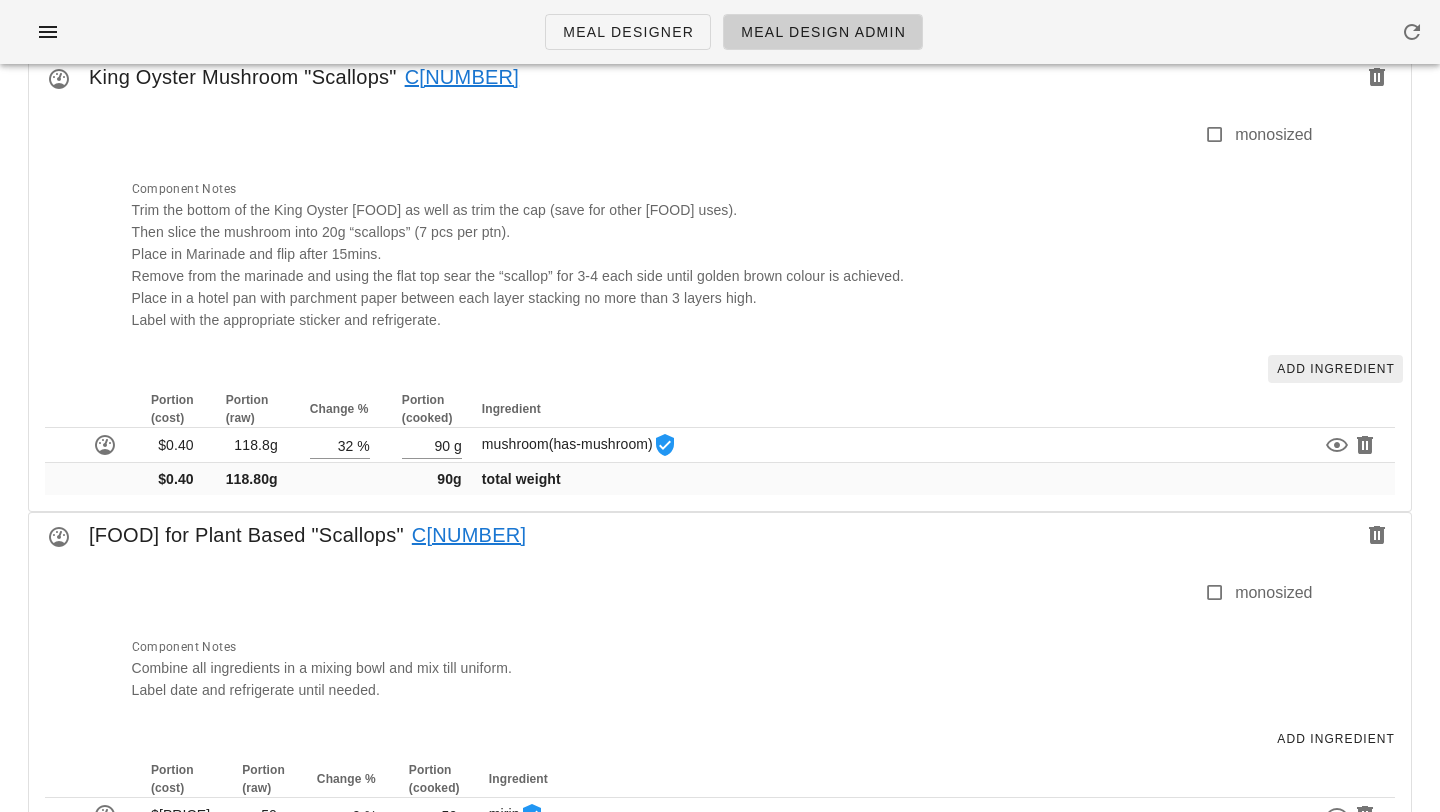 type 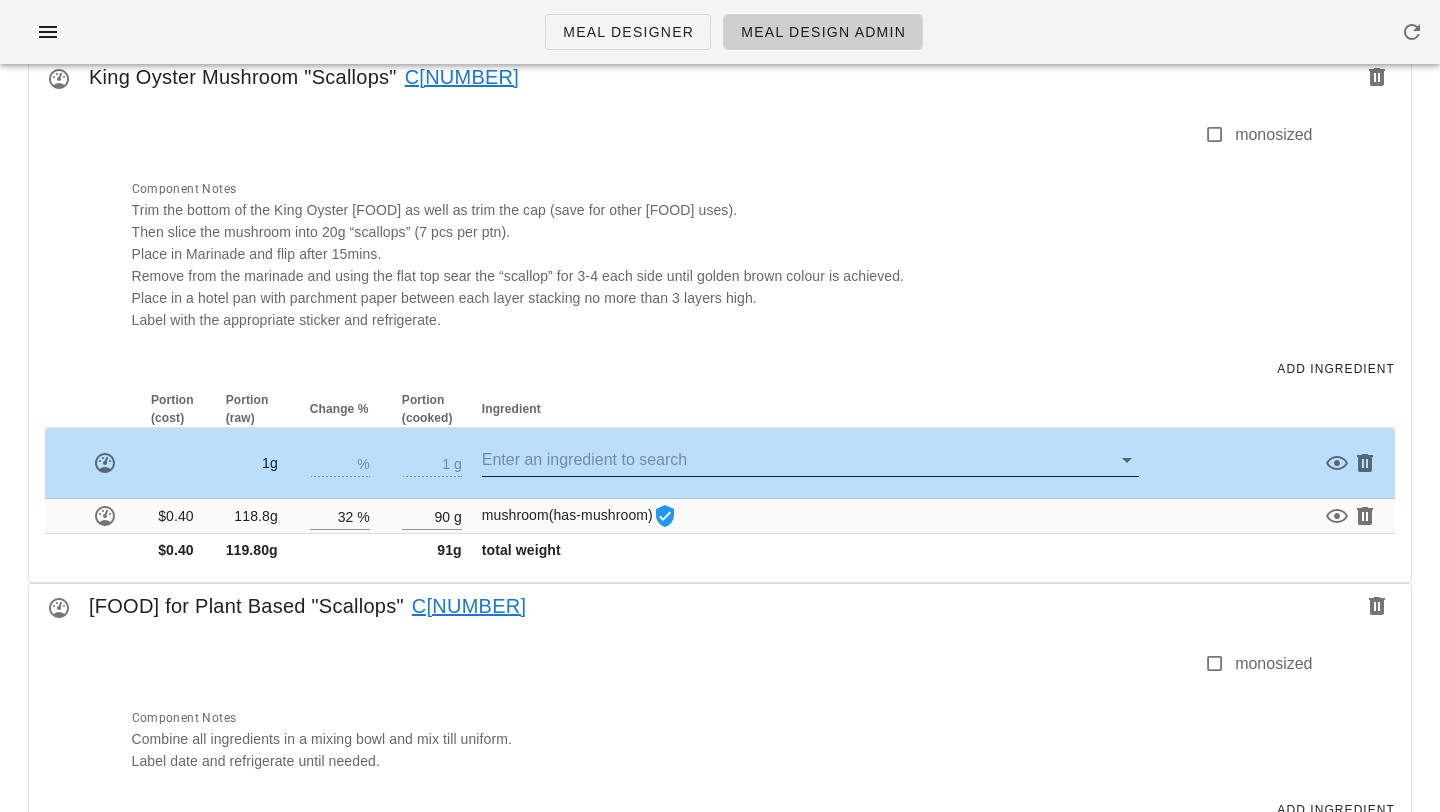 click at bounding box center [796, 460] 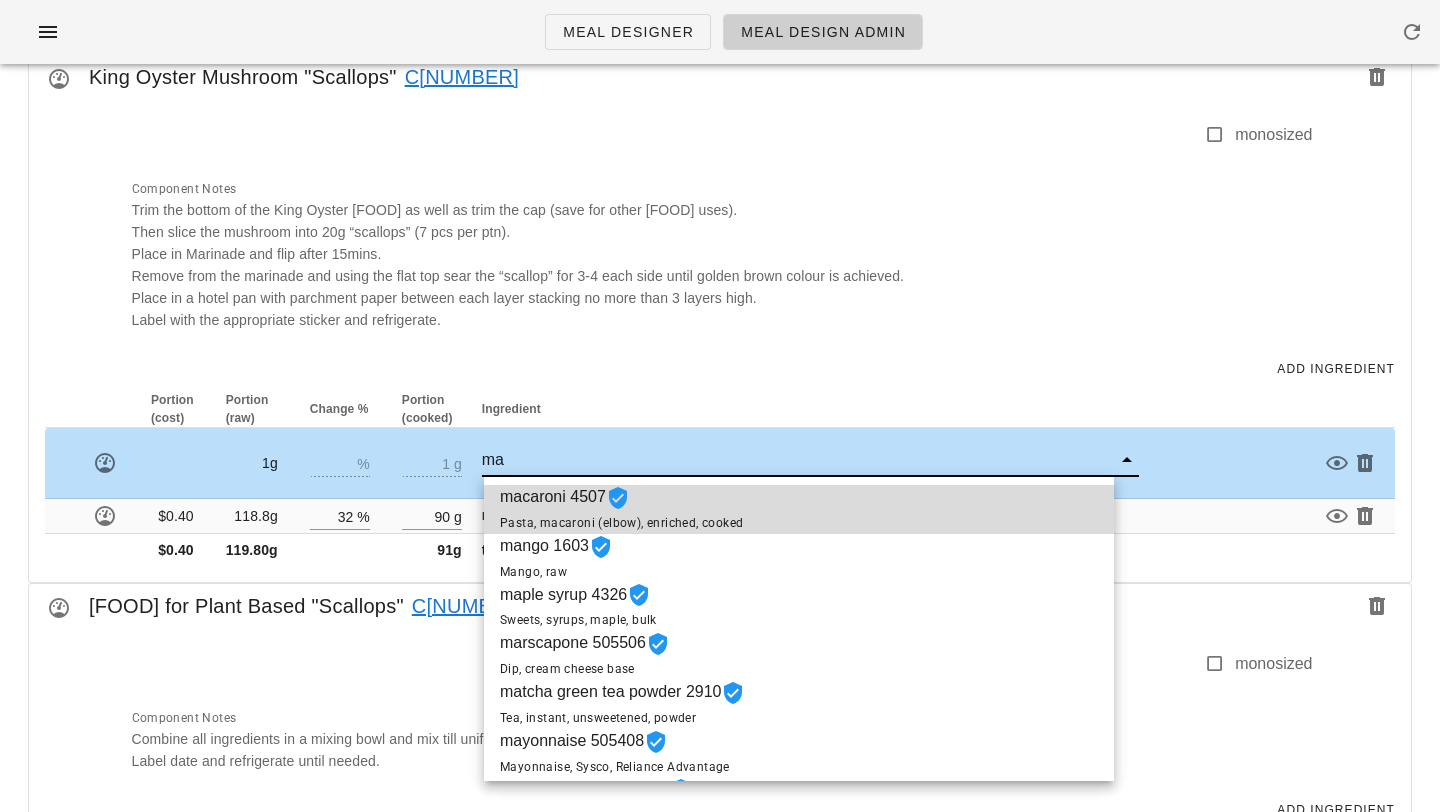 type on "m" 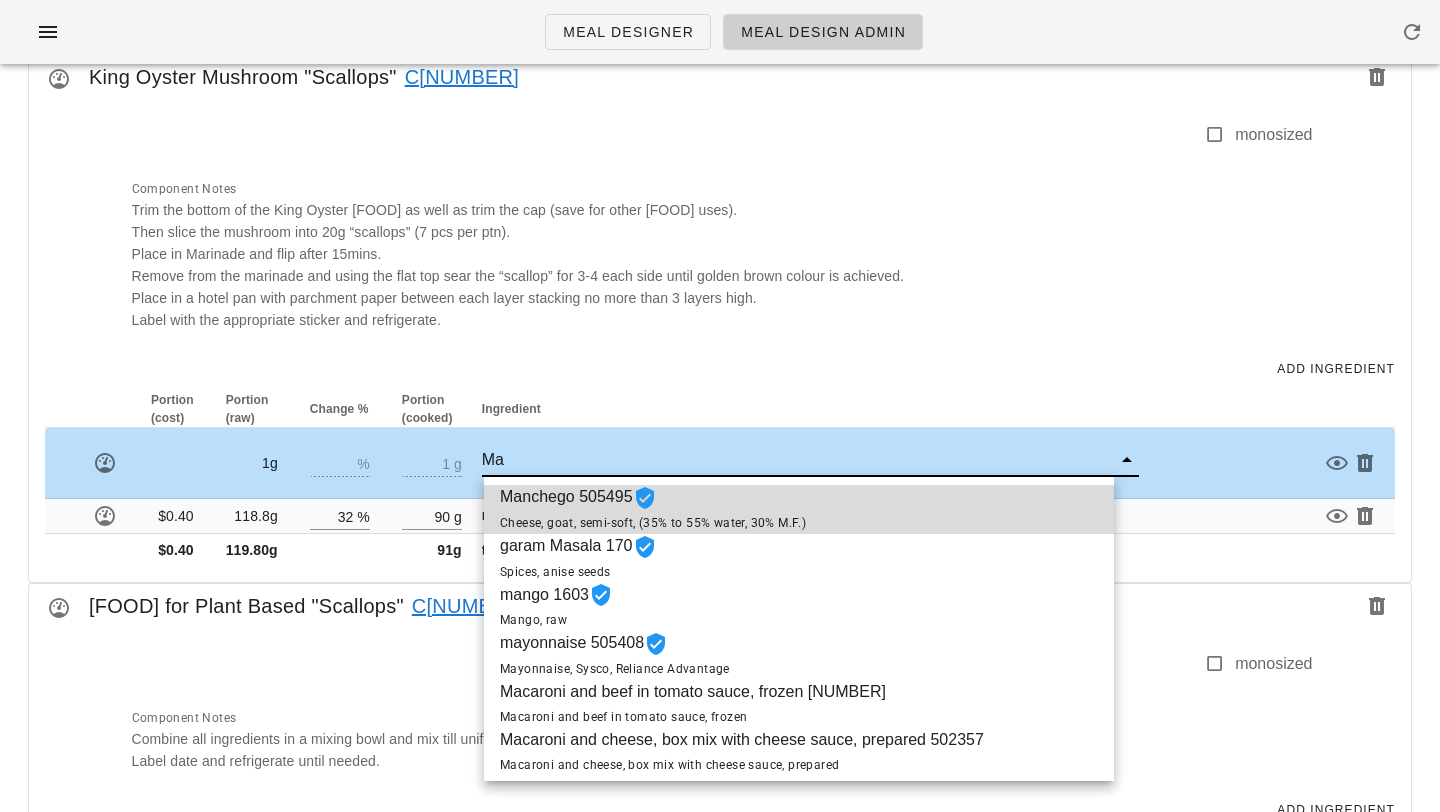 type on "Mat" 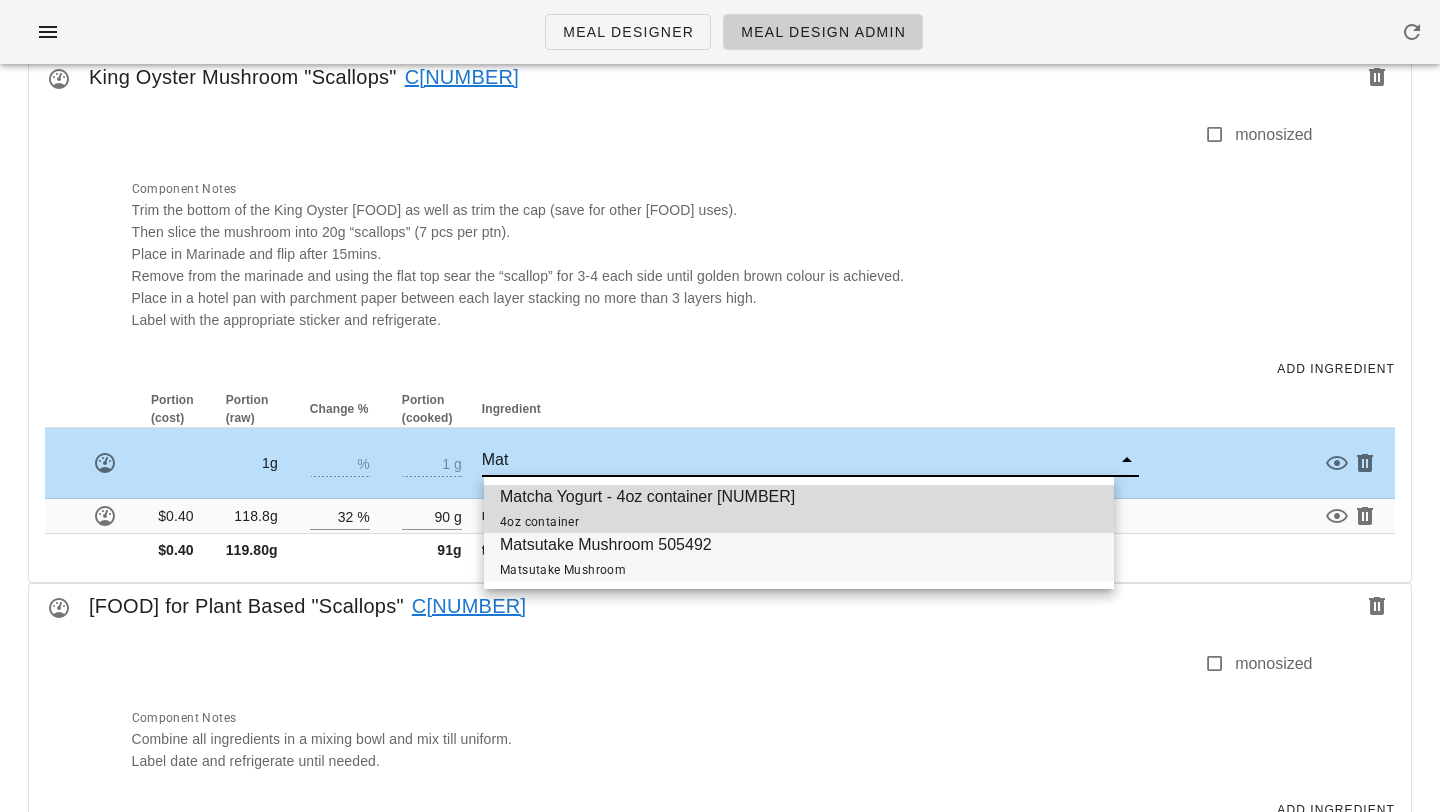 click on "Matsutake Mushroom 505492    Matsutake Mushroom" at bounding box center [606, 557] 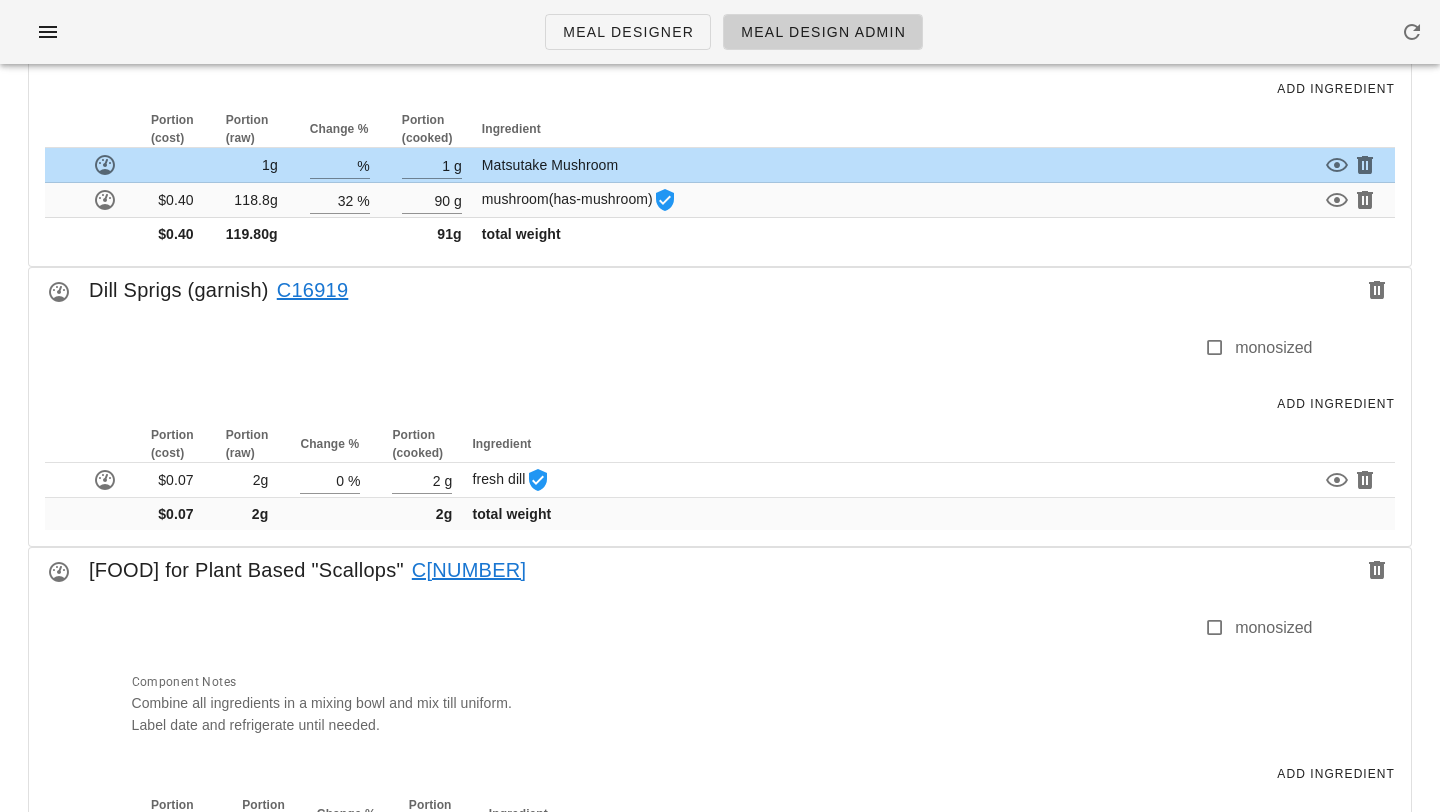 scroll, scrollTop: 1248, scrollLeft: 0, axis: vertical 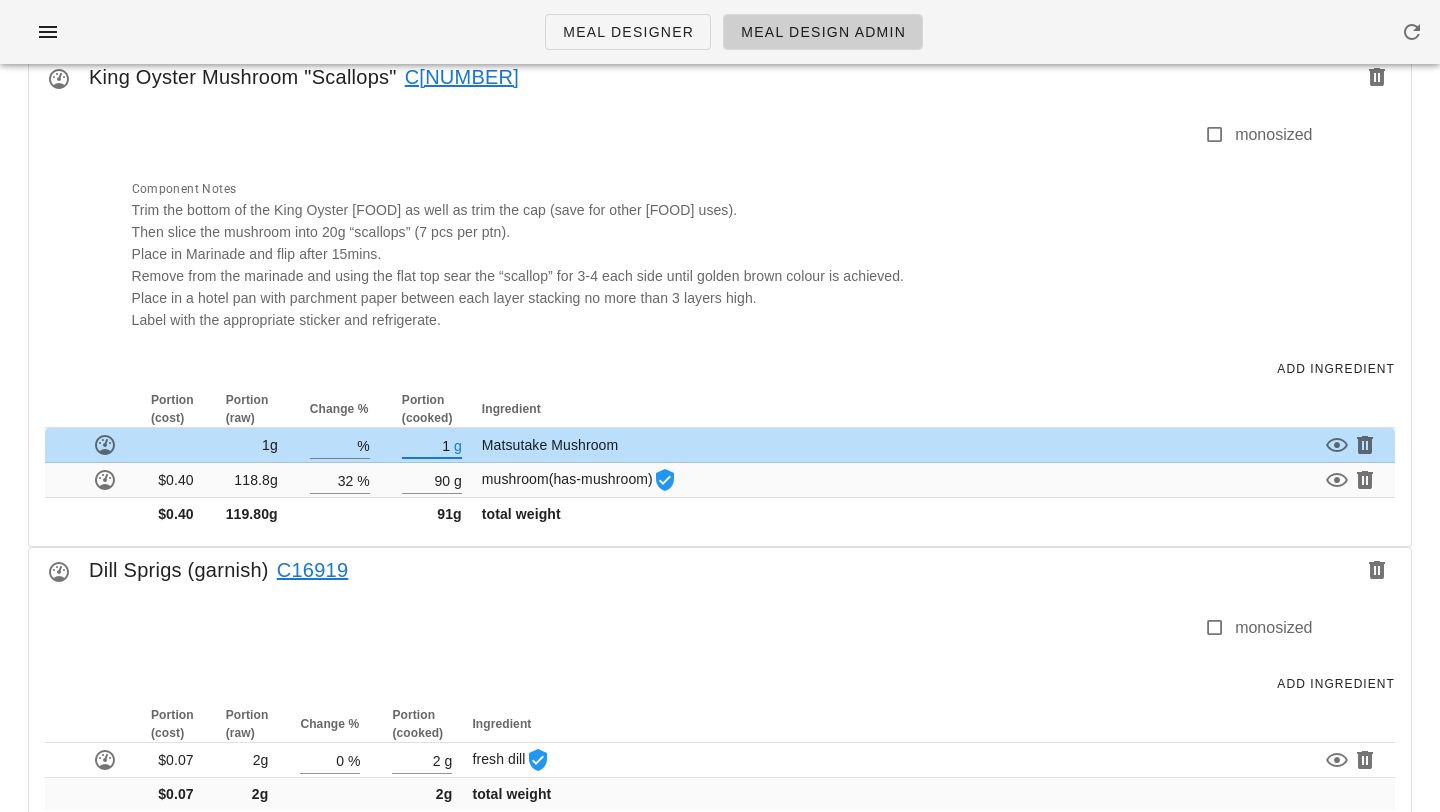 click on "1" at bounding box center (426, 445) 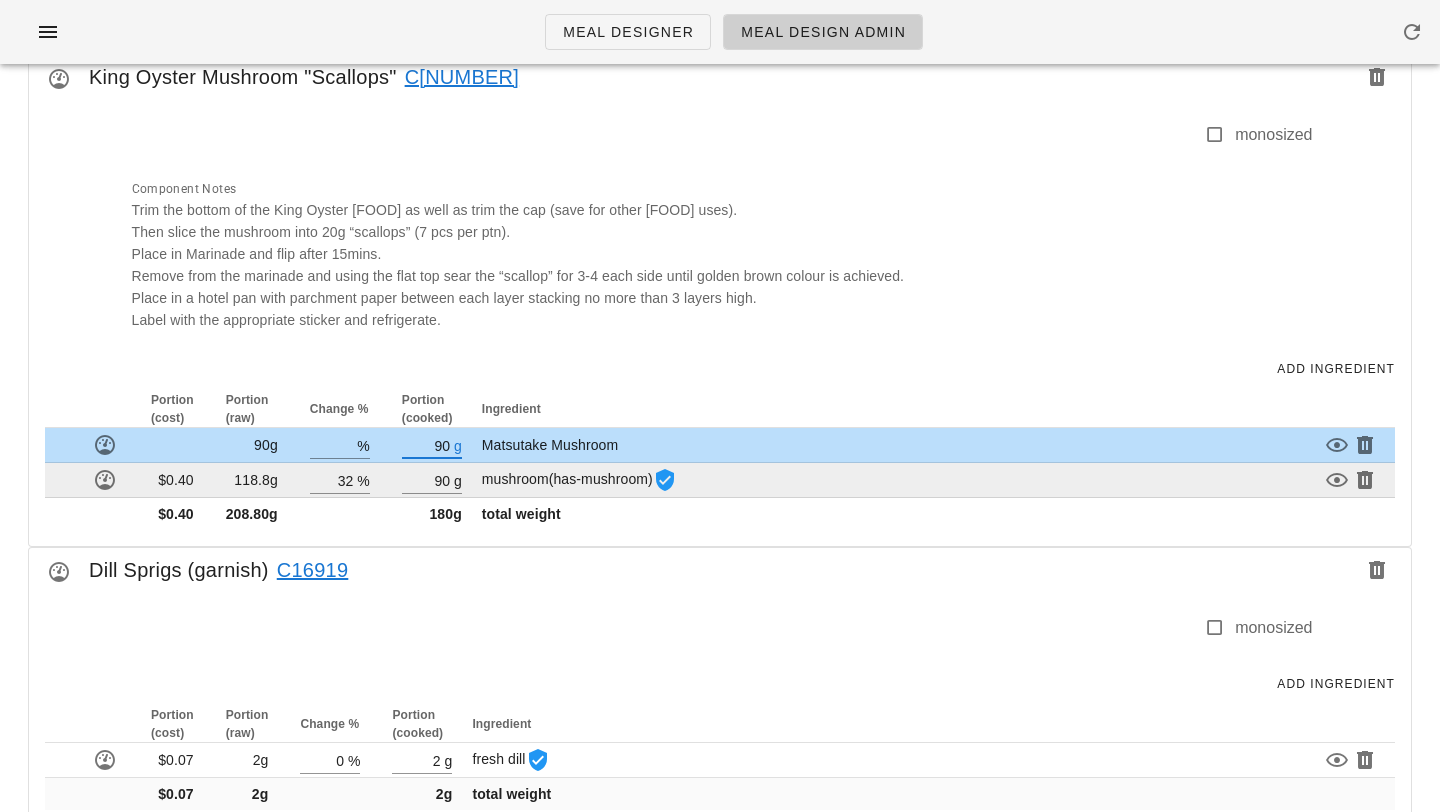 type on "90" 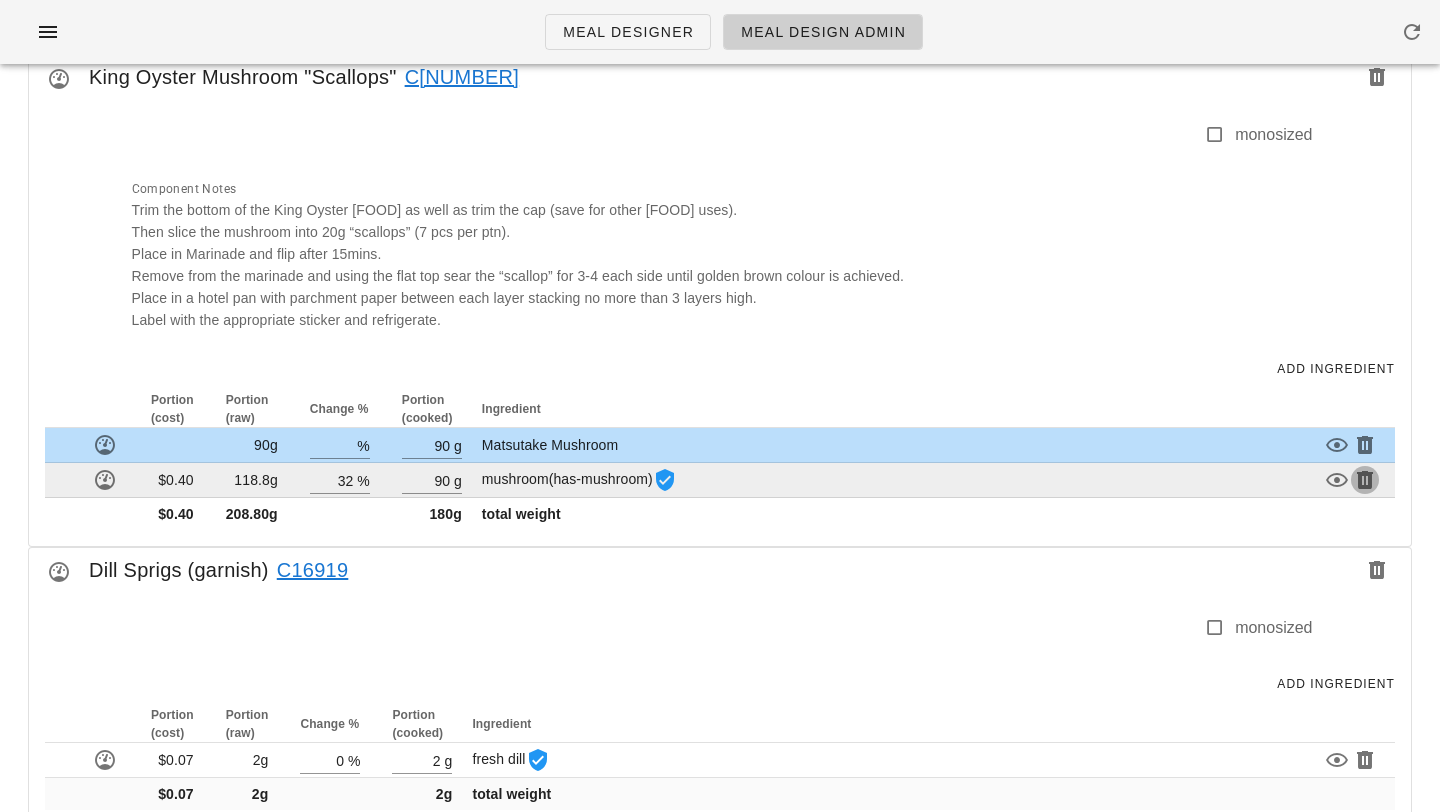 click at bounding box center [1365, 480] 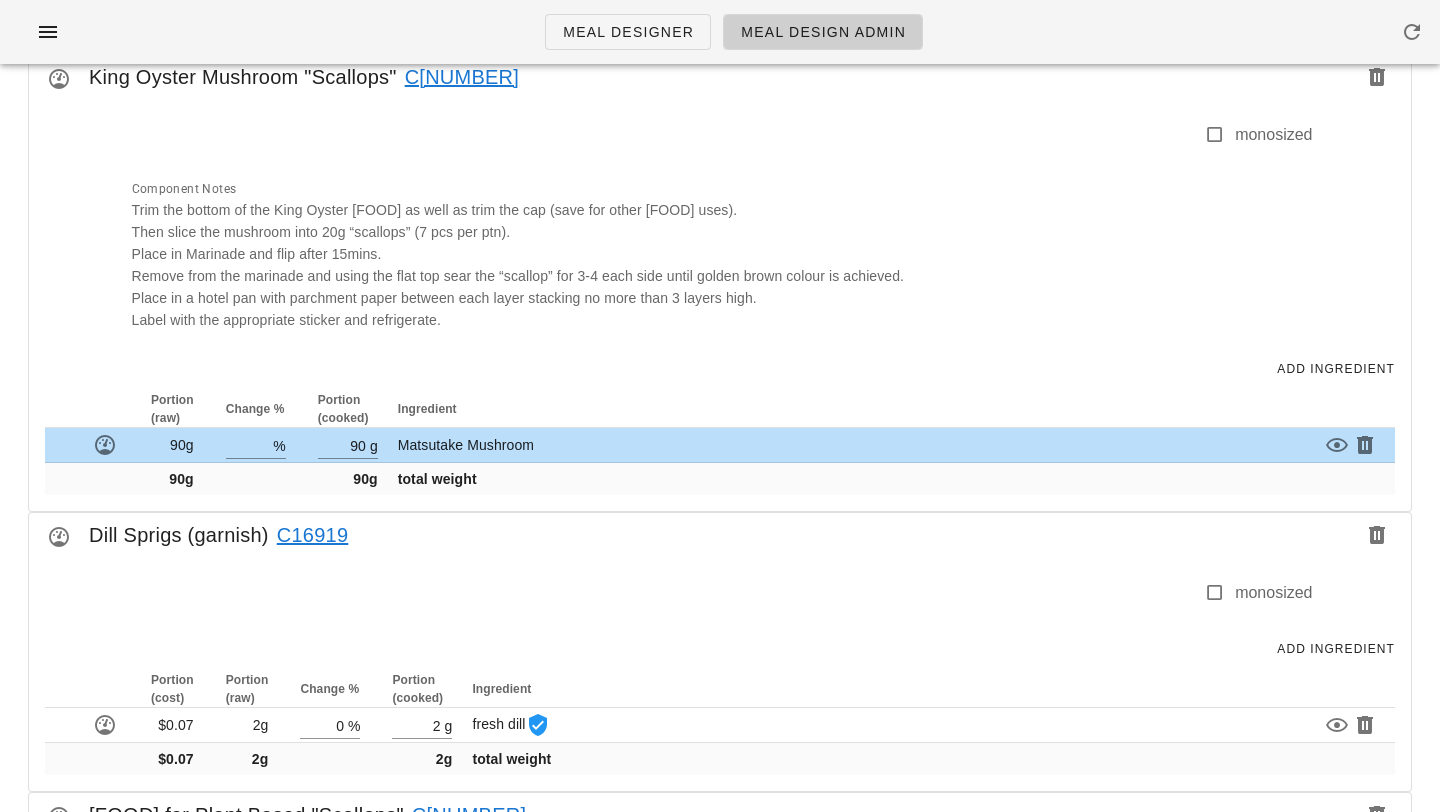 click on "Portion (raw)   Change %   Portion  (cooked)   Ingredient   90g  % 90 g  Matsutake Mushroom   90g   90g  total weight" at bounding box center [720, 451] 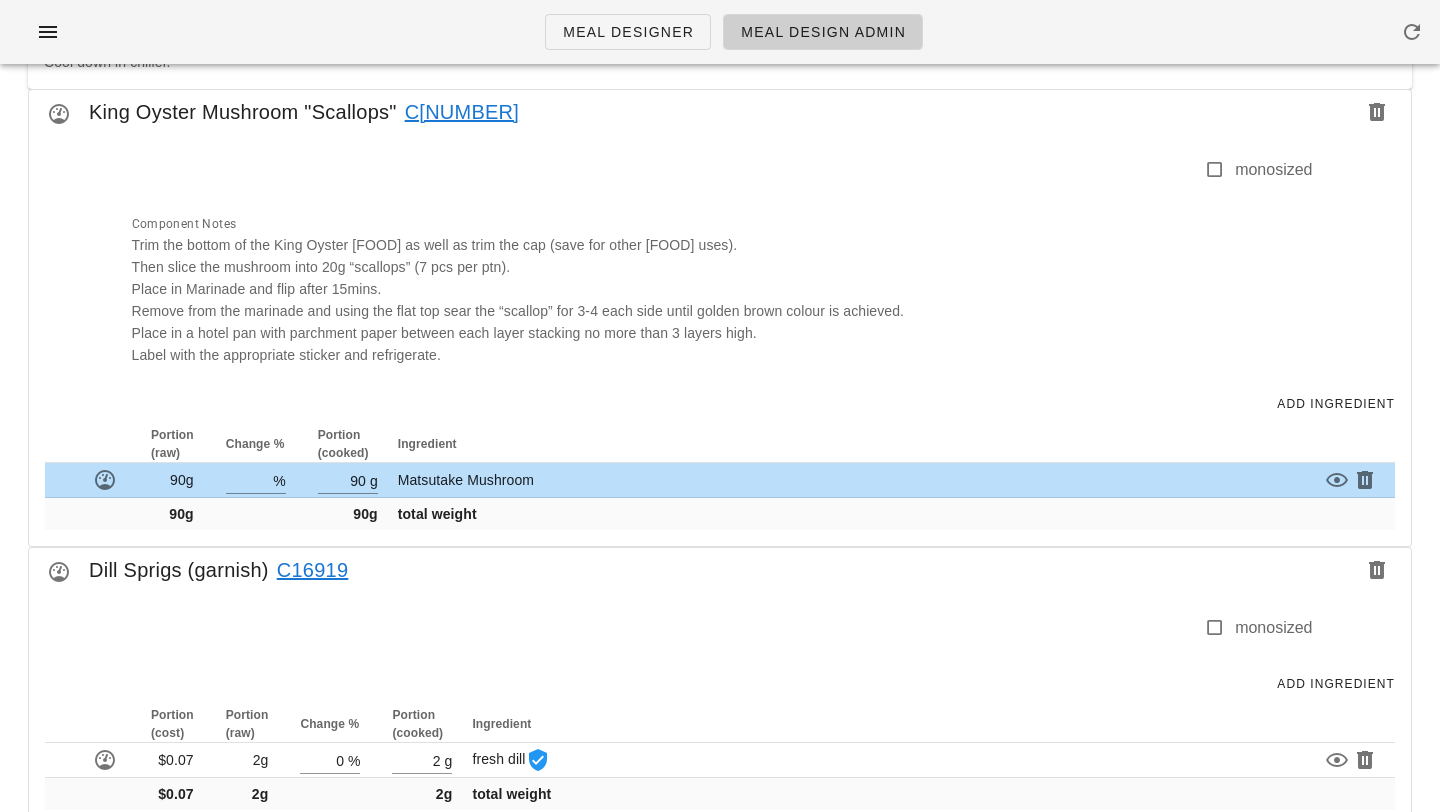 scroll, scrollTop: 1200, scrollLeft: 0, axis: vertical 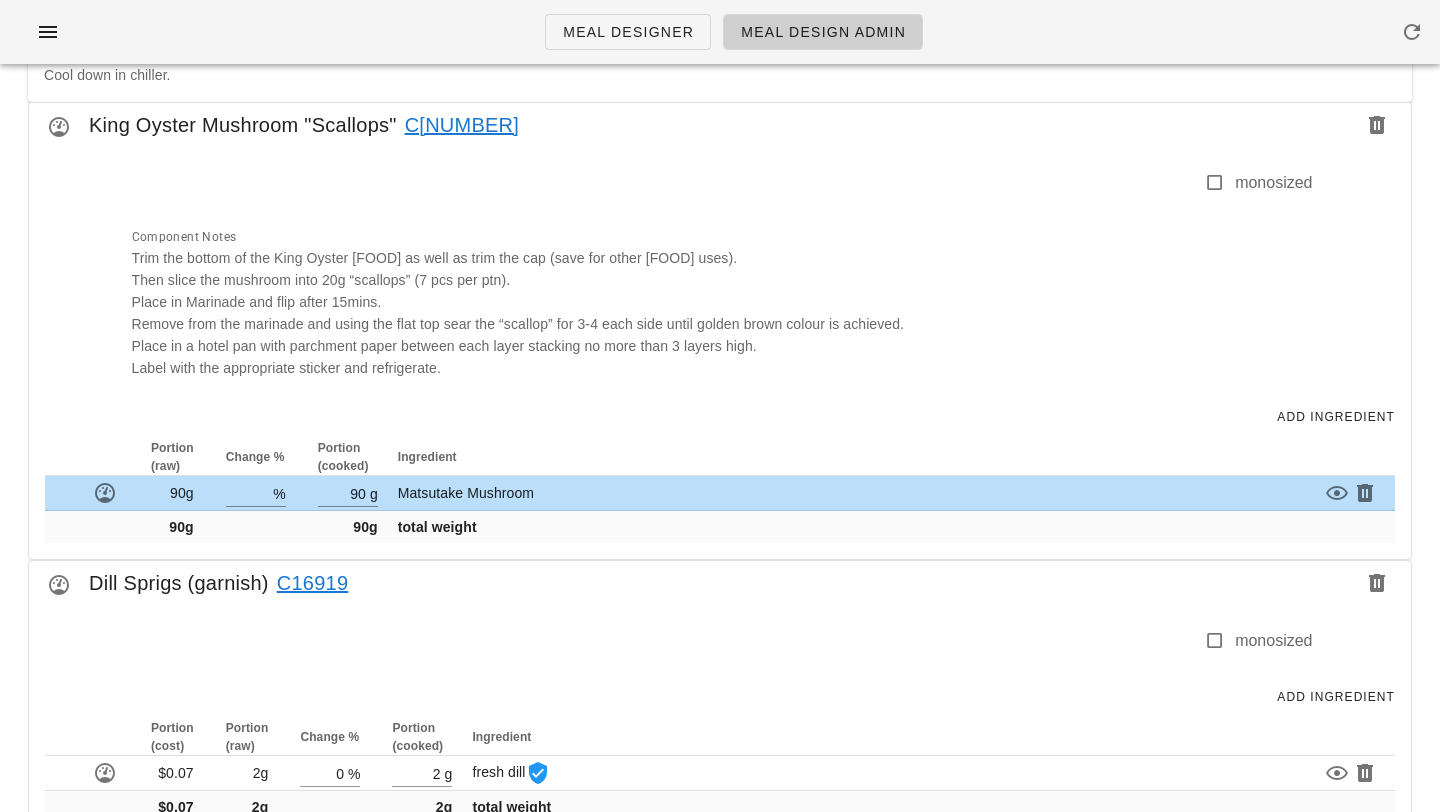 click on "Add Ingredient" at bounding box center (720, 417) 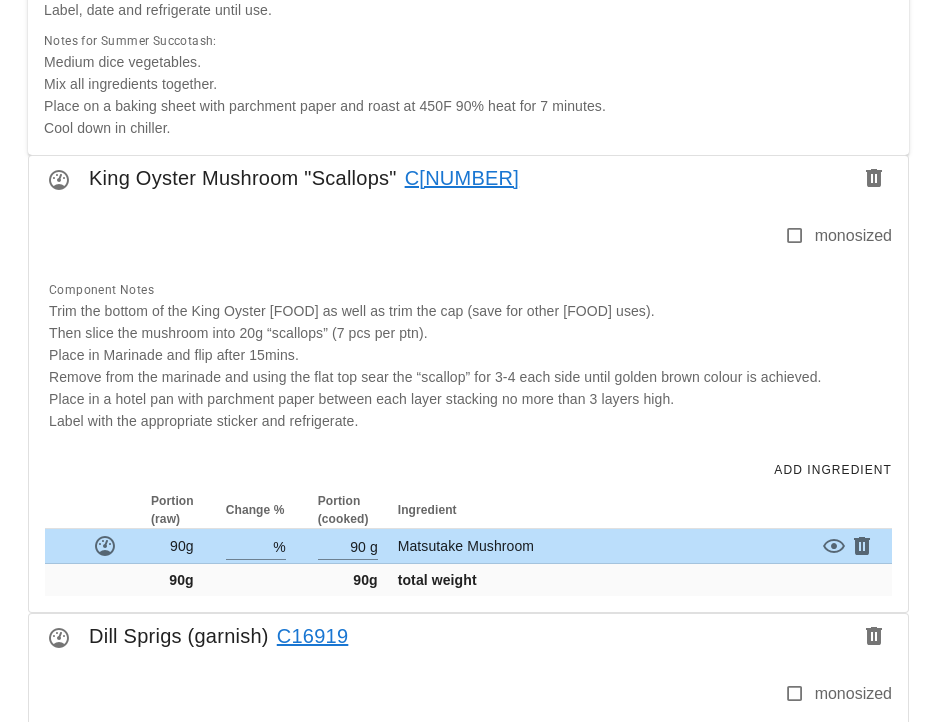 scroll, scrollTop: 1195, scrollLeft: 0, axis: vertical 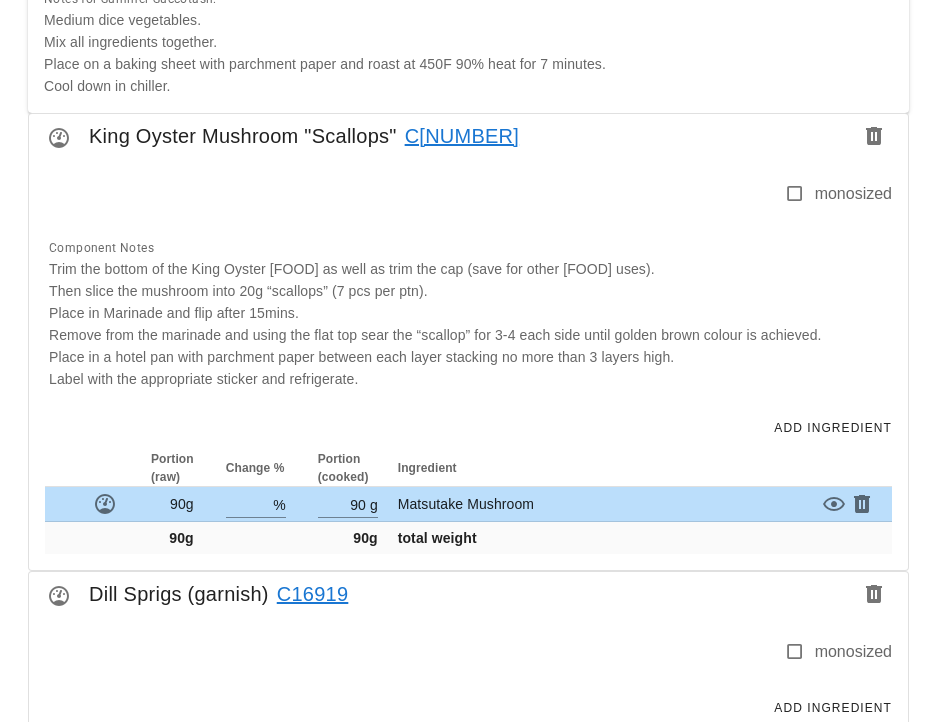 click on "90g" at bounding box center (172, 504) 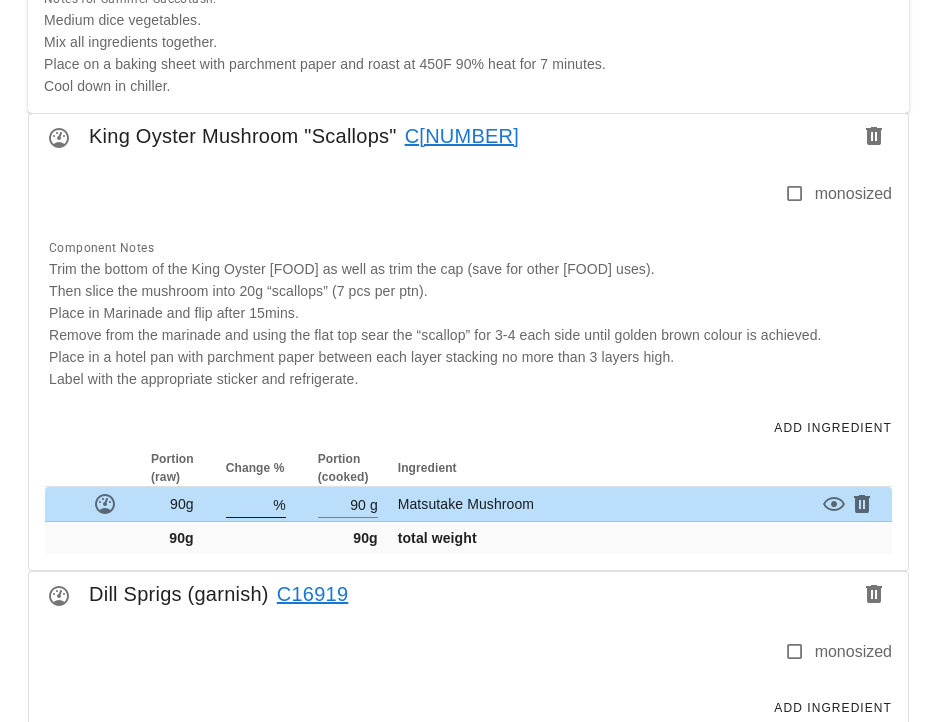 click at bounding box center (248, 504) 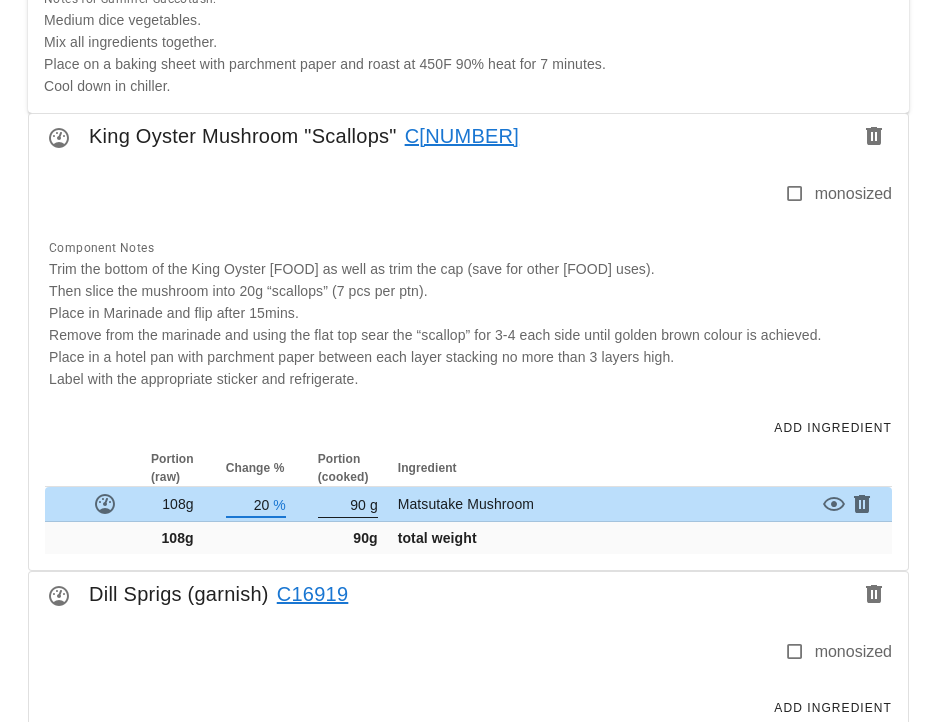type on "2" 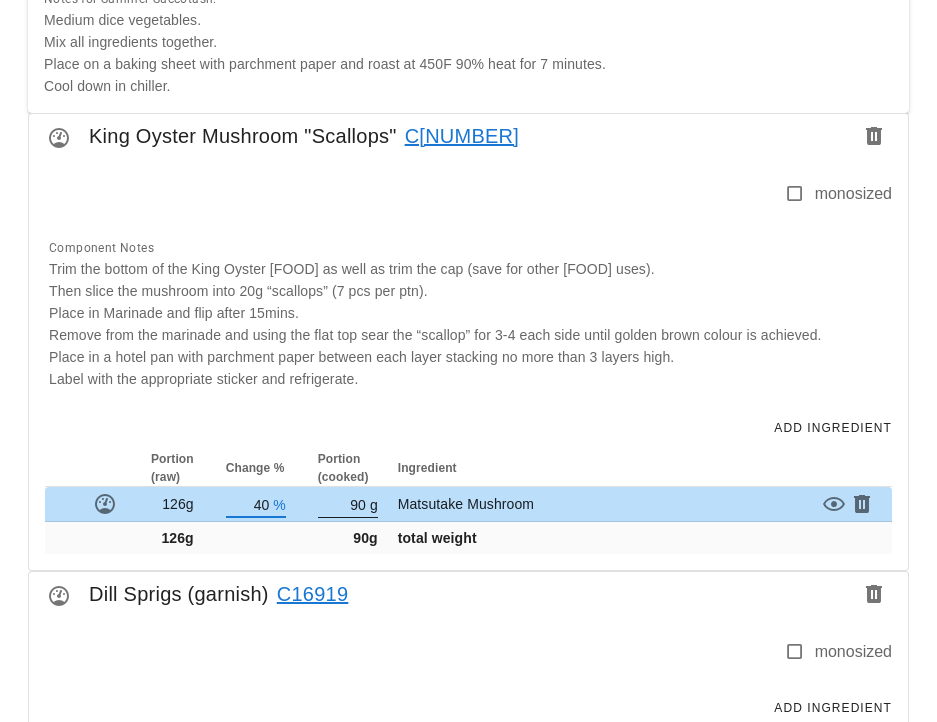 type on "4" 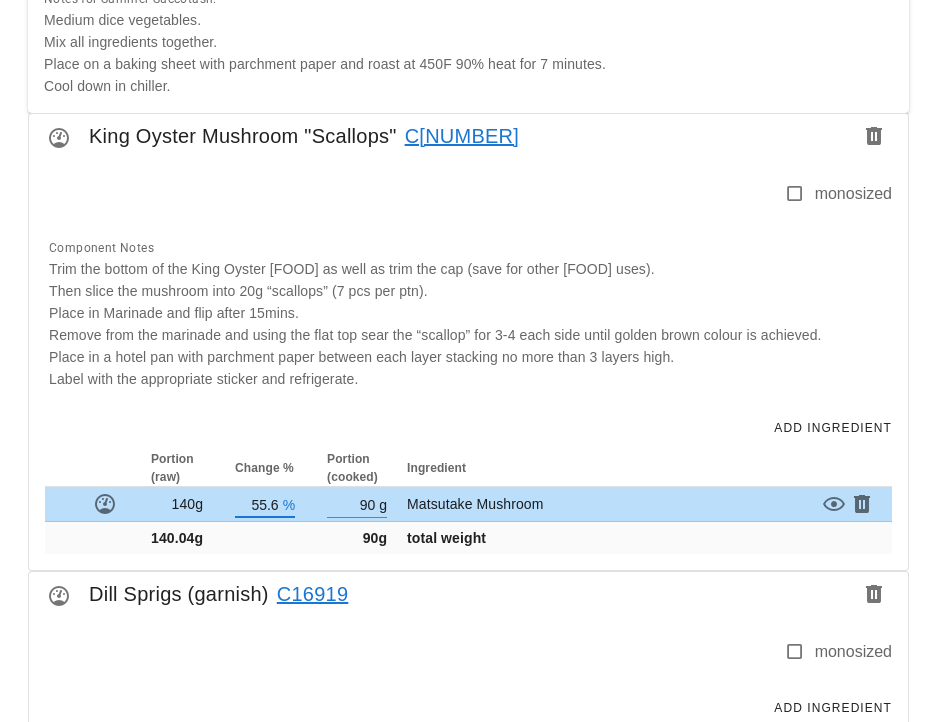 click on "Meal Designer Meal Design Admin New  Copy  Search for existing meal (name or ID) 2025-08-31 - FED-23-3433 - Chefs Choice - Plant Based "Scallops" with Summer Succotash (36527) 36527  This meal has a date assigned. As you have access, you can still edit it, but take care not to edit meals in the past or which are currently being prepared.   Plant Based "Scallops" with Summer Succotash   Nutrient Analysis  Change Assignments  Add component   This allows you to include a meal component into this recipe. You can choose between the base component or a modified one from a meal (aka the meal version). The ingredient amounts will be adjusted so that the total weight of the component added to the meal is the value in "Amount"  .  Component Meal Version Amount g Add to Meal Diet Chefs Choice Time of day dinner Date Sunday Aug 31, 2025  Chefs Choice   Plant Based "Scallops" with Summer Succotash (36527)  [  FED-23-3433  ]  medium weight: 602g   | cost: $4.74   Create Component   Meal Recipe   No instructions.   Click  %" at bounding box center (468, 1096) 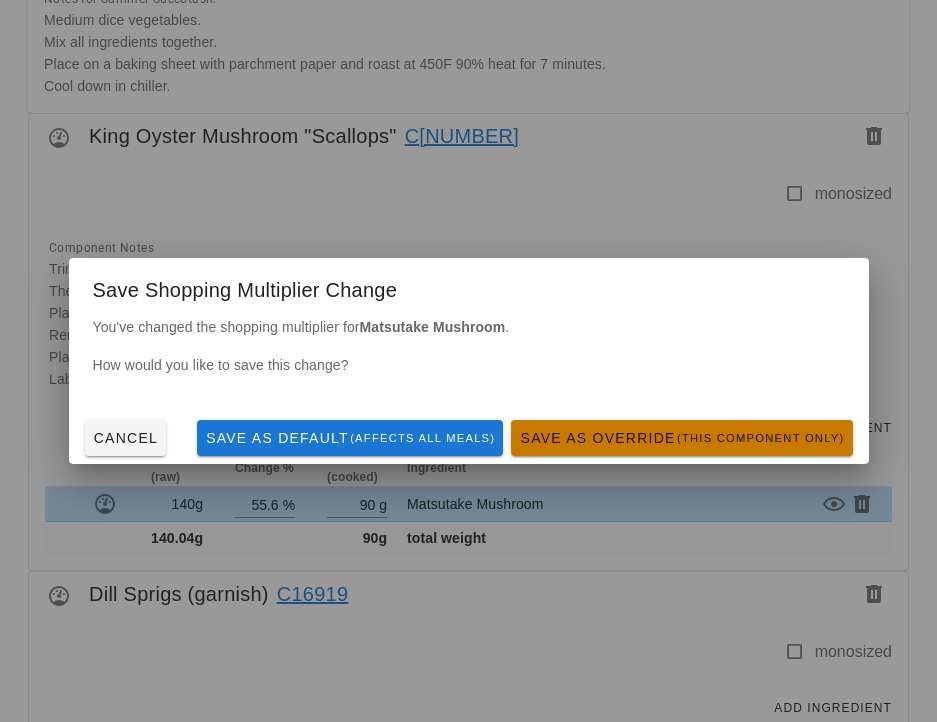 click on "Save as Override  (this component only)" at bounding box center [681, 438] 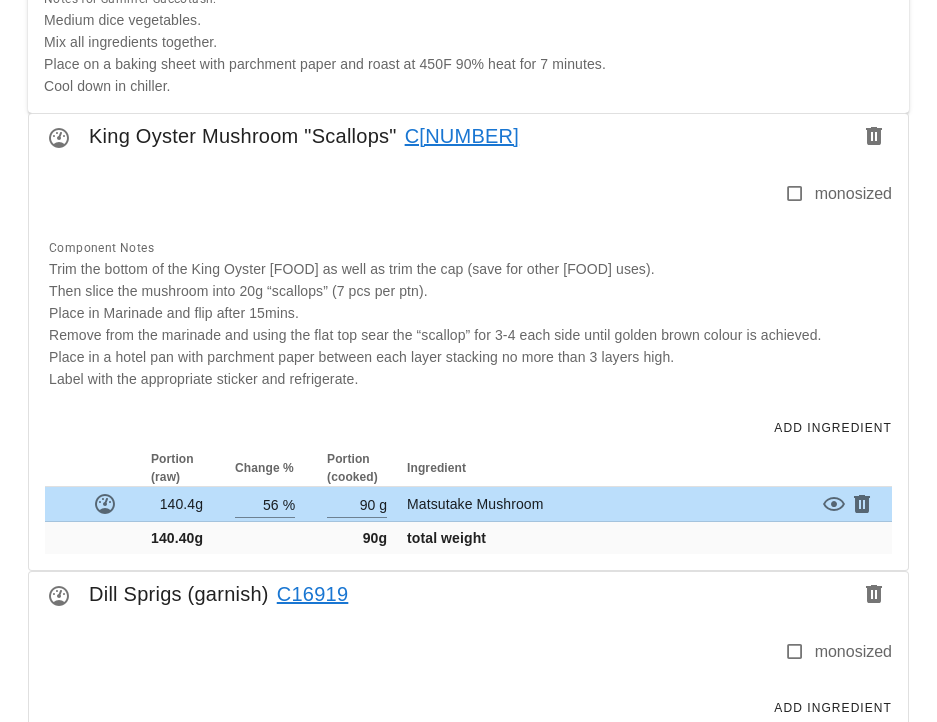 click on "Portion (raw)   Change %   Portion  (cooked)   Ingredient   140.4g  56 % 90 g  Matsutake Mushroom   140.40g   90g  total weight" at bounding box center (468, 510) 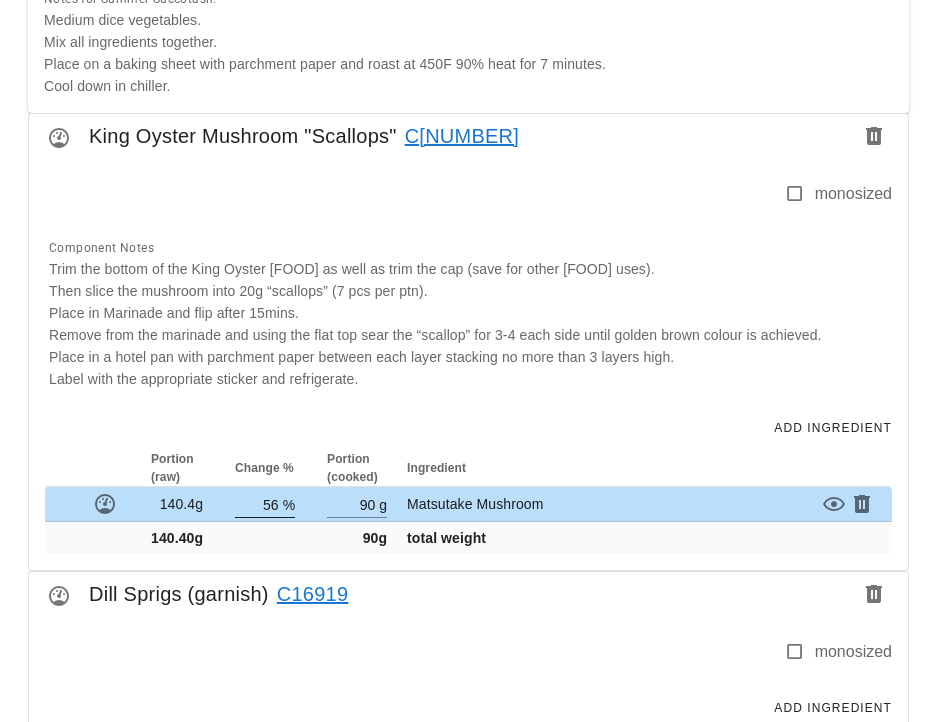 click on "56" at bounding box center (257, 504) 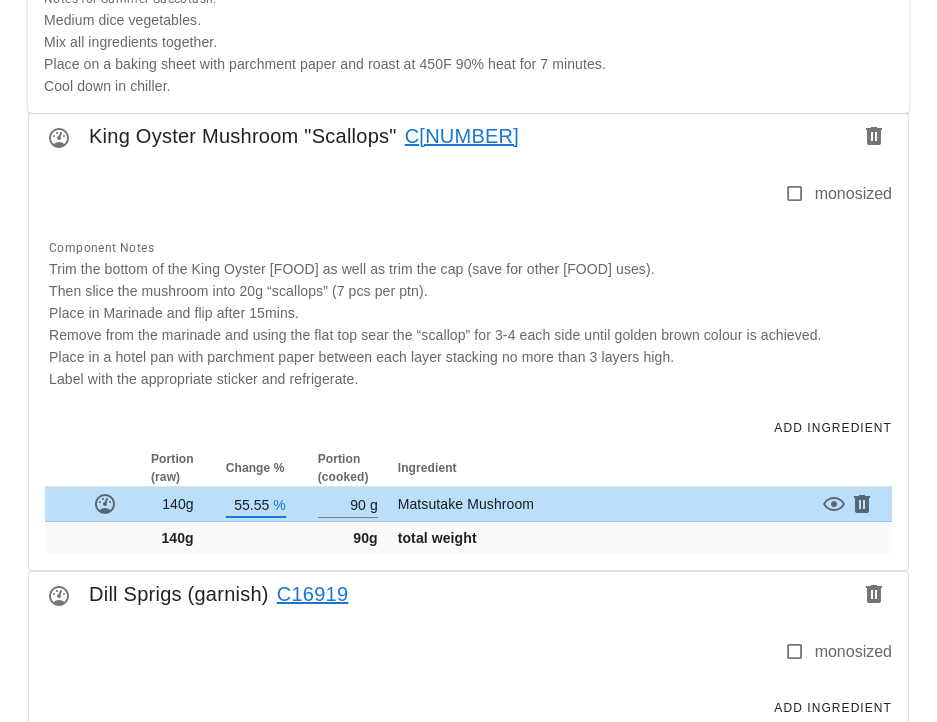 click on "Meal Designer Meal Design Admin New  Copy  Search for existing meal (name or ID) 2025-08-31 - FED-23-3433 - Chefs Choice - Plant Based "Scallops" with Summer Succotash (36527) 36527  This meal has a date assigned. As you have access, you can still edit it, but take care not to edit meals in the past or which are currently being prepared.   Plant Based "Scallops" with Summer Succotash   Nutrient Analysis  Change Assignments  Add component   This allows you to include a meal component into this recipe. You can choose between the base component or a modified one from a meal (aka the meal version). The ingredient amounts will be adjusted so that the total weight of the component added to the meal is the value in "Amount"  .  Component Meal Version Amount g Add to Meal Diet Chefs Choice Time of day dinner Date Sunday Aug 31, 2025  Chefs Choice   Plant Based "Scallops" with Summer Succotash (36527)  [  FED-23-3433  ]  medium weight: 602g   | cost: $4.74   Create Component   Meal Recipe   No instructions.   Click  %" at bounding box center [468, 1096] 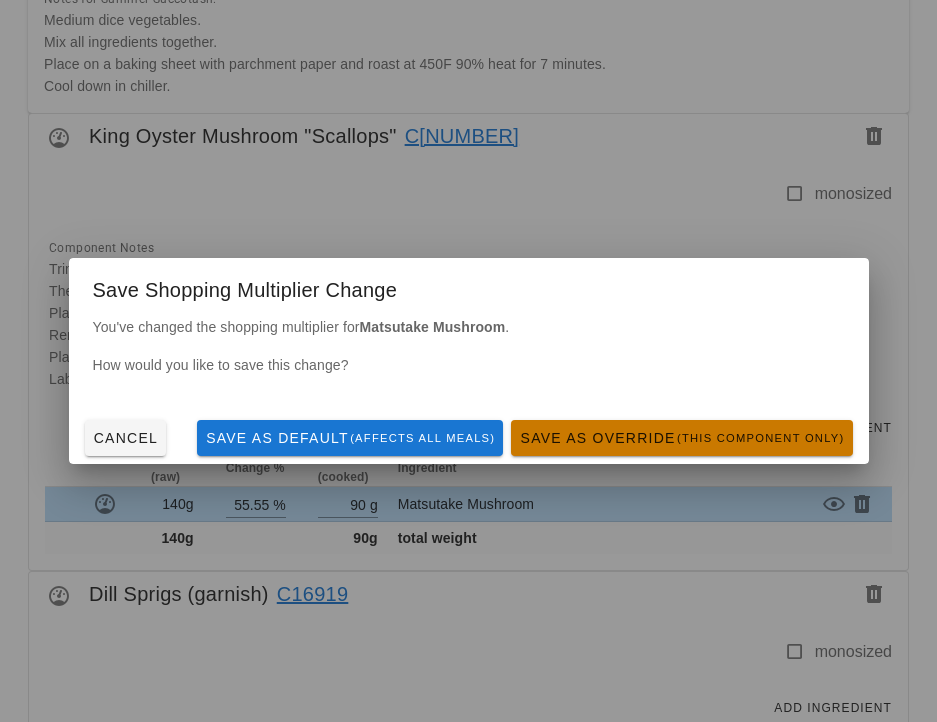 click on "Save as Override  (this component only)" at bounding box center [681, 438] 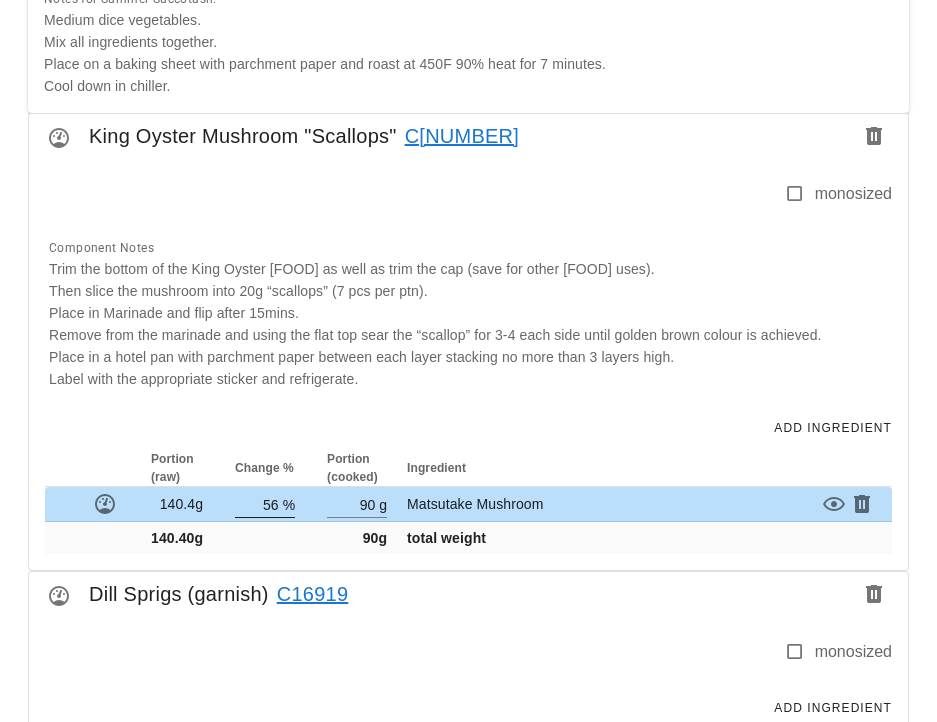 click on "56" at bounding box center (257, 504) 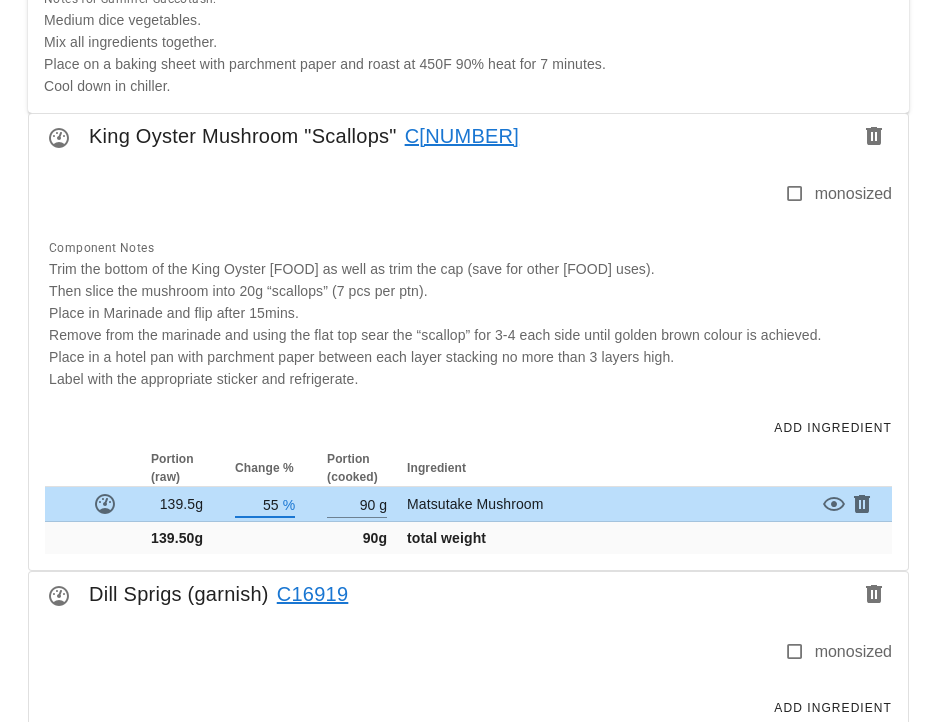 click on "Meal Designer Meal Design Admin New  Copy  Search for existing meal (name or ID) 2025-08-31 - FED-23-3433 - Chefs Choice - Plant Based "Scallops" with Summer Succotash (36527) 36527  This meal has a date assigned. As you have access, you can still edit it, but take care not to edit meals in the past or which are currently being prepared.   Plant Based "Scallops" with Summer Succotash   Nutrient Analysis  Change Assignments  Add component   This allows you to include a meal component into this recipe. You can choose between the base component or a modified one from a meal (aka the meal version). The ingredient amounts will be adjusted so that the total weight of the component added to the meal is the value in "Amount"  .  Component Meal Version Amount g Add to Meal Diet Chefs Choice Time of day dinner Date Sunday Aug 31, 2025  Chefs Choice   Plant Based "Scallops" with Summer Succotash (36527)  [  FED-23-3433  ]  medium weight: 602g   | cost: $4.74   Create Component   Meal Recipe   No instructions.   Click  %" at bounding box center (468, 1096) 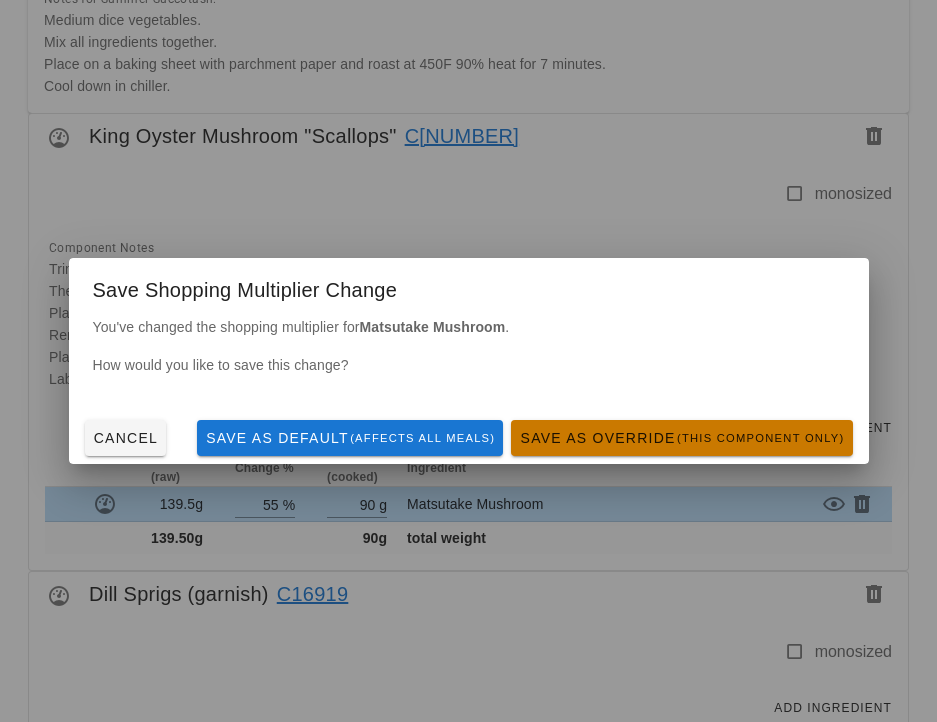 click on "Save as Override  (this component only)" at bounding box center (681, 438) 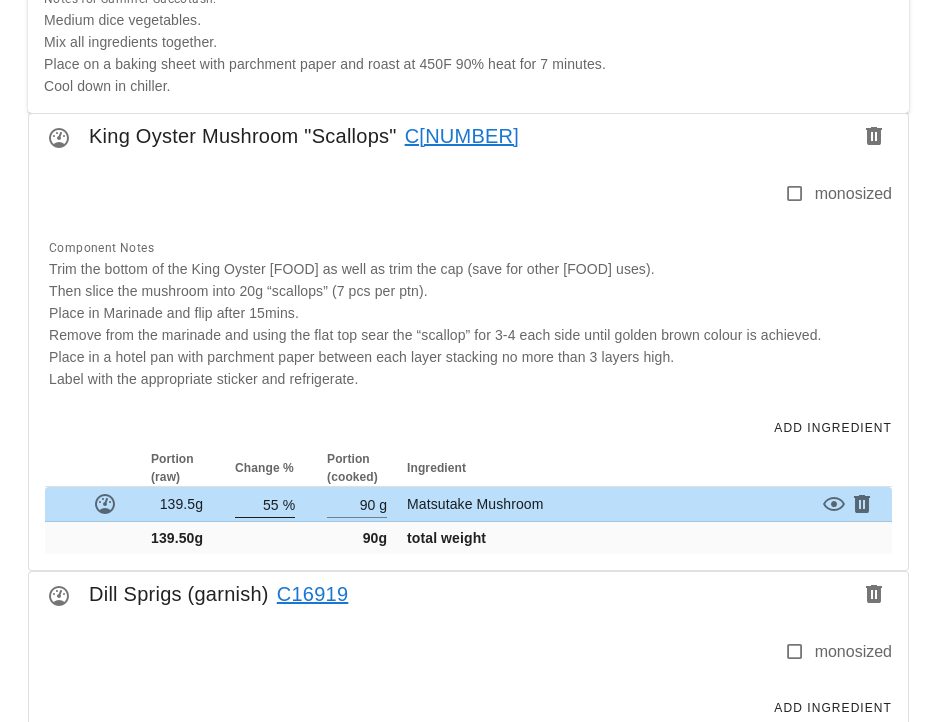 click on "55 %" at bounding box center [265, 504] 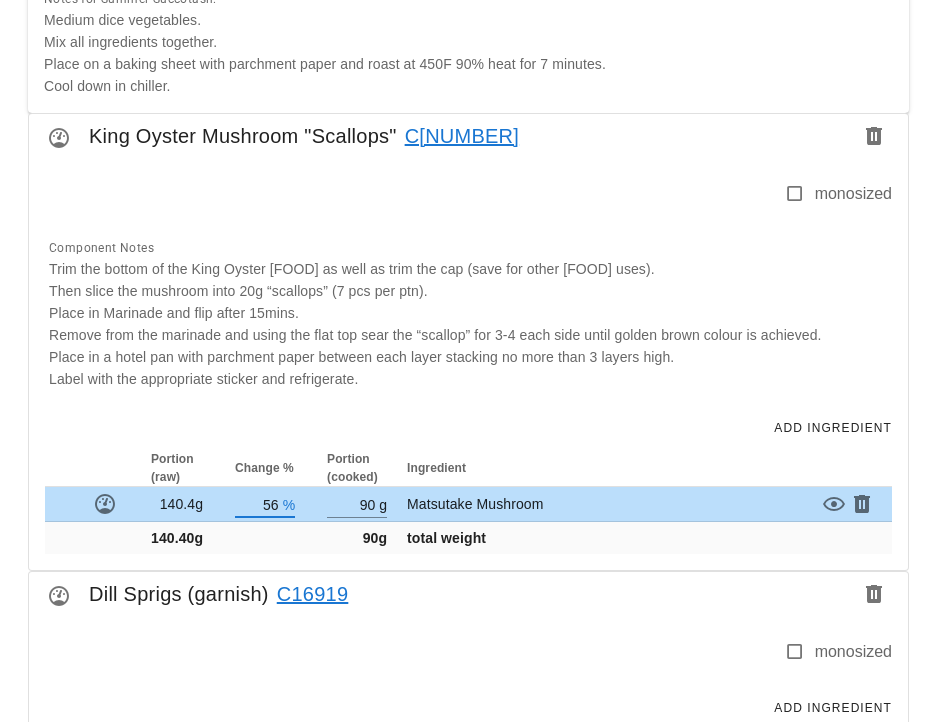 type on "56" 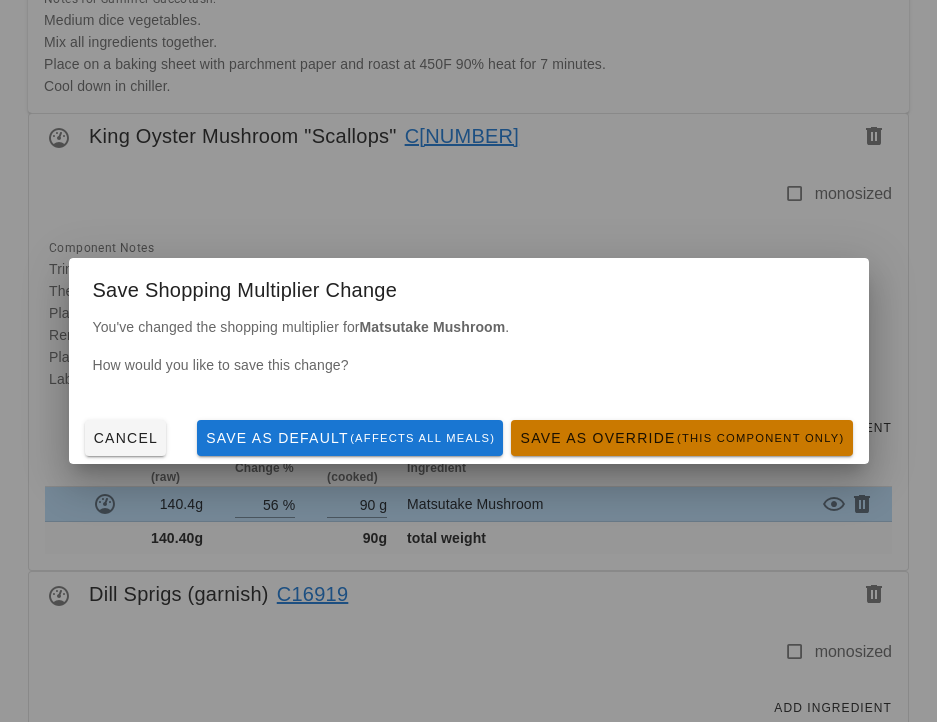 click on "Save as Override  (this component only)" at bounding box center [681, 438] 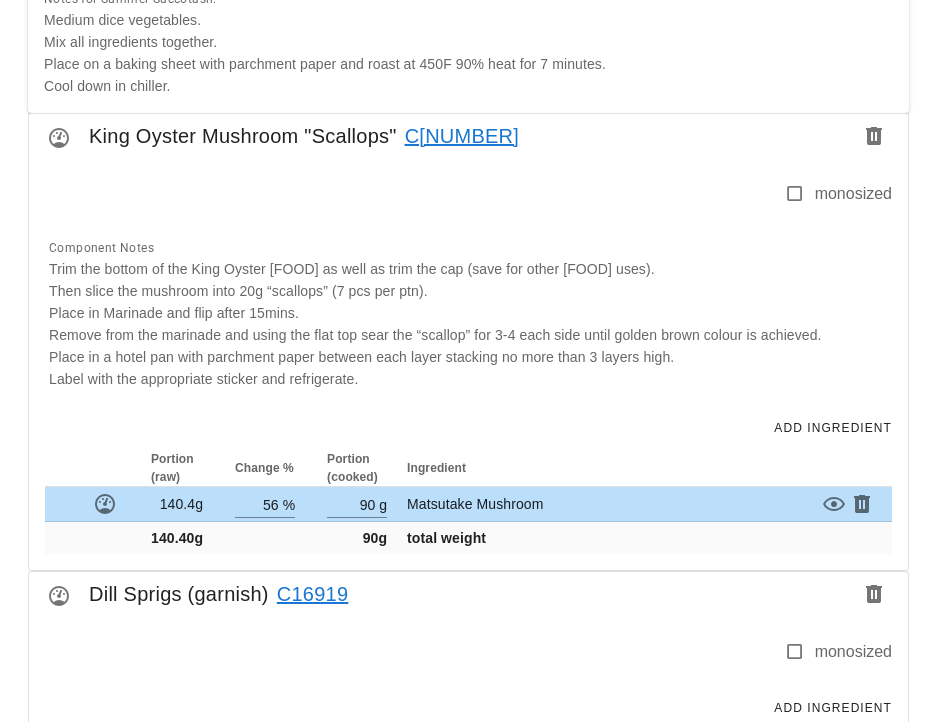 click on "King Oyster Mushroom "Scallops"   C16917  monosized Component Notes Trim the bottom of the King Oyster Mushroom as well as trim the cap (save for other mushroom uses). Then slice the mushroom into 20g “scallops” (7 pcs per ptn). Place in Marinade and flip after 15mins. Remove from the marinade and using the flat top sear the “scallop” for 3-4 each side until golden brown colour is achieved. Place in a hotel pan with parchment paper between each layer stacking no more than 3 layers high. Label with the appropriate sticker and refrigerate. Add Ingredient  Portion (raw)   Change %   Portion  (cooked)   Ingredient   140.4g  56 % 90 g  Matsutake Mushroom   140.40g   90g  total weight" at bounding box center (468, 342) 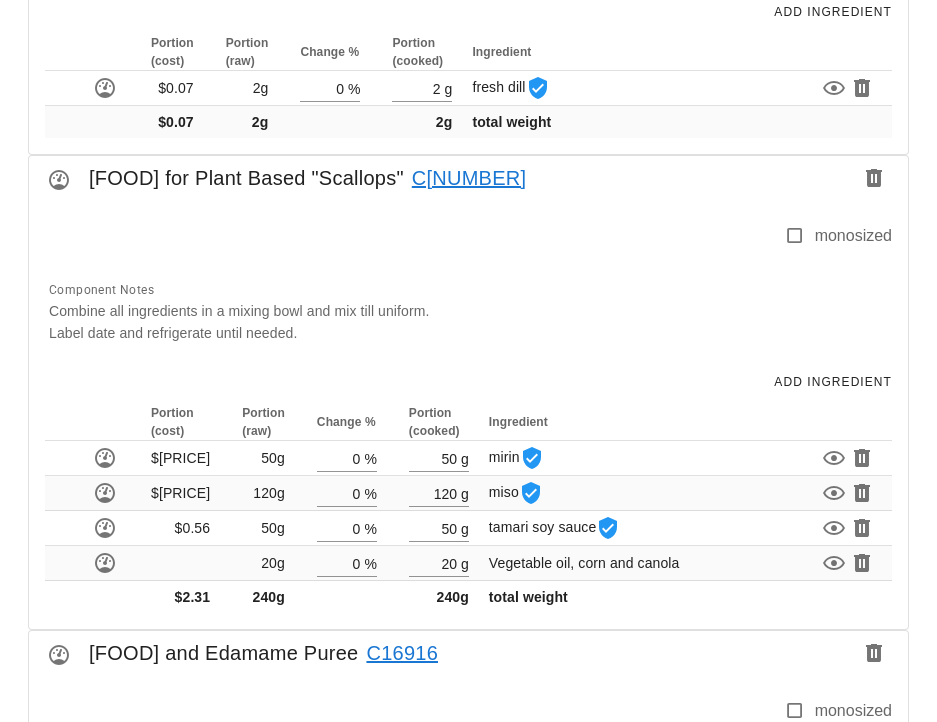 scroll, scrollTop: 1895, scrollLeft: 0, axis: vertical 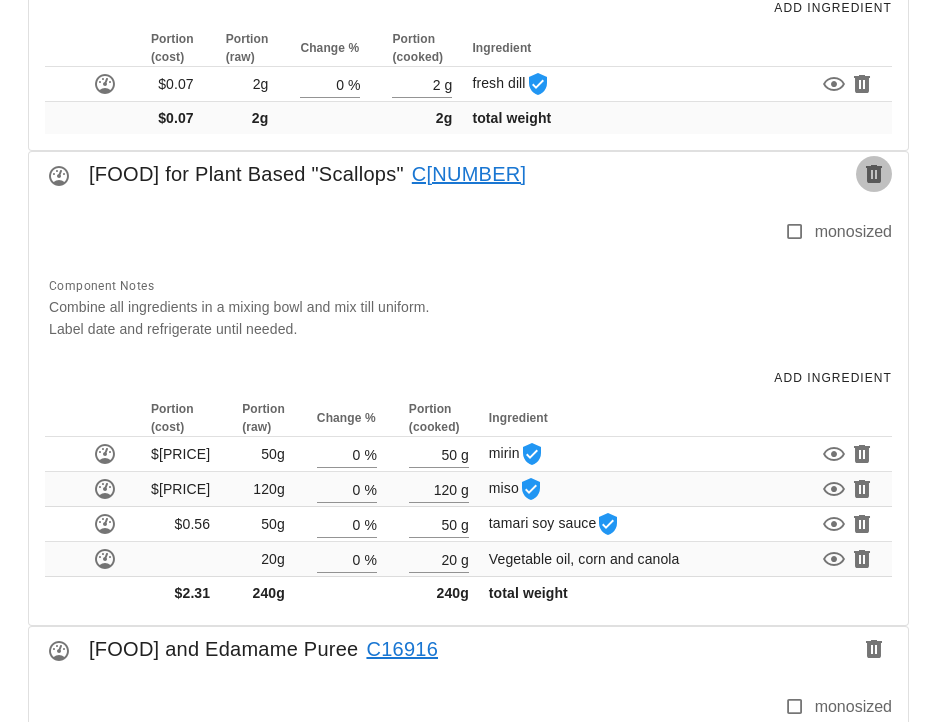 click at bounding box center (874, 174) 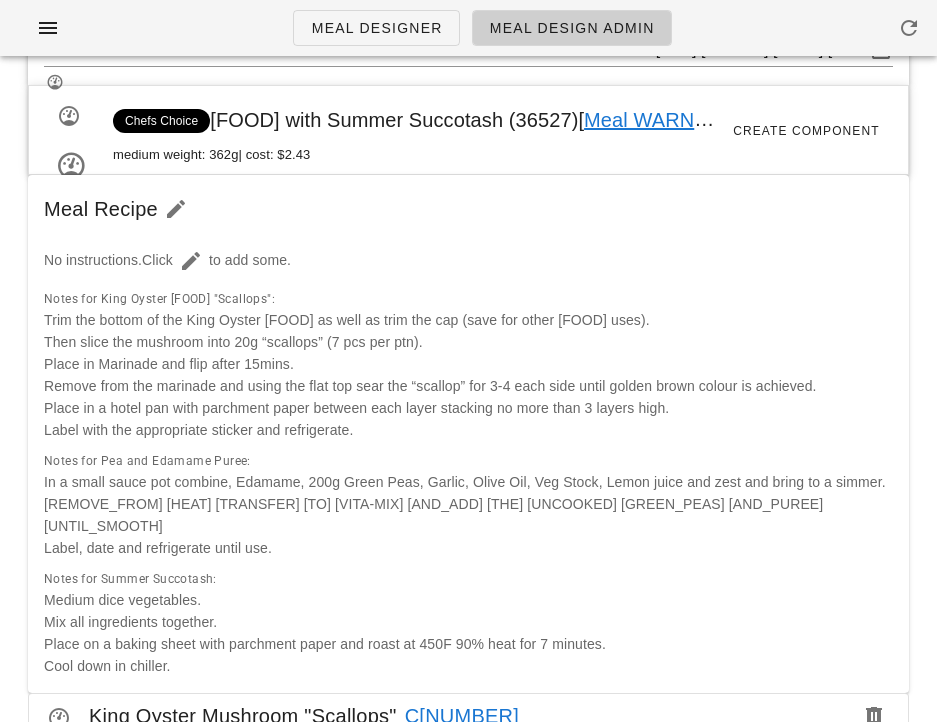 scroll, scrollTop: 0, scrollLeft: 0, axis: both 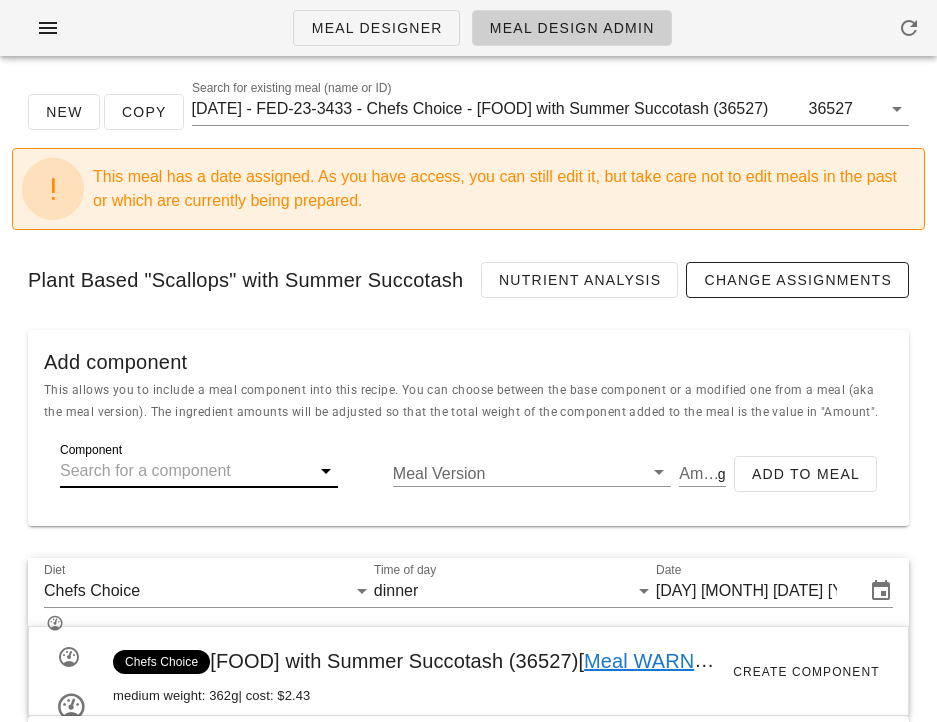 click on "Component" at bounding box center (183, 471) 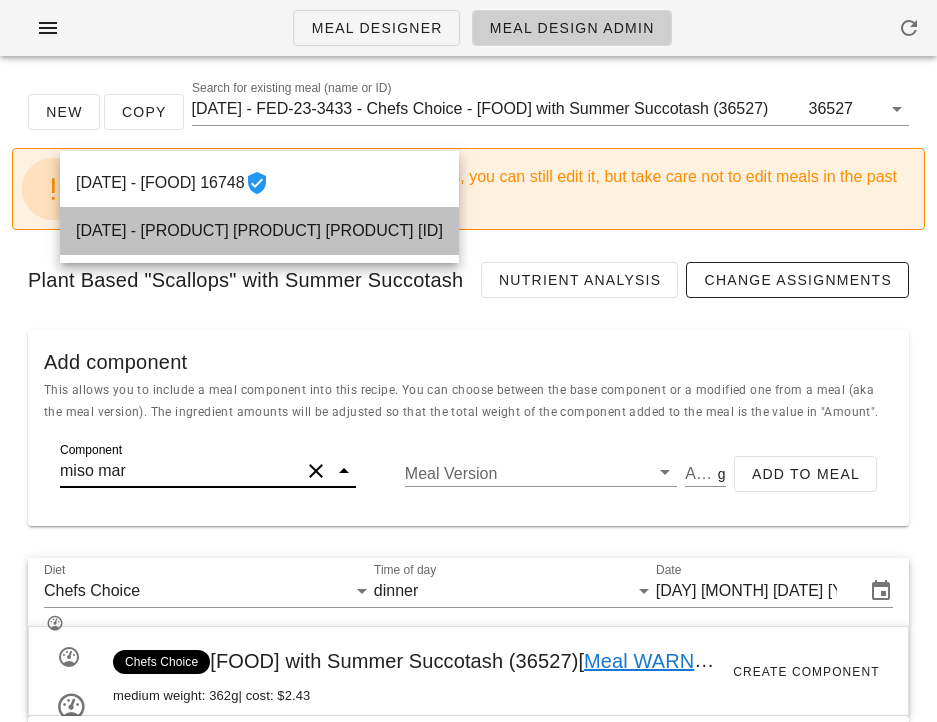 click on "2025-08-05 - Miso Marinade for Plant Based "Scallops" 16918" at bounding box center [259, 231] 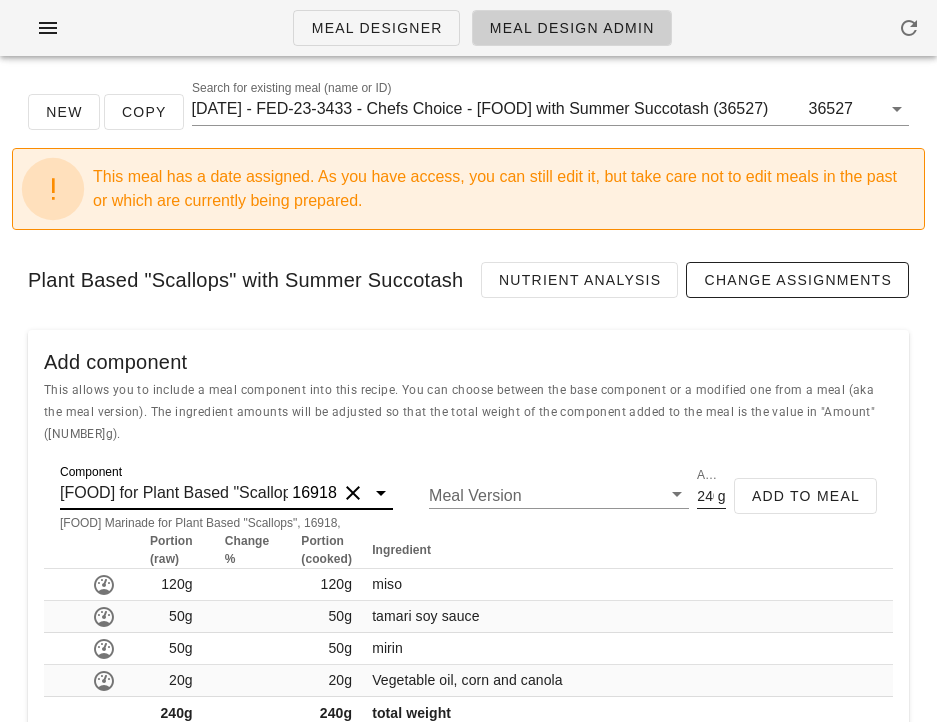 type on "Miso Marinade for Plant Based "Scallops"" 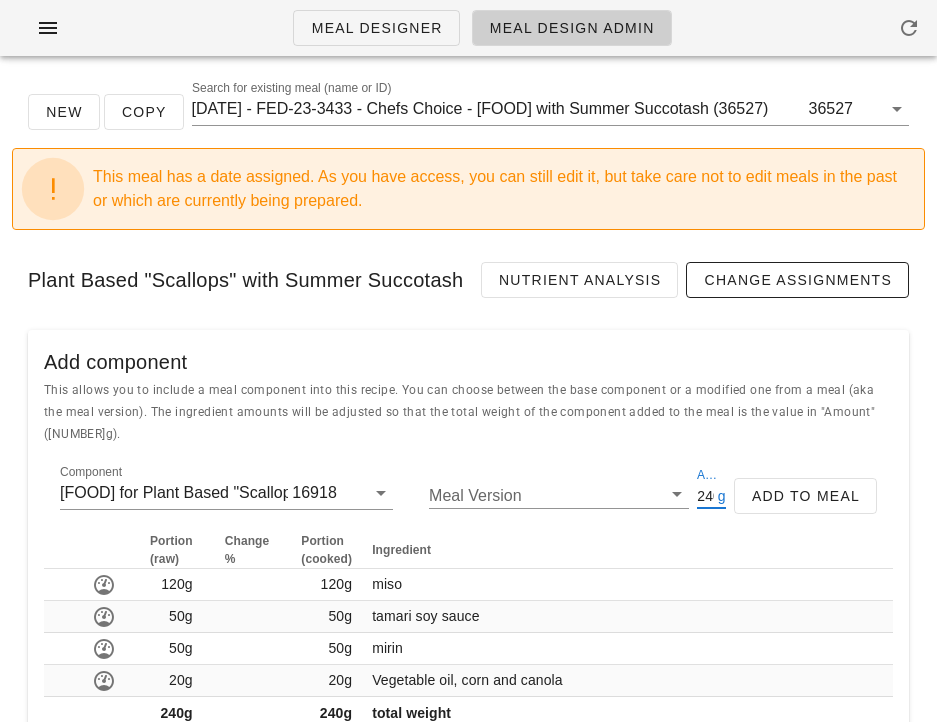 click on "240" at bounding box center [705, 495] 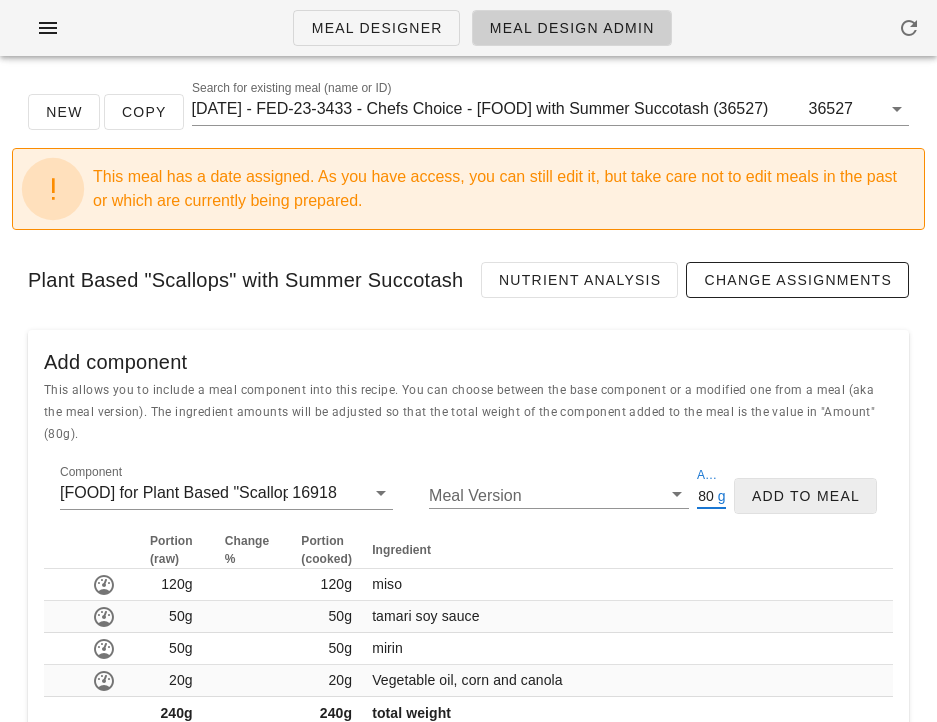 type on "80" 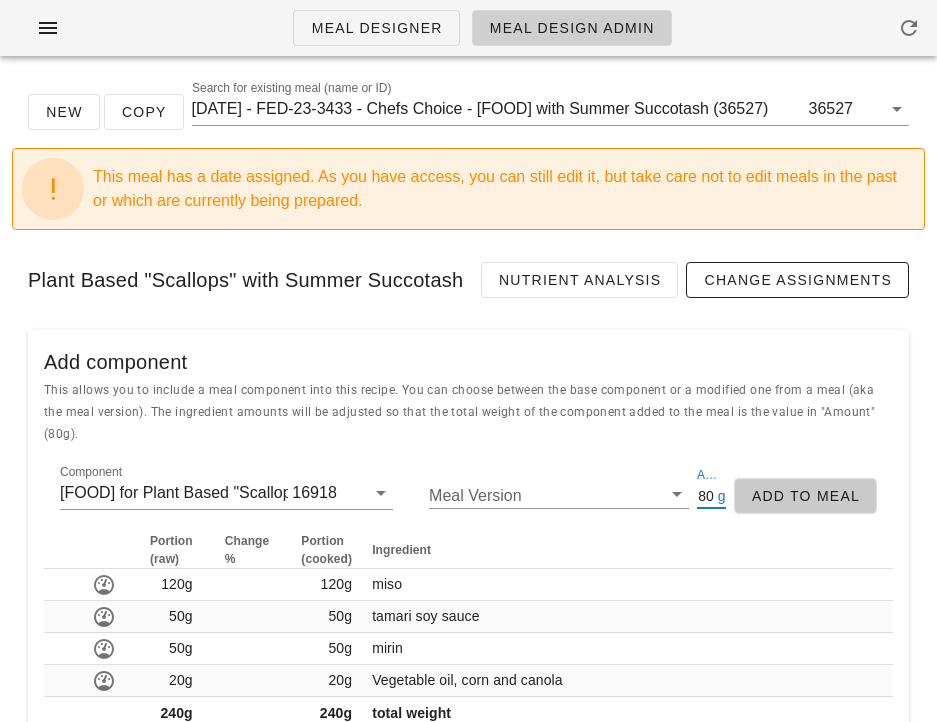 click on "Add to Meal" at bounding box center (805, 496) 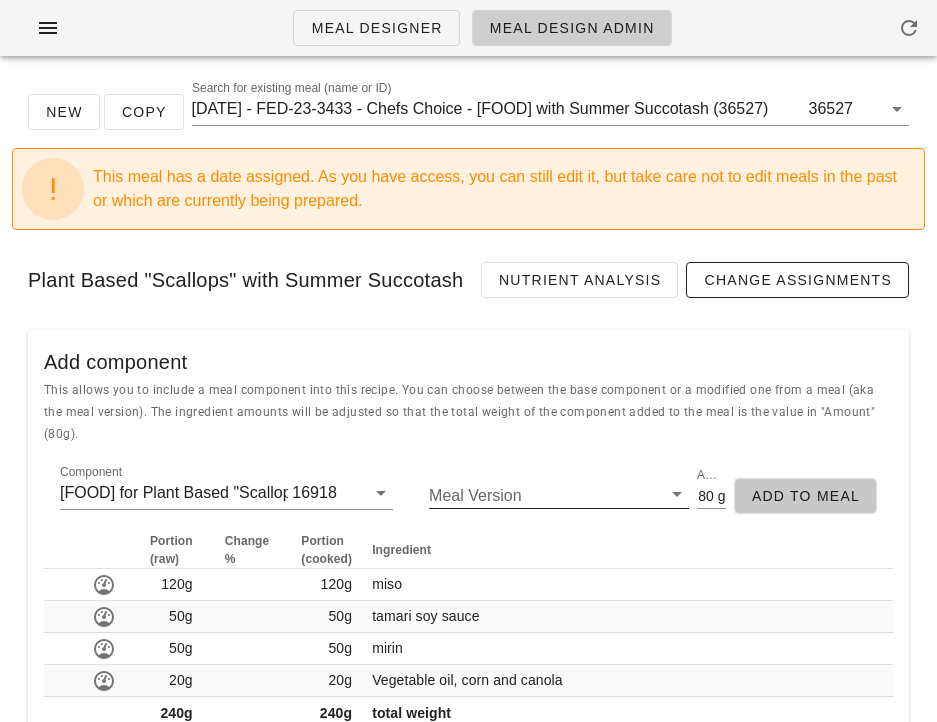 type 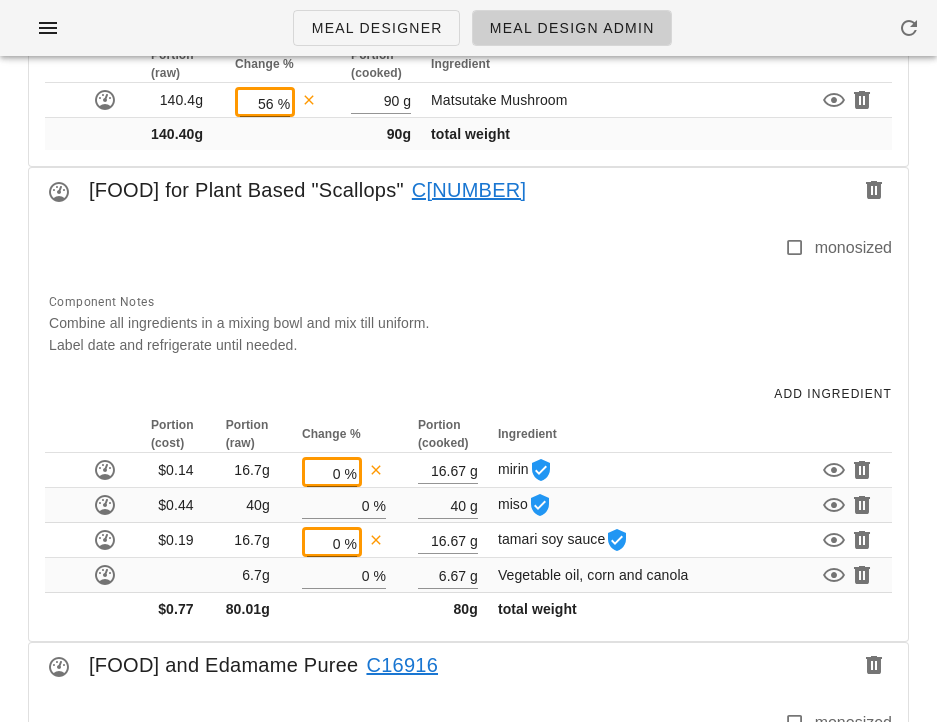 scroll, scrollTop: 1907, scrollLeft: 0, axis: vertical 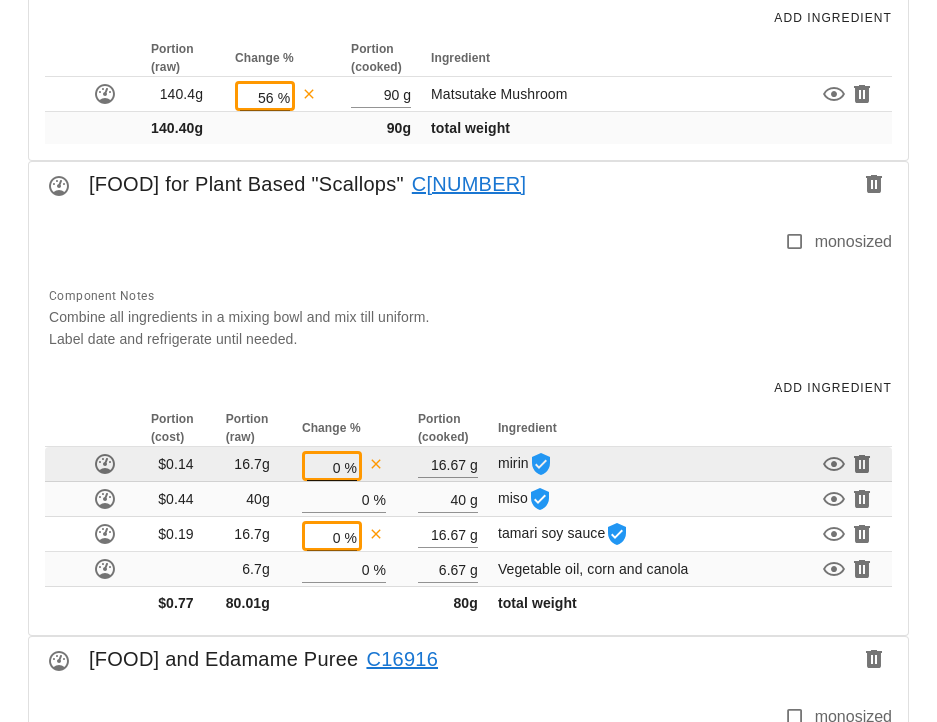 click on "0" at bounding box center [324, 467] 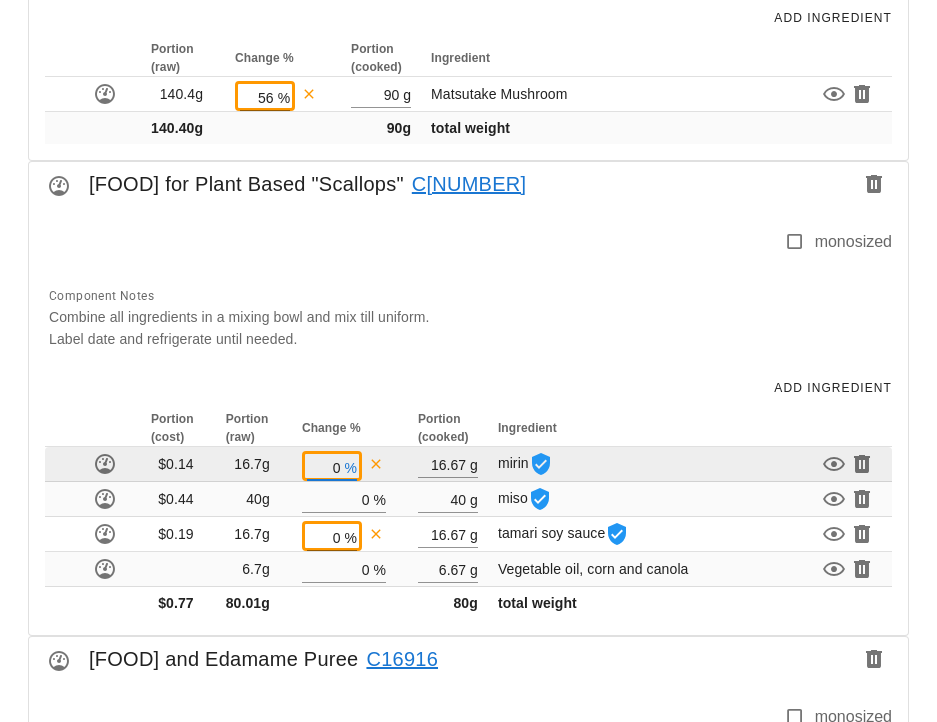 click on "0" at bounding box center [324, 467] 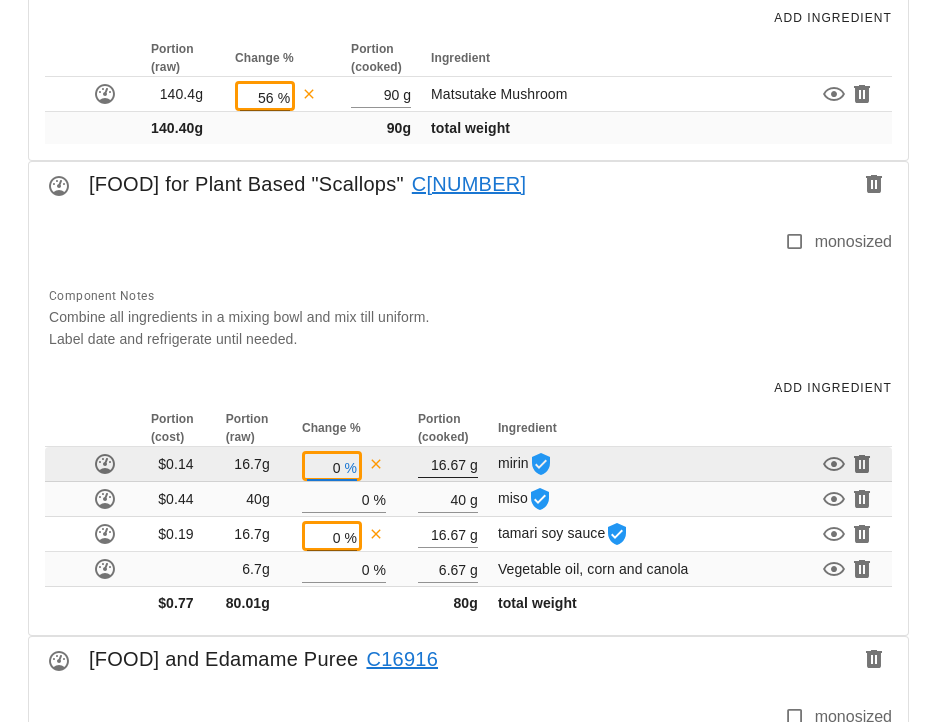 click on "16.67" at bounding box center (442, 464) 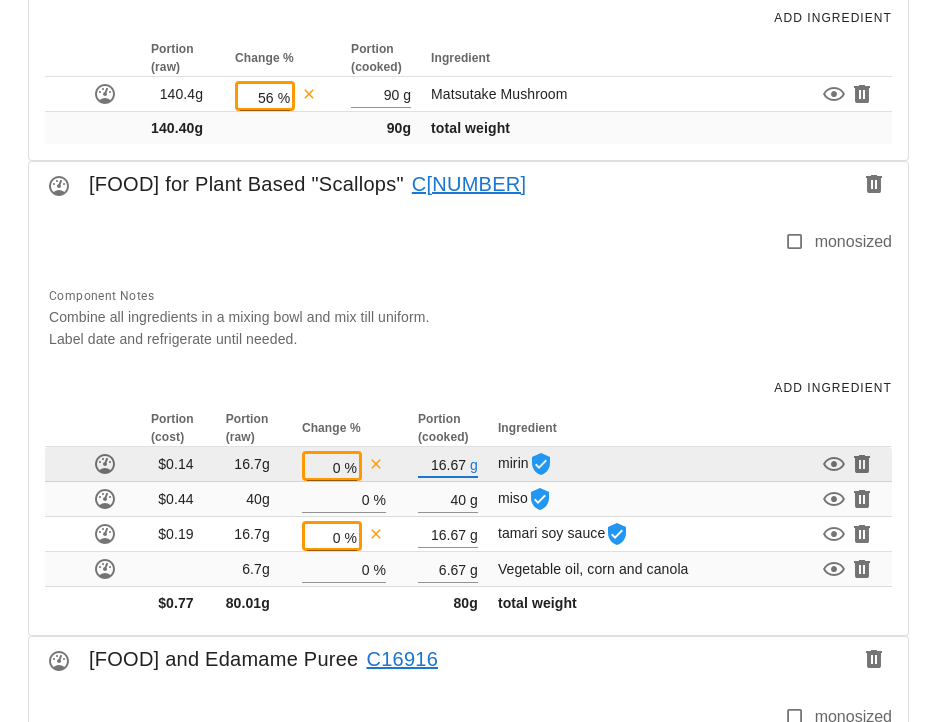 click on "16.67" at bounding box center (442, 464) 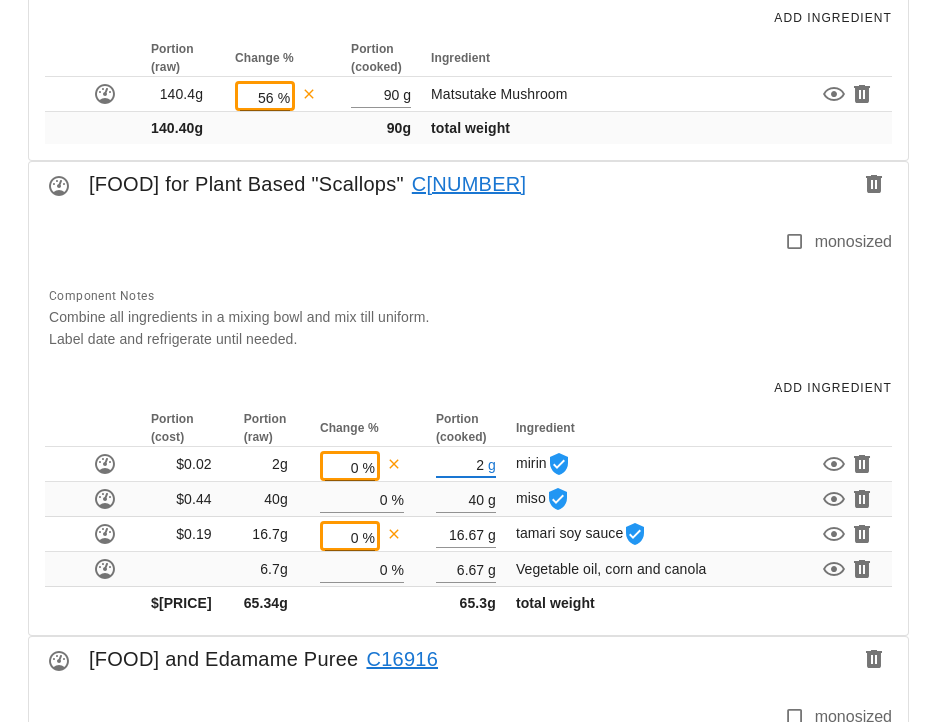 type on "2" 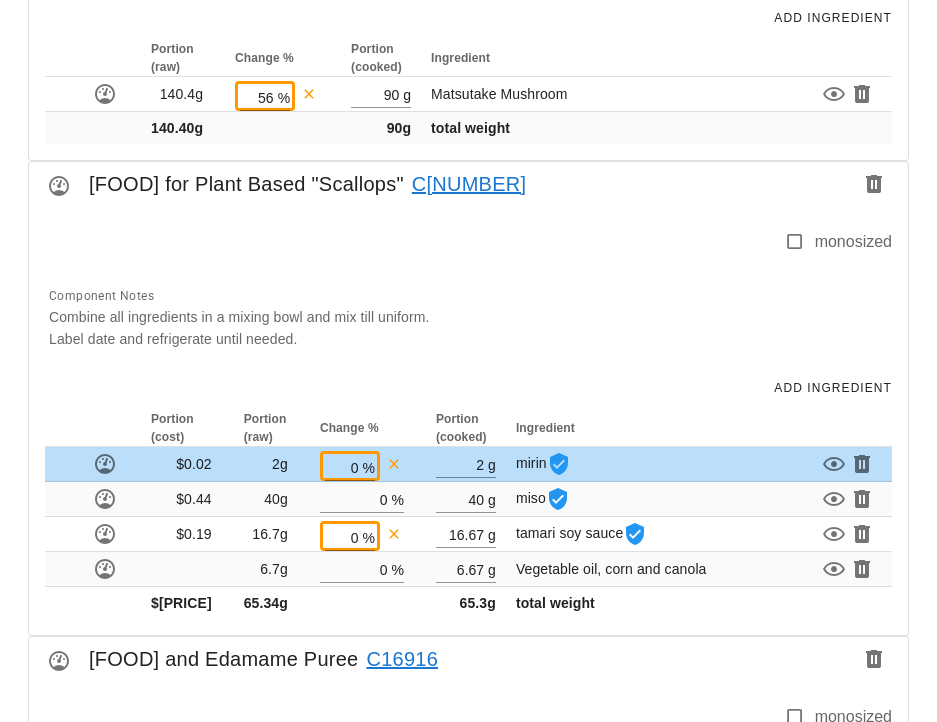 click on "Diet Chefs Choice Time of day dinner Date Sunday Aug 31, 2025  Chefs Choice   Plant Based "Scallops" with Summer Succotash (36527)  [  FED-23-3433  ]  medium weight: 427g   | cost: $3.08   Create Component   Meal Recipe   No instructions.   Click   to add some.  Notes for King Oyster Mushroom "Scallops":  Trim the bottom of the King Oyster Mushroom as well as trim the cap (save for other mushroom uses). Then slice the mushroom into 20g “scallops” (7 pcs per ptn). Place in Marinade and flip after 15mins. Remove from the marinade and using the flat top sear the “scallop” for 3-4 each side until golden brown colour is achieved. Place in a hotel pan with parchment paper between each layer stacking no more than 3 layers high. Label with the appropriate sticker and refrigerate. Notes for Miso Marinade for Plant Based "Scallops":  Combine all ingredients in a mixing bowl and mix till uniform. Label date and refrigerate until needed. Notes for Pea and Edamame Puree:  Label, date and refrigerate until use. 0 %" at bounding box center [468, 671] 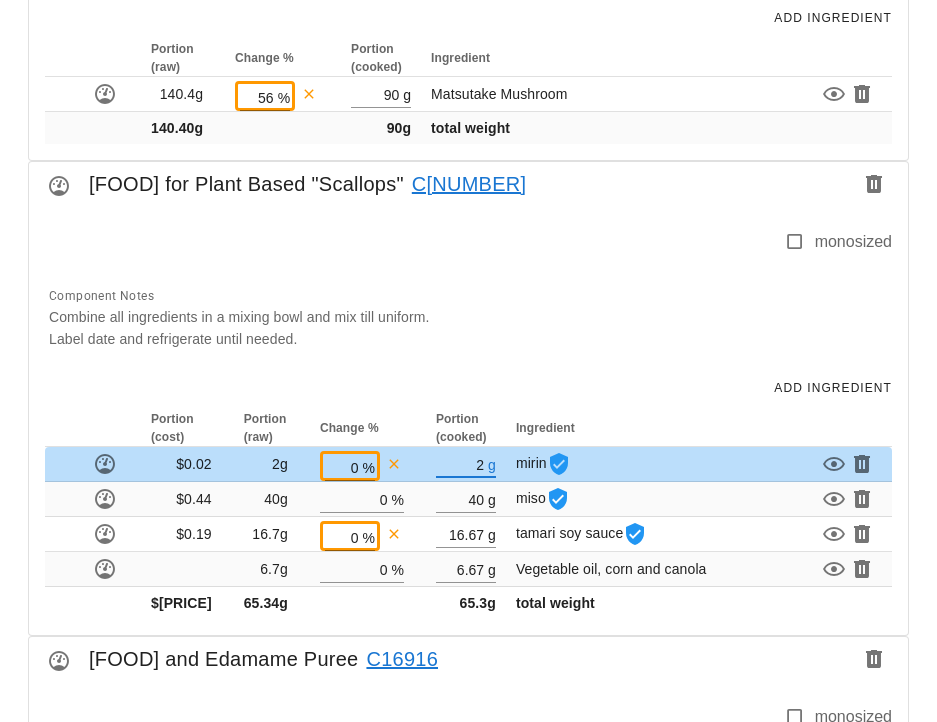 click on "2" at bounding box center [460, 464] 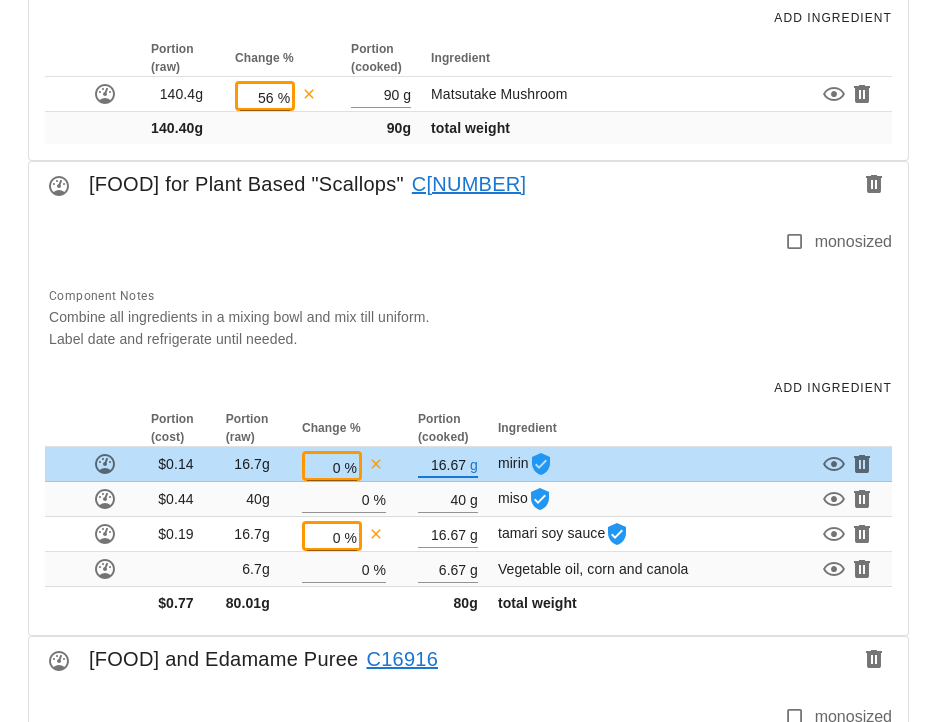 type on "16.67" 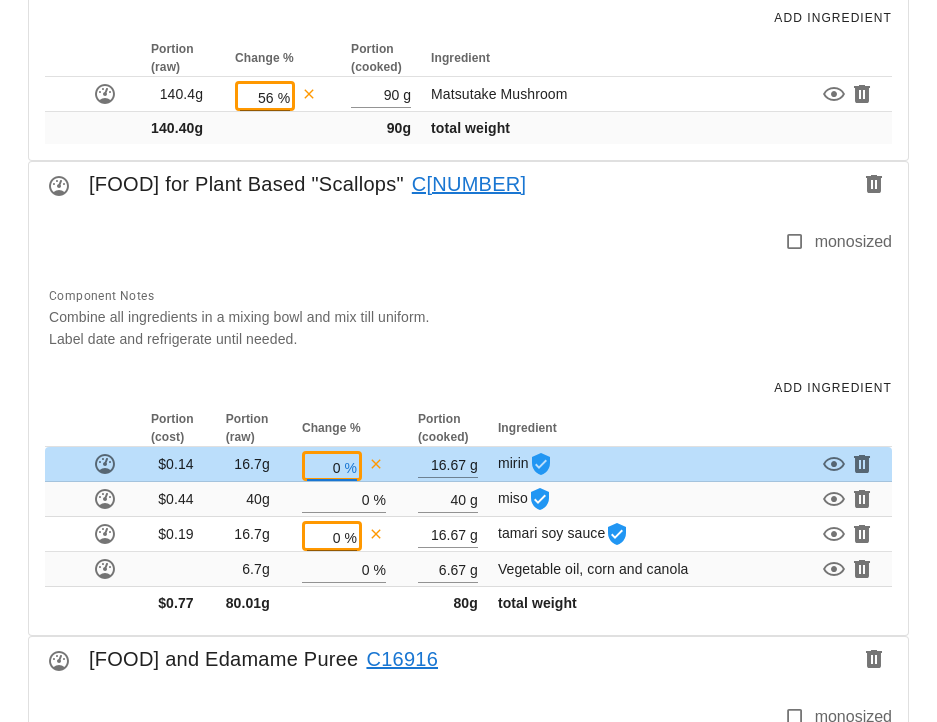 click on "0" at bounding box center [324, 467] 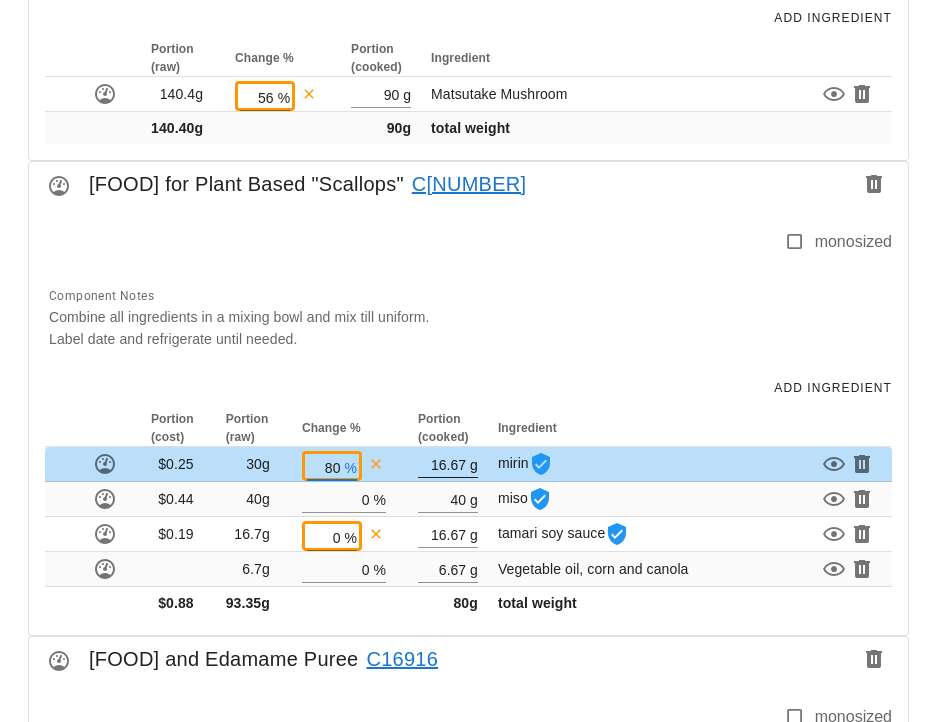 type on "80" 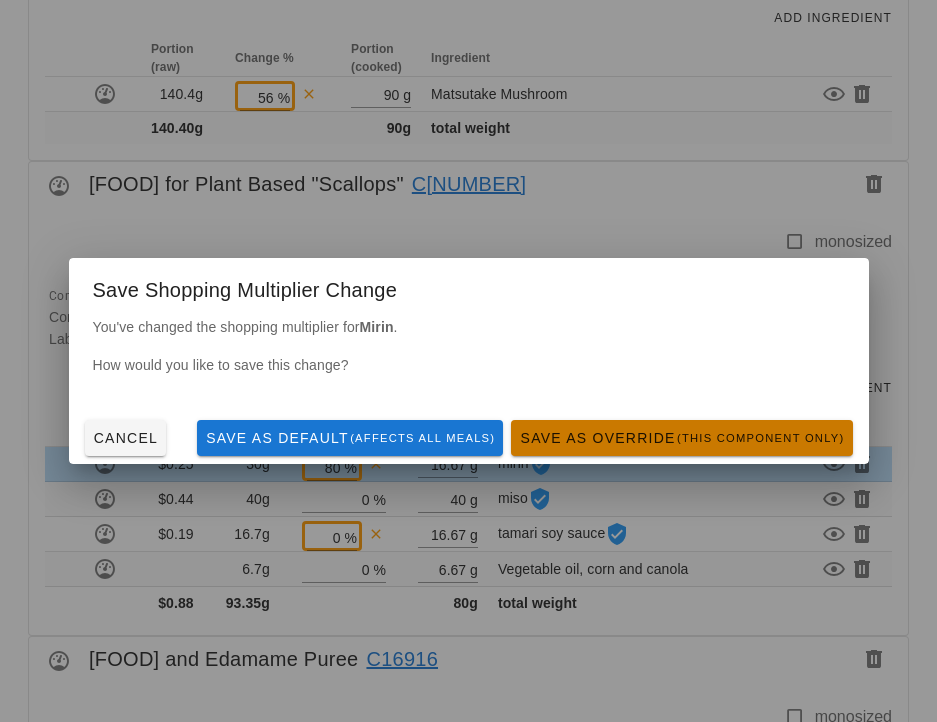 click on "Save as Override  (this component only)" at bounding box center [681, 438] 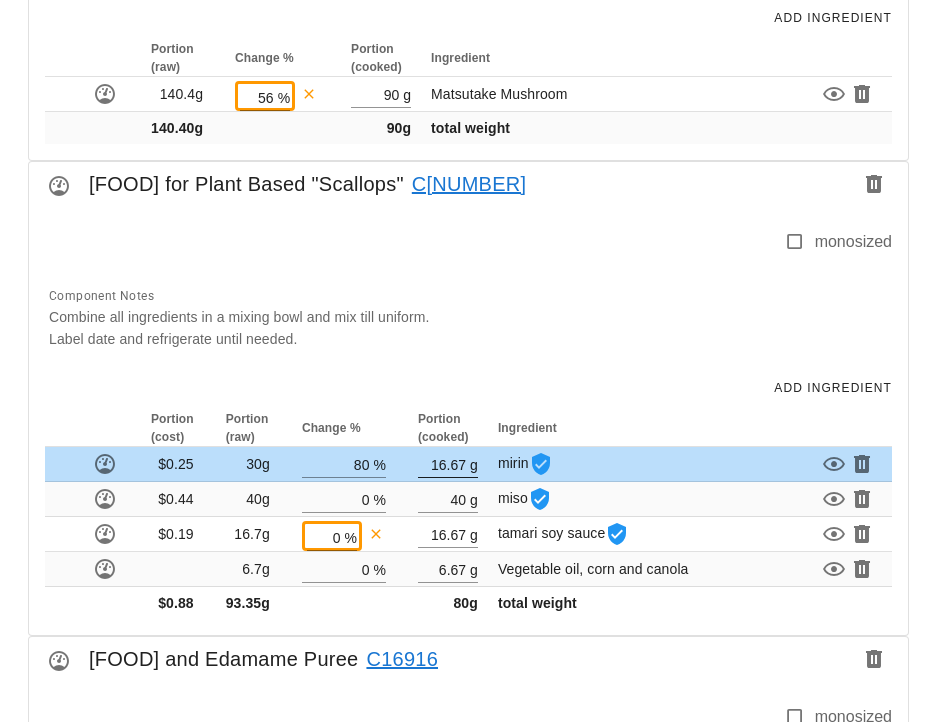 click on "16.67" at bounding box center [442, 464] 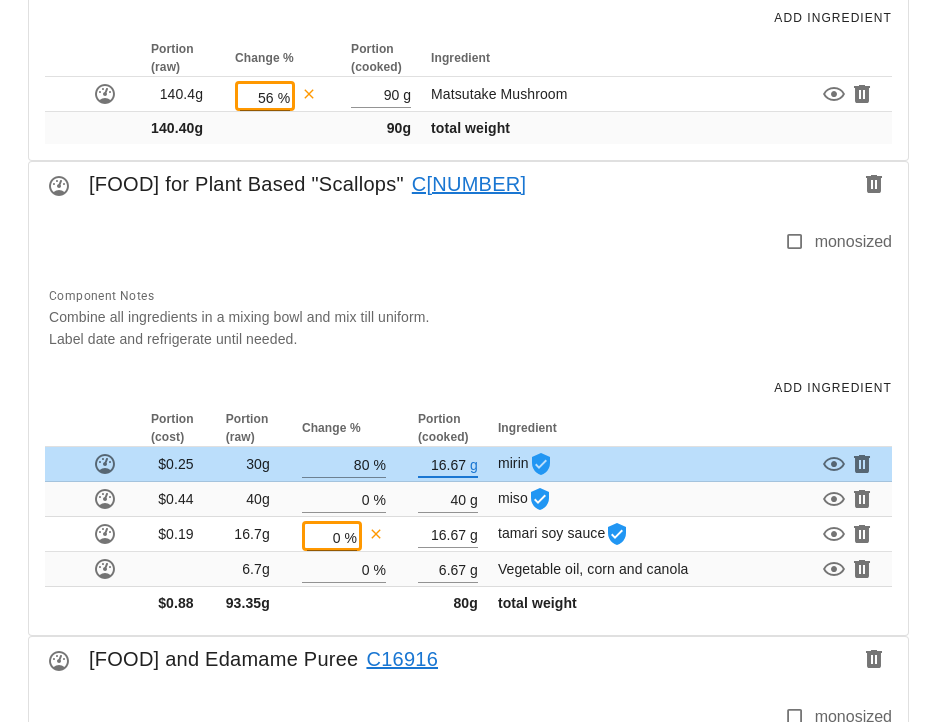 click on "16.67" at bounding box center [442, 464] 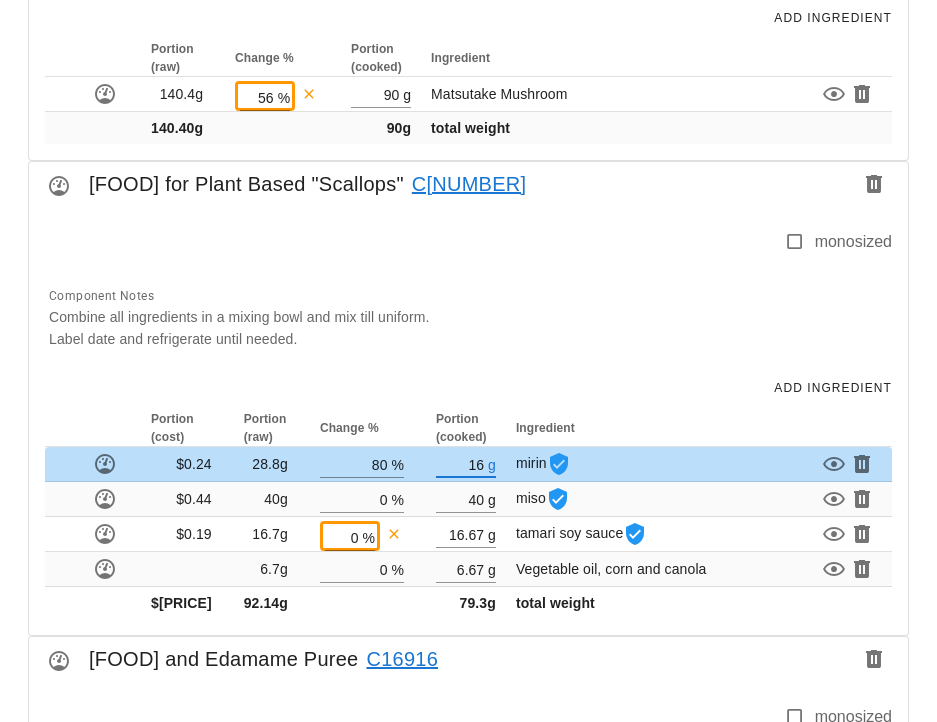 type on "1" 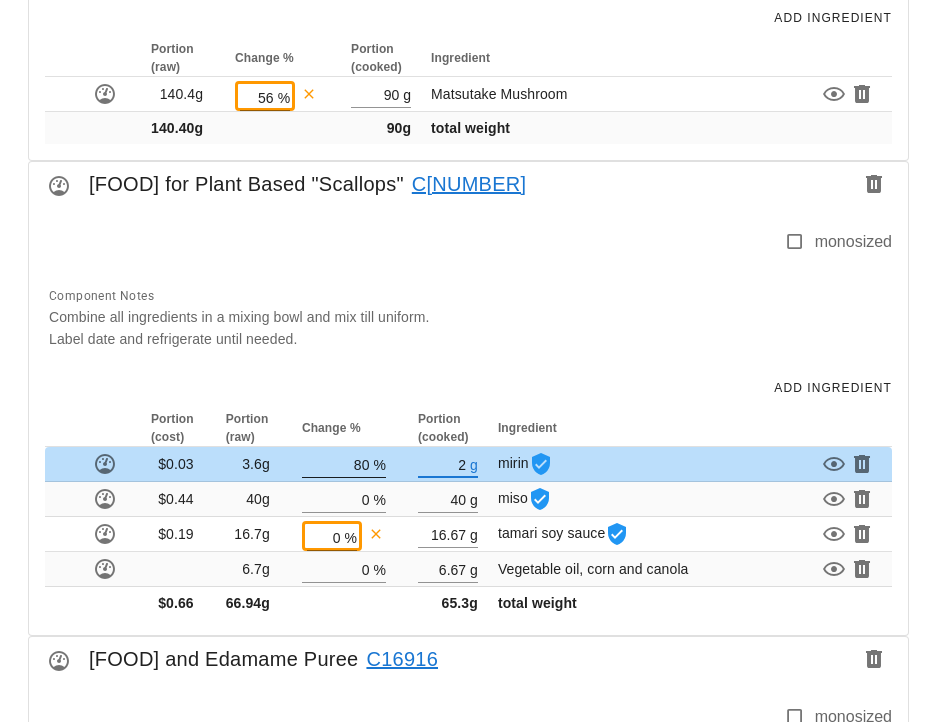 type on "2" 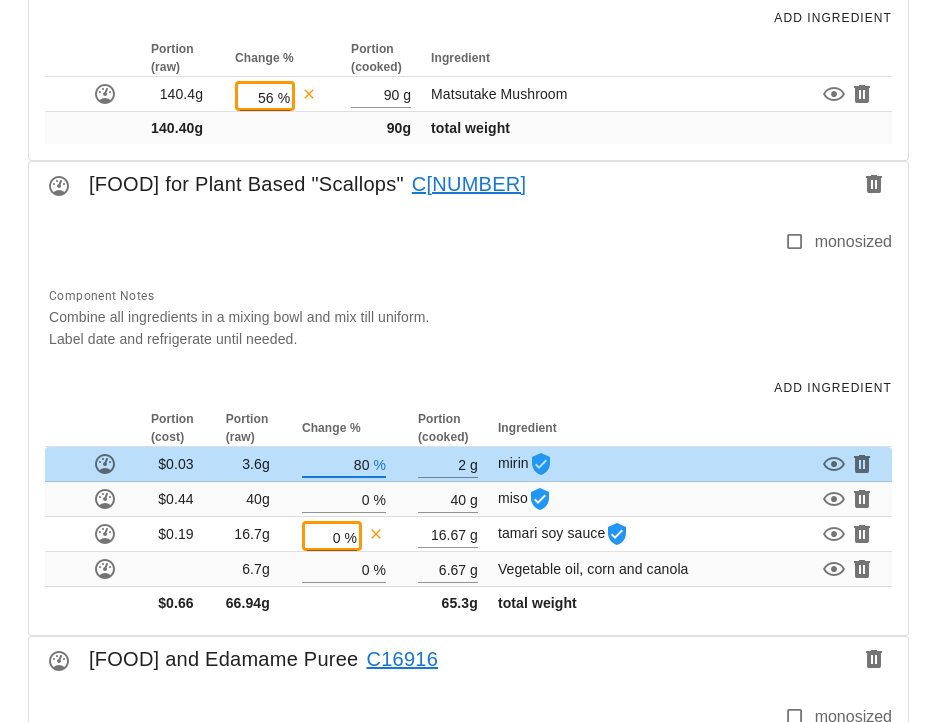 click on "80" at bounding box center (336, 464) 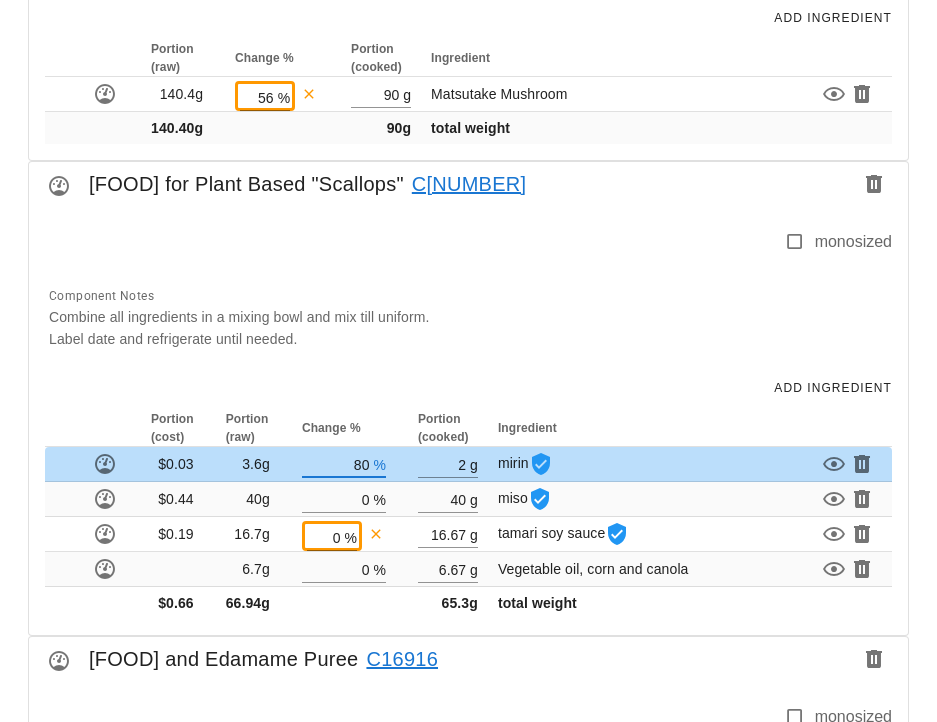 type on "8" 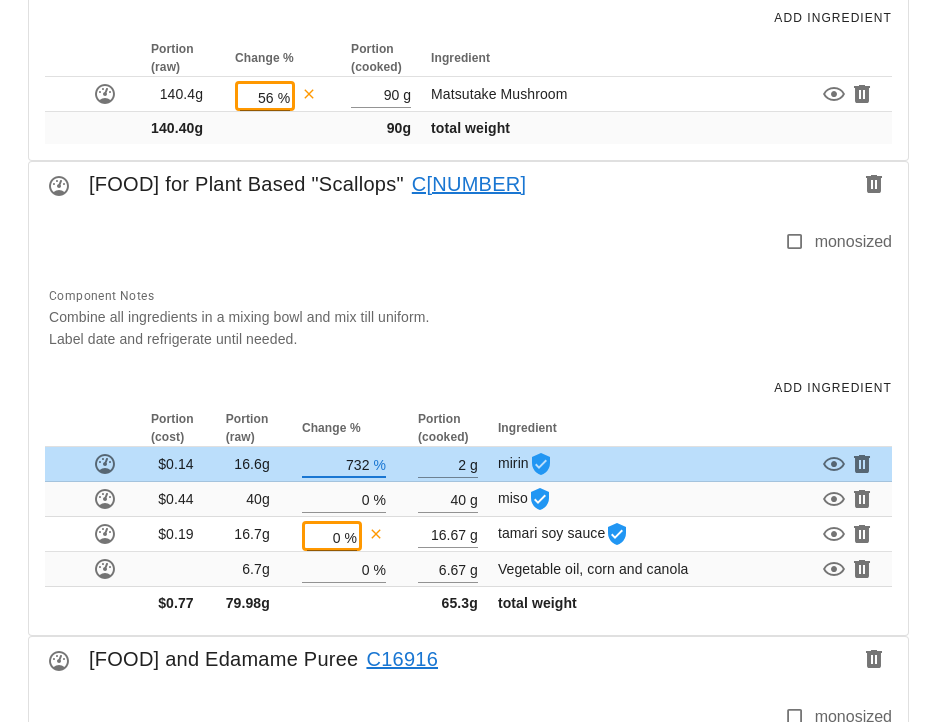 type on "732" 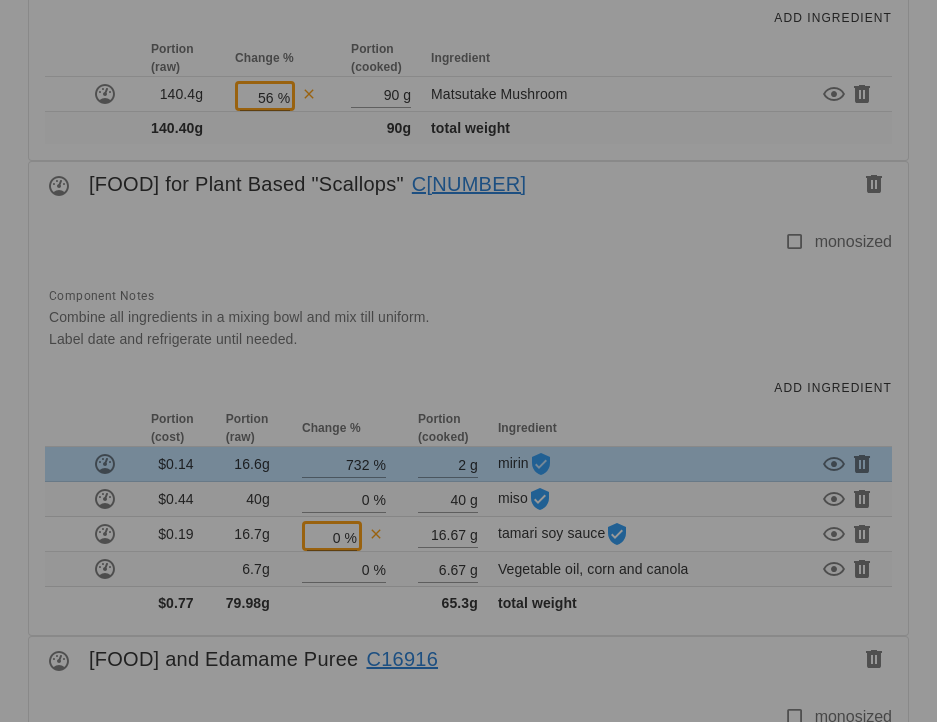 click on "Meal Designer Meal Design Admin New  Copy  Search for existing meal (name or ID) 2025-08-31 - FED-23-3433 - Chefs Choice - Plant Based "Scallops" with Summer Succotash (36527) 36527  This meal has a date assigned. As you have access, you can still edit it, but take care not to edit meals in the past or which are currently being prepared.   Plant Based "Scallops" with Summer Succotash   Nutrient Analysis  Change Assignments  Add component   This allows you to include a meal component into this recipe. You can choose between the base component or a modified one from a meal (aka the meal version). The ingredient amounts will be adjusted so that the total weight of the component added to the meal is the value in "Amount"  (0g) .  Component Meal Version Amount 0 g Add to Meal Diet Chefs Choice Time of day dinner Date Sunday Aug 31, 2025  Chefs Choice   Plant Based "Scallops" with Summer Succotash (36527)  [  FED-23-3433  ]  medium weight: 427g   | cost: $3.09   Create Component   Meal Recipe   No instructions.  0" at bounding box center (468, 395) 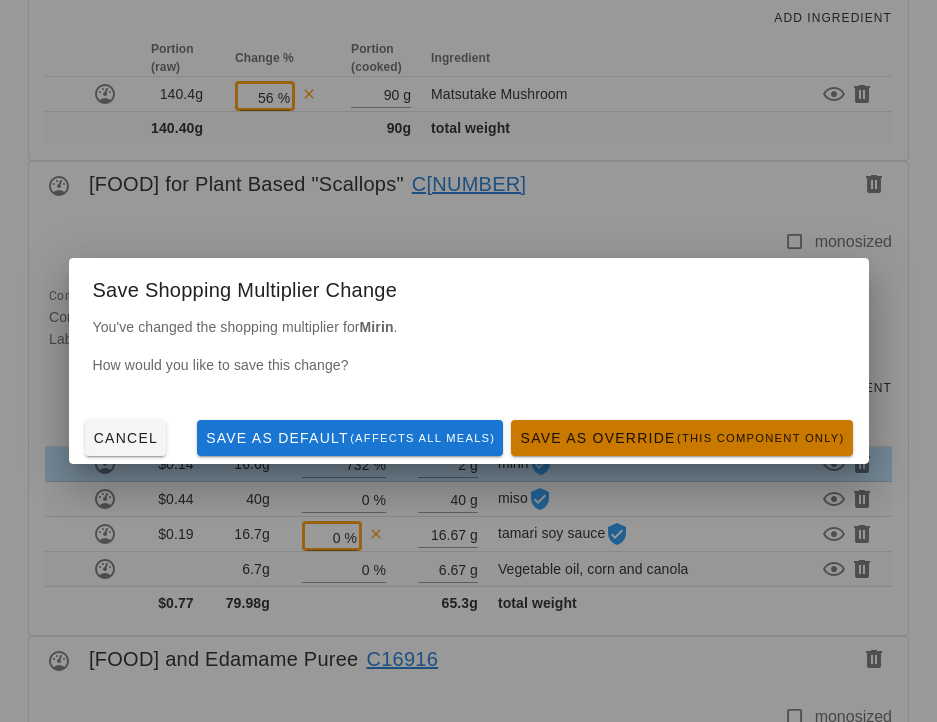 click on "Save as Override  (this component only)" at bounding box center [681, 438] 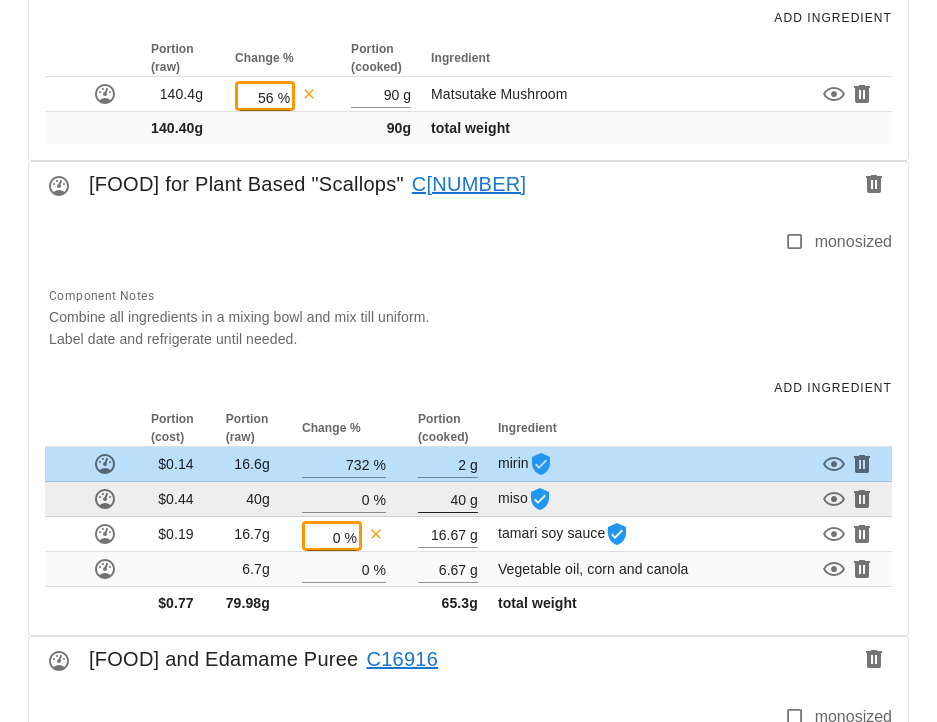 click on "40" at bounding box center [442, 499] 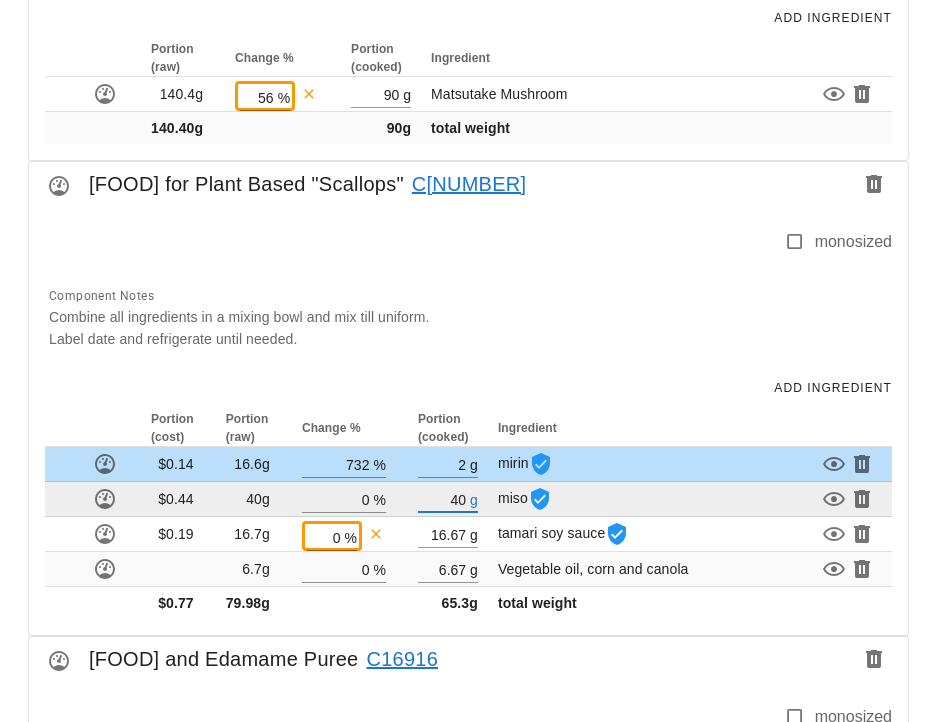 click on "g" at bounding box center [472, 499] 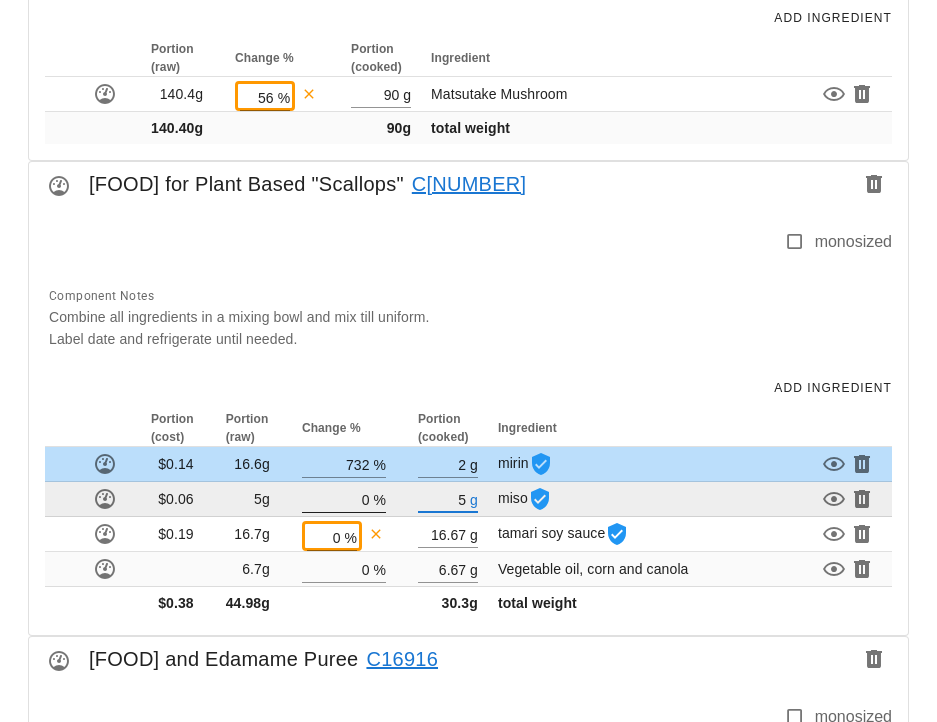 type on "5" 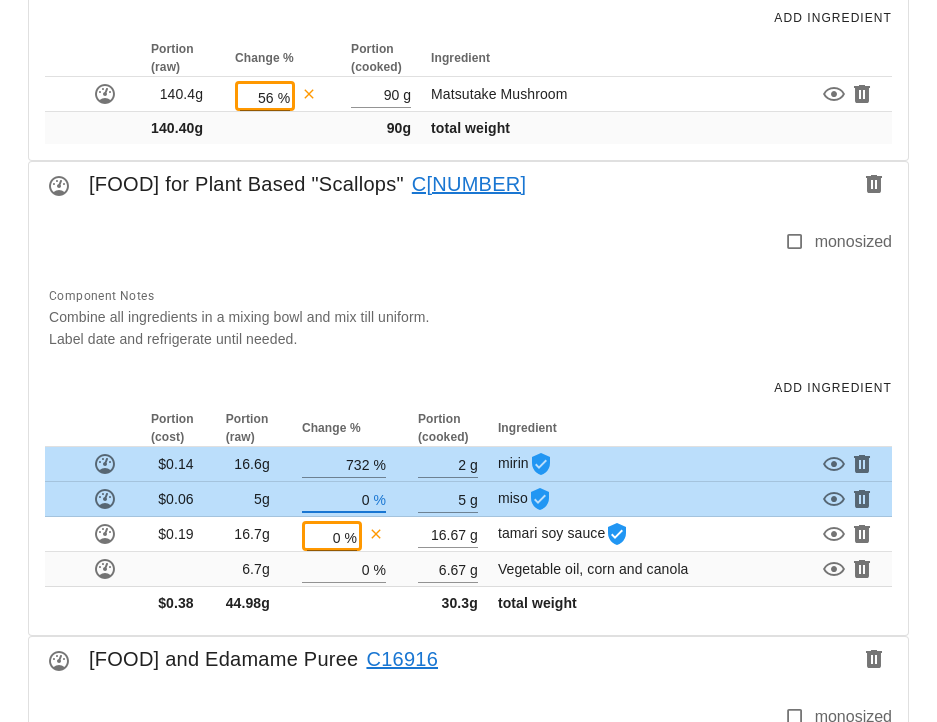 click on "%" at bounding box center [377, 499] 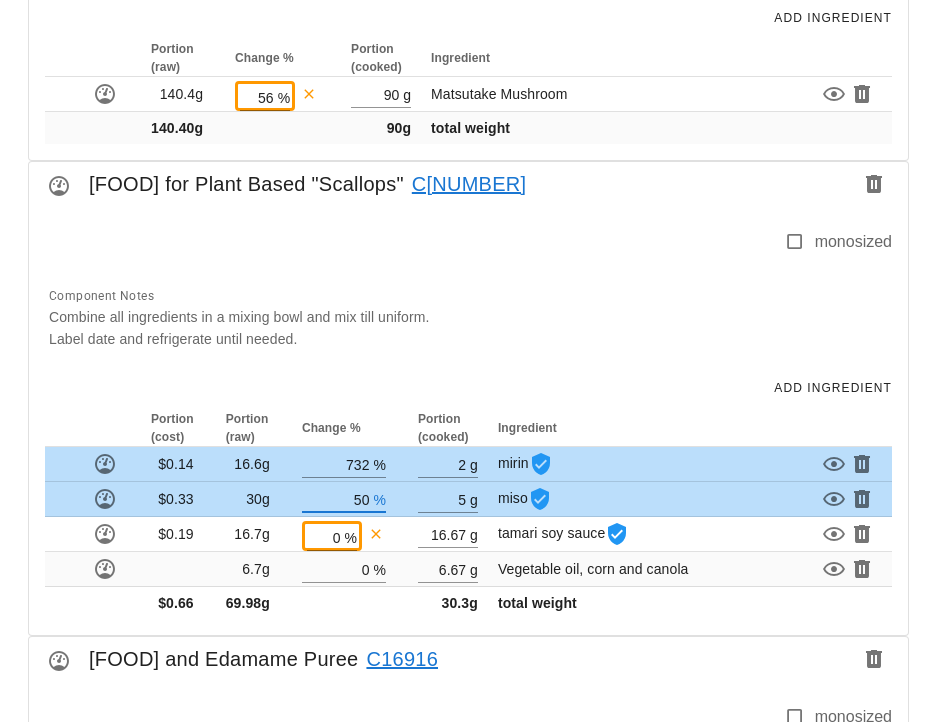 type on "5" 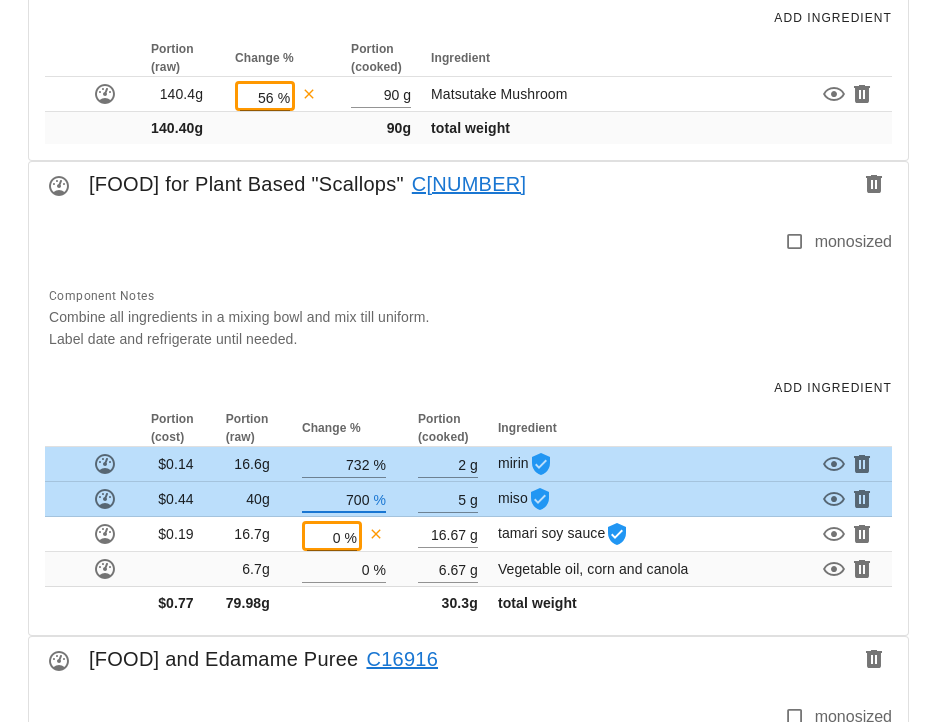 type on "700" 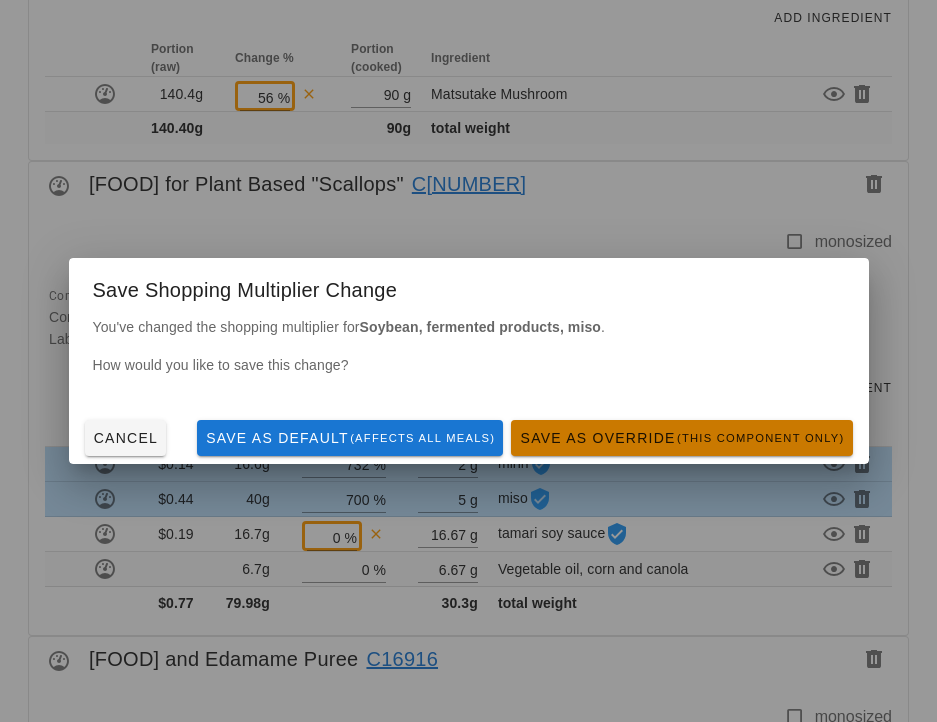 click on "(this component only)" at bounding box center [760, 438] 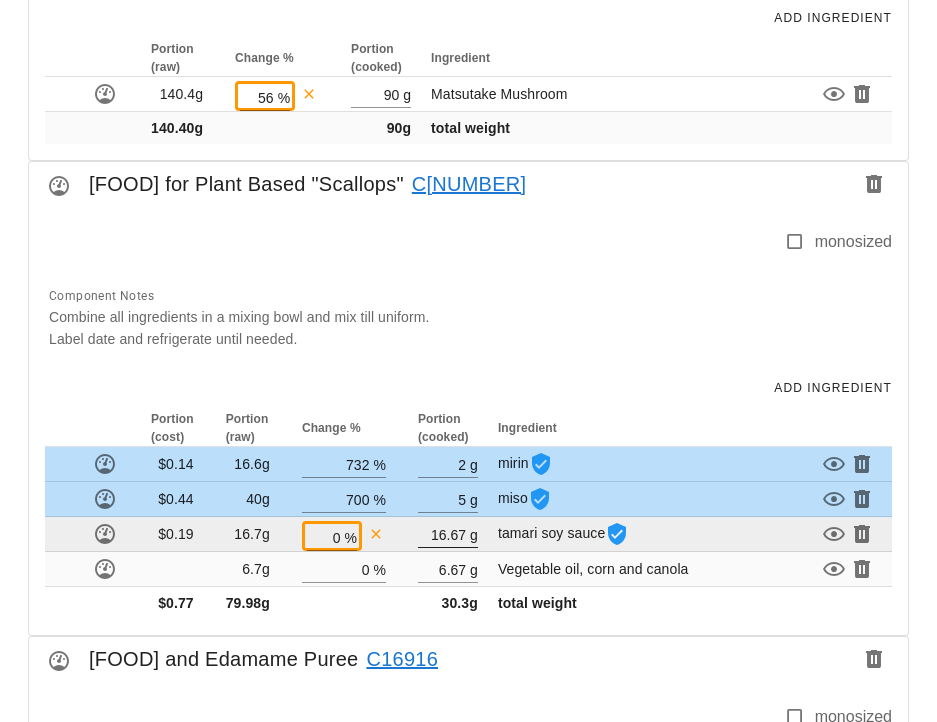 click on "16.67" at bounding box center [442, 534] 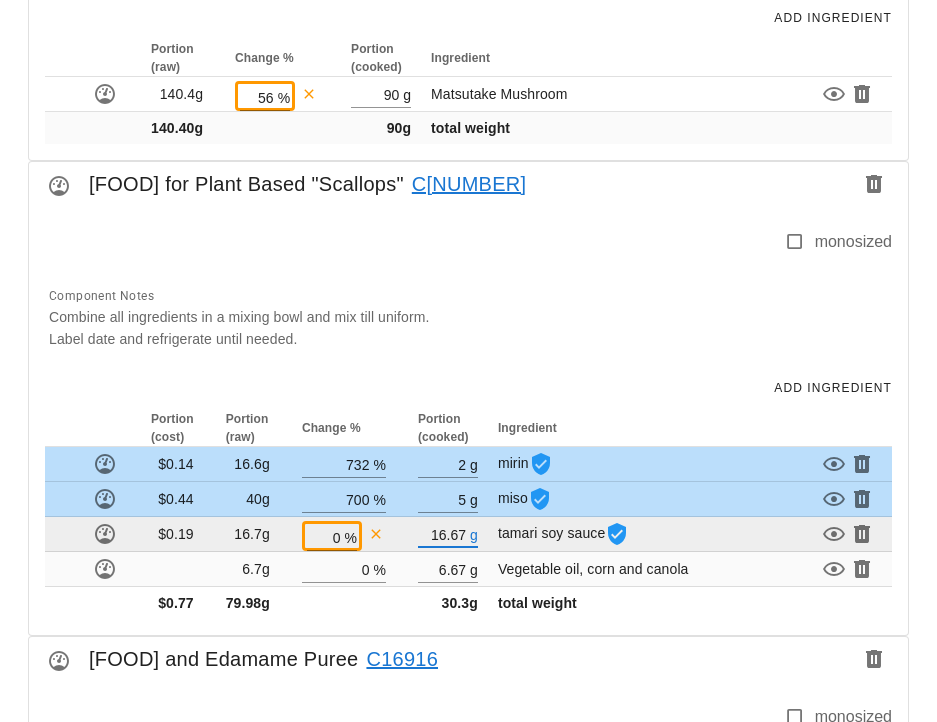 click on "16.67" at bounding box center (442, 534) 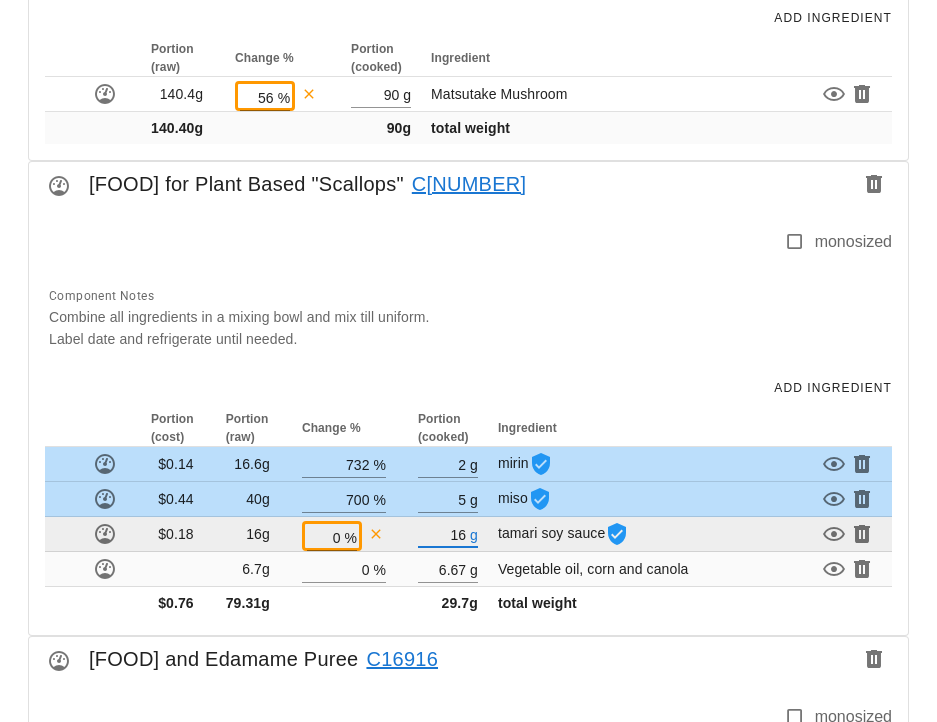 type on "1" 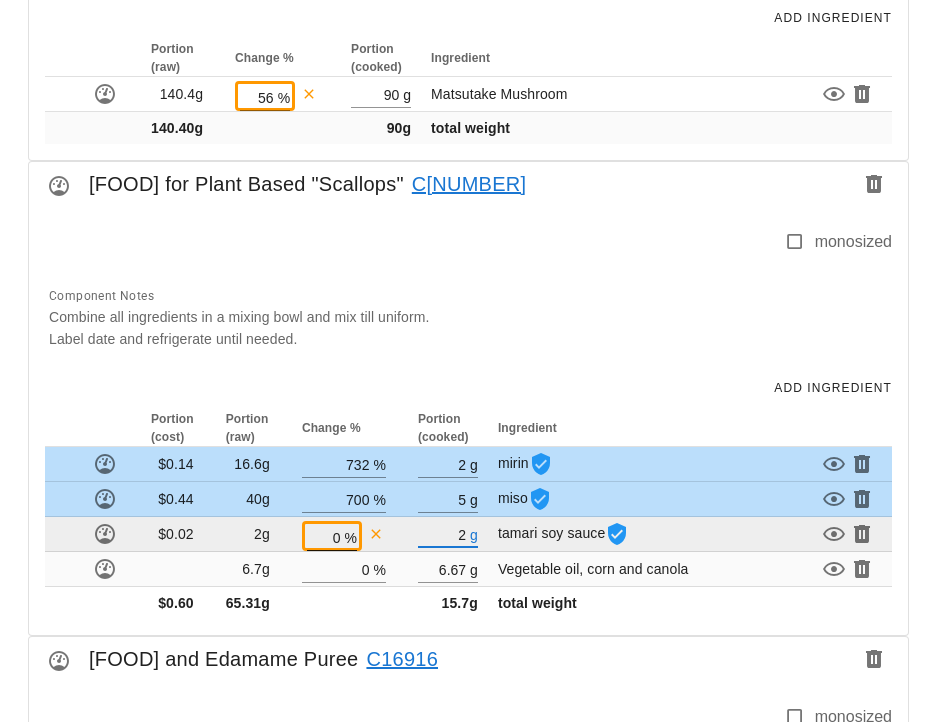 type on "2" 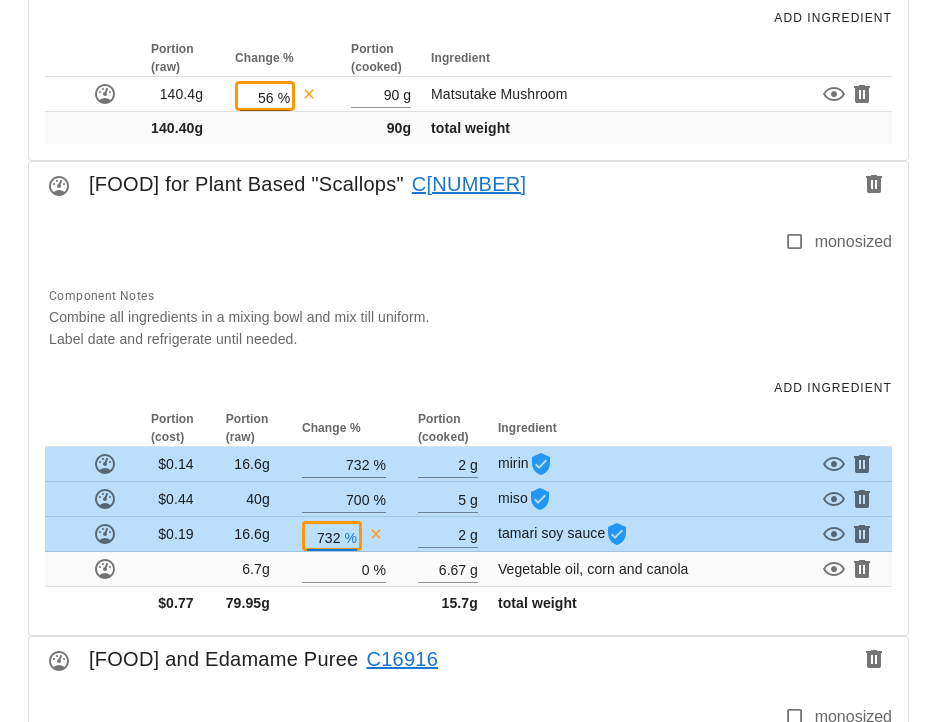type on "732" 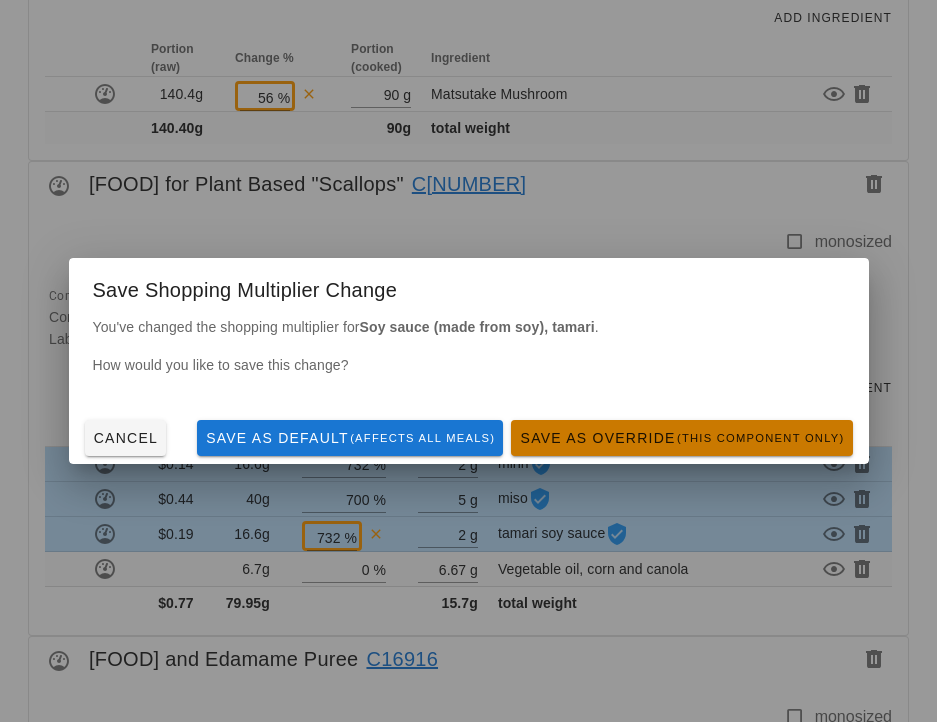 click on "Save as Override  (this component only)" at bounding box center (681, 438) 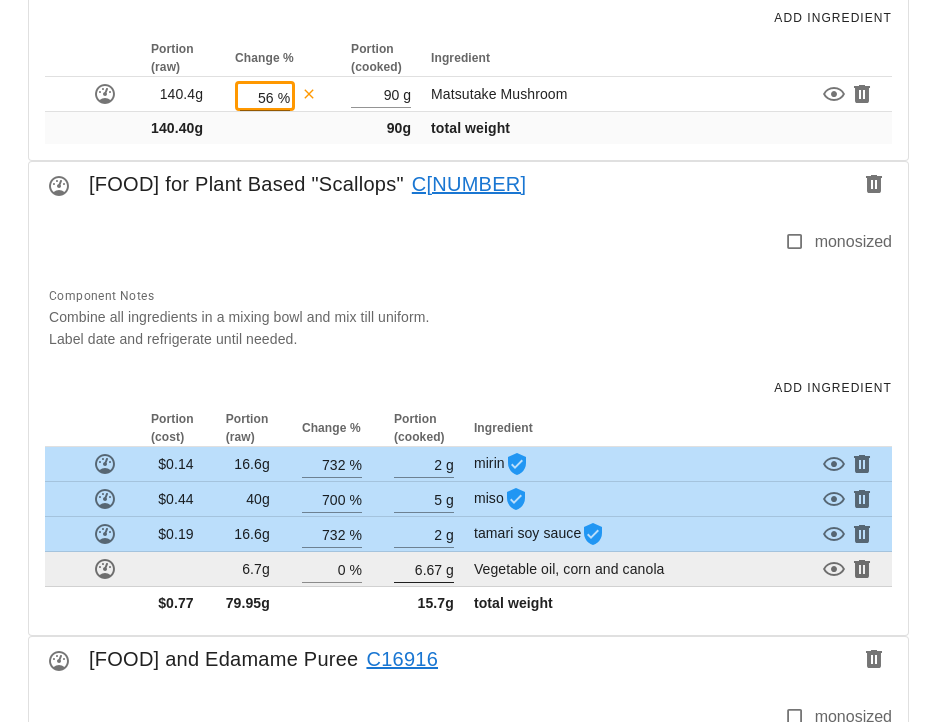 click on "6.67" at bounding box center (418, 569) 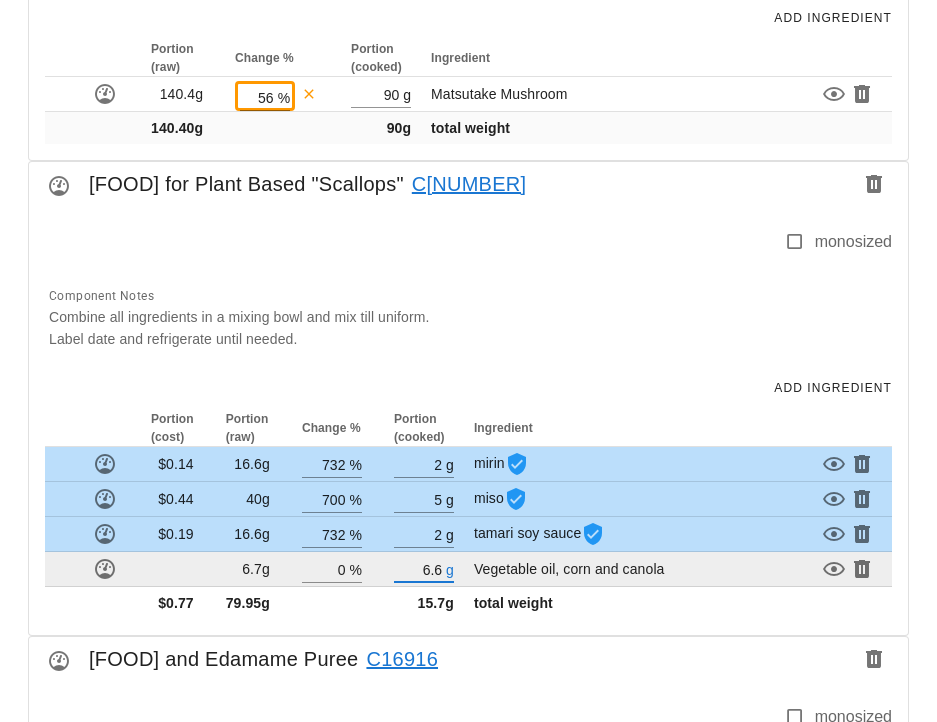 type on "6" 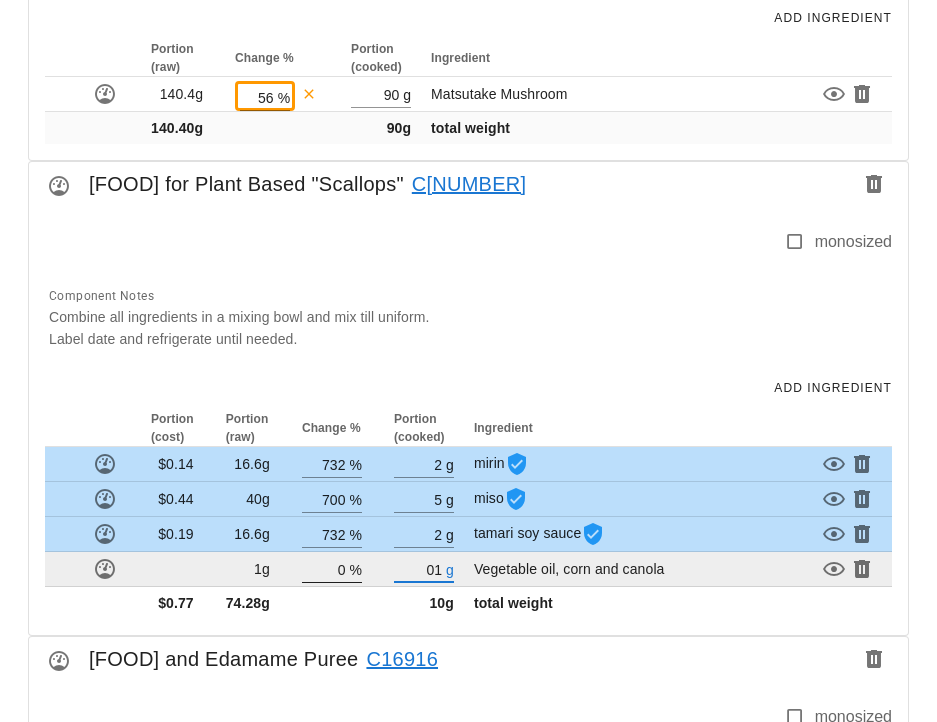 type on "0" 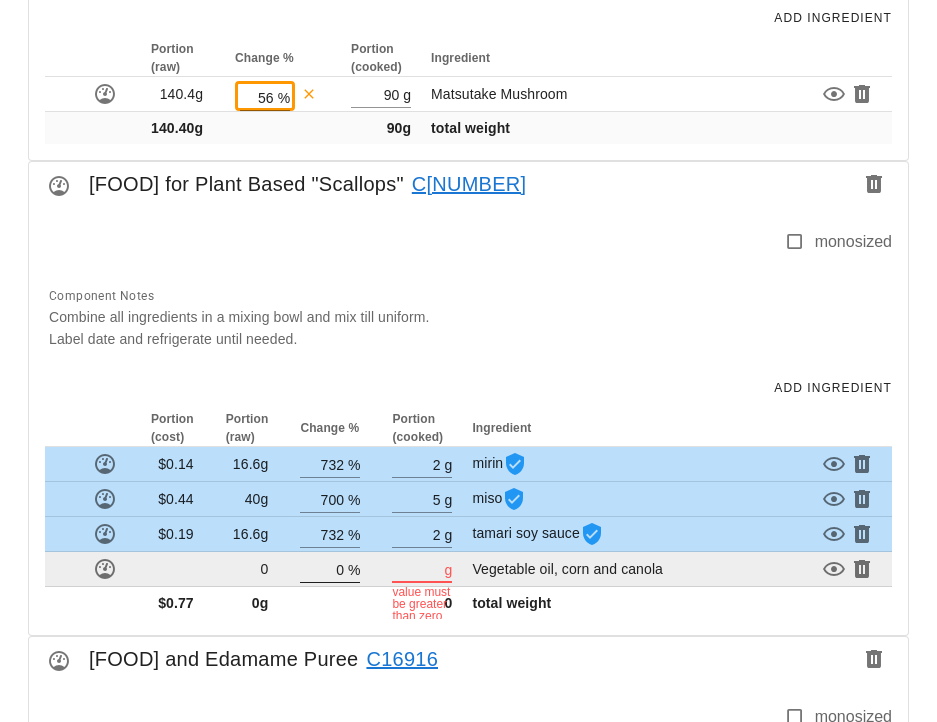 type on "1" 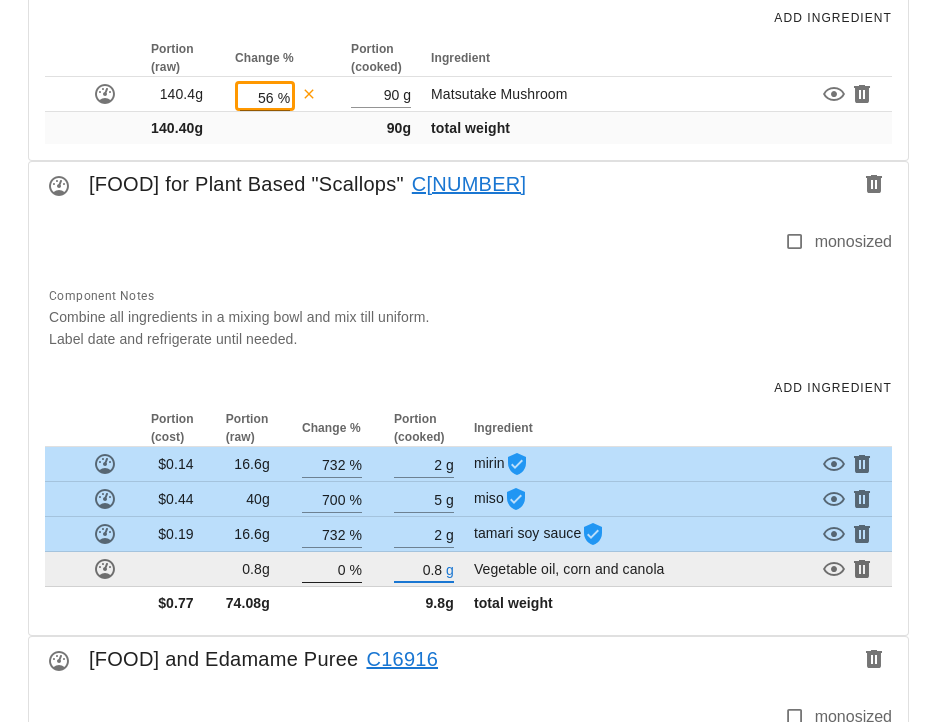 type on "0.80" 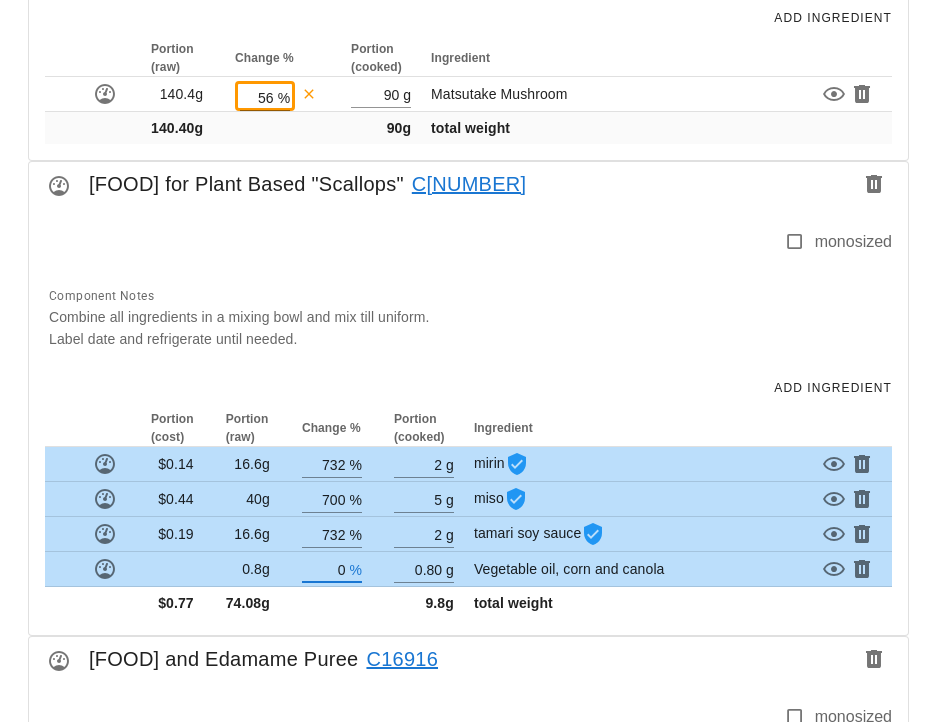 click on "0" at bounding box center [324, 569] 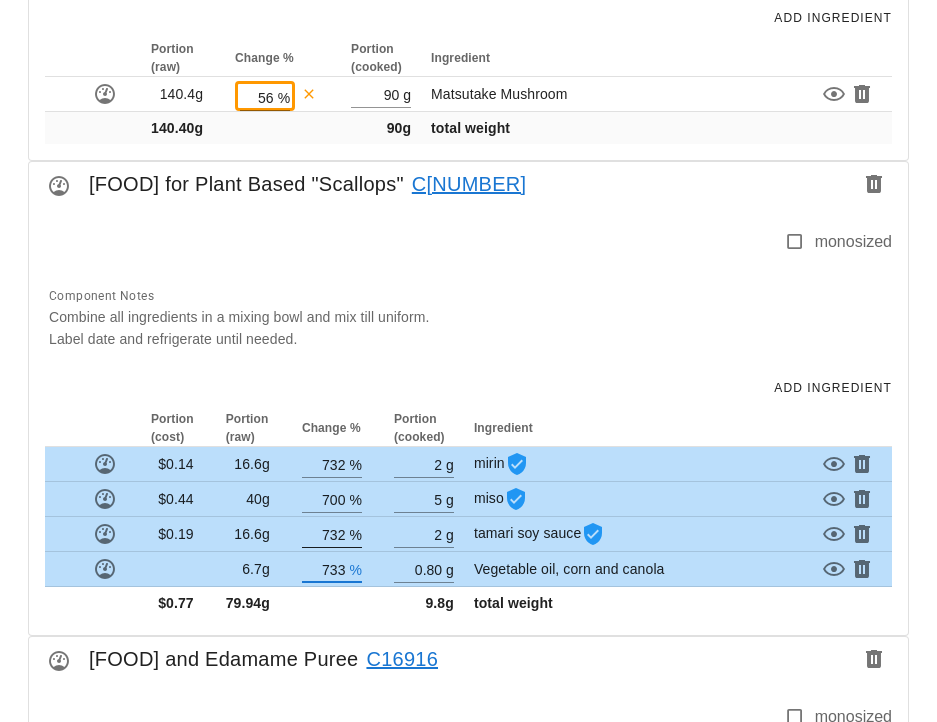 type on "733" 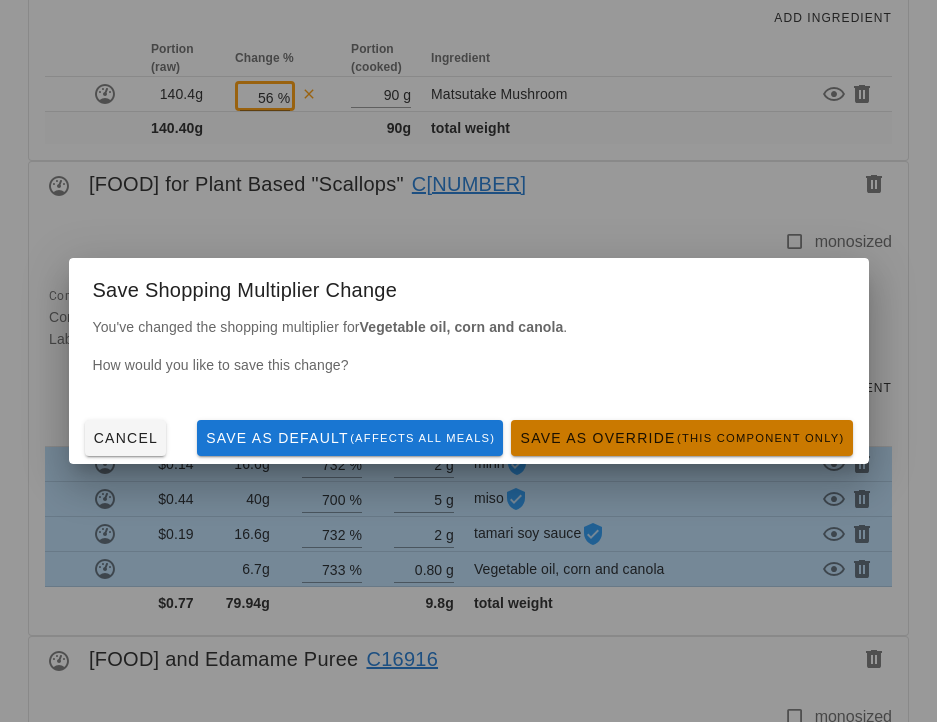 click on "Save as Override  (this component only)" at bounding box center (681, 438) 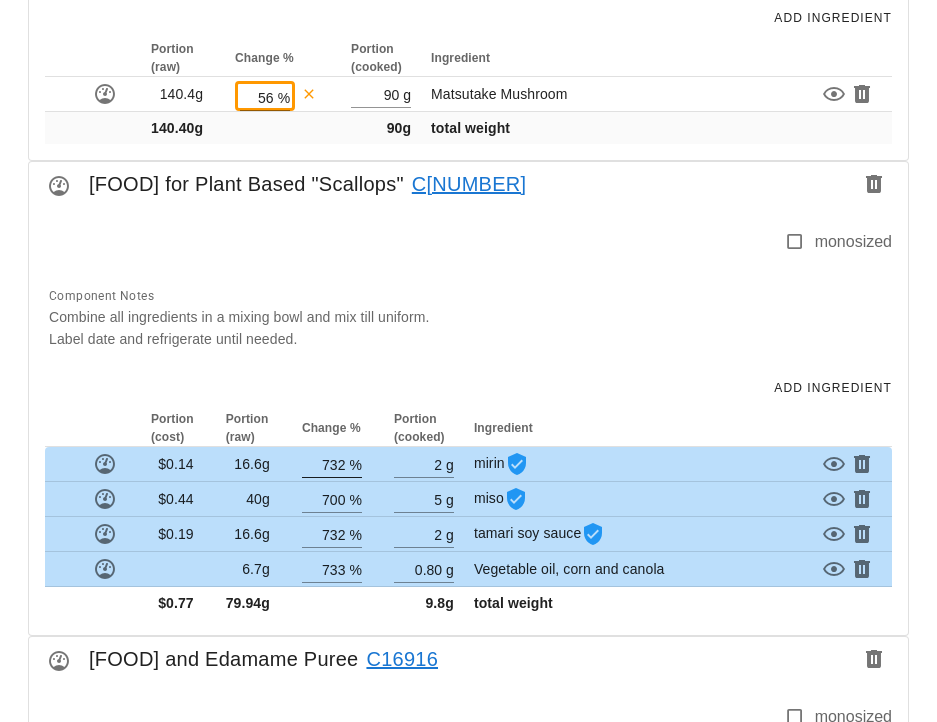 click on "732" at bounding box center [324, 464] 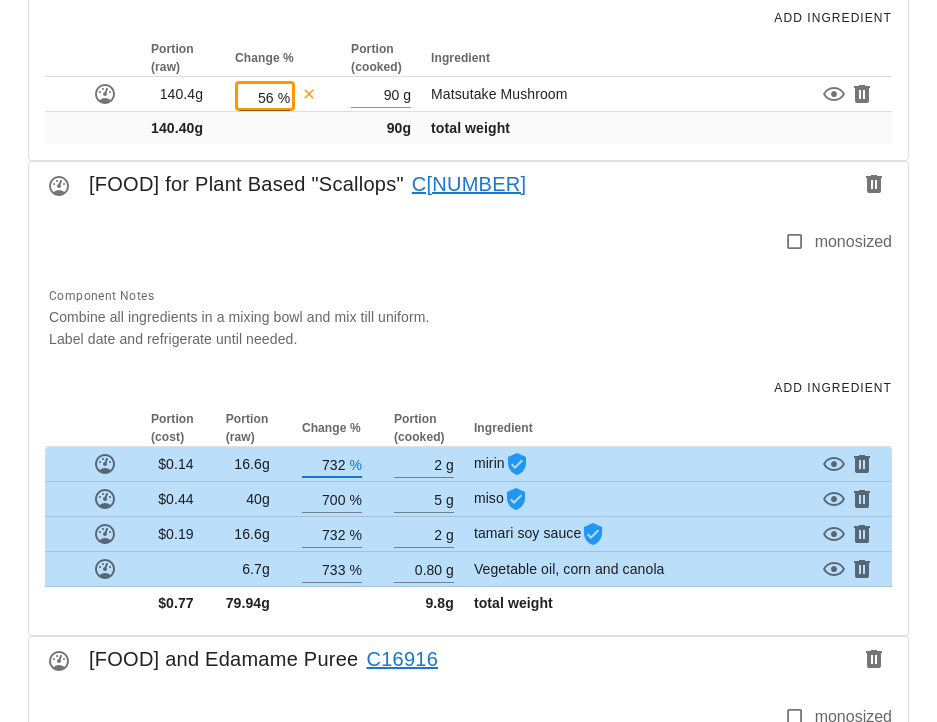 click on "732" at bounding box center (324, 464) 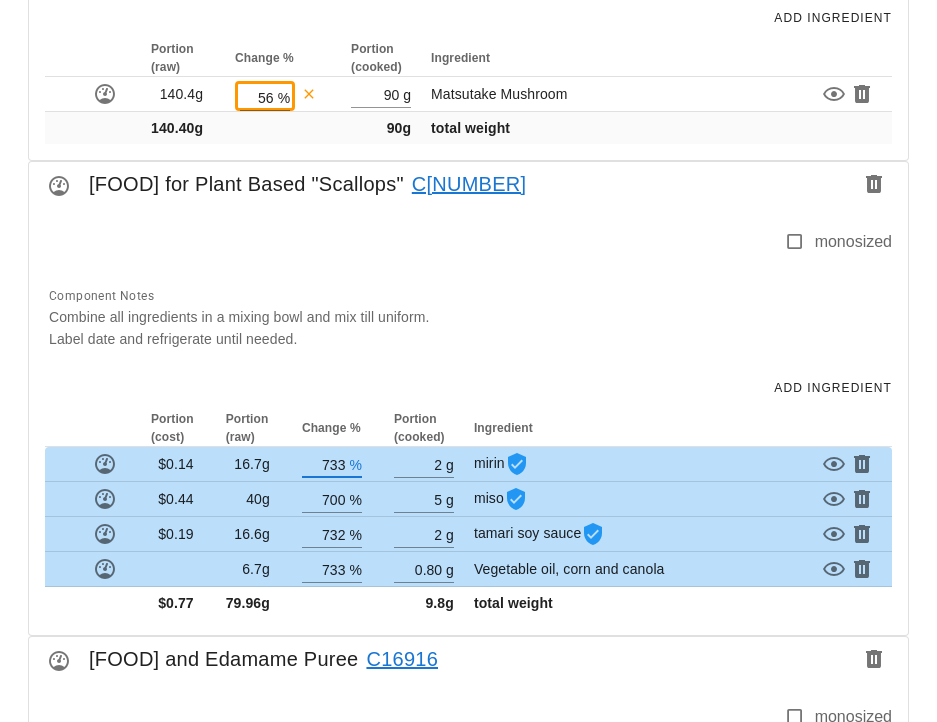 click on "733" at bounding box center (324, 464) 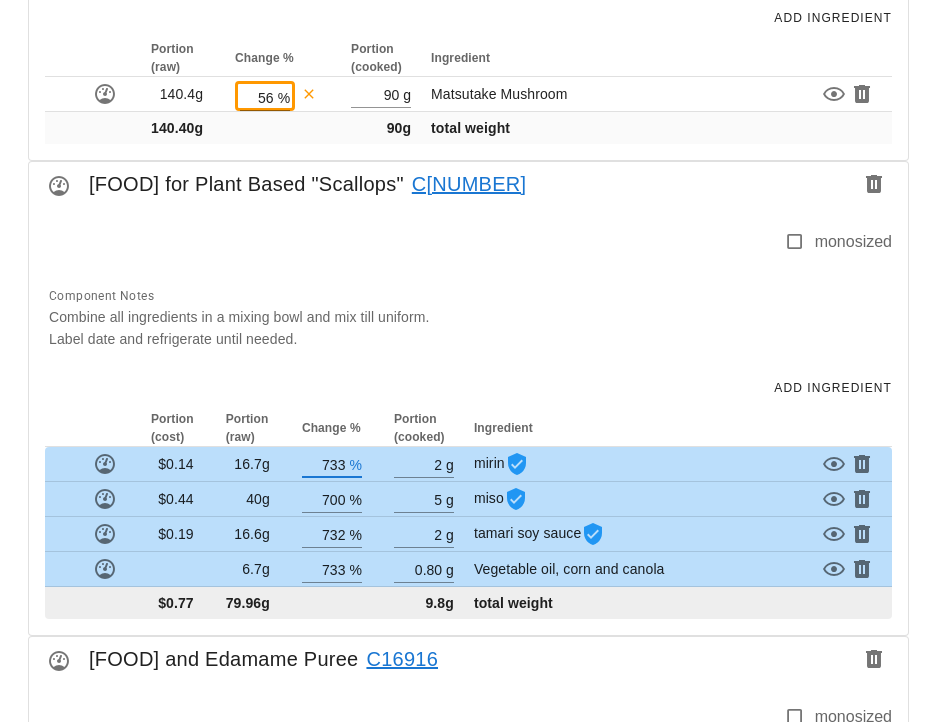 type on "733" 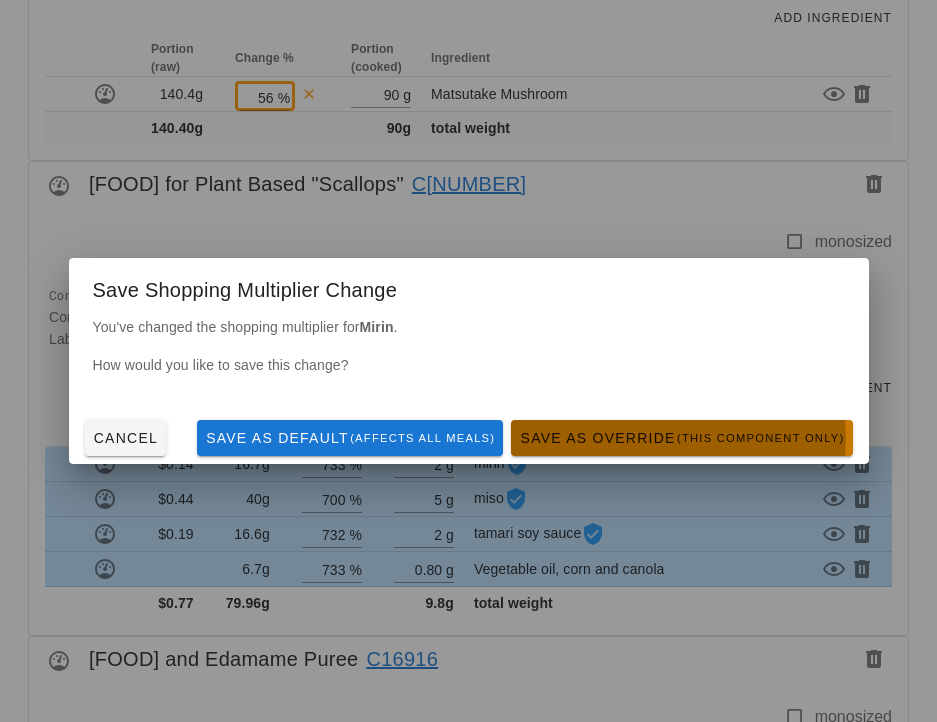 click on "Save as Override  (this component only)" at bounding box center [681, 438] 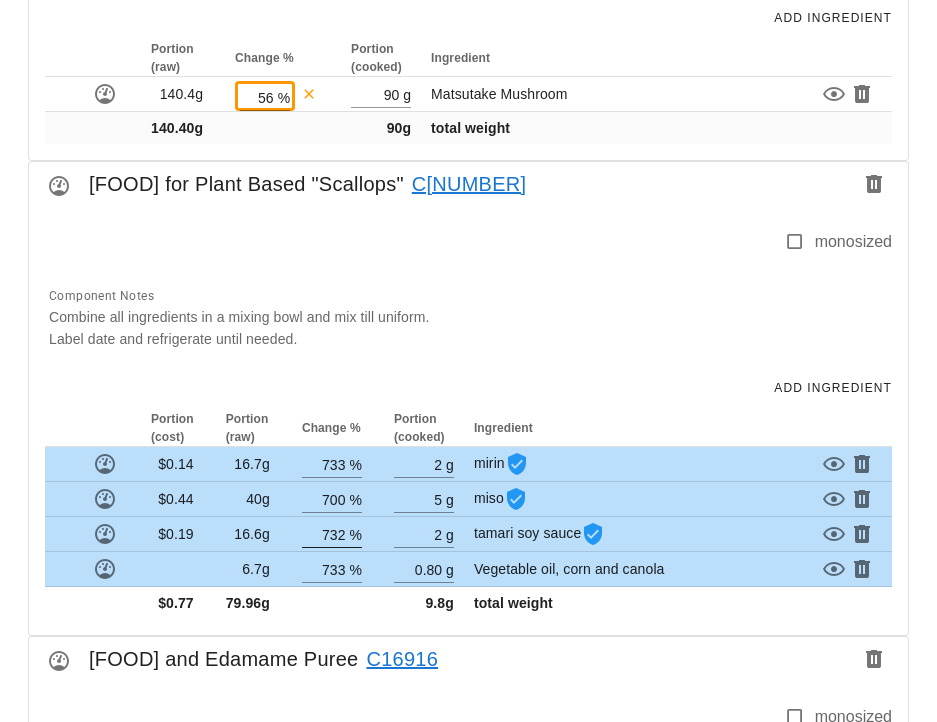 click on "732" at bounding box center (324, 534) 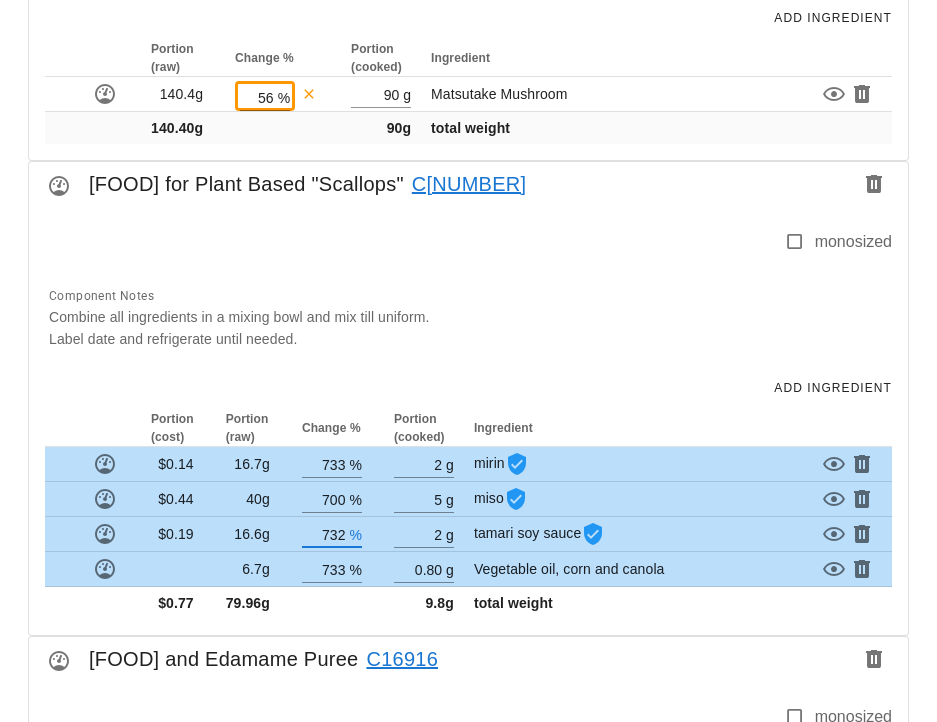 click on "732" at bounding box center [324, 534] 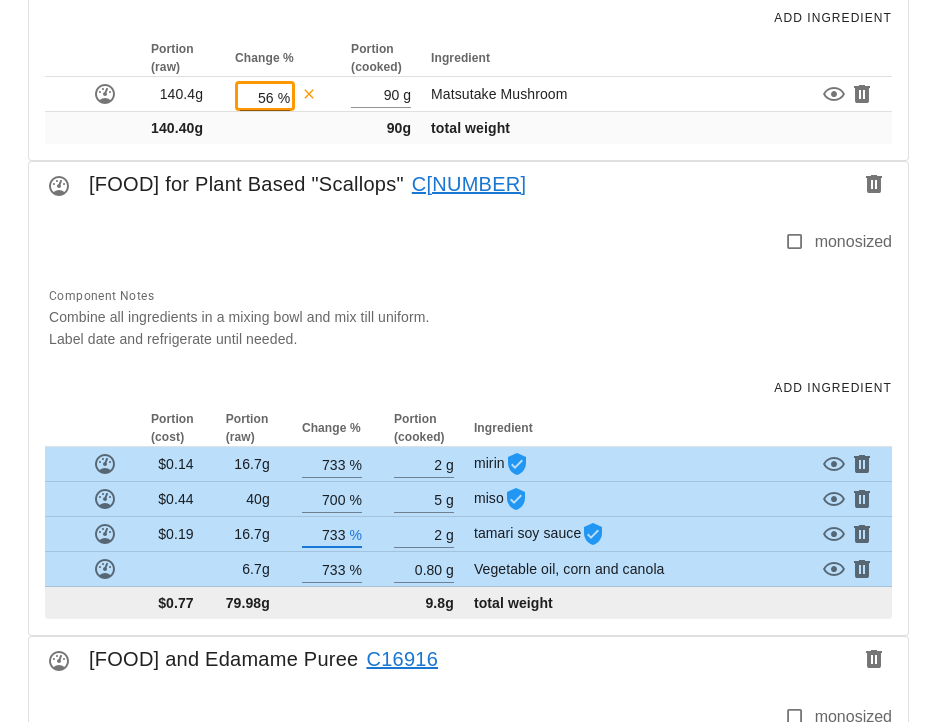 type on "733" 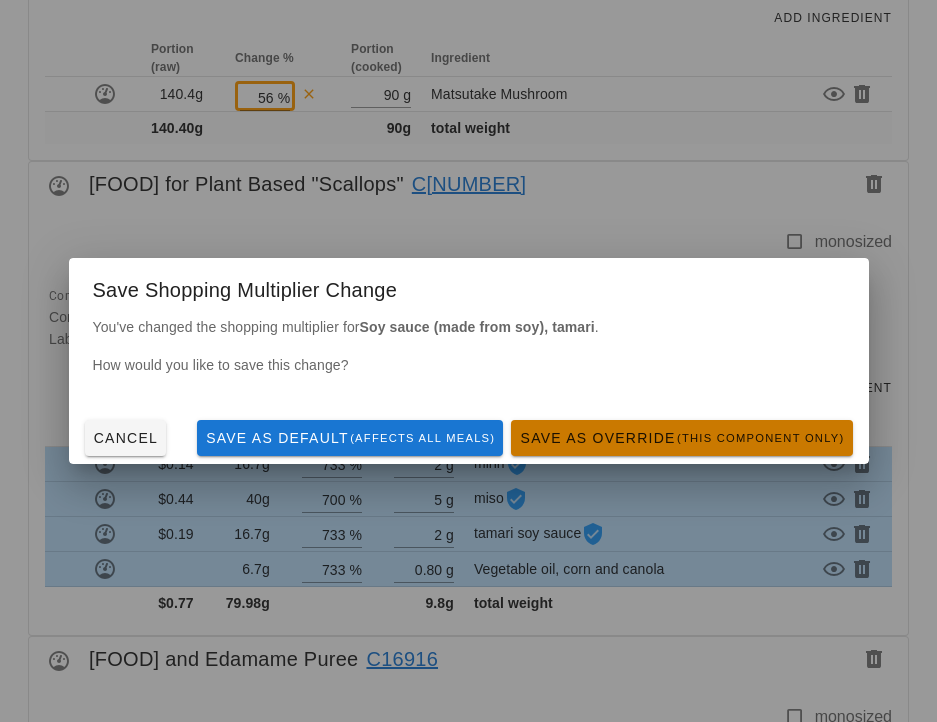 click on "Save as Override  (this component only)" at bounding box center (681, 438) 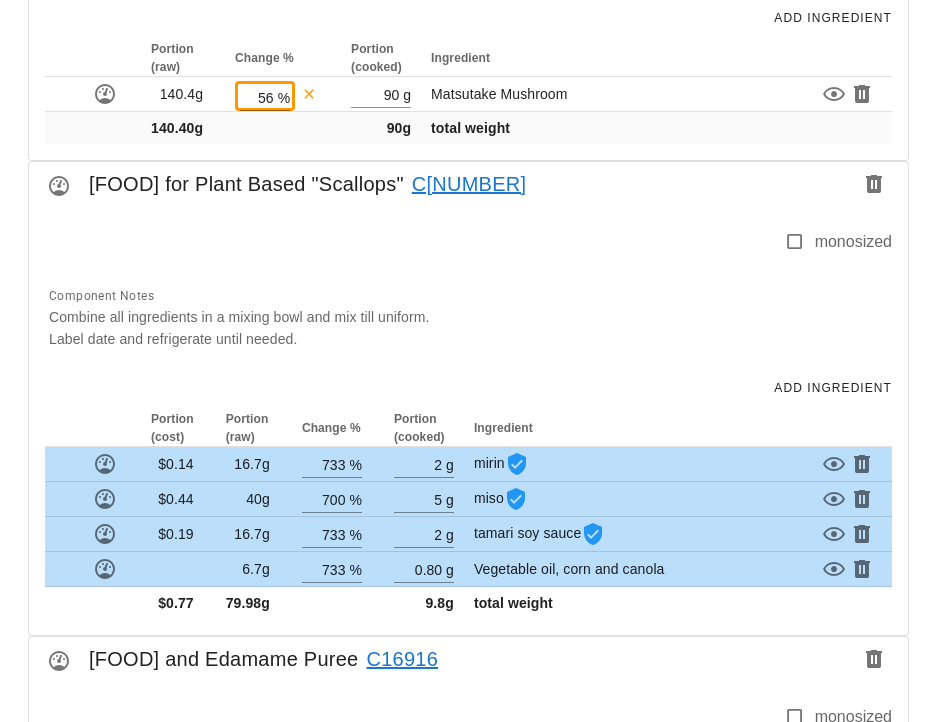 scroll, scrollTop: 1936, scrollLeft: 0, axis: vertical 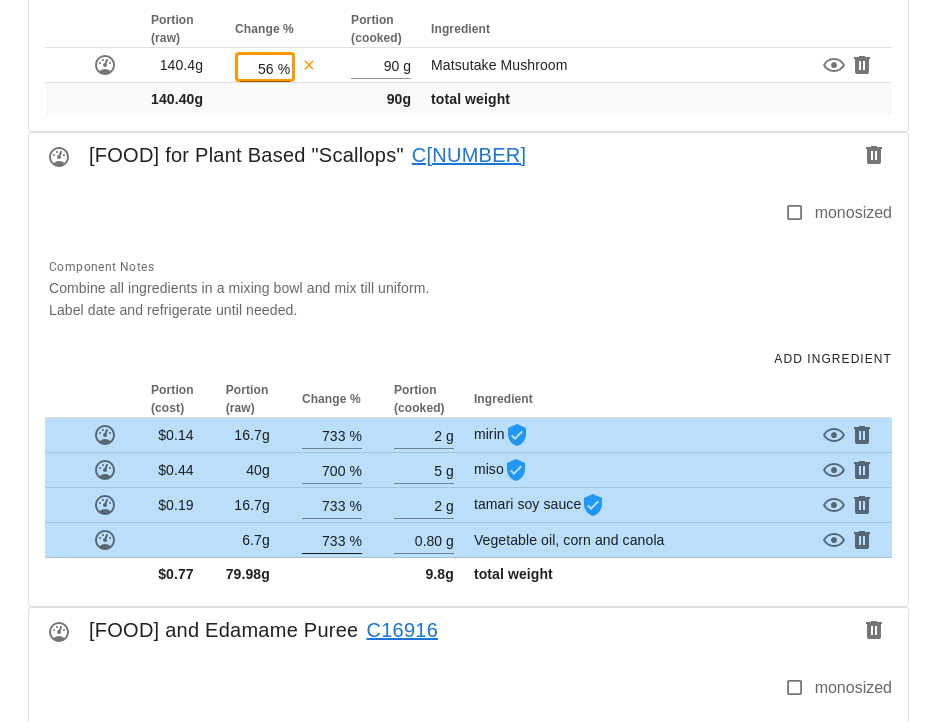 click on "733" at bounding box center (324, 540) 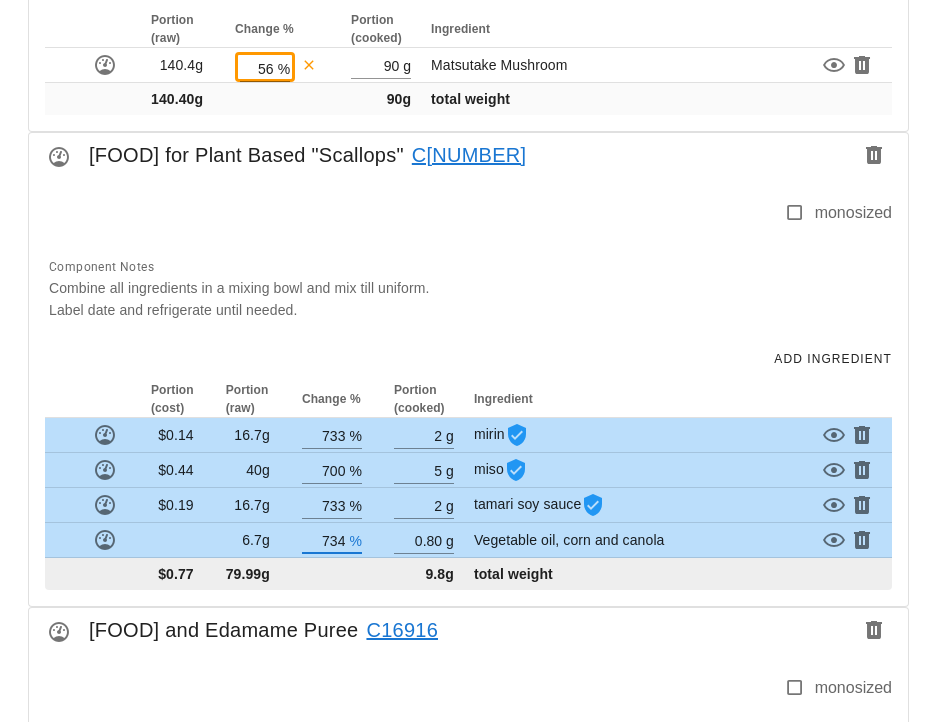 type on "734" 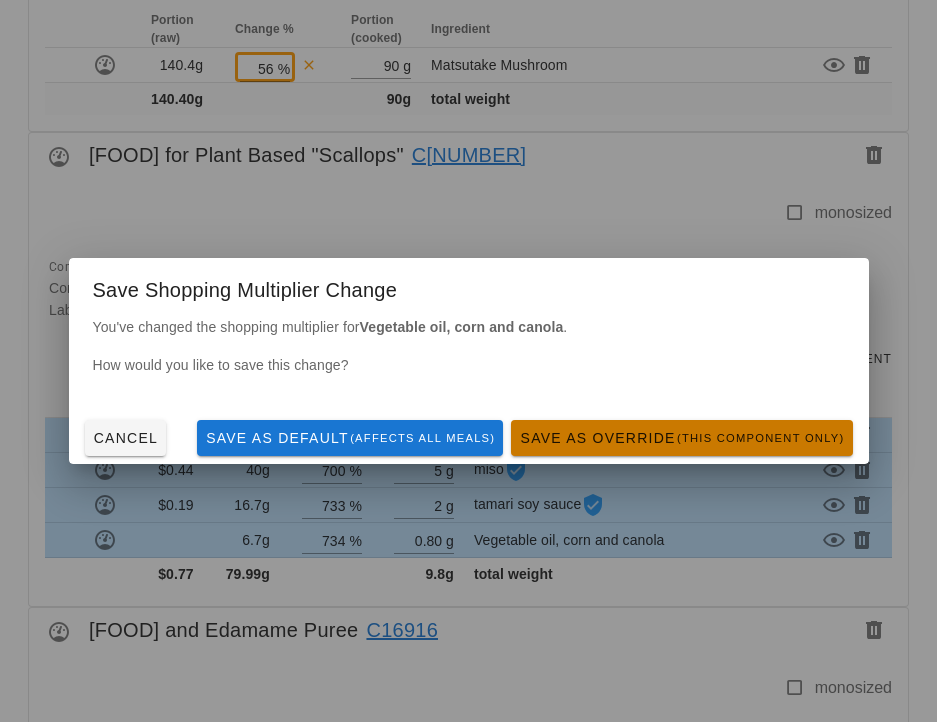 click on "Save as Override  (this component only)" at bounding box center [681, 438] 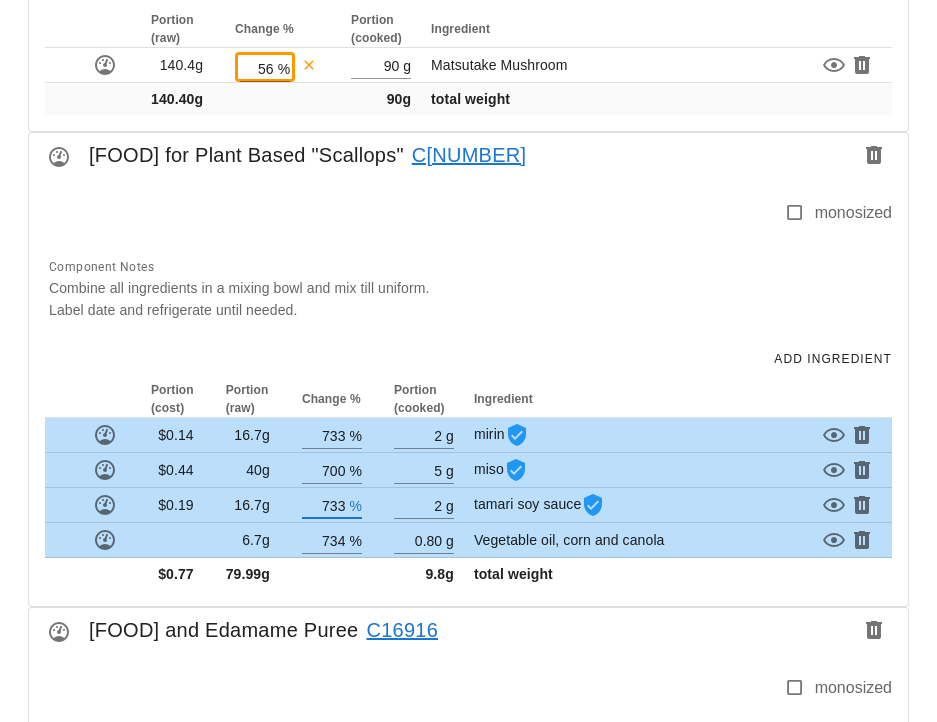 click on "733" at bounding box center [324, 505] 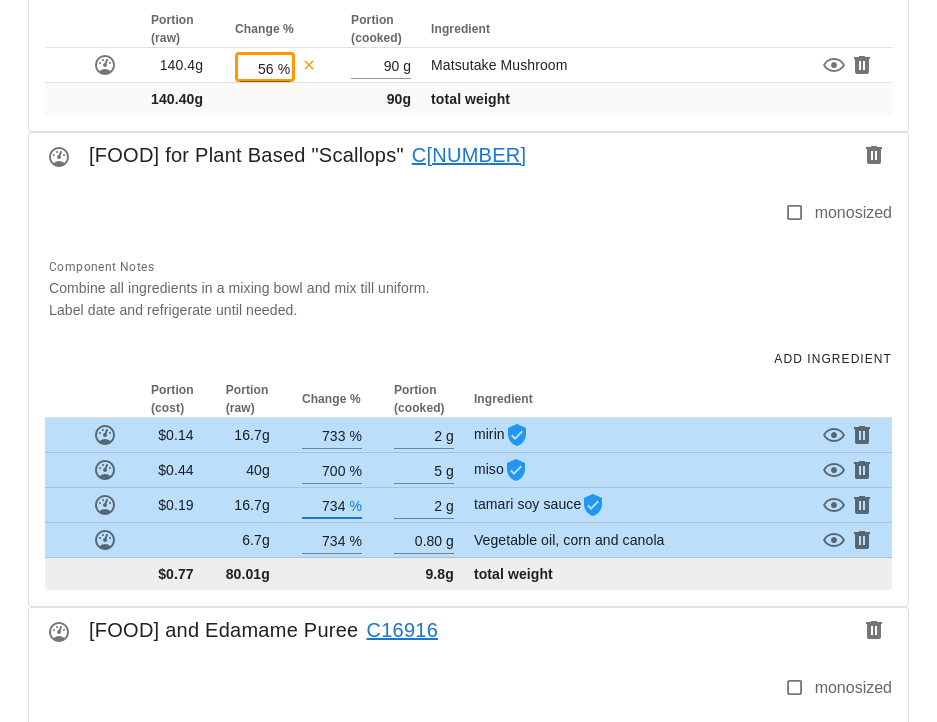 type on "734" 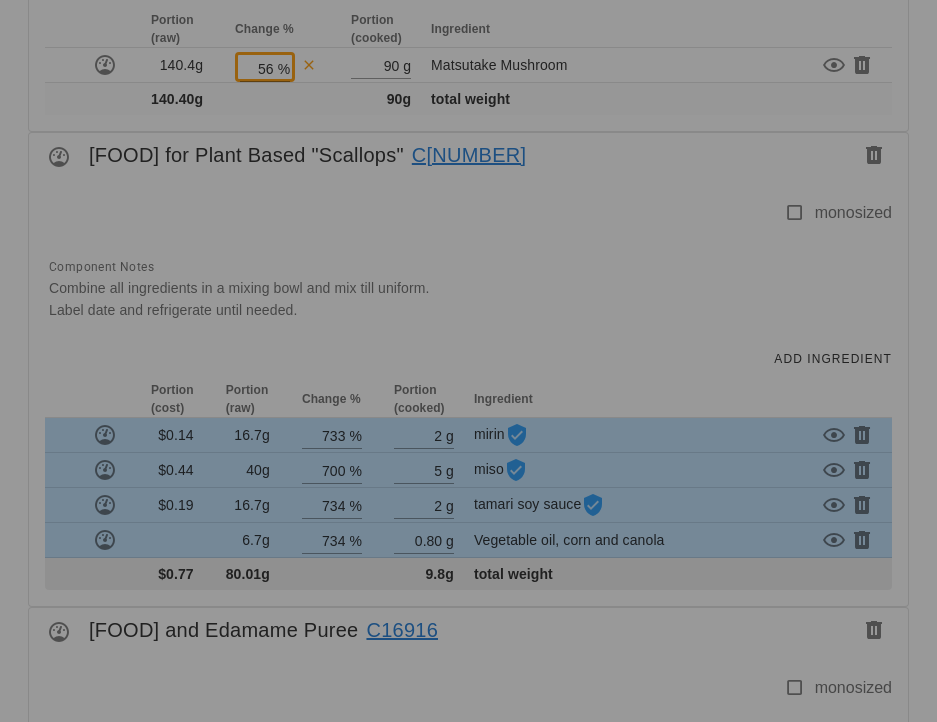 click on "Meal Designer Meal Design Admin New  Copy  Search for existing meal (name or ID) 2025-08-31 - FED-23-3433 - Chefs Choice - Plant Based "Scallops" with Summer Succotash (36527) 36527  This meal has a date assigned. As you have access, you can still edit it, but take care not to edit meals in the past or which are currently being prepared.   Plant Based "Scallops" with Summer Succotash   Nutrient Analysis  Change Assignments  Add component   This allows you to include a meal component into this recipe. You can choose between the base component or a modified one from a meal (aka the meal version). The ingredient amounts will be adjusted so that the total weight of the component added to the meal is the value in "Amount"  (0g) .  Component Meal Version Amount 0 g Add to Meal Diet Chefs Choice Time of day dinner Date Sunday Aug 31, 2025  Chefs Choice   Plant Based "Scallops" with Summer Succotash (36527)  [  FED-23-3433  ]  medium weight: 372g   | cost: $2.54   Create Component   Meal Recipe   No instructions.  0" at bounding box center (468, 366) 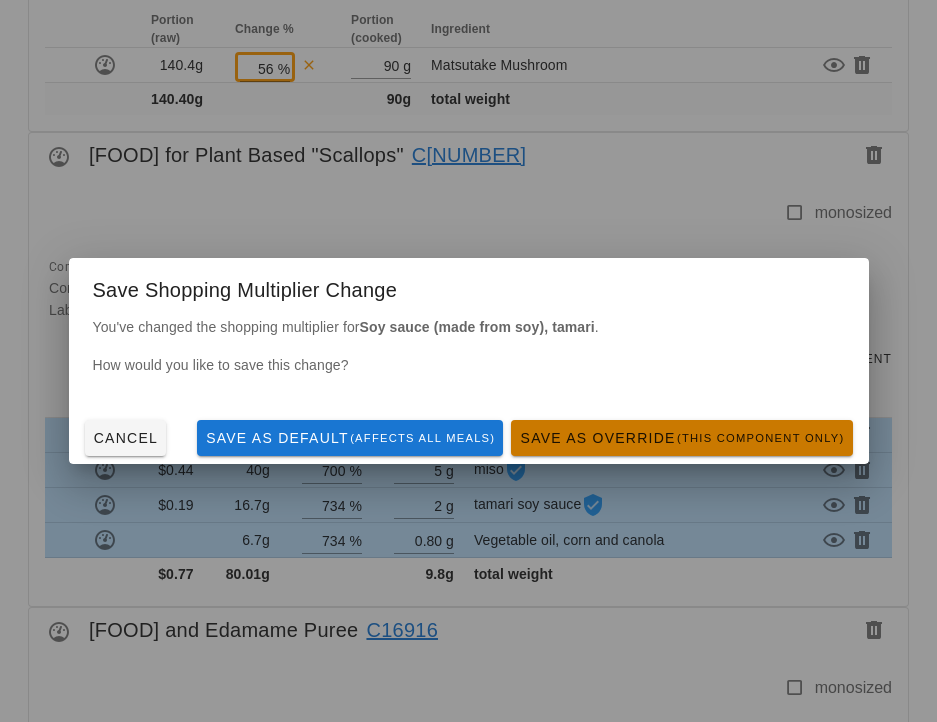 click on "Save as Override  (this component only)" at bounding box center [681, 438] 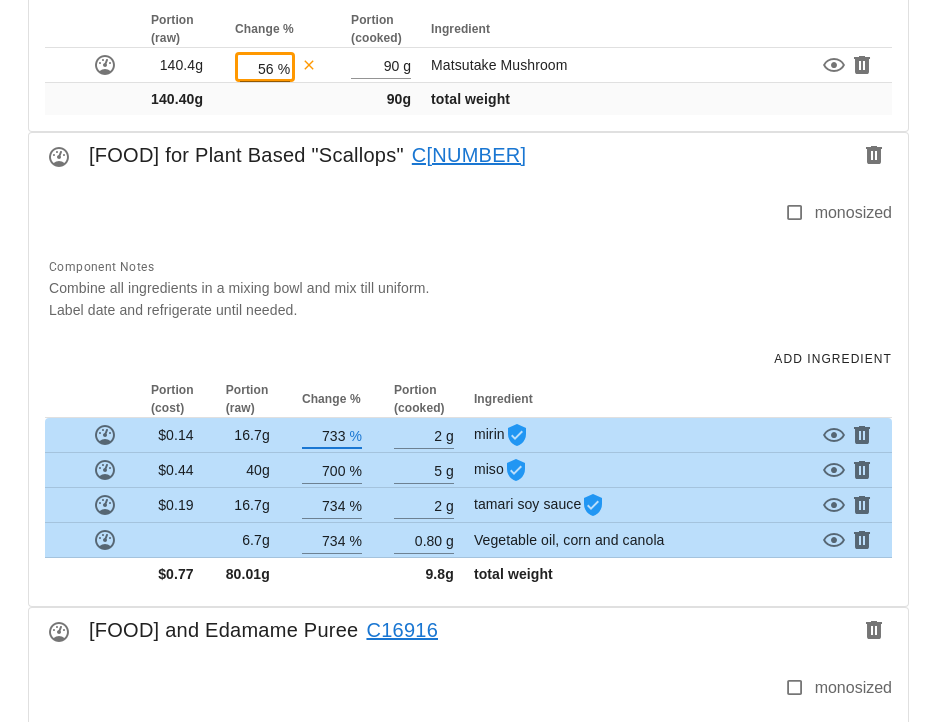 click on "733" at bounding box center [324, 435] 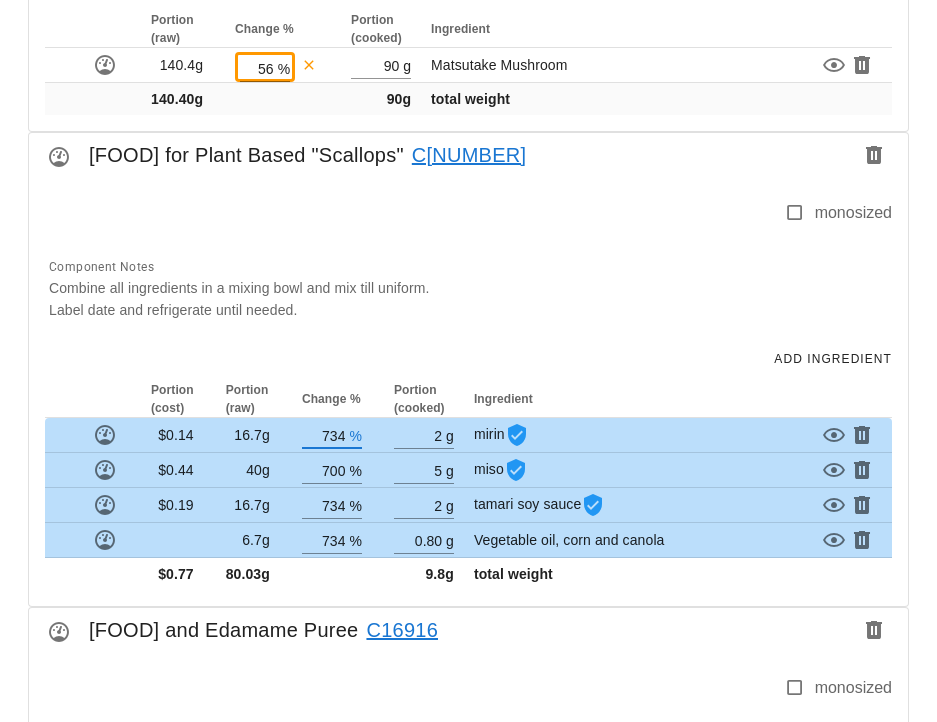 click on "734" at bounding box center [324, 435] 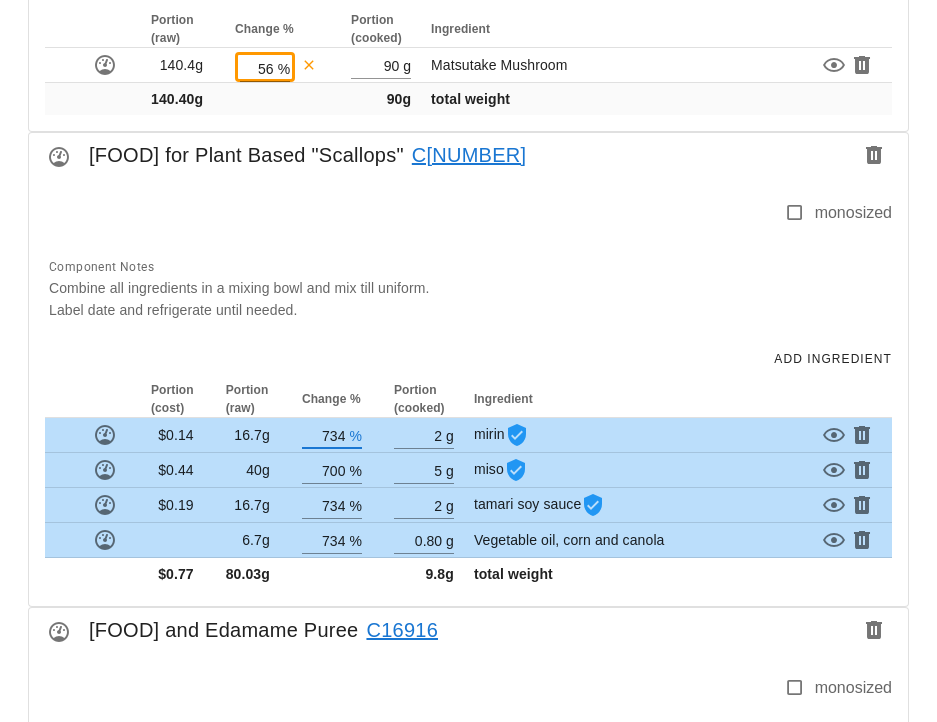 type on "734" 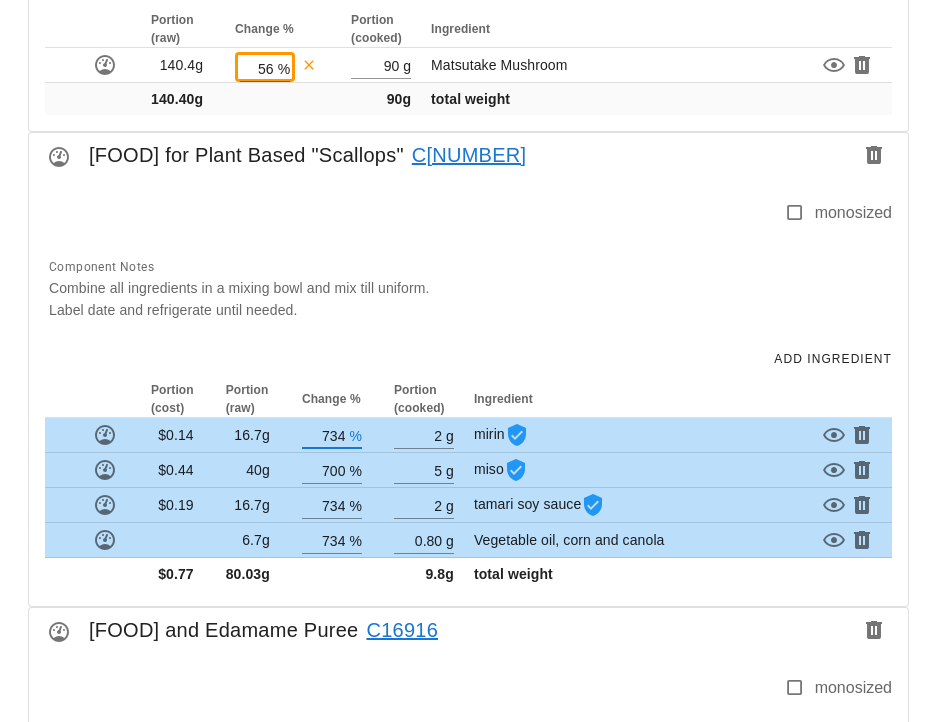 click on "Meal Designer Meal Design Admin New  Copy  Search for existing meal (name or ID) 2025-08-31 - FED-23-3433 - Chefs Choice - Plant Based "Scallops" with Summer Succotash (36527) 36527  This meal has a date assigned. As you have access, you can still edit it, but take care not to edit meals in the past or which are currently being prepared.   Plant Based "Scallops" with Summer Succotash   Nutrient Analysis  Change Assignments  Add component   This allows you to include a meal component into this recipe. You can choose between the base component or a modified one from a meal (aka the meal version). The ingredient amounts will be adjusted so that the total weight of the component added to the meal is the value in "Amount"  (0g) .  Component Meal Version Amount 0 g Add to Meal Diet Chefs Choice Time of day dinner Date Sunday Aug 31, 2025  Chefs Choice   Plant Based "Scallops" with Summer Succotash (36527)  [  FED-23-3433  ]  medium weight: 372g   | cost: $2.54   Create Component   Meal Recipe   No instructions.  0" at bounding box center [468, 366] 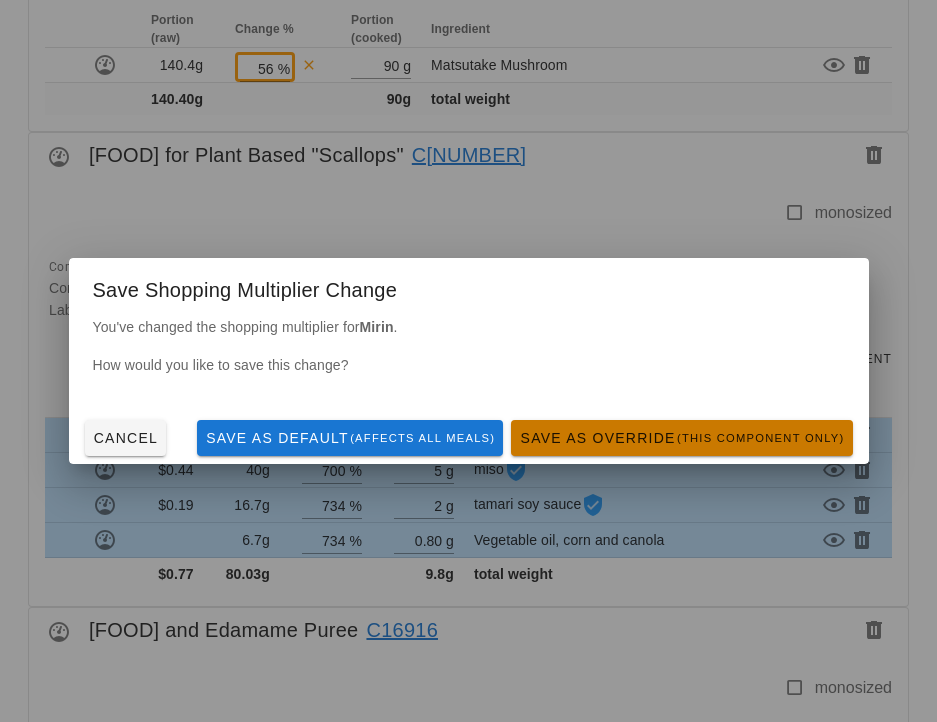 click on "Save as Override  (this component only)" at bounding box center (681, 438) 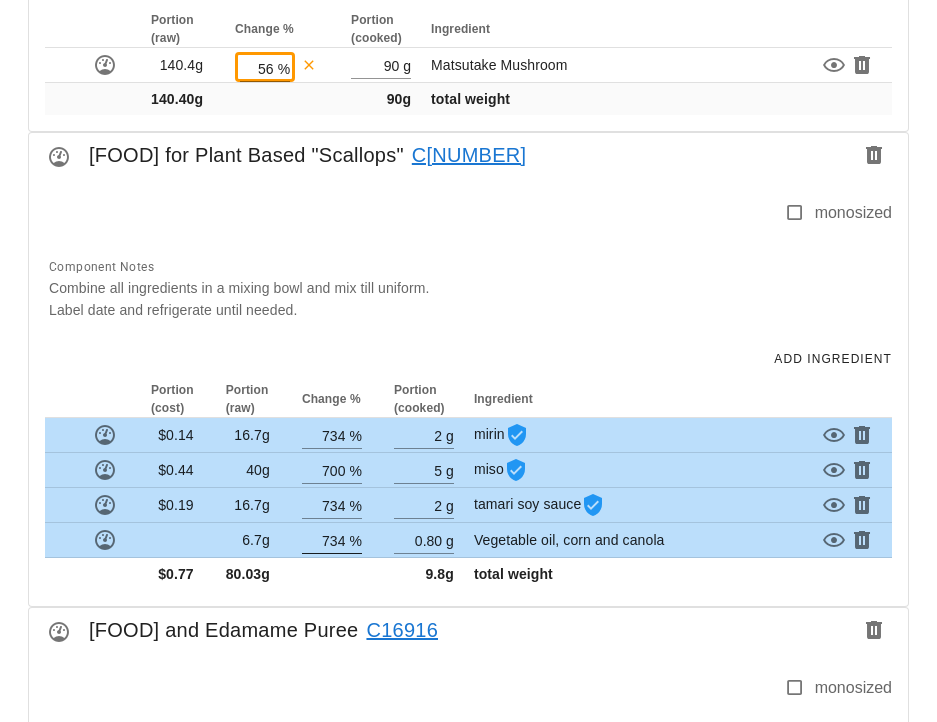 click on "%" at bounding box center [353, 540] 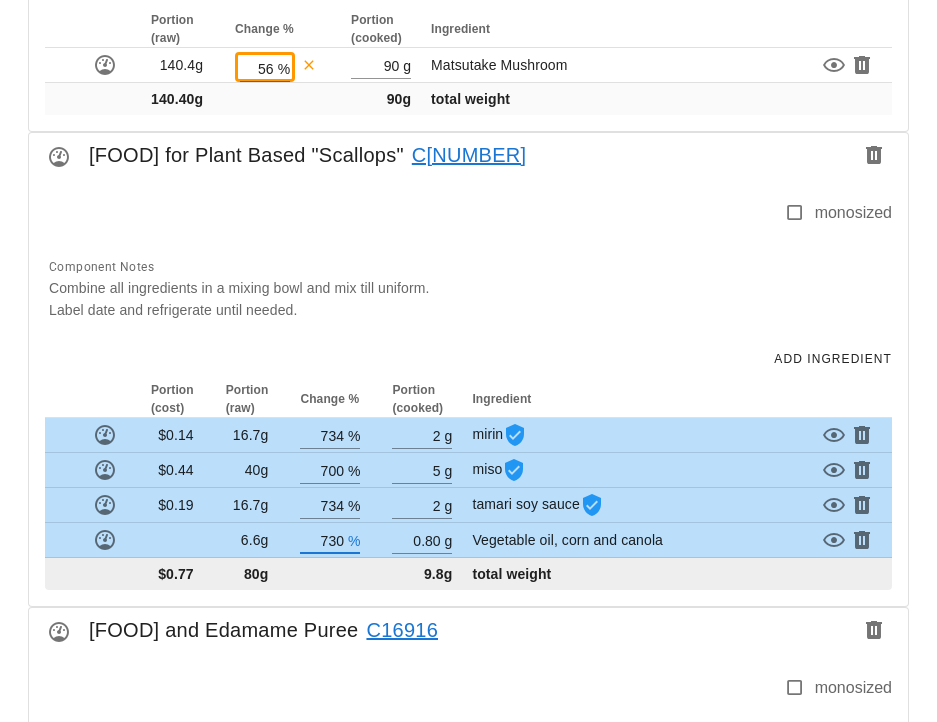 type on "730" 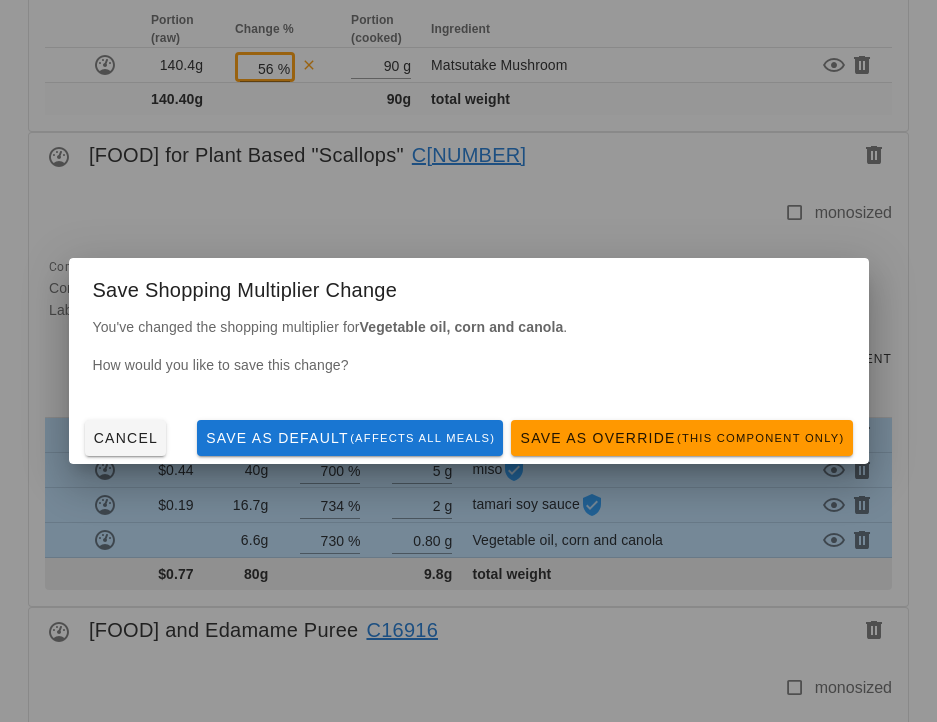 click on "Meal Designer Meal Design Admin New  Copy  Search for existing meal (name or ID) 2025-08-31 - FED-23-3433 - Chefs Choice - Plant Based "Scallops" with Summer Succotash (36527) 36527  This meal has a date assigned. As you have access, you can still edit it, but take care not to edit meals in the past or which are currently being prepared.   Plant Based "Scallops" with Summer Succotash   Nutrient Analysis  Change Assignments  Add component   This allows you to include a meal component into this recipe. You can choose between the base component or a modified one from a meal (aka the meal version). The ingredient amounts will be adjusted so that the total weight of the component added to the meal is the value in "Amount"  (0g) .  Component Meal Version Amount 0 g Add to Meal Diet Chefs Choice Time of day dinner Date Sunday Aug 31, 2025  Chefs Choice   Plant Based "Scallops" with Summer Succotash (36527)  [  FED-23-3433  ]  medium weight: 372g   | cost: $2.54   Create Component   Meal Recipe   No instructions.  0" at bounding box center [468, 366] 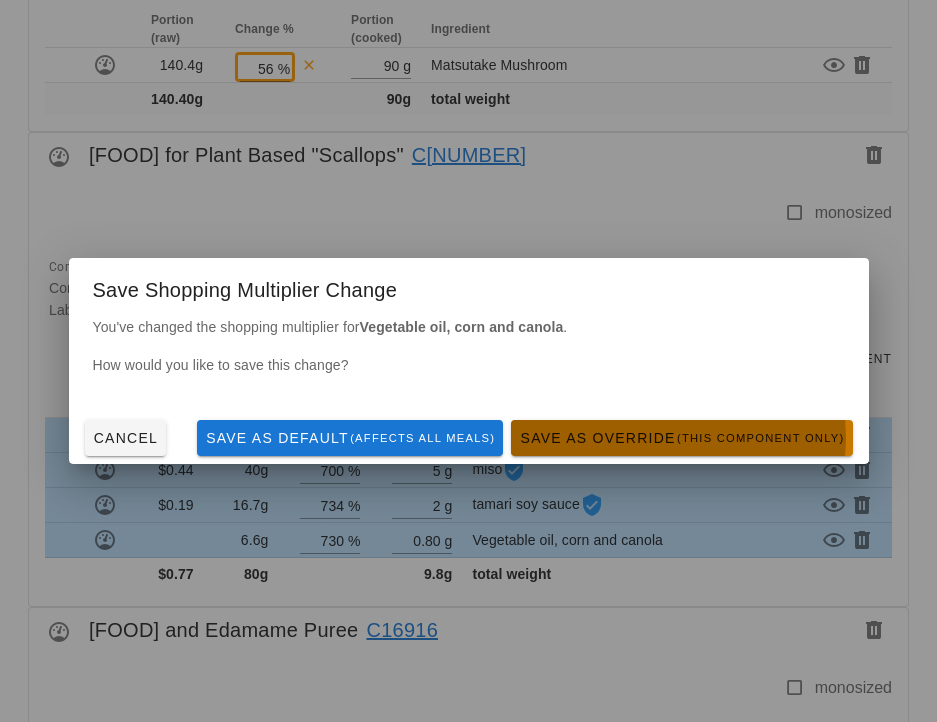 click on "Save as Override  (this component only)" at bounding box center (681, 438) 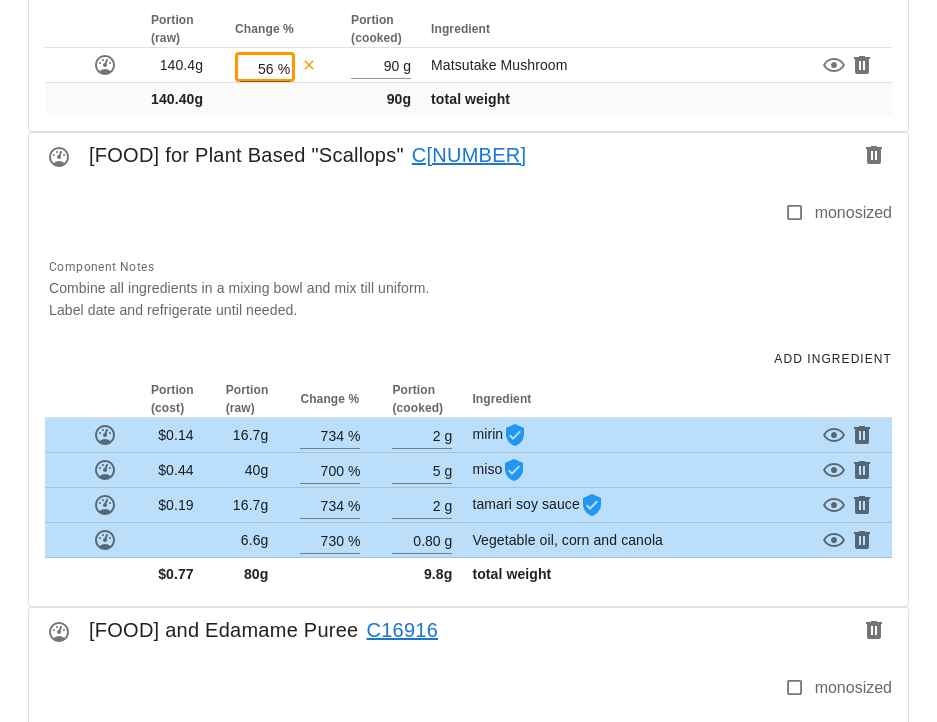 click on "Portion (cost)   Portion (raw)   Change %   Portion  (cooked)   Ingredient   $0.14   16.7g  734 % 2 g  mirin   $0.44   40g  700 % 5 g  miso   $0.19   16.7g  734 % 2 g  tamari soy sauce   6.6g  730 % 0.80 g  Vegetable oil, corn and canola   $0.77   80g   9.8g  total weight" at bounding box center (468, 493) 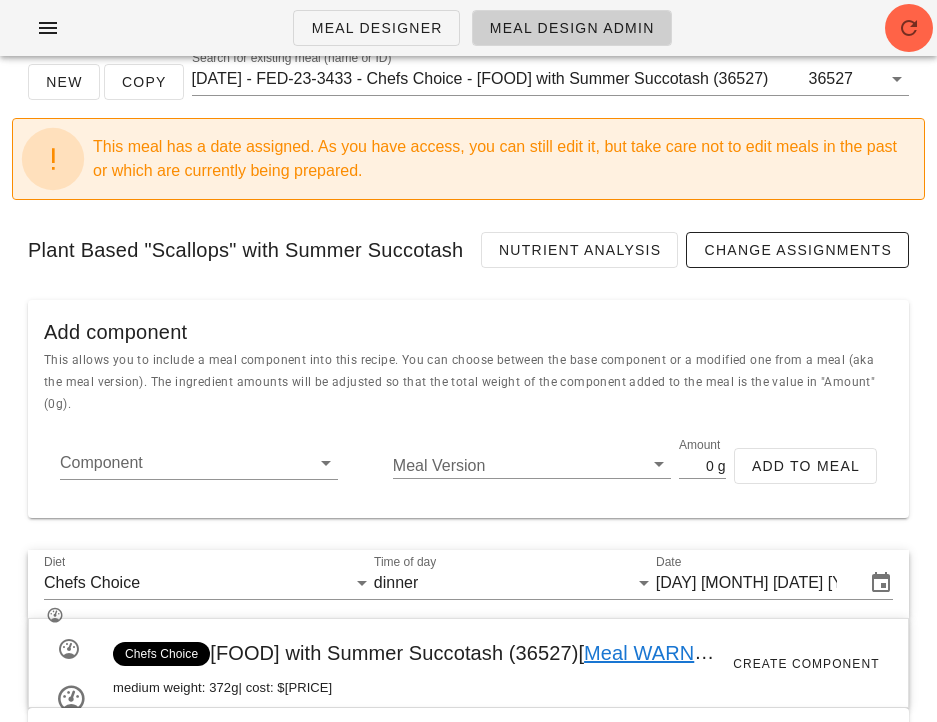 scroll, scrollTop: 0, scrollLeft: 0, axis: both 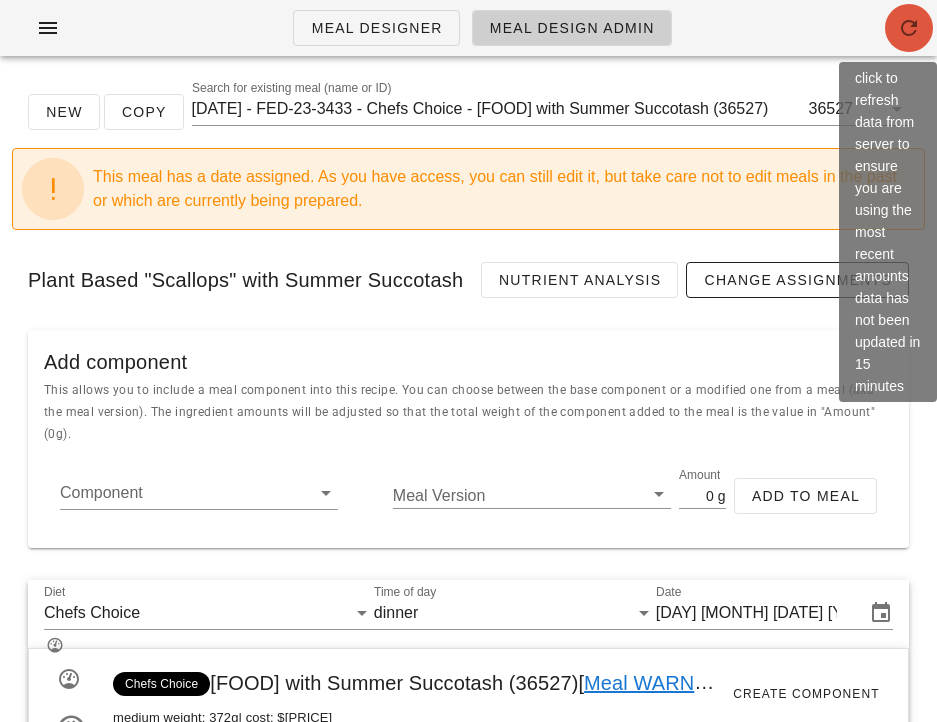 click at bounding box center (909, 28) 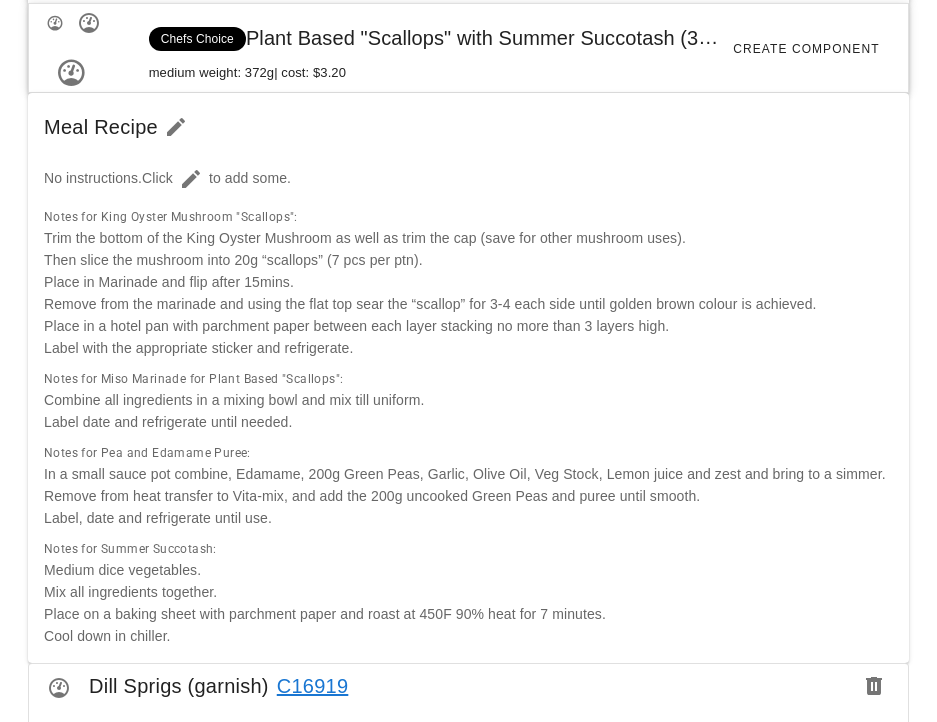 scroll, scrollTop: 626, scrollLeft: 0, axis: vertical 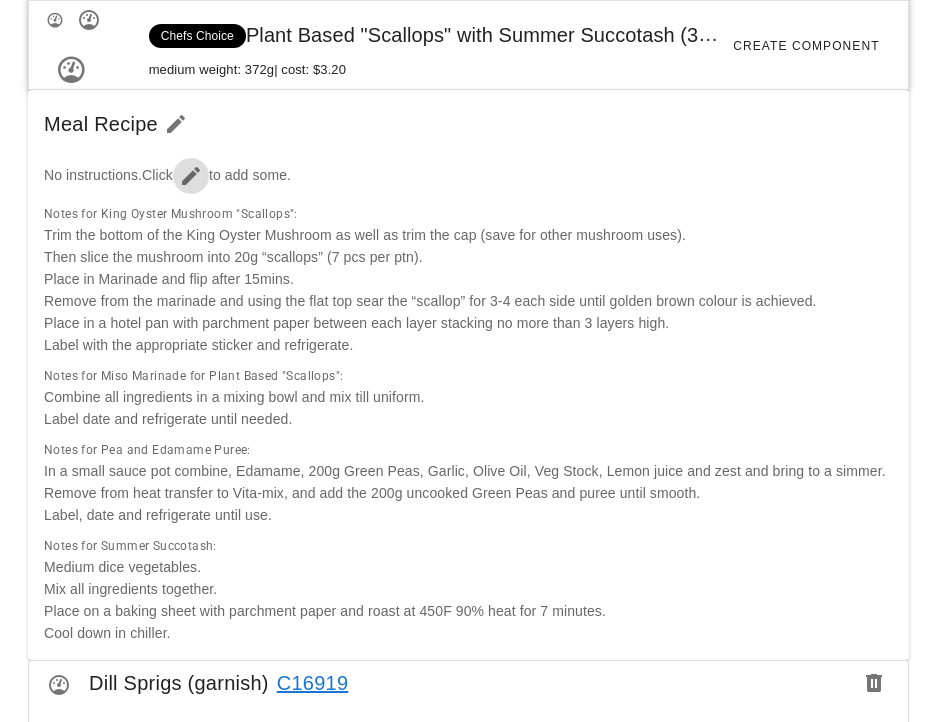 click at bounding box center [191, 176] 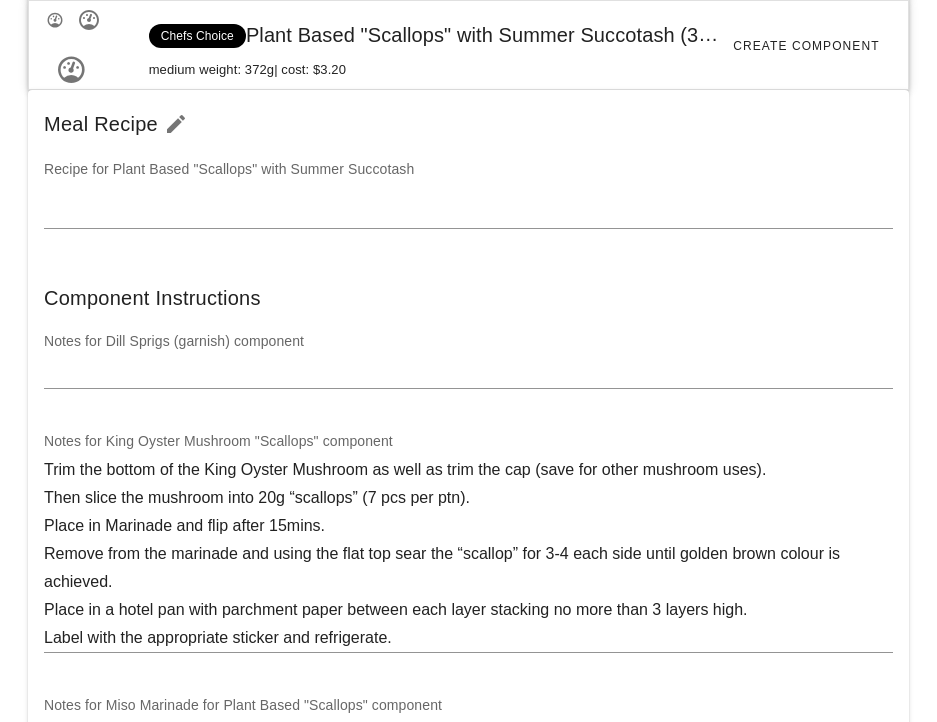 scroll, scrollTop: 641, scrollLeft: 0, axis: vertical 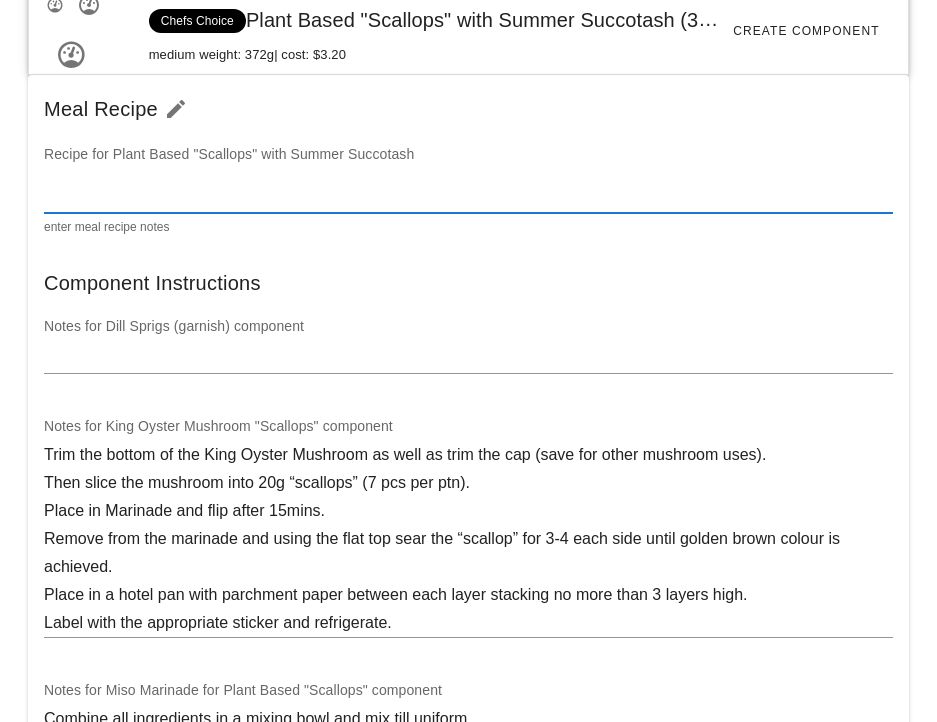click at bounding box center [468, 197] 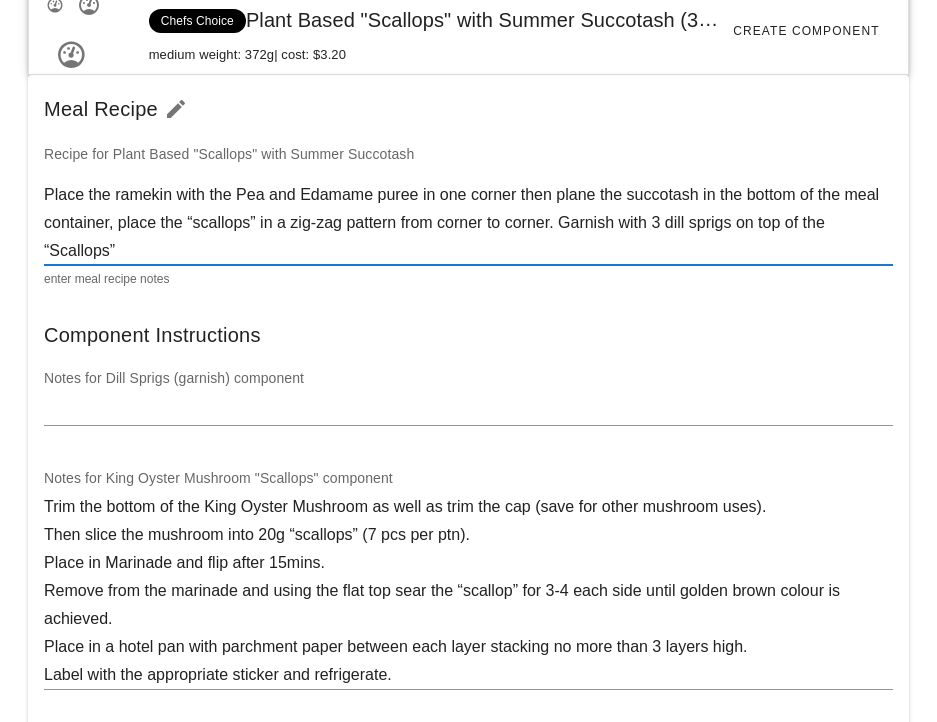 click on "Place the ramekin with the Pea and Edamame puree in one corner then plane the succotash in the bottom of the meal container, place the “scallops” in a zig-zag pattern from corner to corner. Garnish with 3 dill sprigs on top of the “Scallops”" at bounding box center (468, 223) 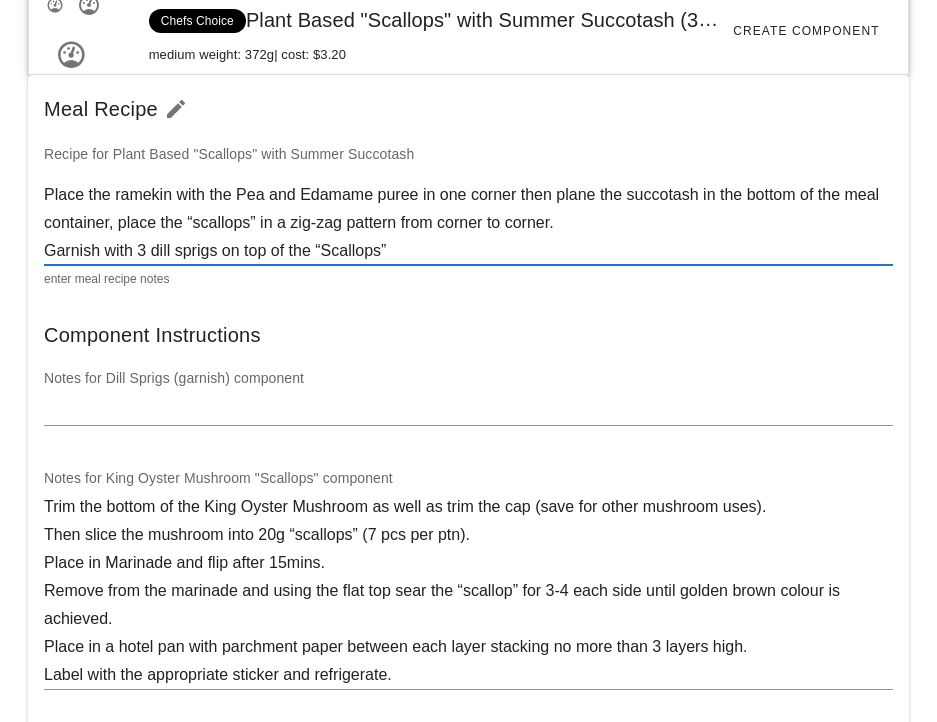 click on "Place the ramekin with the Pea and Edamame puree in one corner then plane the succotash in the bottom of the meal container, place the “scallops” in a zig-zag pattern from corner to corner.
Garnish with 3 dill sprigs on top of the “Scallops”" at bounding box center [468, 223] 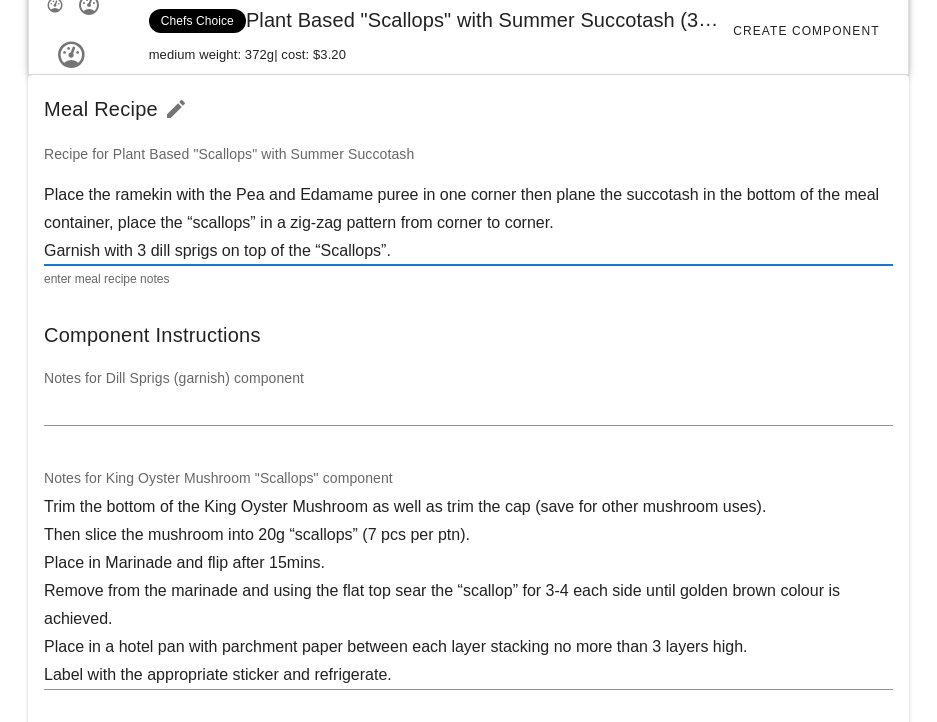 type on "Place the ramekin with the Pea and Edamame puree in one corner then plane the succotash in the bottom of the meal container, place the “scallops” in a zig-zag pattern from corner to corner.
Garnish with 3 dill sprigs on top of the “Scallops”." 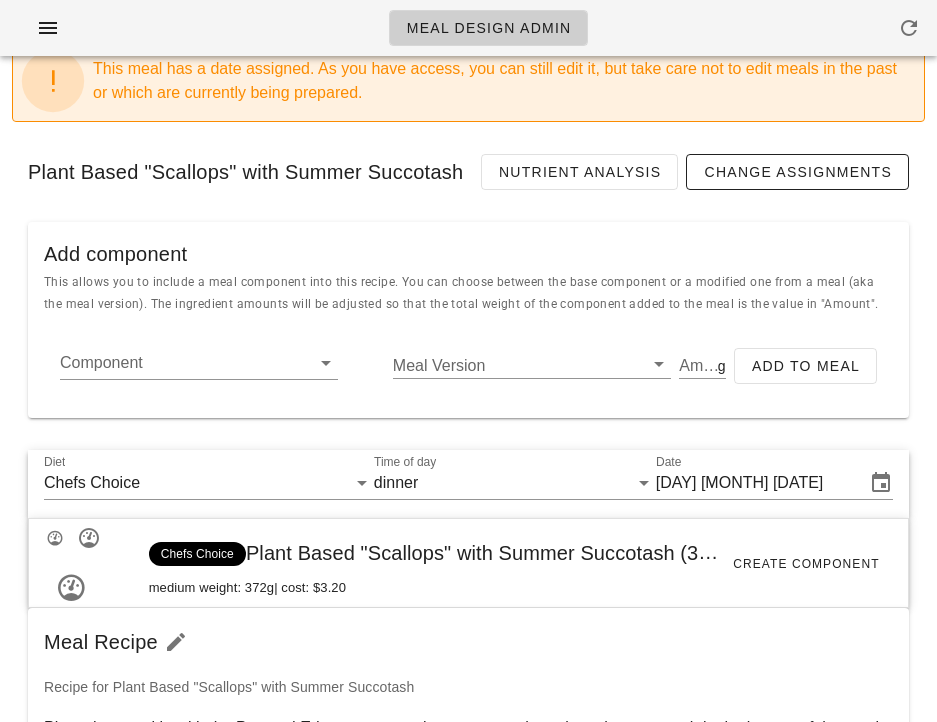 scroll, scrollTop: 98, scrollLeft: 0, axis: vertical 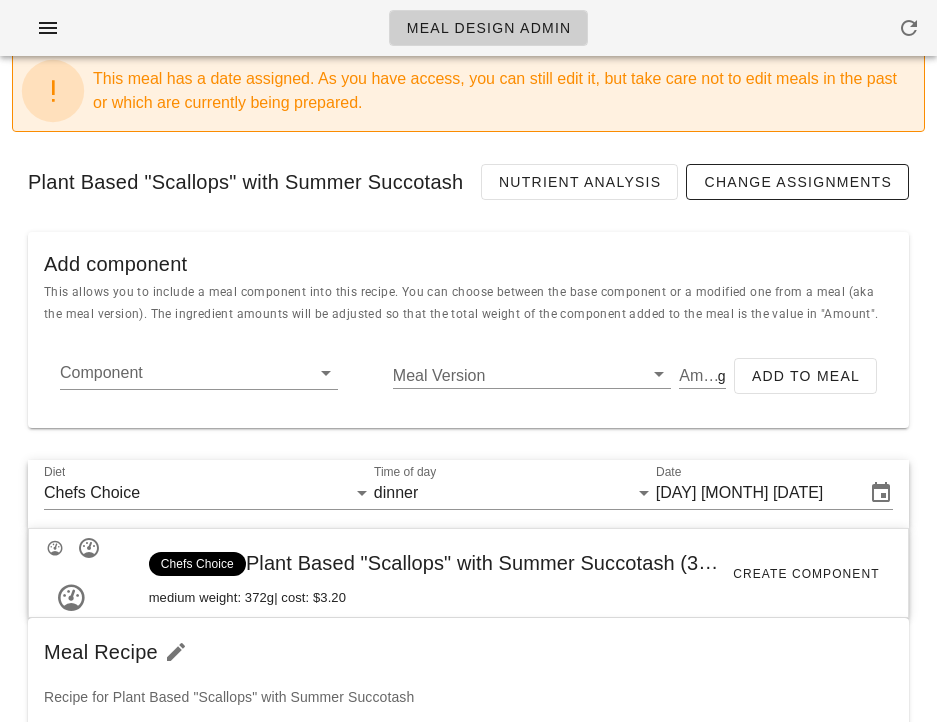 click on "Diet Chefs Choice Time of day dinner Date Sunday Aug 31, 2025  Chefs Choice   Plant Based "Scallops" with Summer Succotash (36527)  [  FED-23-3433  ]  medium weight: 372g   | cost: $3.20   Create Component   Meal Recipe   Recipe for Plant Based "Scallops" with Summer Succotash  Place the ramekin with the Pea and Edamame puree in one corner then plane the succotash in the bottom of the meal container, place the “scallops” in a zig-zag pattern from corner to corner.
Garnish with 3 dill sprigs on top of the “Scallops”.  Component Instructions   Notes for Dill Sprigs (garnish) component   Notes for King Oyster Mushroom "Scallops" component   Notes for Miso Marinade for Plant Based "Scallops" component  Combine all ingredients in a mixing bowl and mix till uniform.
Label date and refrigerate until needed.  Notes for Pea and Edamame Puree component   Notes for Summer Succotash component   Meal Recipe  Garnish with 3 dill sprigs on top of the “Scallops”. Notes for King Oyster Mushroom "Scallops":   2g  0" at bounding box center (468, 2717) 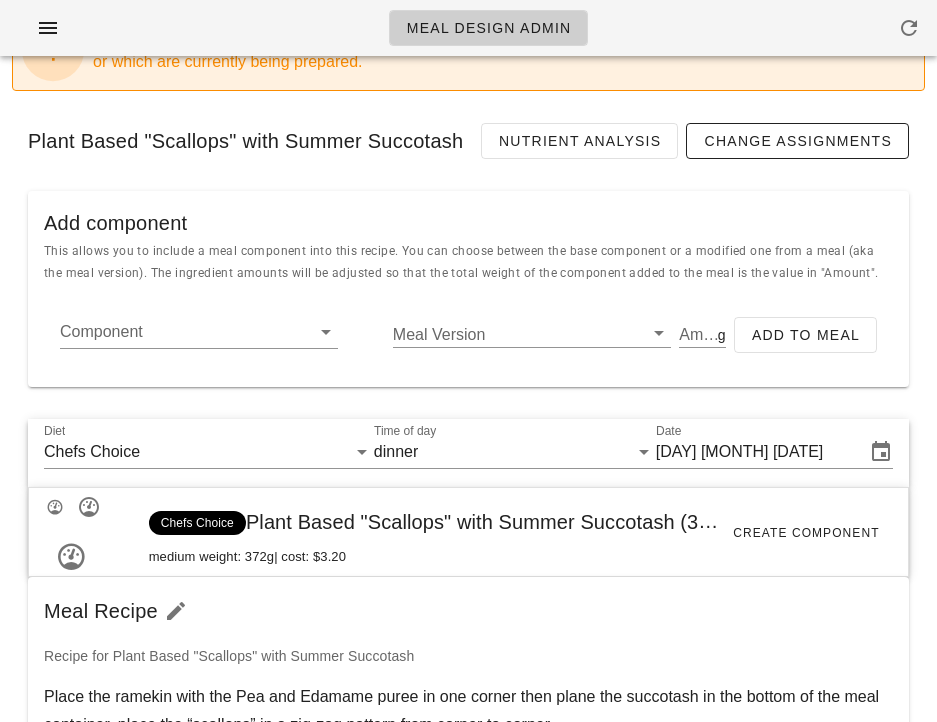 scroll, scrollTop: 0, scrollLeft: 0, axis: both 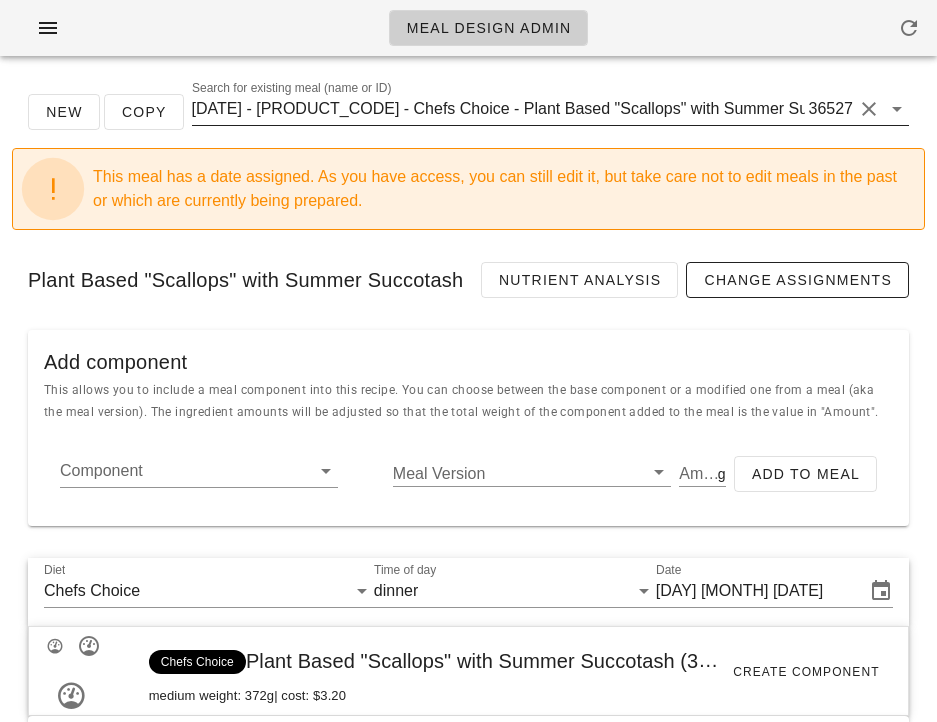 click on "[DATE] - FED-23-3433 - Chefs Choice - Plant Based "Scallops" with Summer Succotash ([NUMBER])" at bounding box center [498, 109] 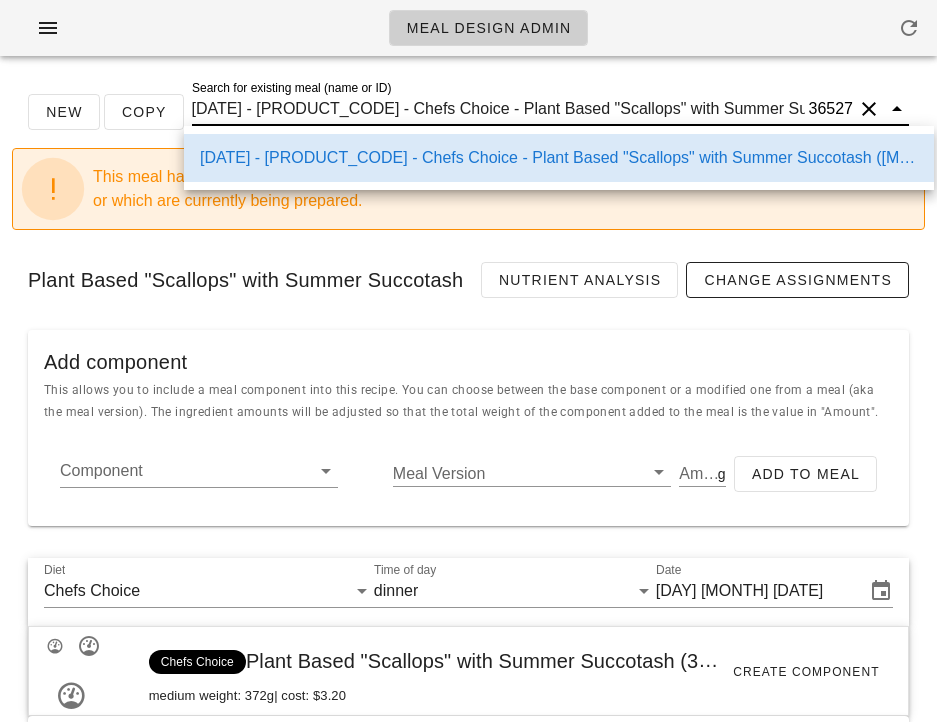 click on "[DATE] - FED-23-3433 - Chefs Choice - Plant Based "Scallops" with Summer Succotash ([NUMBER])" at bounding box center [498, 109] 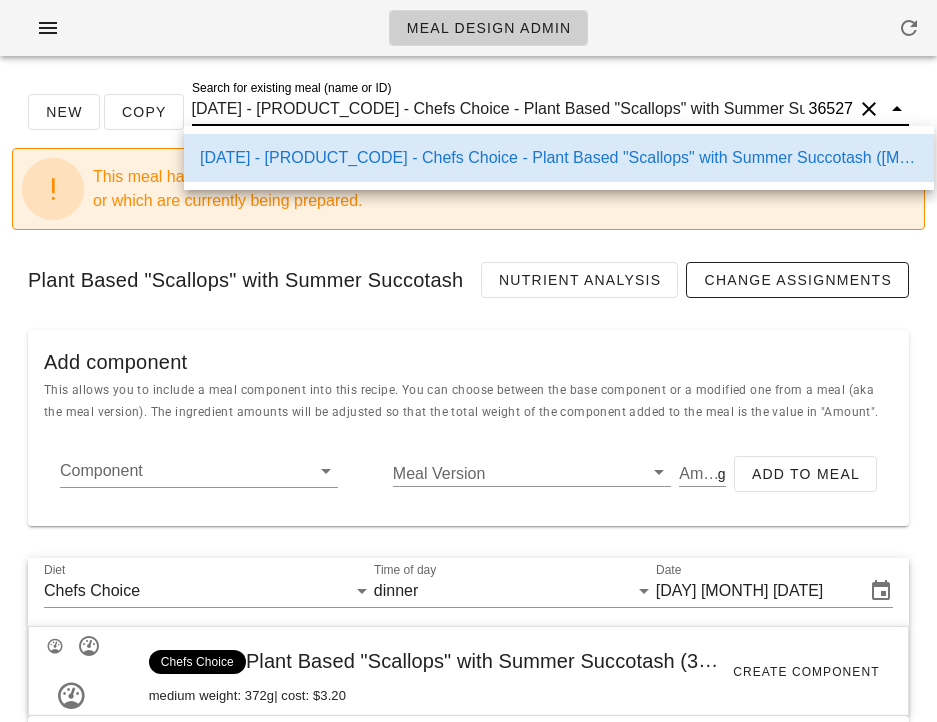 scroll, scrollTop: 0, scrollLeft: 95, axis: horizontal 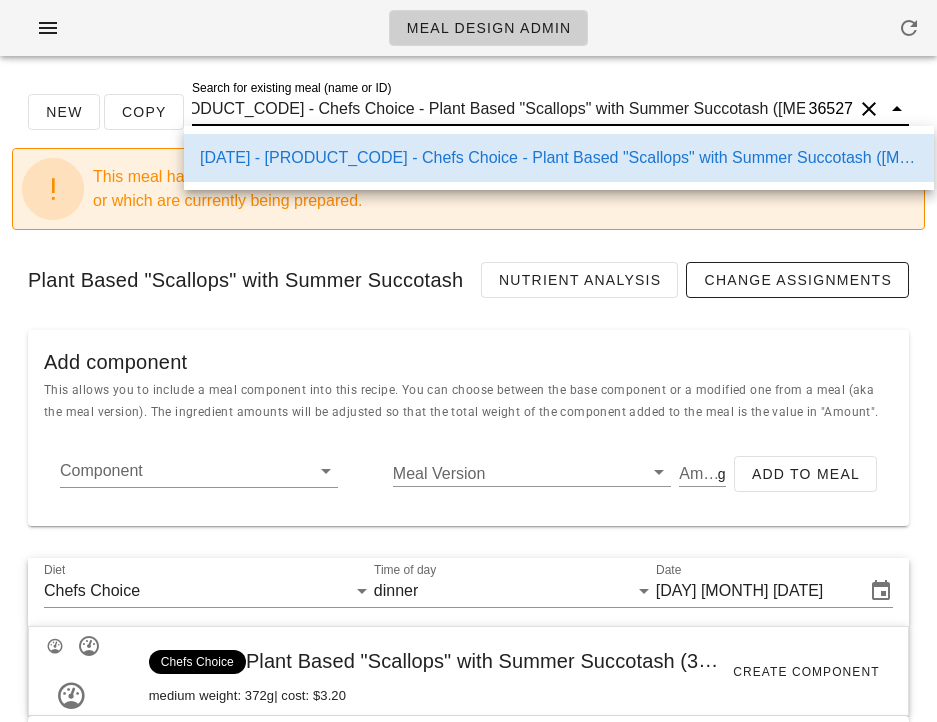 drag, startPoint x: 505, startPoint y: 106, endPoint x: 782, endPoint y: 104, distance: 277.00723 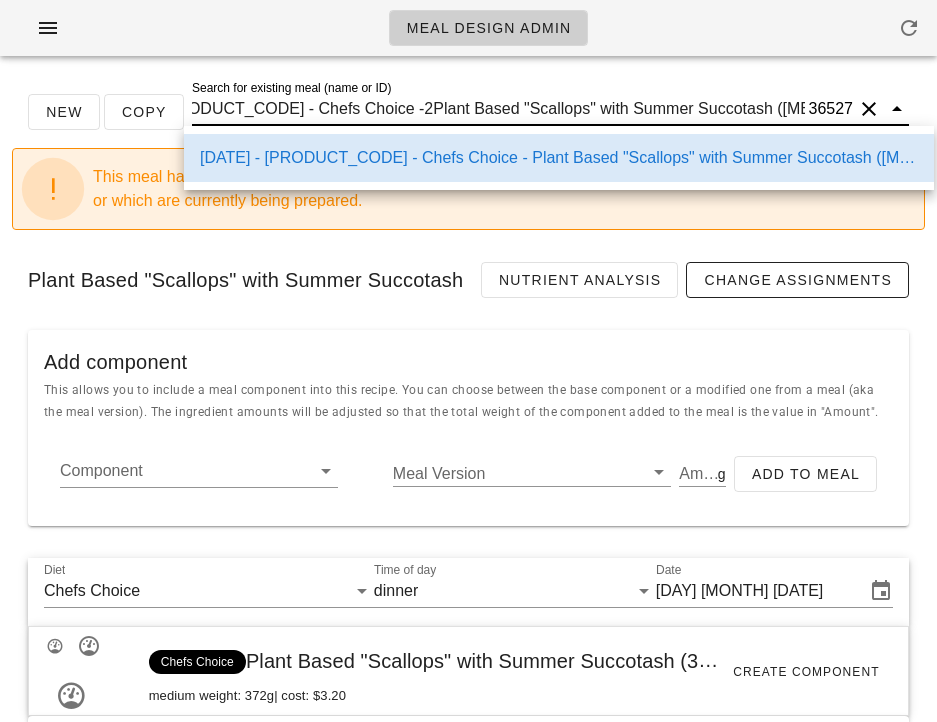 scroll, scrollTop: 0, scrollLeft: 0, axis: both 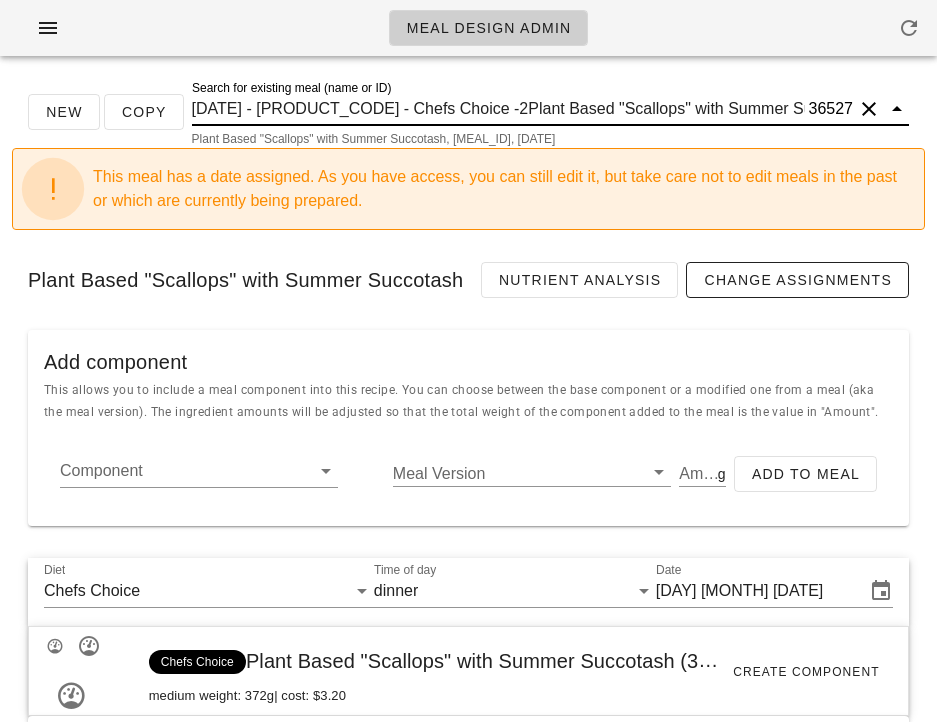 click on "2025-08-31 - FED-23-3433 - Chefs Choice -2Plant Based "Scallops" with Summer Succotash (3657)" at bounding box center [498, 109] 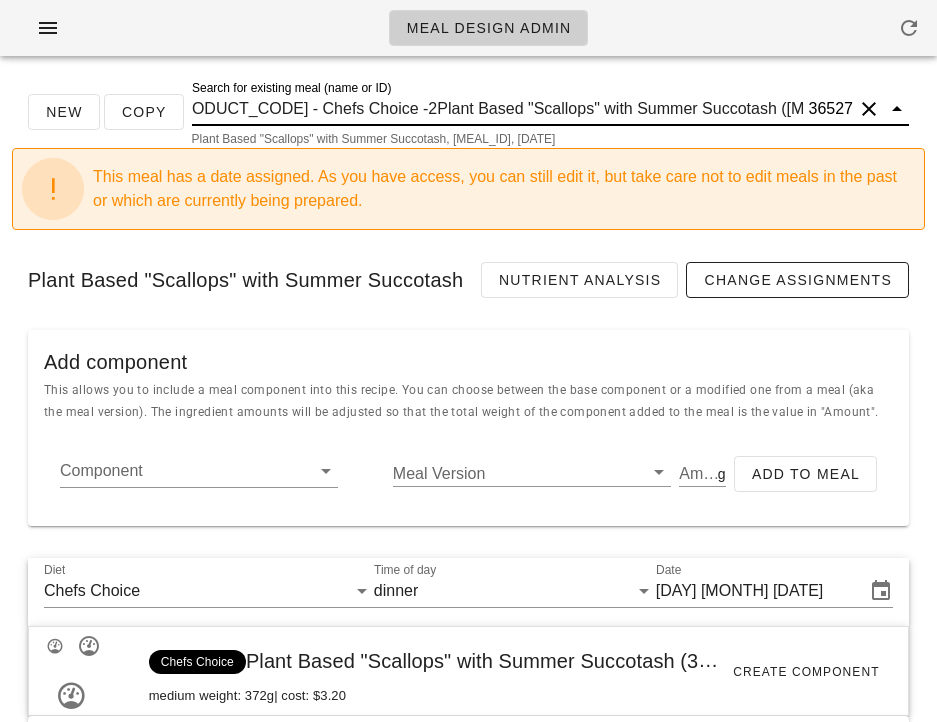drag, startPoint x: 780, startPoint y: 106, endPoint x: 960, endPoint y: 100, distance: 180.09998 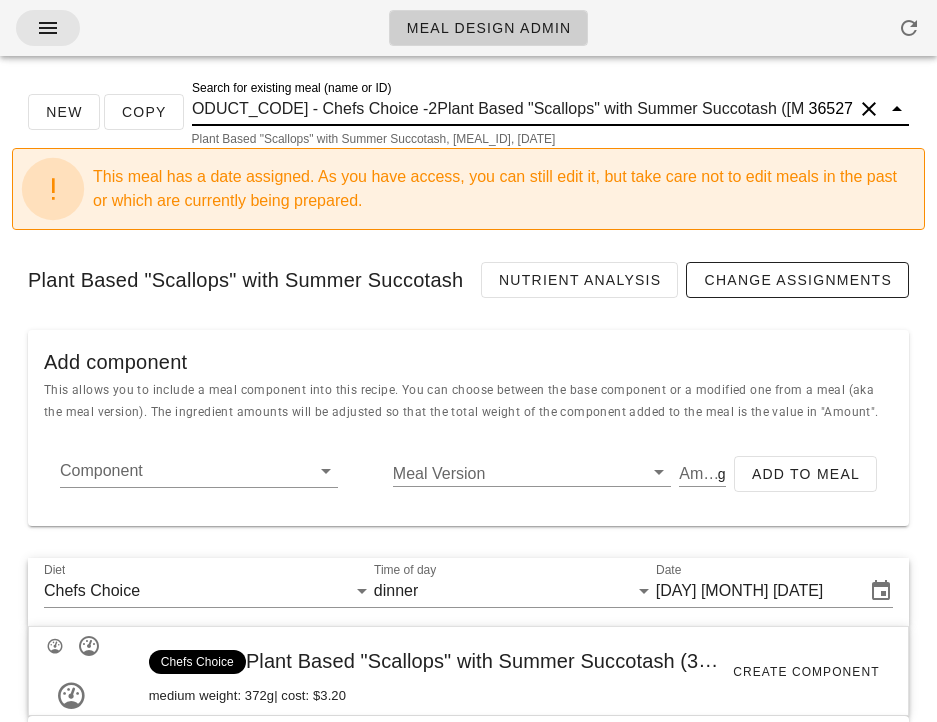 type on "2025-08-31 - FED-23-3433 - Chefs Choice -2Plant Based "Scallops" with Summer Succotash (3657)" 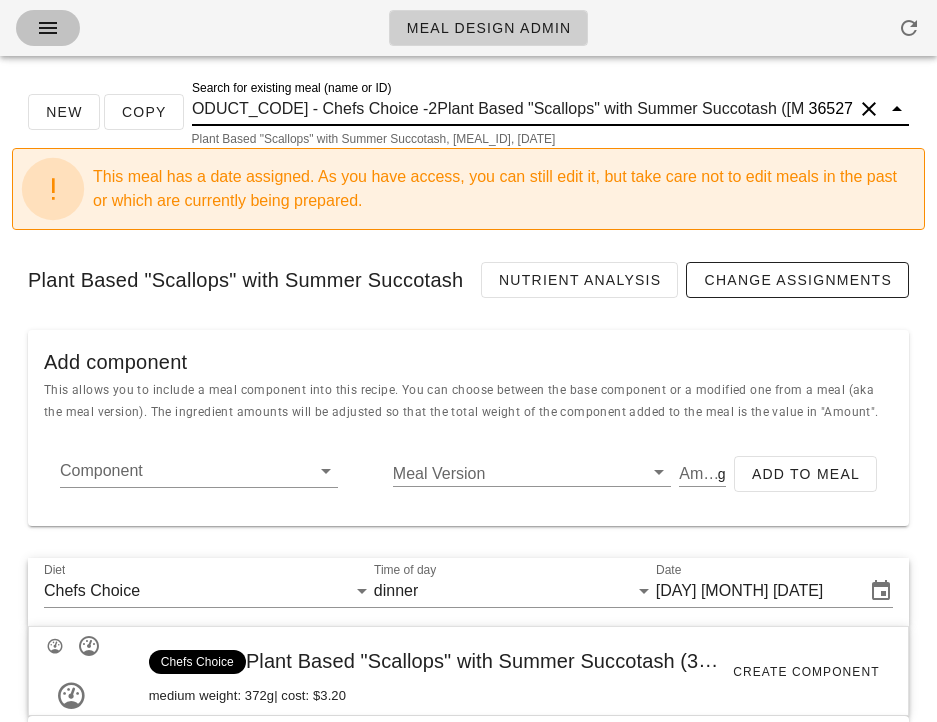 click at bounding box center (48, 28) 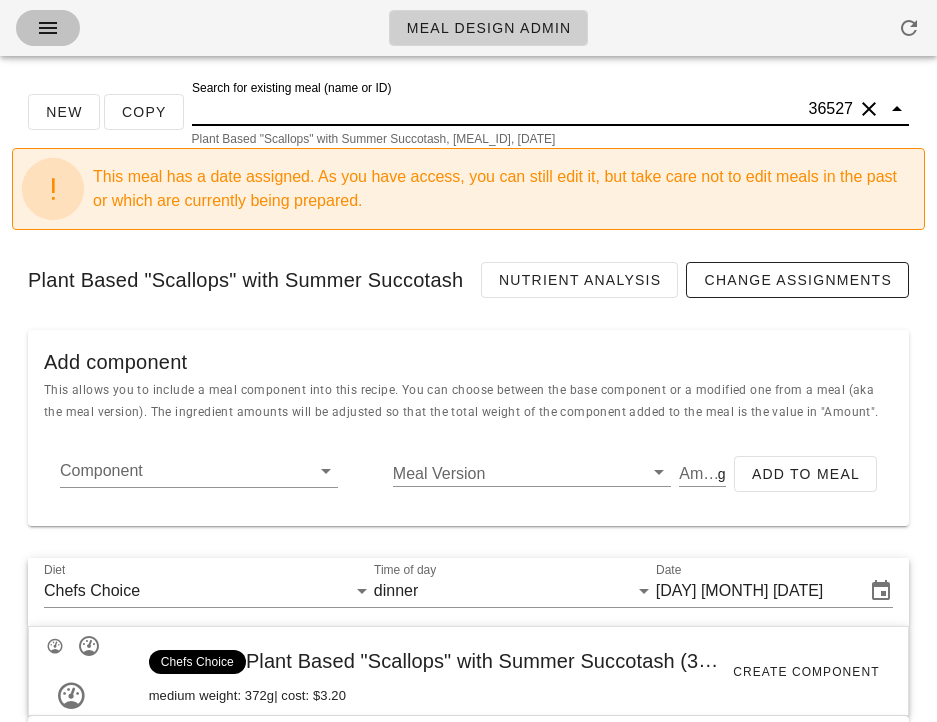 scroll, scrollTop: 0, scrollLeft: 0, axis: both 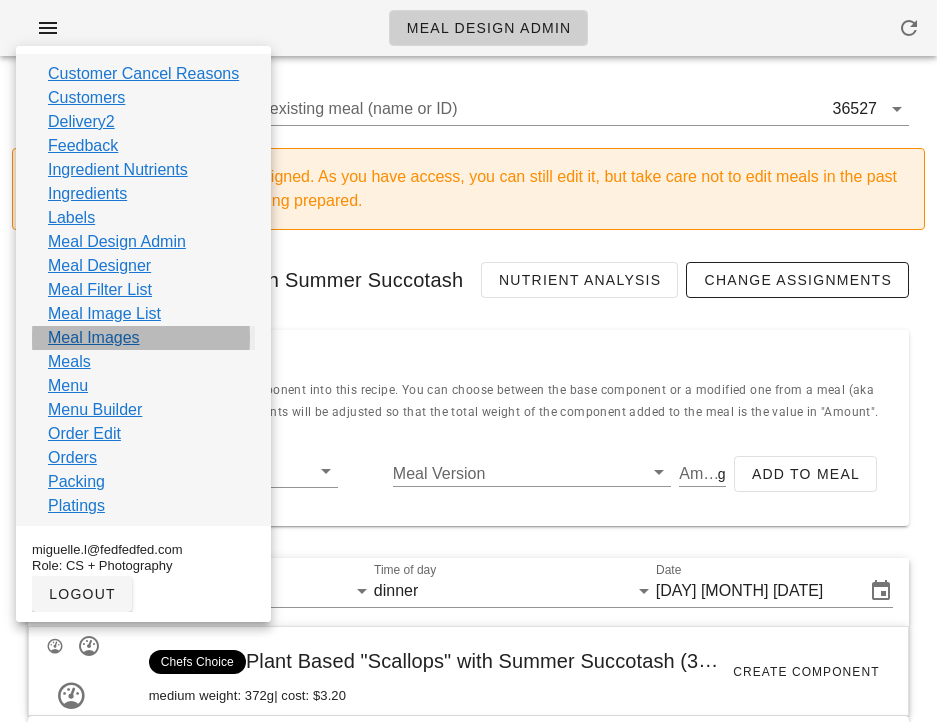 click on "Meal Images" at bounding box center (94, 338) 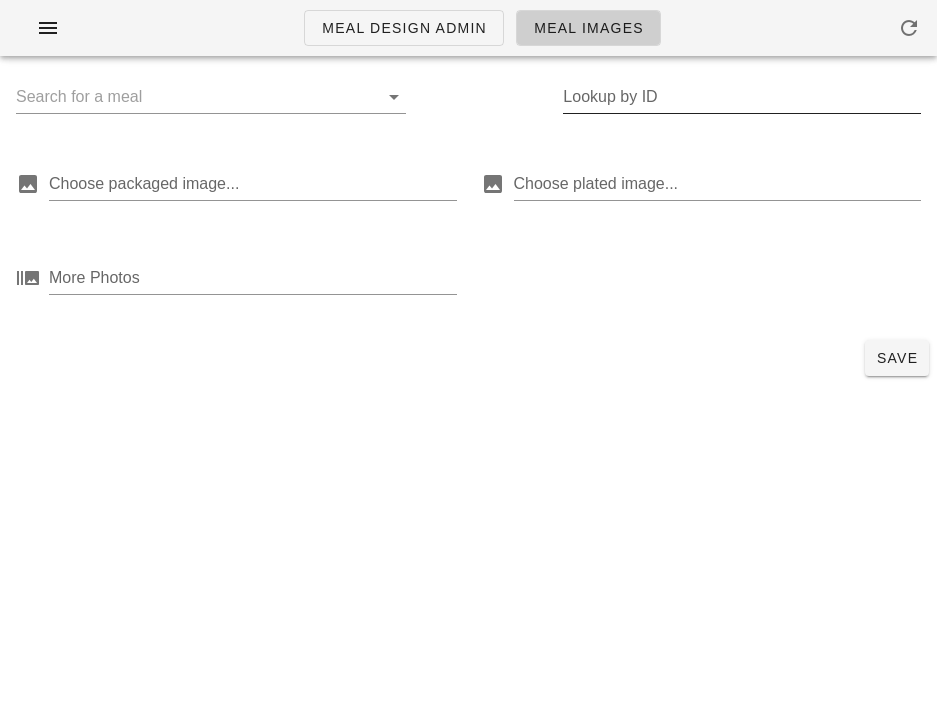 click on "Lookup by ID" at bounding box center (742, 97) 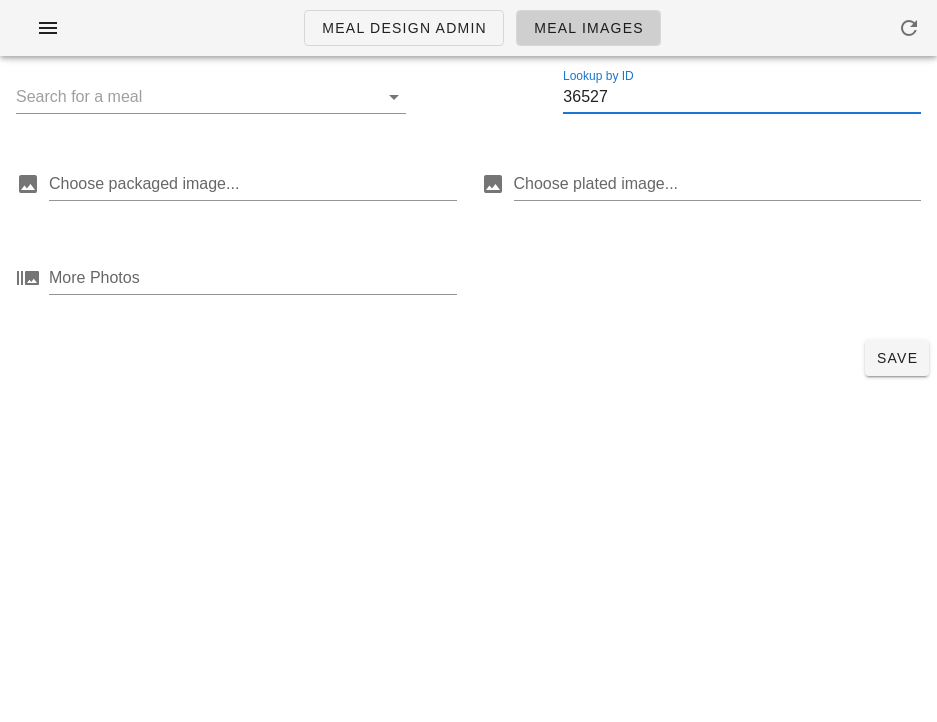 type on "36527" 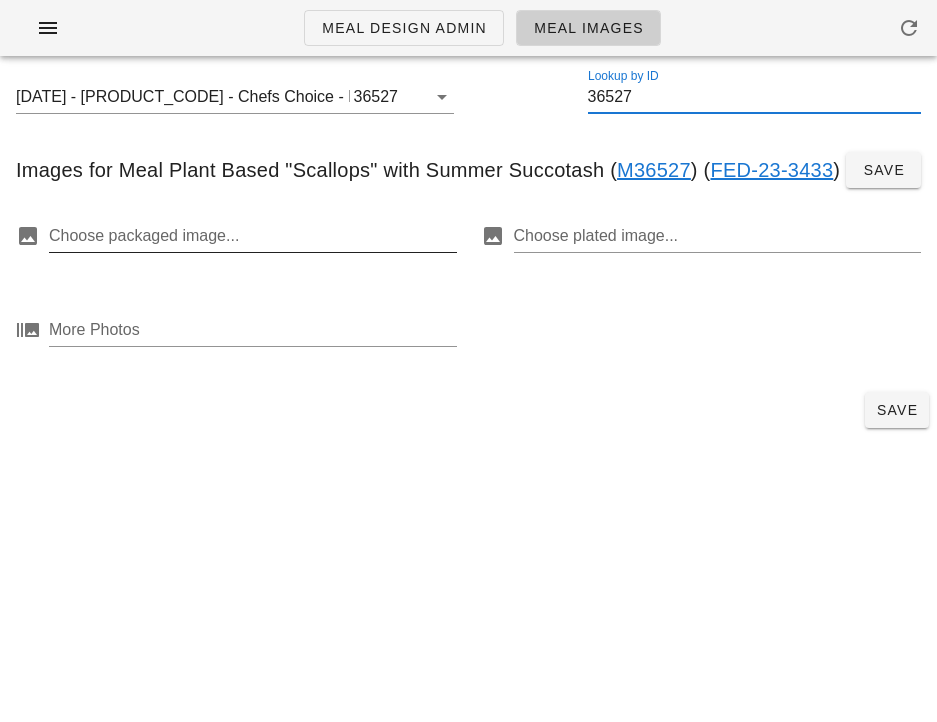 click at bounding box center [251, 236] 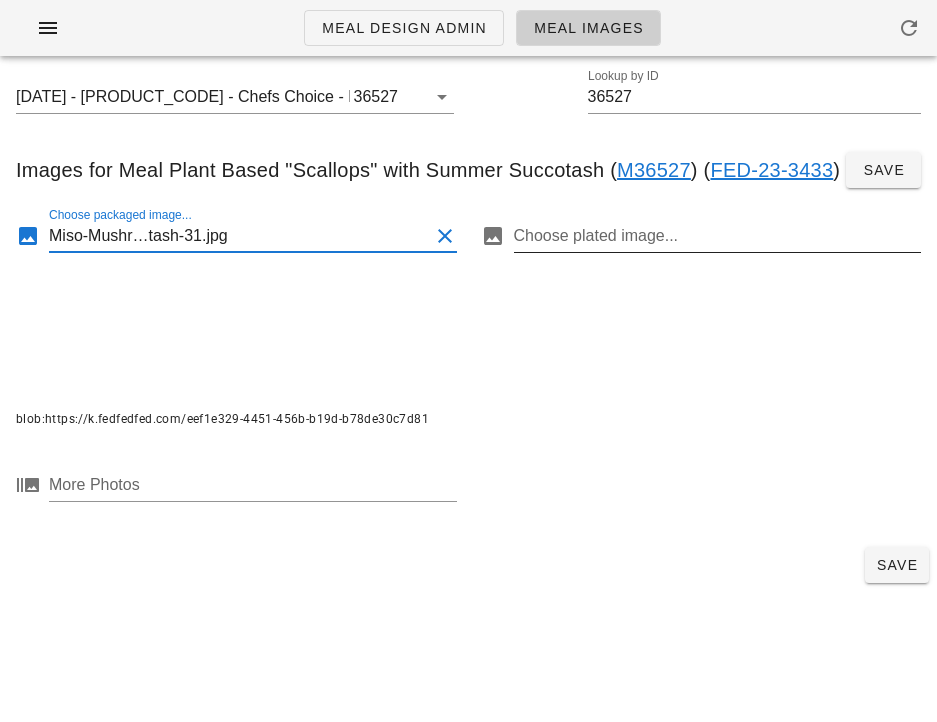 click at bounding box center [716, 236] 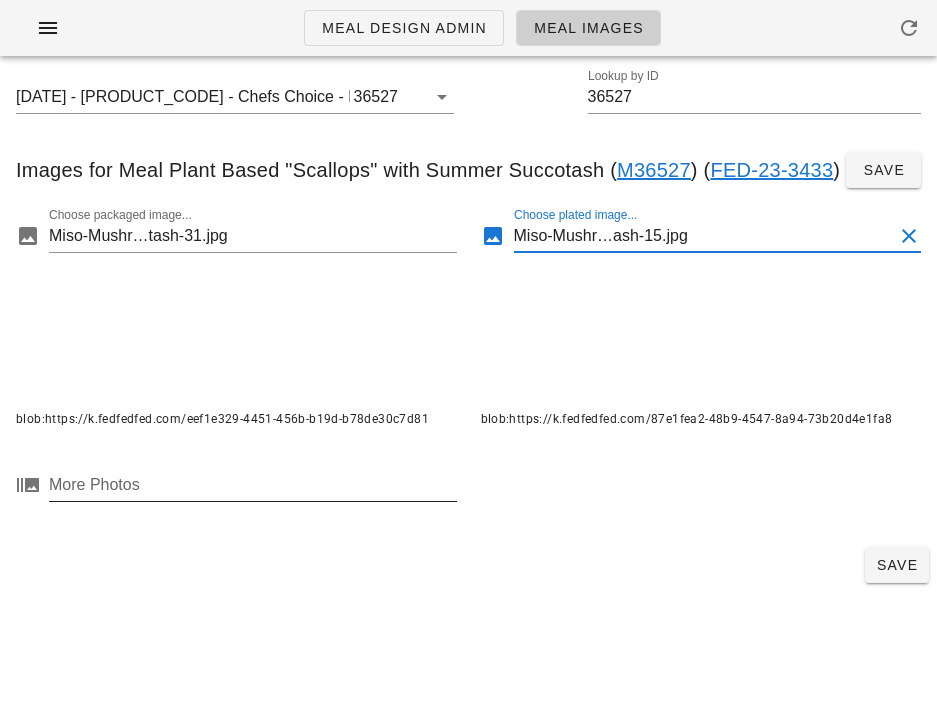 click at bounding box center (251, 485) 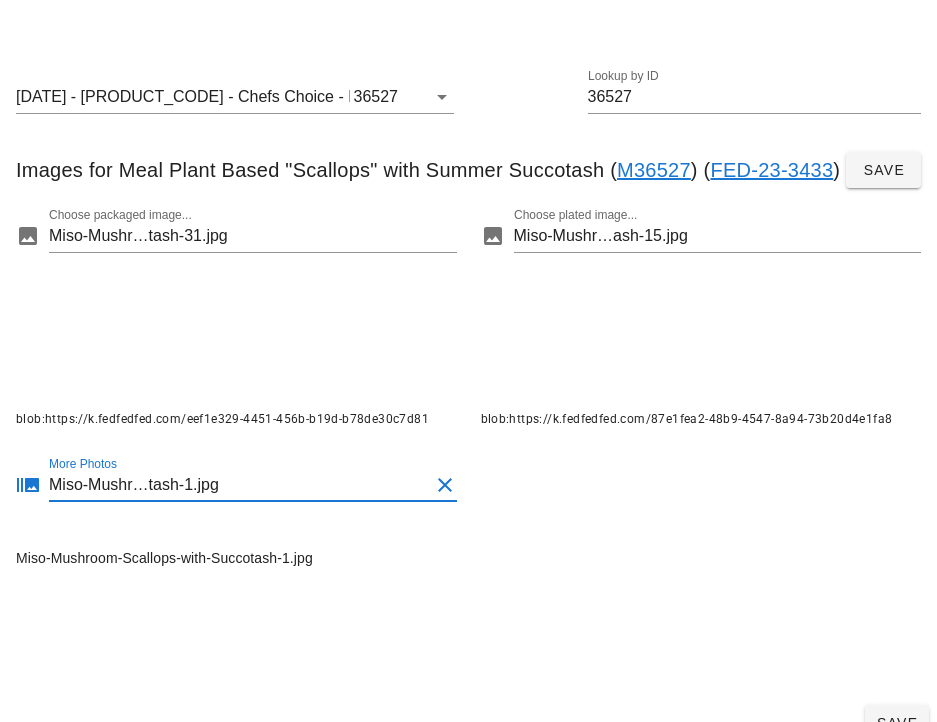 scroll, scrollTop: 58, scrollLeft: 0, axis: vertical 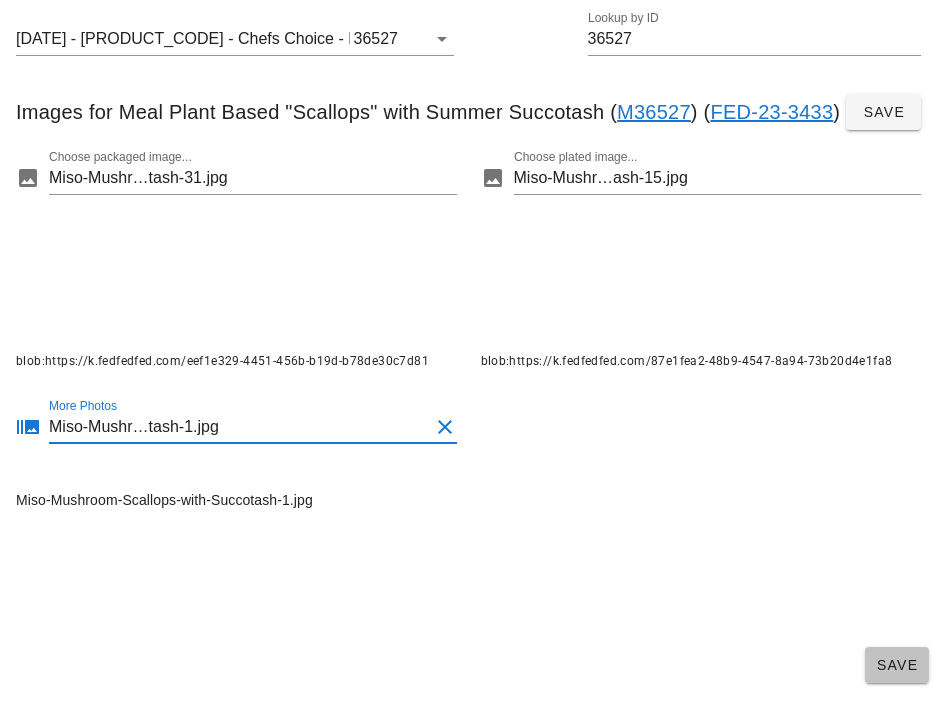 click on "Save" at bounding box center [897, 665] 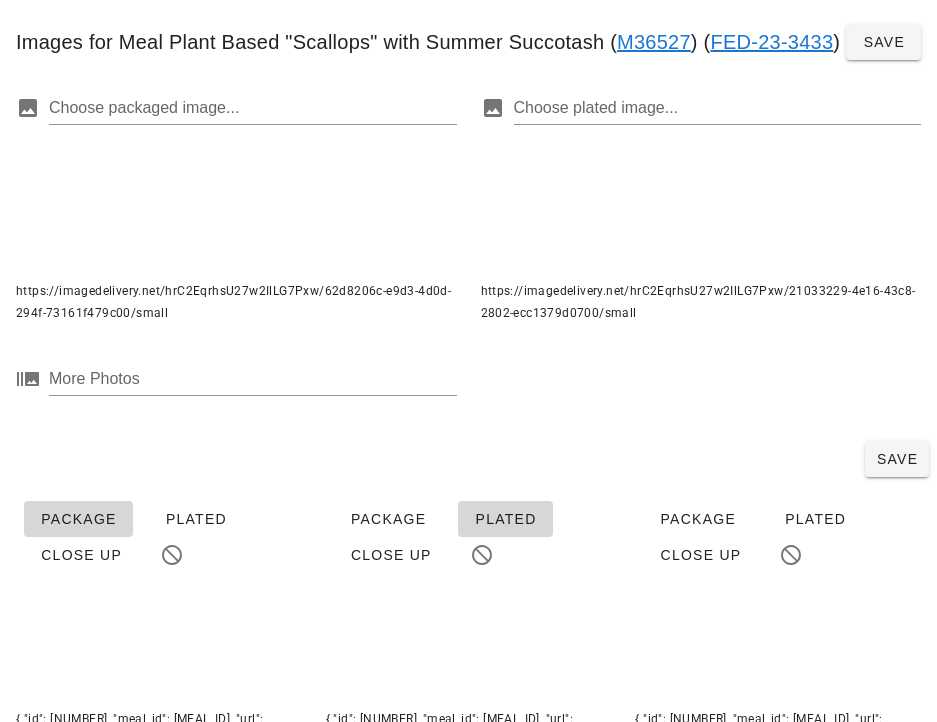 scroll, scrollTop: 210, scrollLeft: 0, axis: vertical 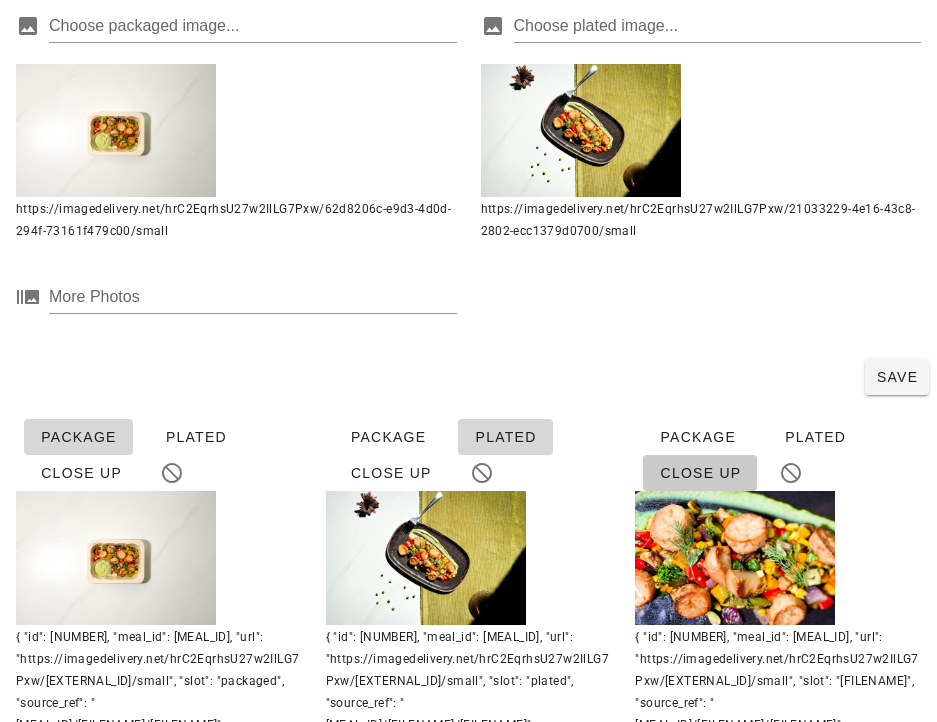 click on "Close Up" at bounding box center (700, 473) 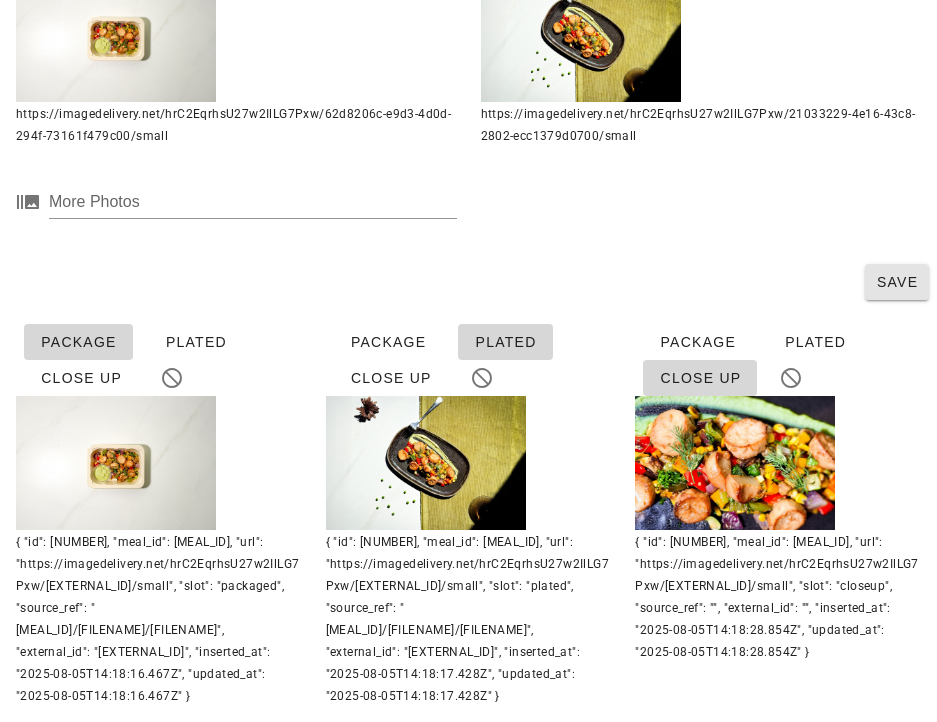 scroll, scrollTop: 348, scrollLeft: 0, axis: vertical 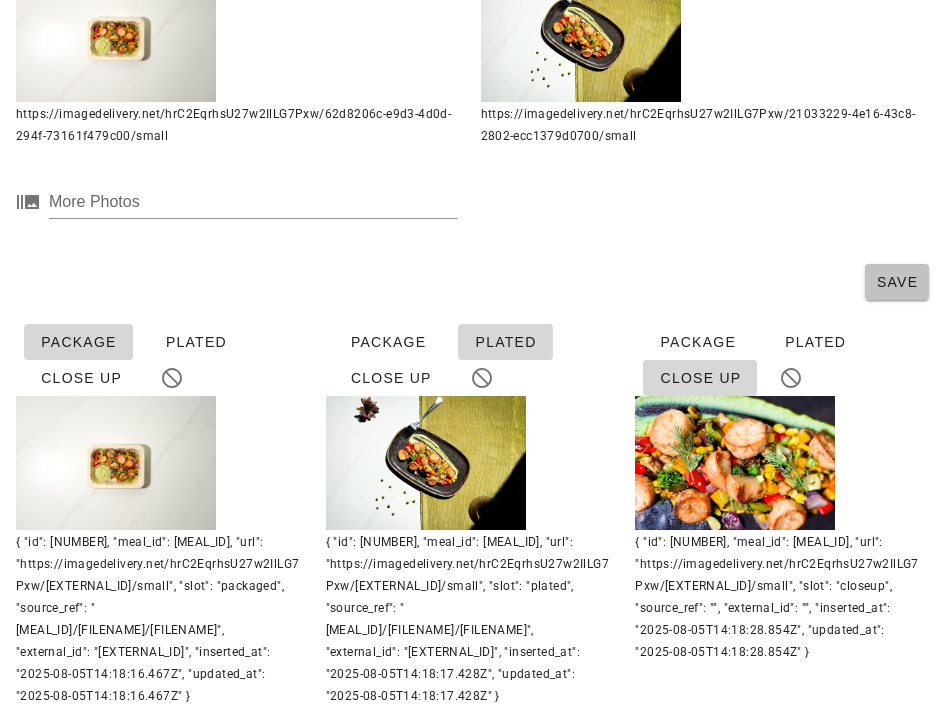 click on "Save" at bounding box center (897, 282) 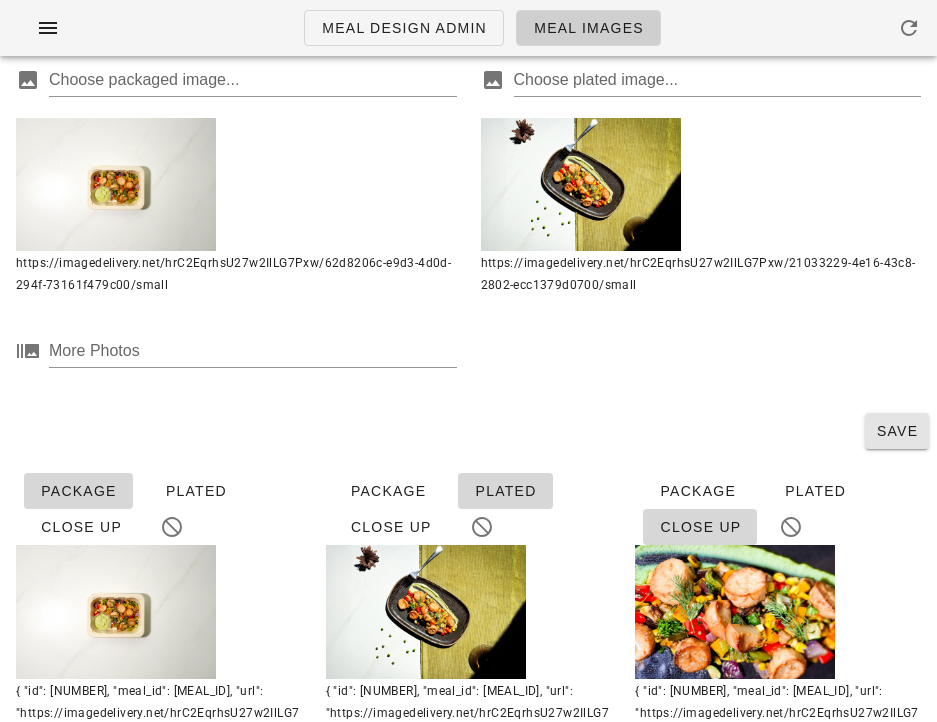 scroll, scrollTop: 0, scrollLeft: 0, axis: both 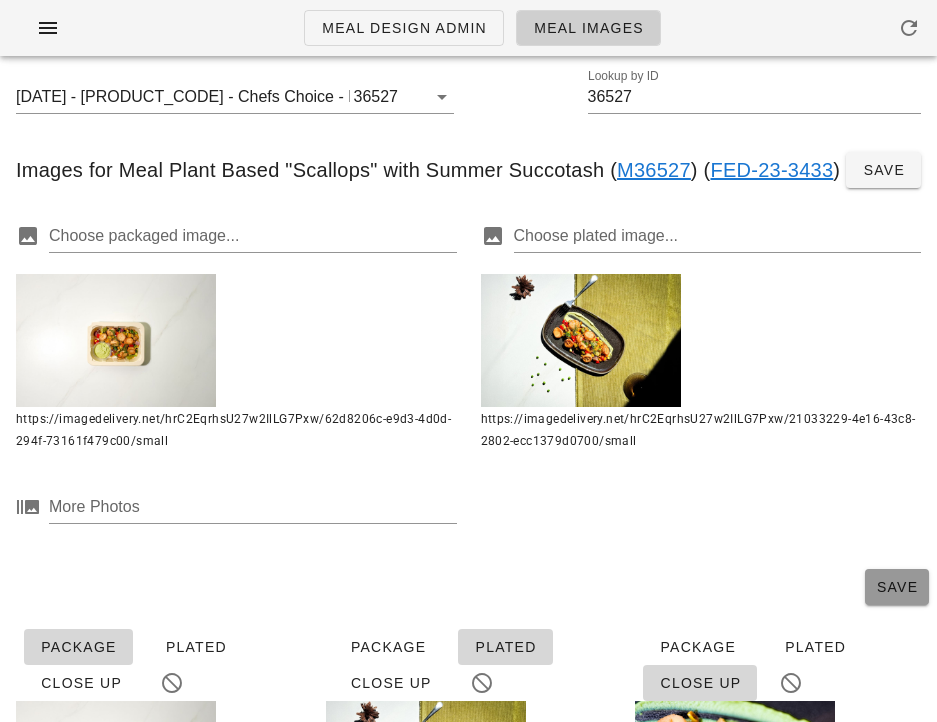 click on "Save" at bounding box center (897, 587) 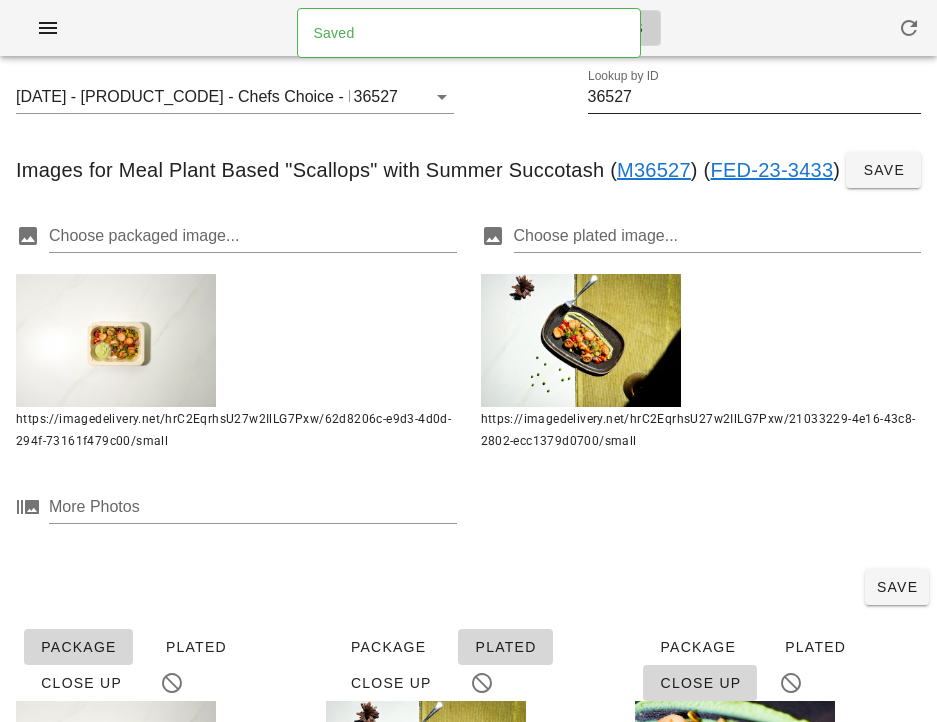 click on "36527" at bounding box center (755, 97) 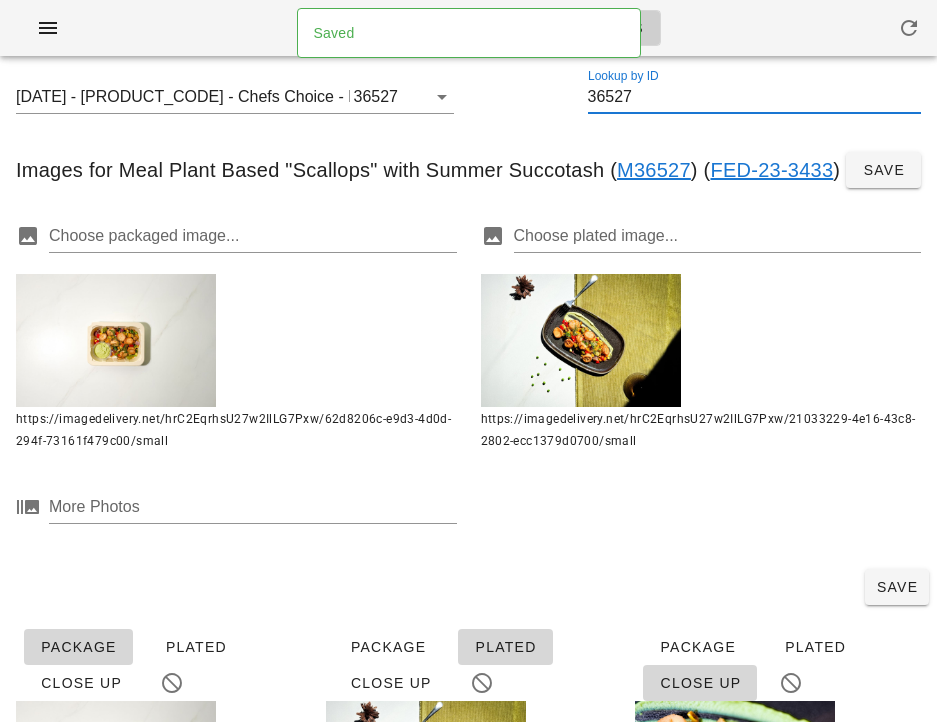 click on "36527" at bounding box center [755, 97] 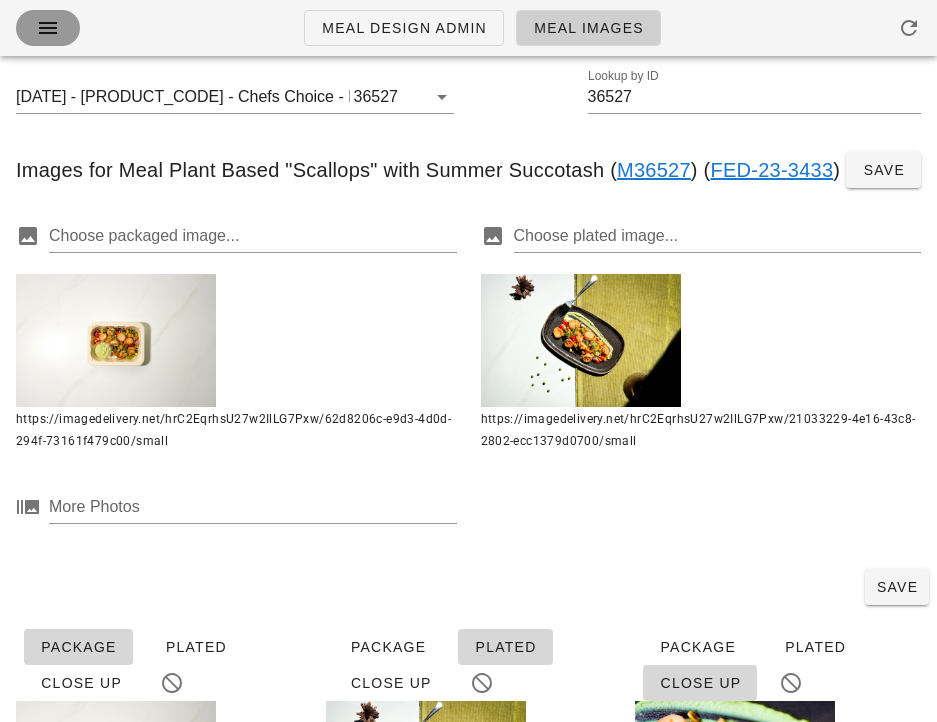 click at bounding box center [48, 28] 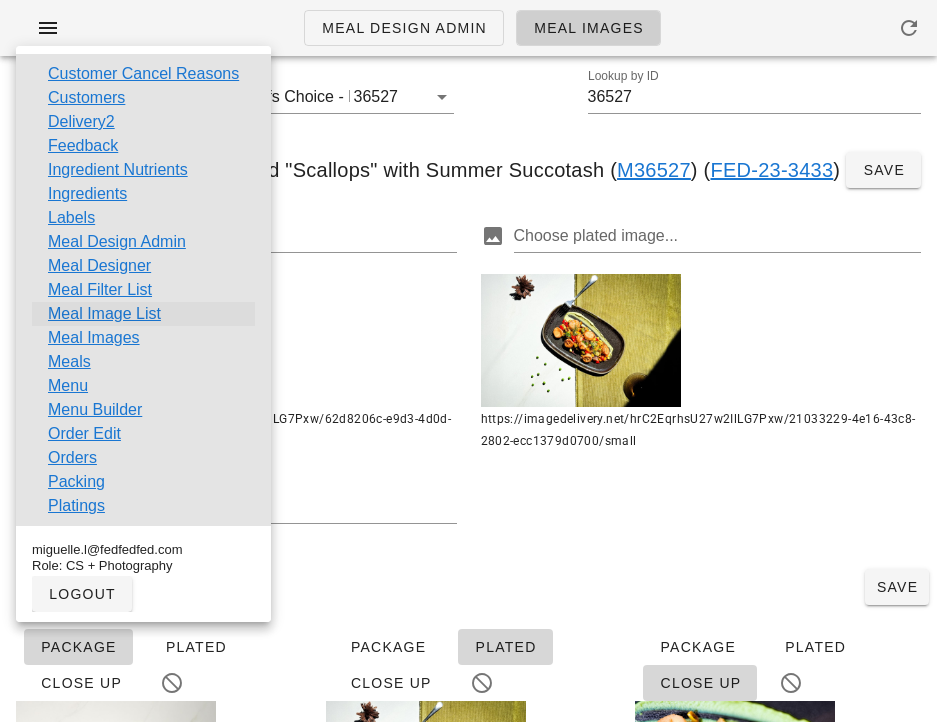 click on "Meal Image List" at bounding box center [104, 314] 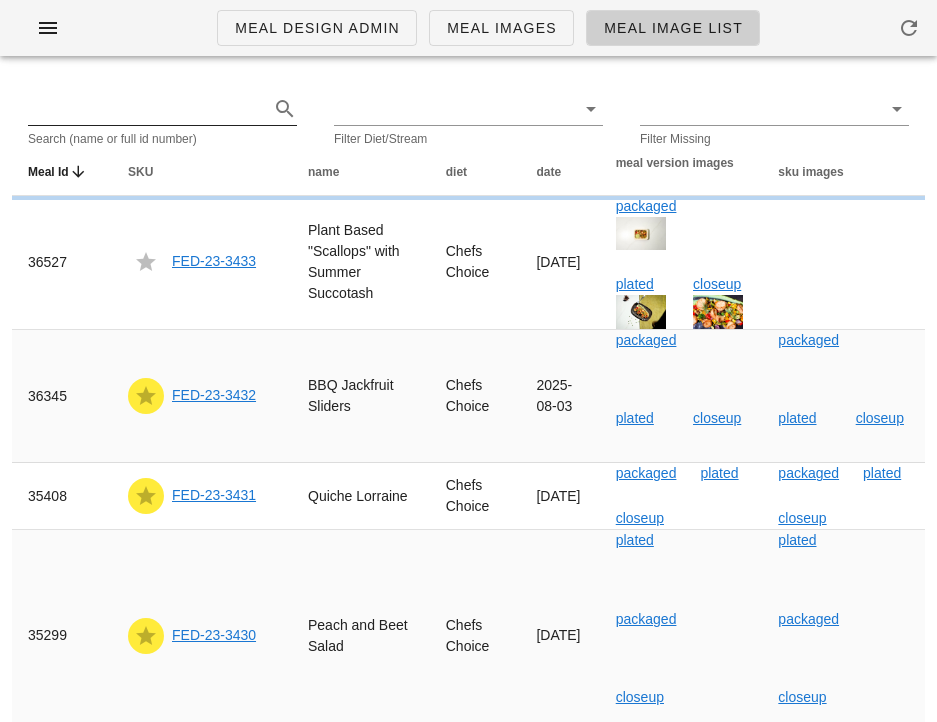 click at bounding box center [146, 109] 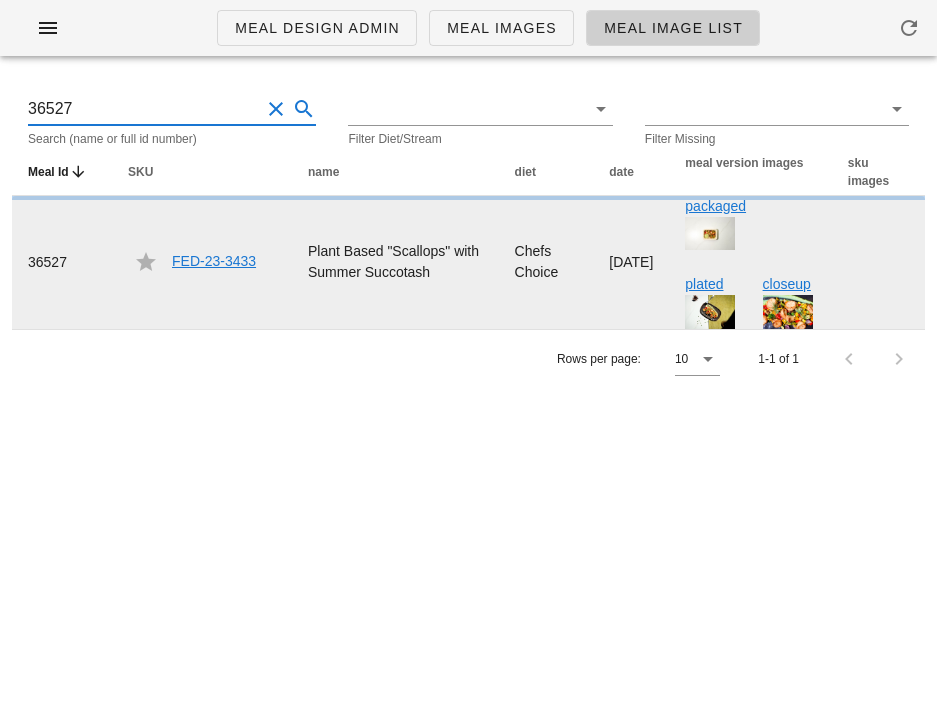 type on "36527" 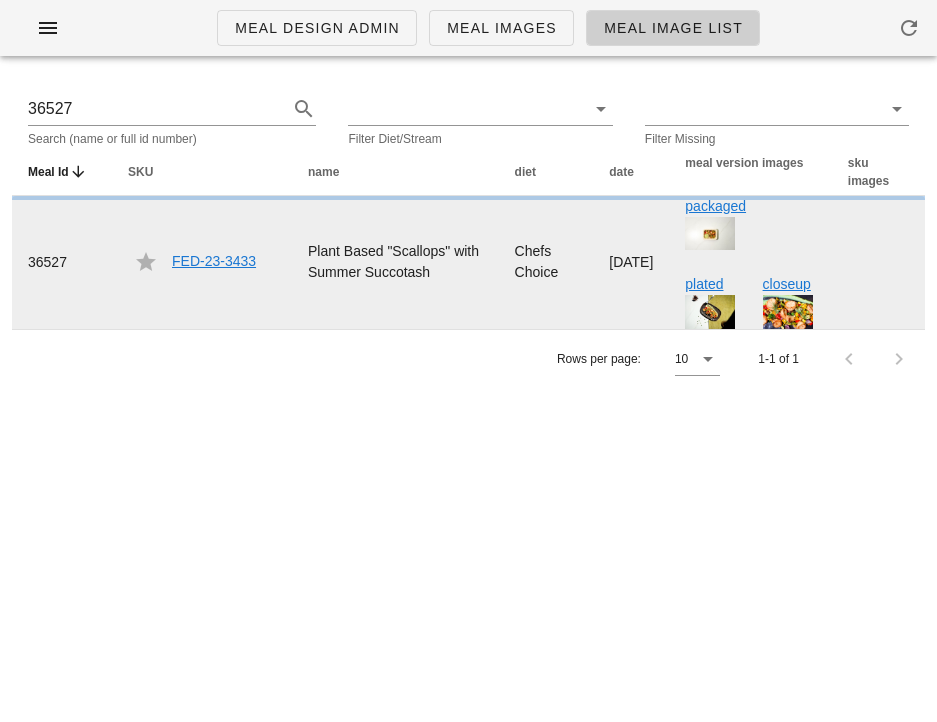 click on "FED-23-3433" at bounding box center [214, 261] 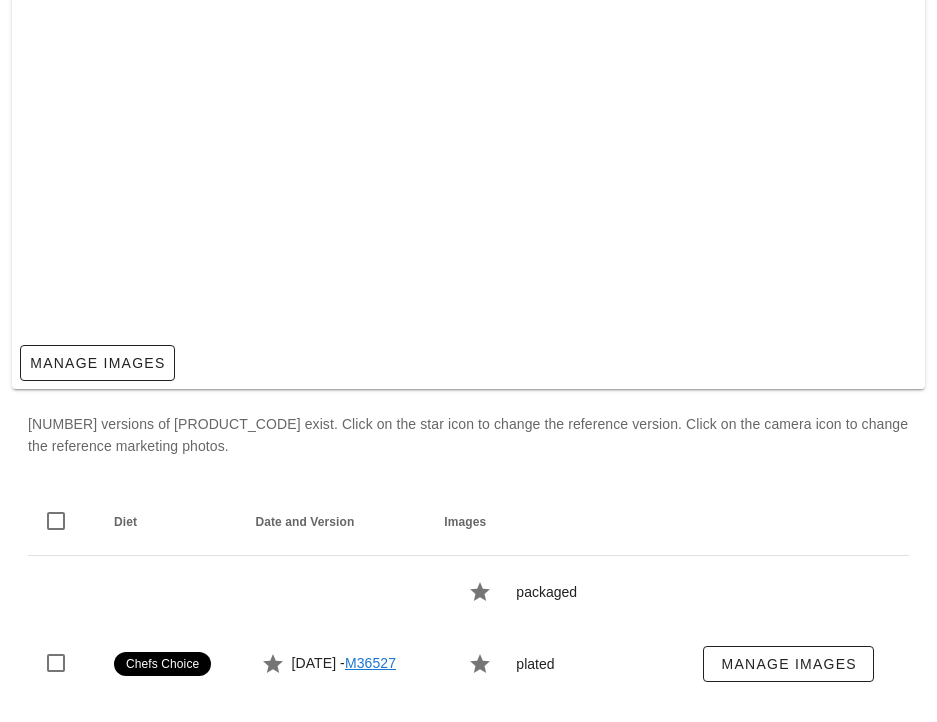 scroll, scrollTop: 461, scrollLeft: 0, axis: vertical 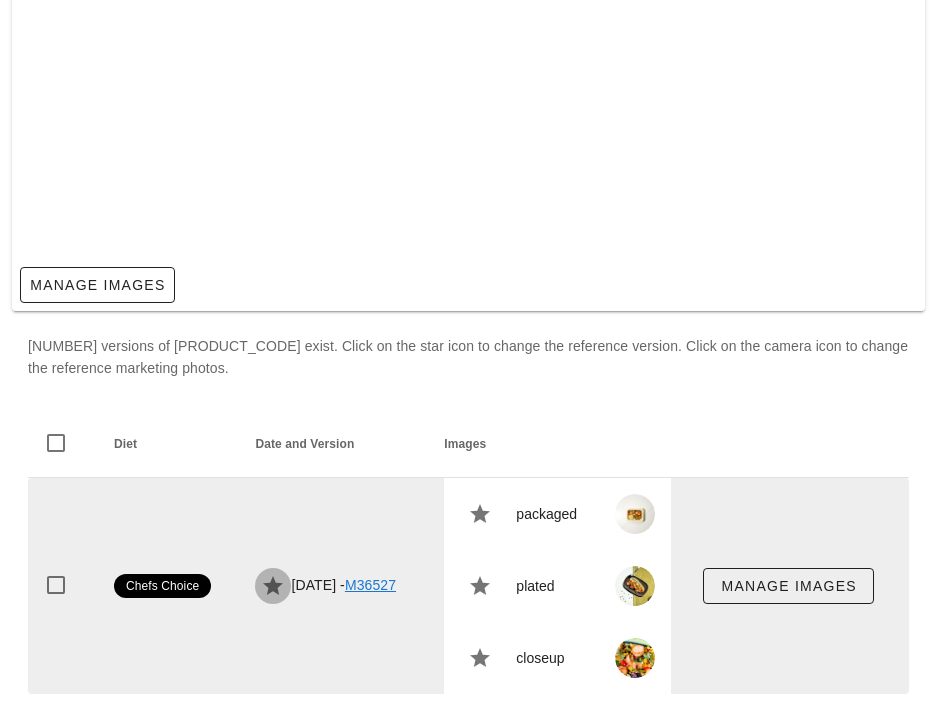 click at bounding box center [273, 586] 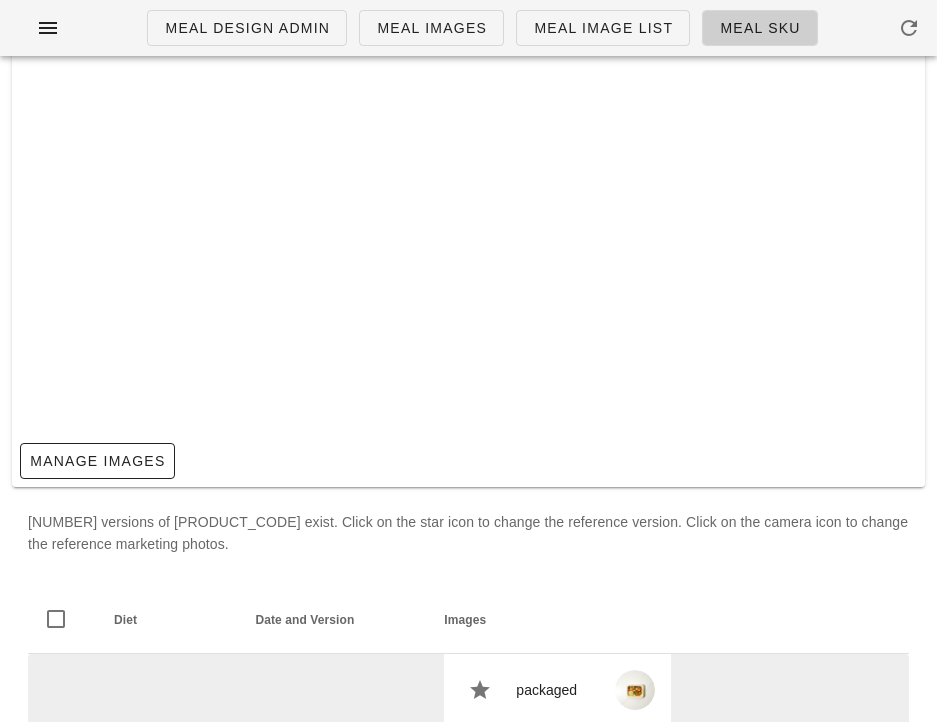 scroll, scrollTop: 0, scrollLeft: 0, axis: both 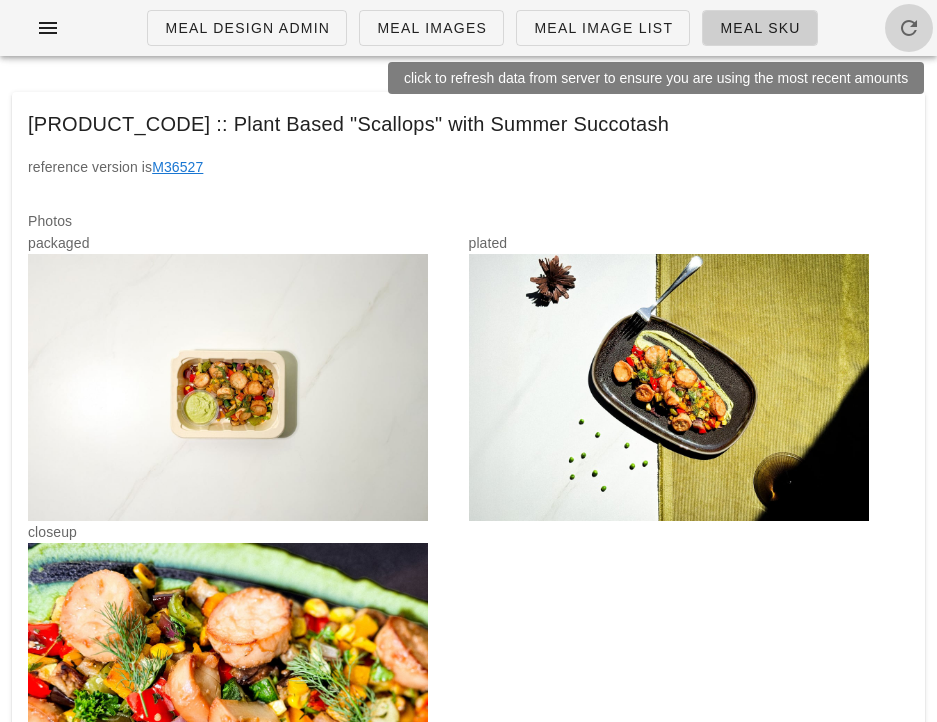 click at bounding box center [909, 28] 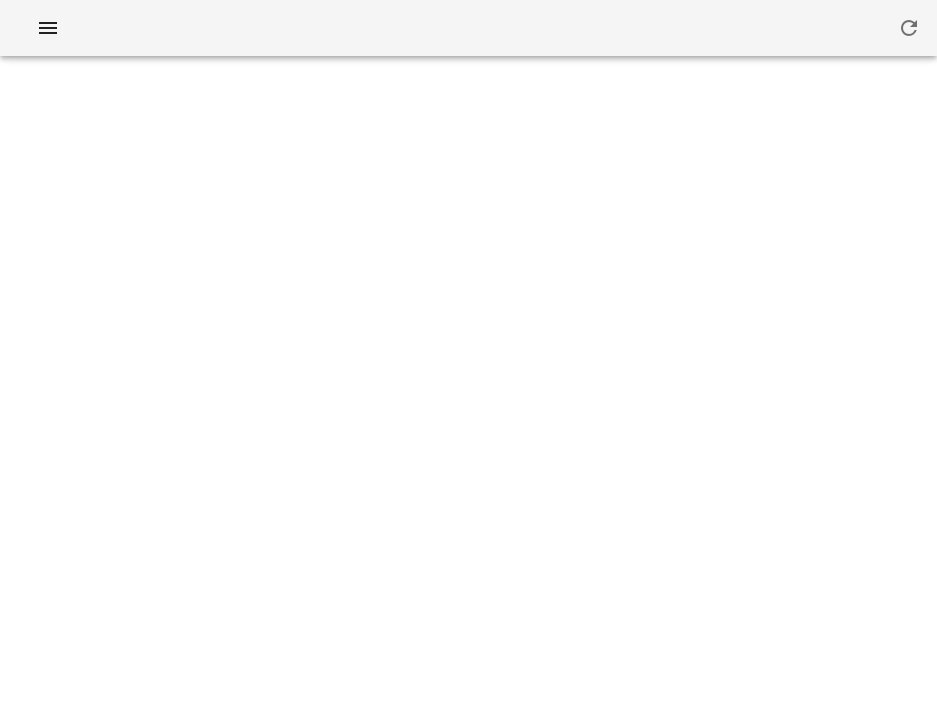 scroll, scrollTop: 0, scrollLeft: 0, axis: both 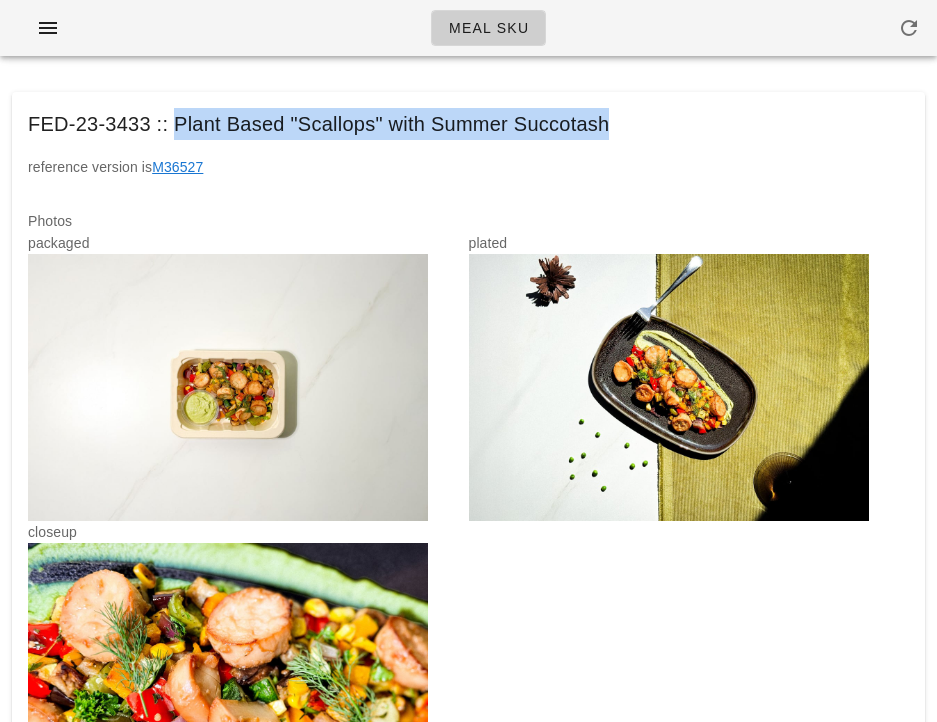 drag, startPoint x: 173, startPoint y: 122, endPoint x: 711, endPoint y: 119, distance: 538.00836 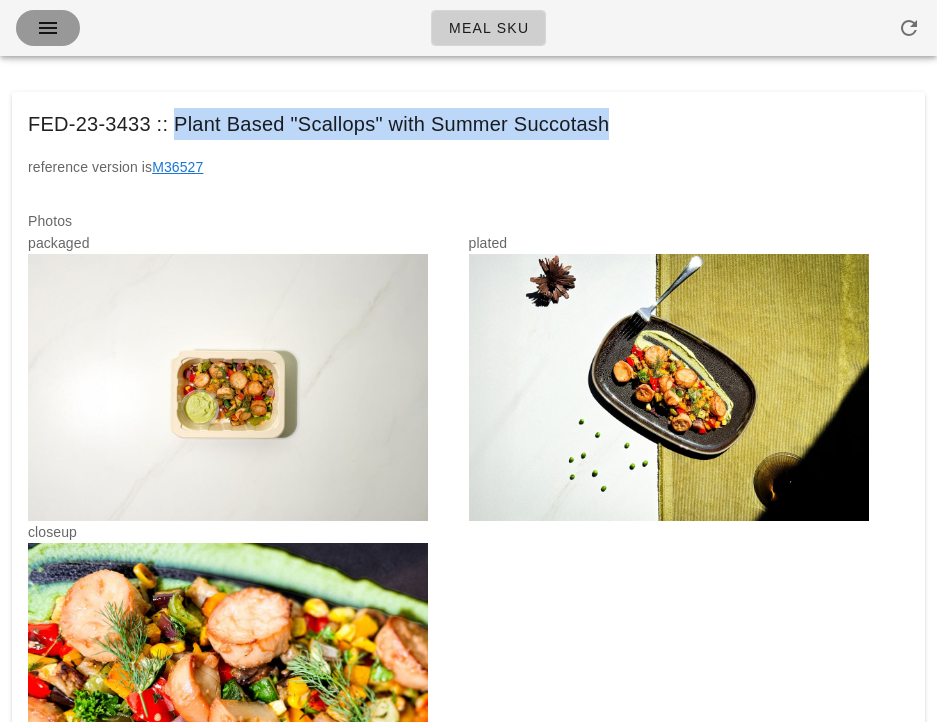 click at bounding box center [48, 28] 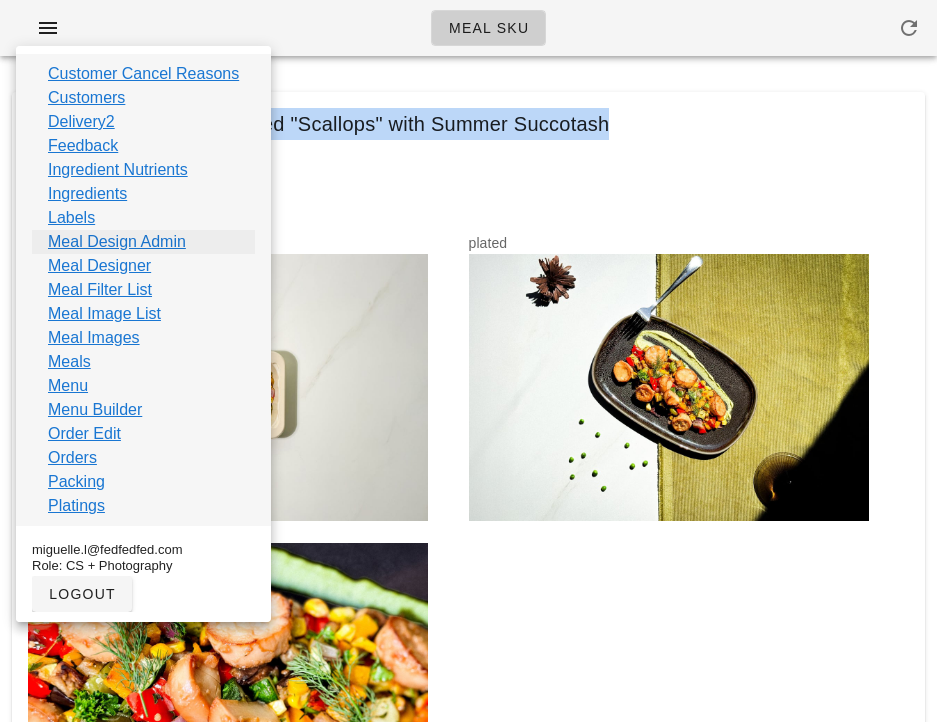 click on "Meal Design Admin" at bounding box center (117, 242) 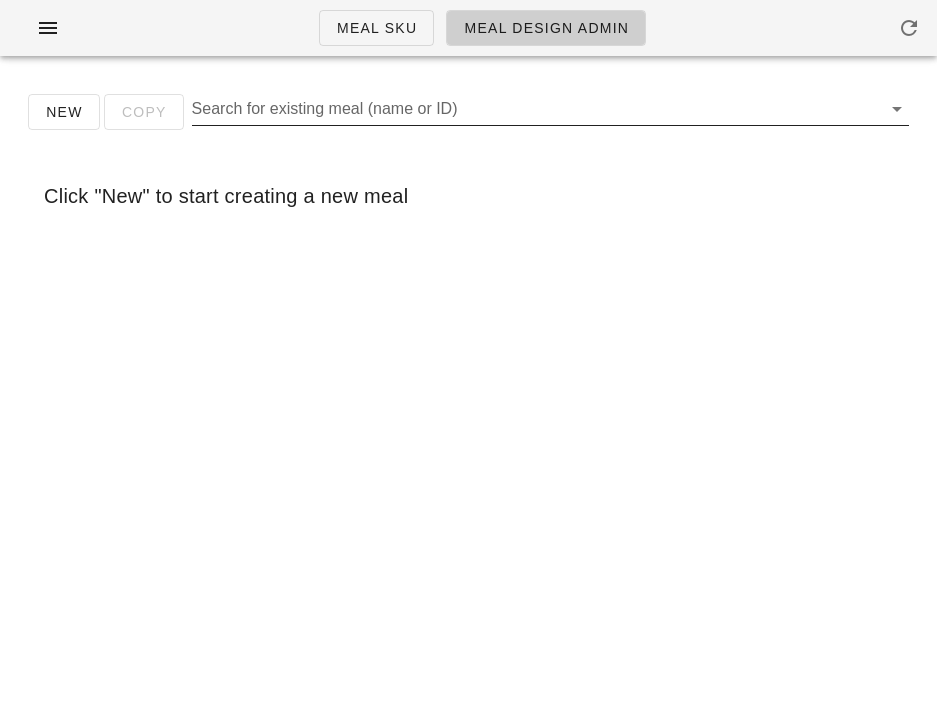 click on "Search for existing meal (name or ID)" at bounding box center (534, 109) 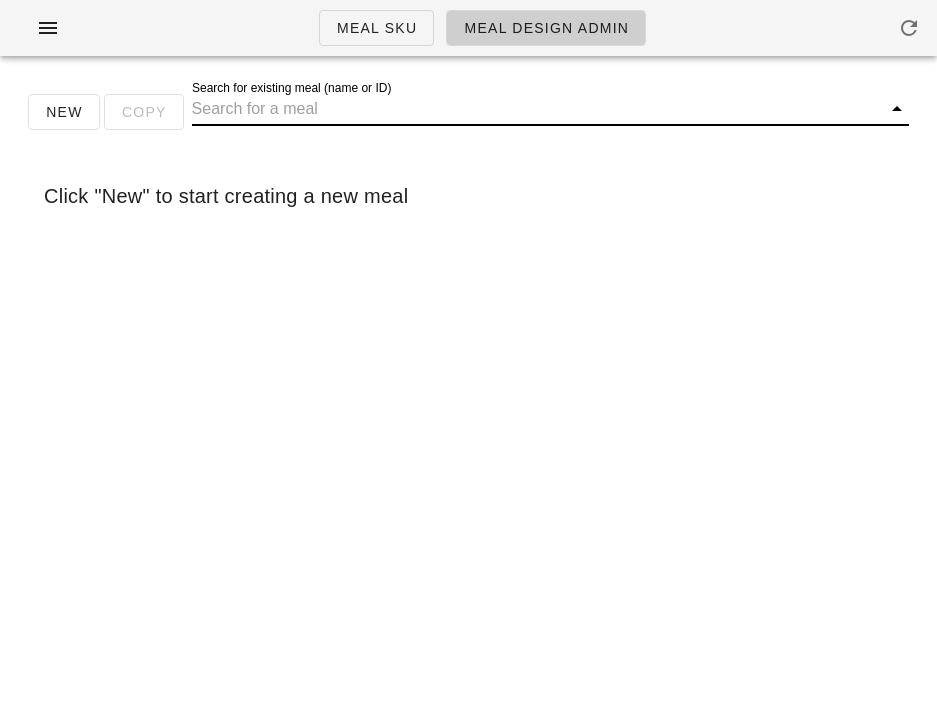 paste on "Plant Based "Scallops" with Summer Succotash" 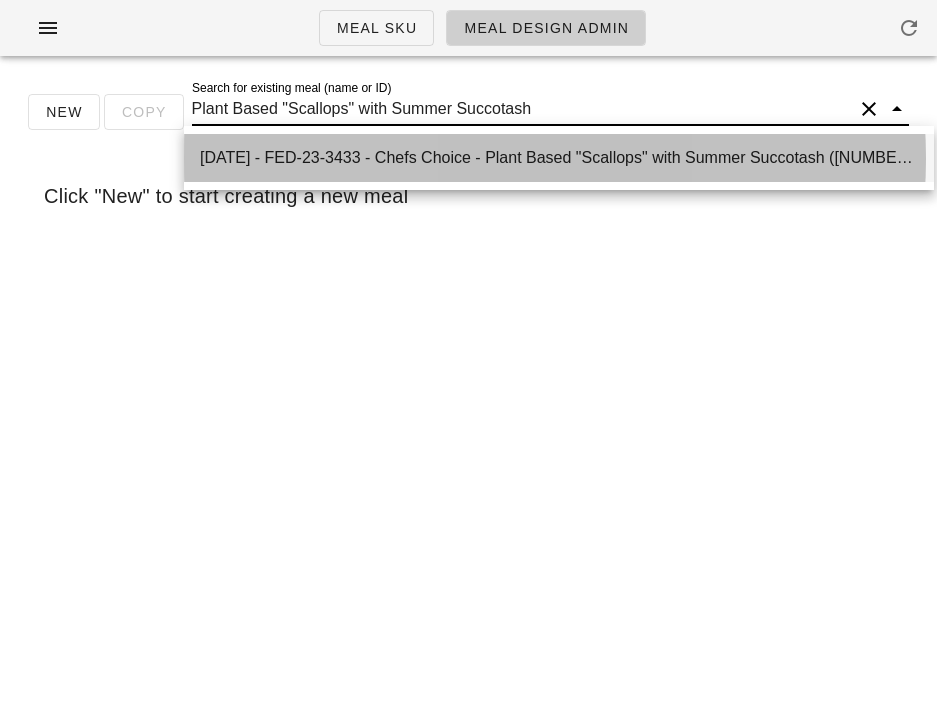 click on "[DATE] - FED-23-3433 - Chefs Choice - Plant Based "Scallops" with Summer Succotash ([NUMBER])" at bounding box center [559, 157] 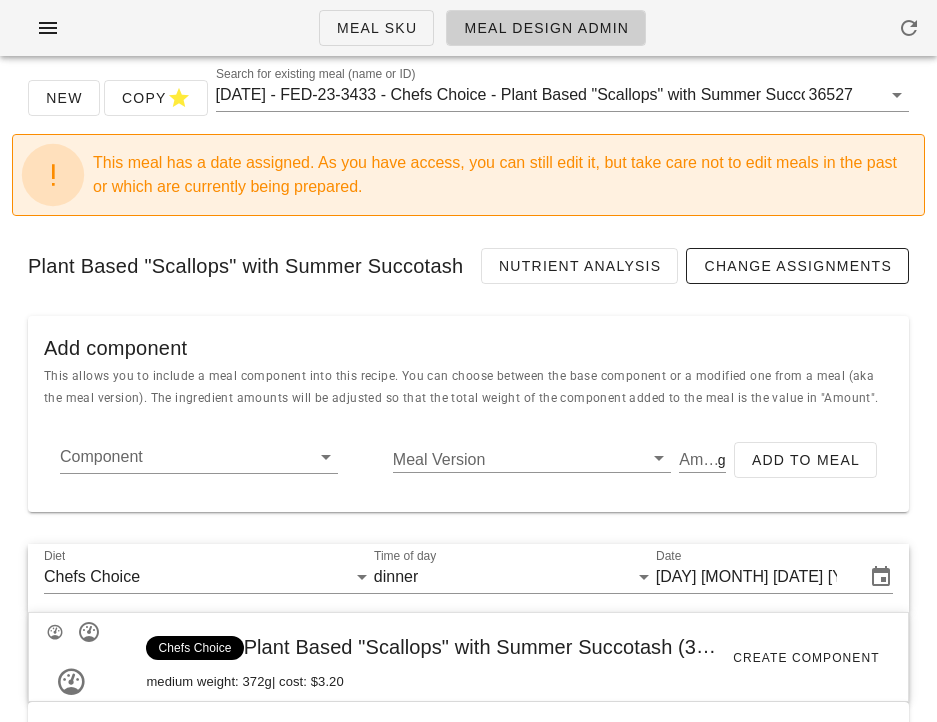 scroll, scrollTop: 0, scrollLeft: 0, axis: both 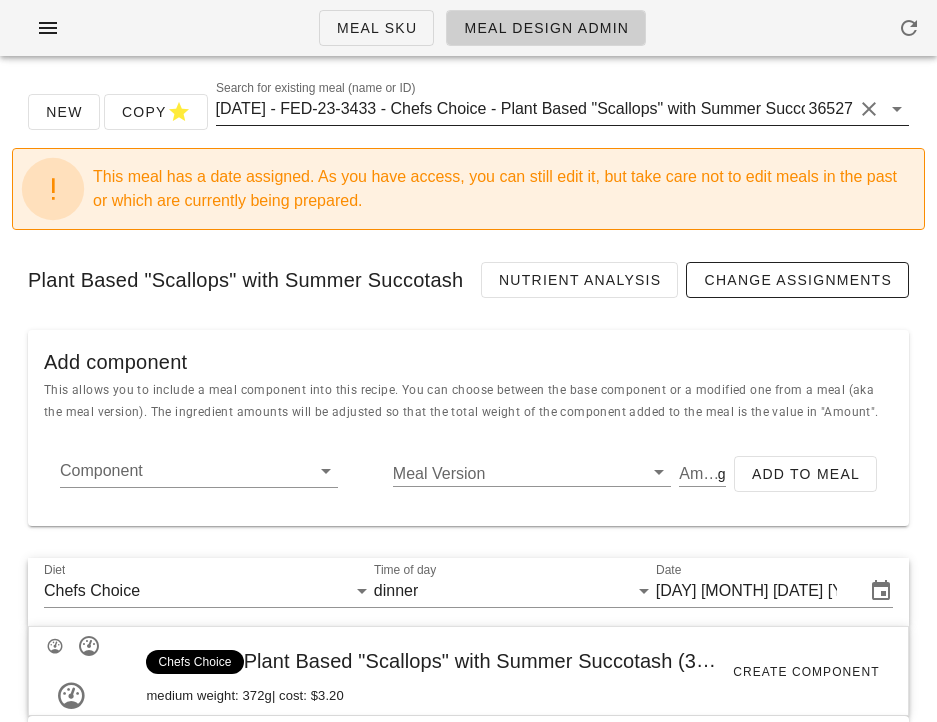 click on "[DATE] - FED-23-3433 - Chefs Choice - Plant Based "Scallops" with Summer Succotash ([NUMBER])" at bounding box center (510, 109) 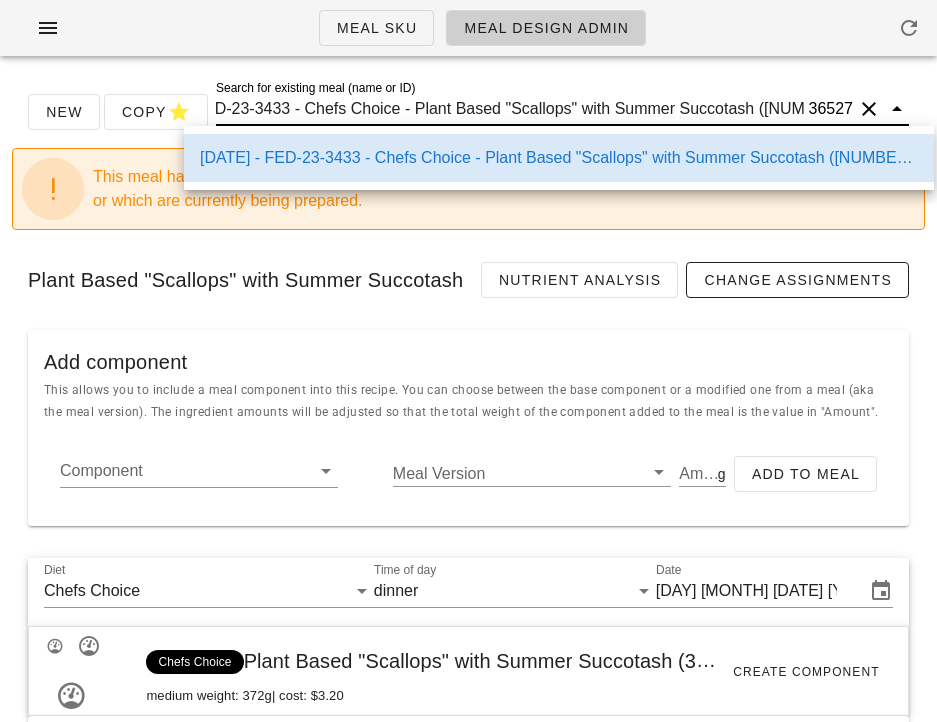scroll, scrollTop: 0, scrollLeft: 119, axis: horizontal 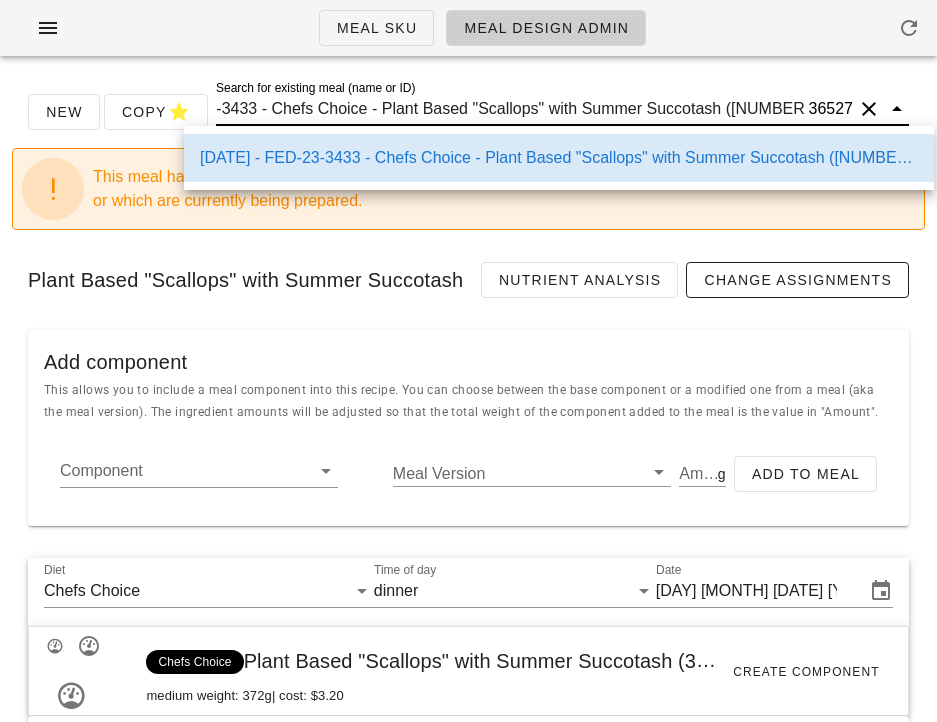 drag, startPoint x: 531, startPoint y: 107, endPoint x: 807, endPoint y: 104, distance: 276.0163 